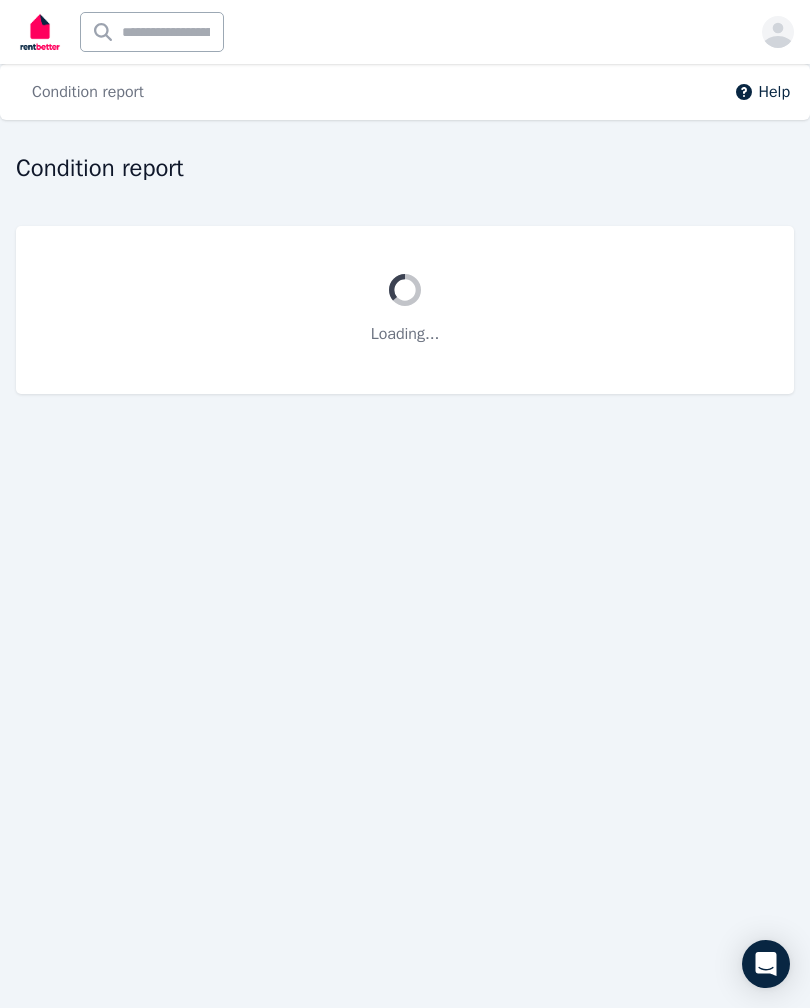 scroll, scrollTop: 0, scrollLeft: 0, axis: both 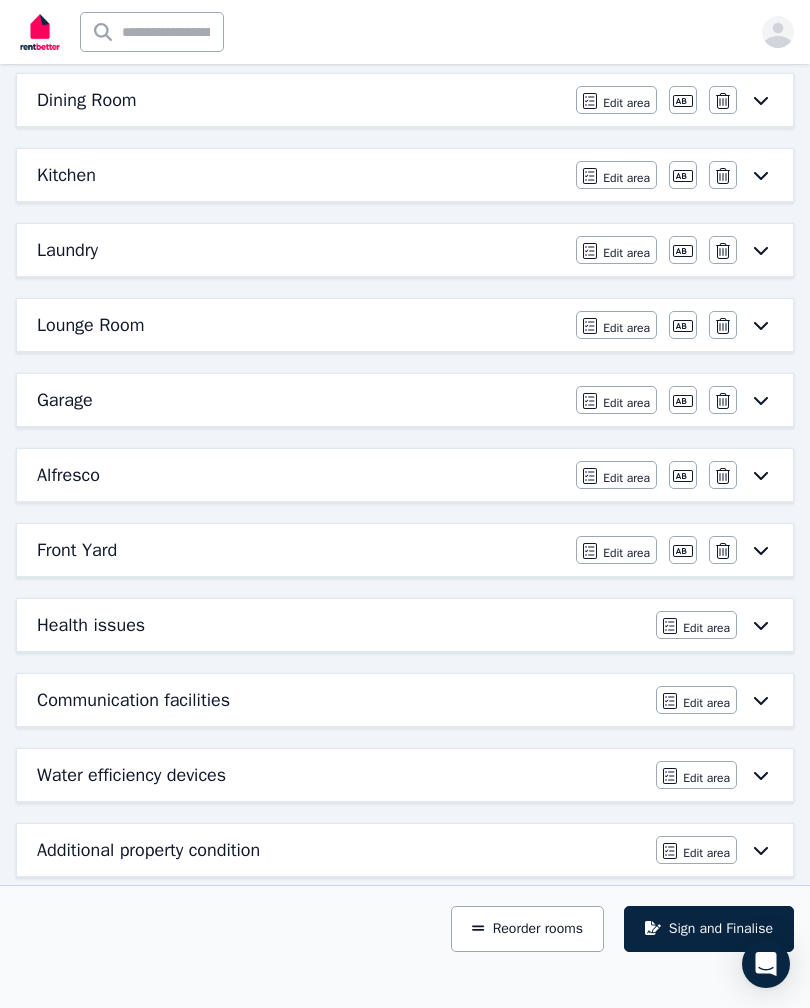 click on "Reorder rooms" at bounding box center [527, 929] 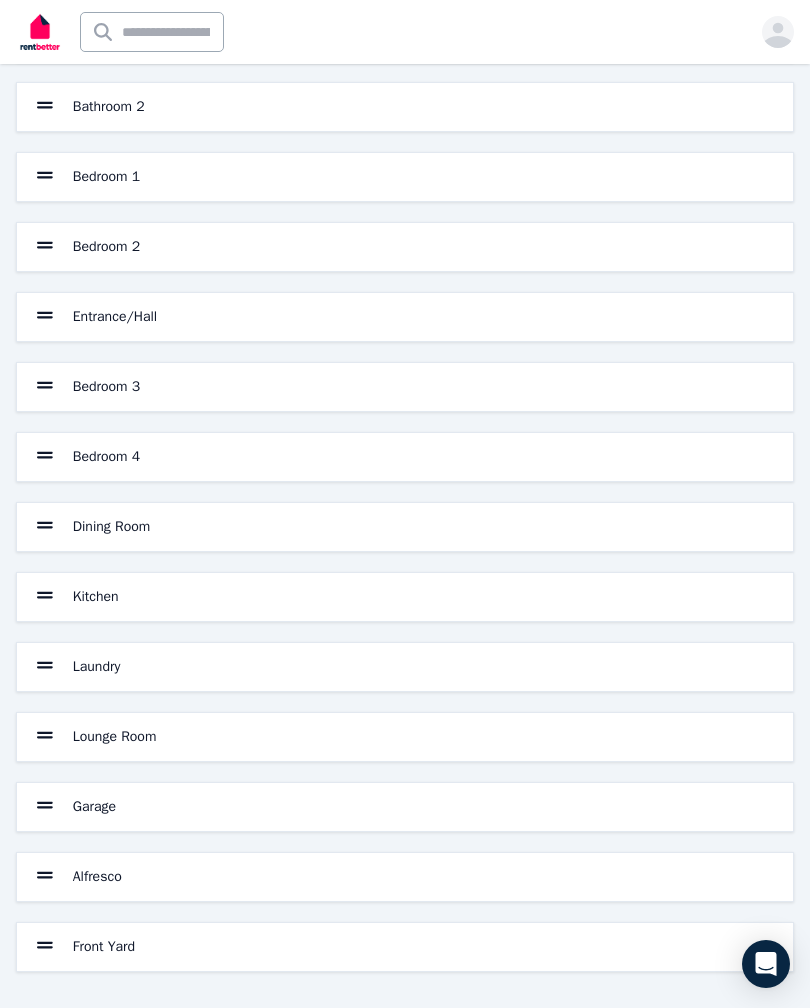scroll, scrollTop: 177, scrollLeft: 0, axis: vertical 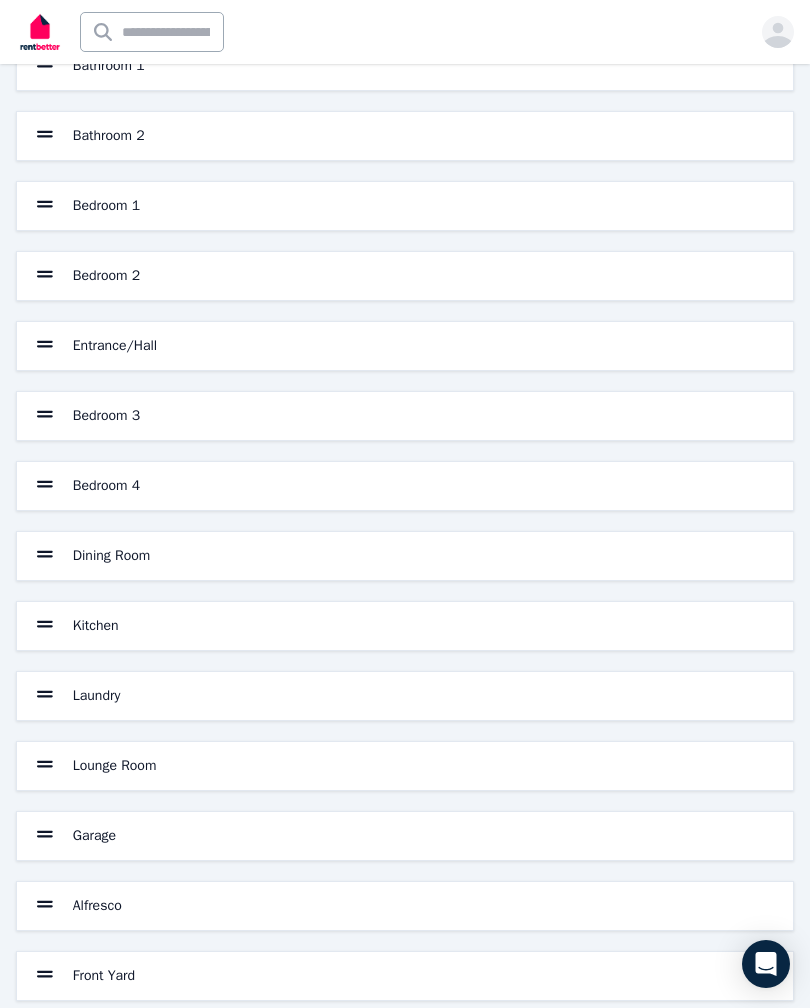 click on "Front Yard" at bounding box center (405, 976) 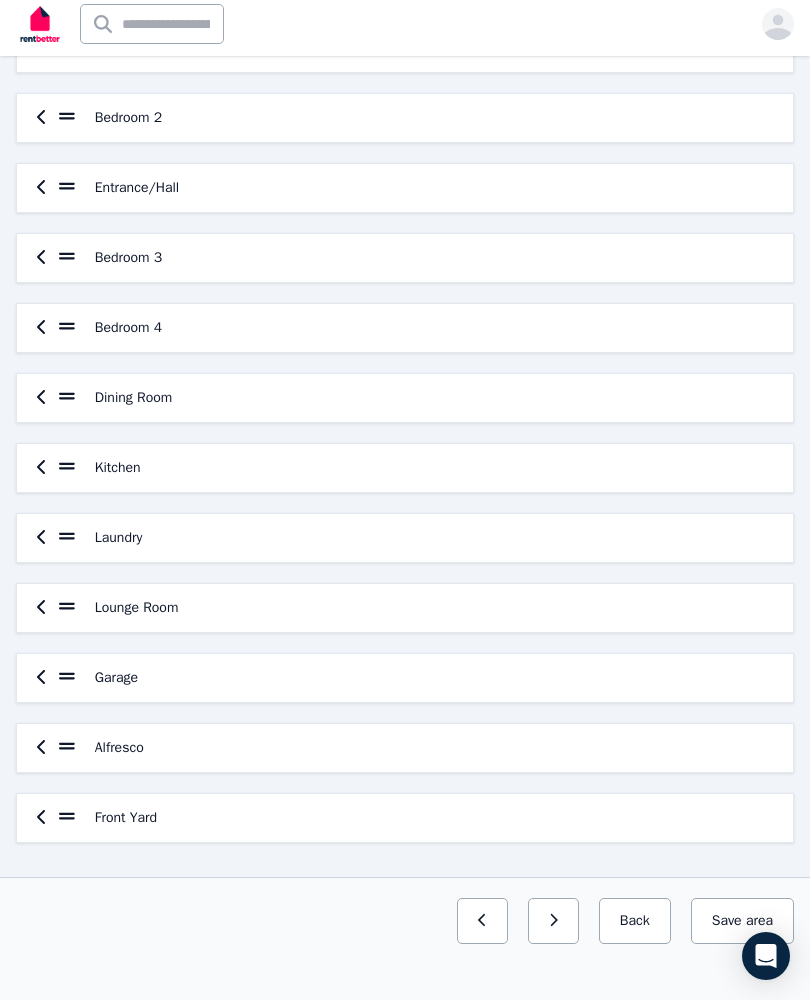 scroll, scrollTop: 329, scrollLeft: 0, axis: vertical 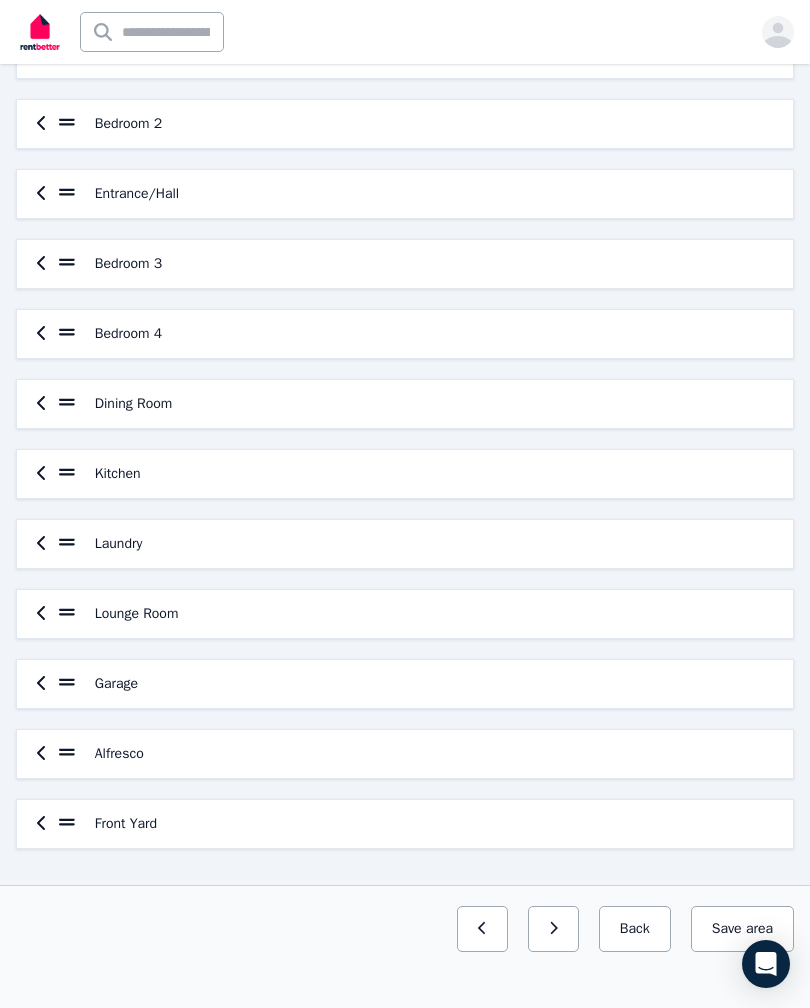 click on "Front Yard" at bounding box center [405, 824] 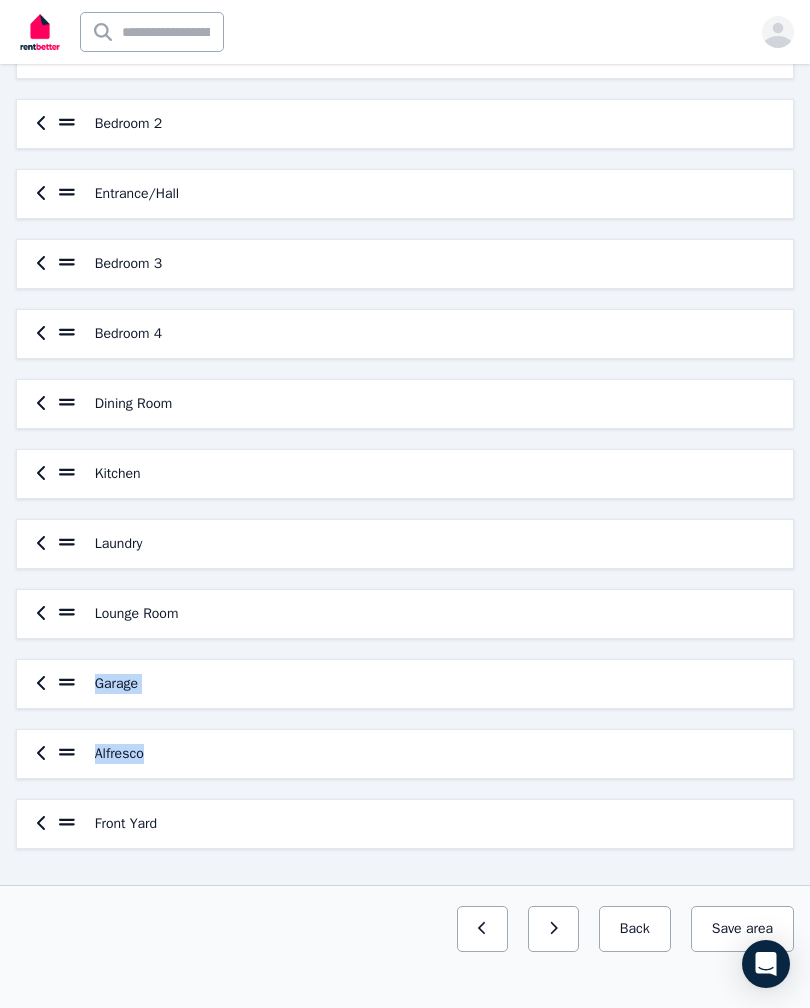 click on "Previous: Alfresco Next: Health issues Back Save   area" at bounding box center [405, 929] 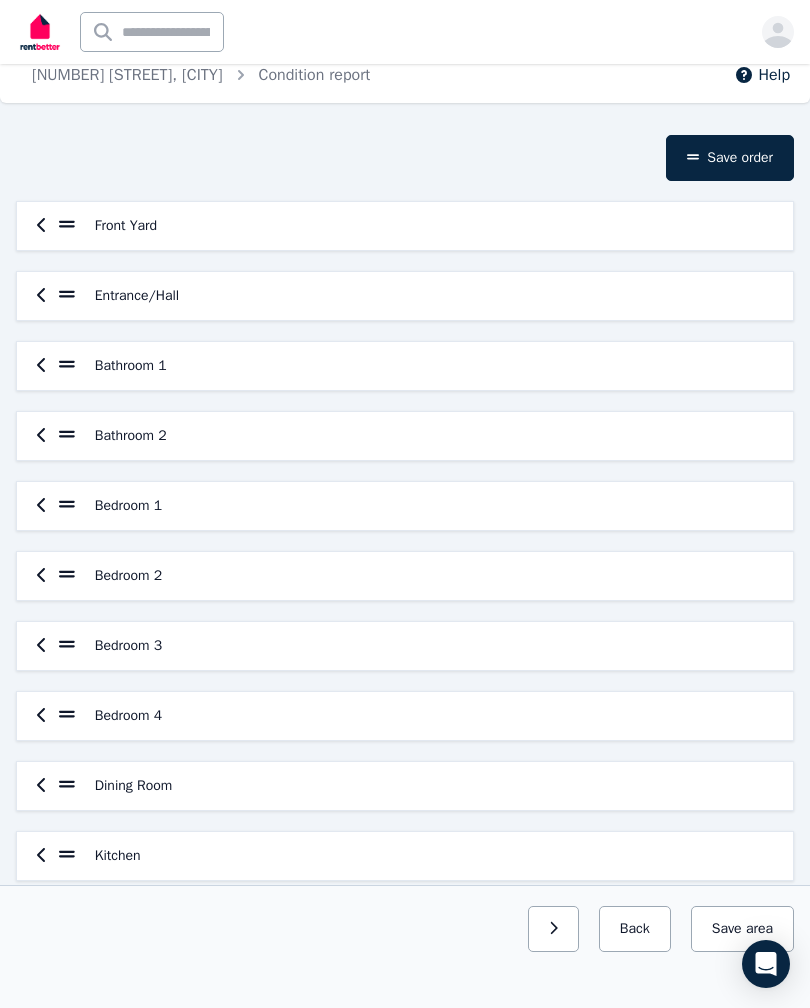 scroll, scrollTop: 20, scrollLeft: 0, axis: vertical 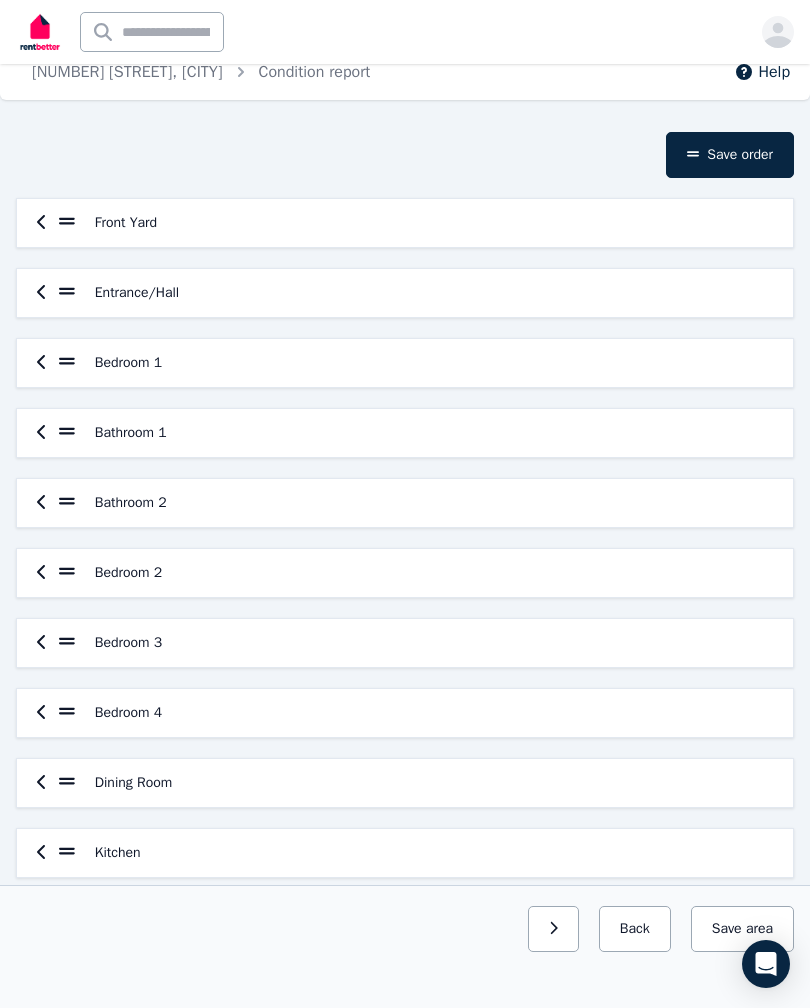 click on "Bathroom 1" at bounding box center [131, 433] 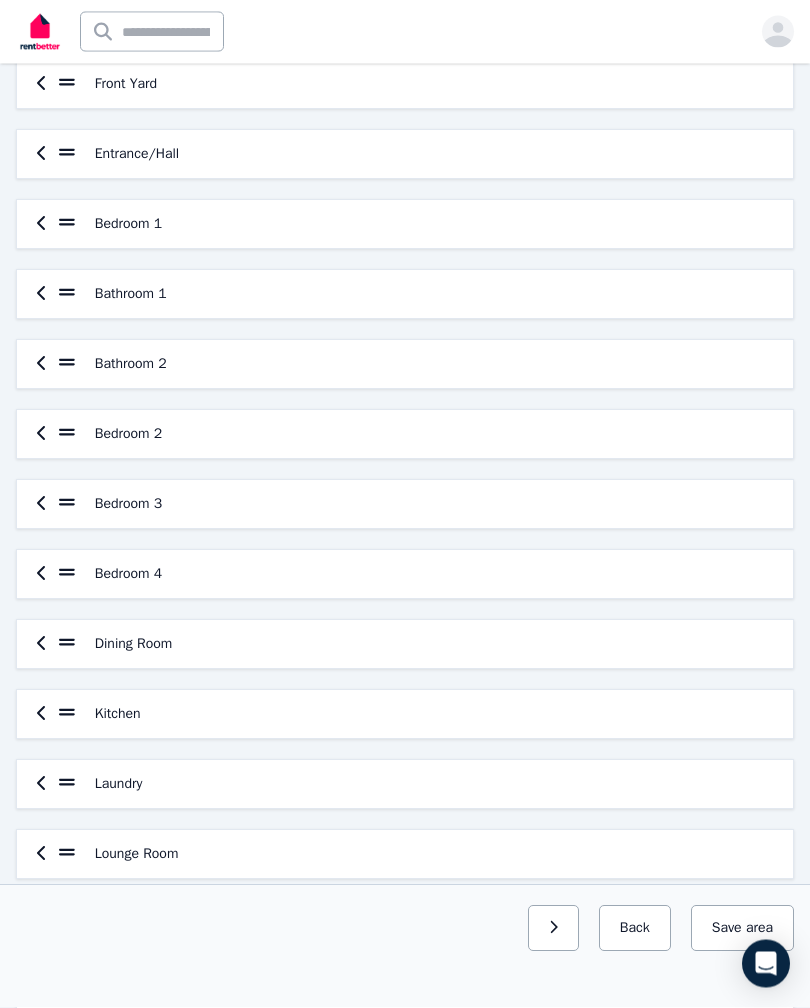 scroll, scrollTop: 159, scrollLeft: 0, axis: vertical 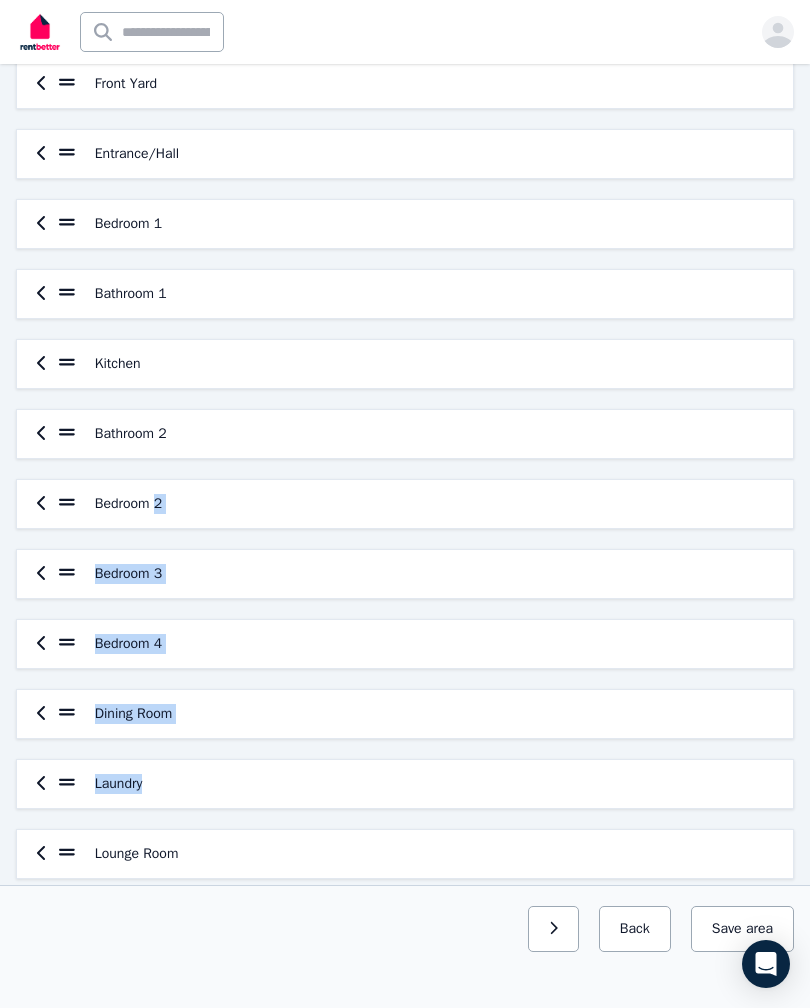 click on "Lounge Room" at bounding box center [405, 854] 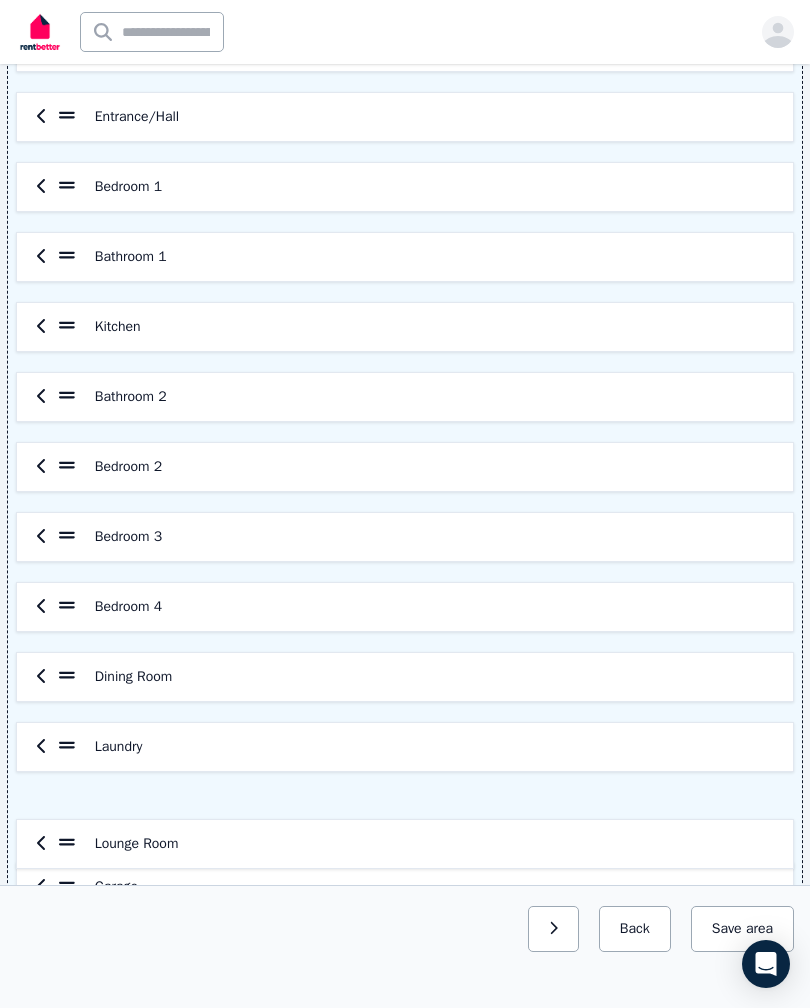 scroll, scrollTop: 203, scrollLeft: 0, axis: vertical 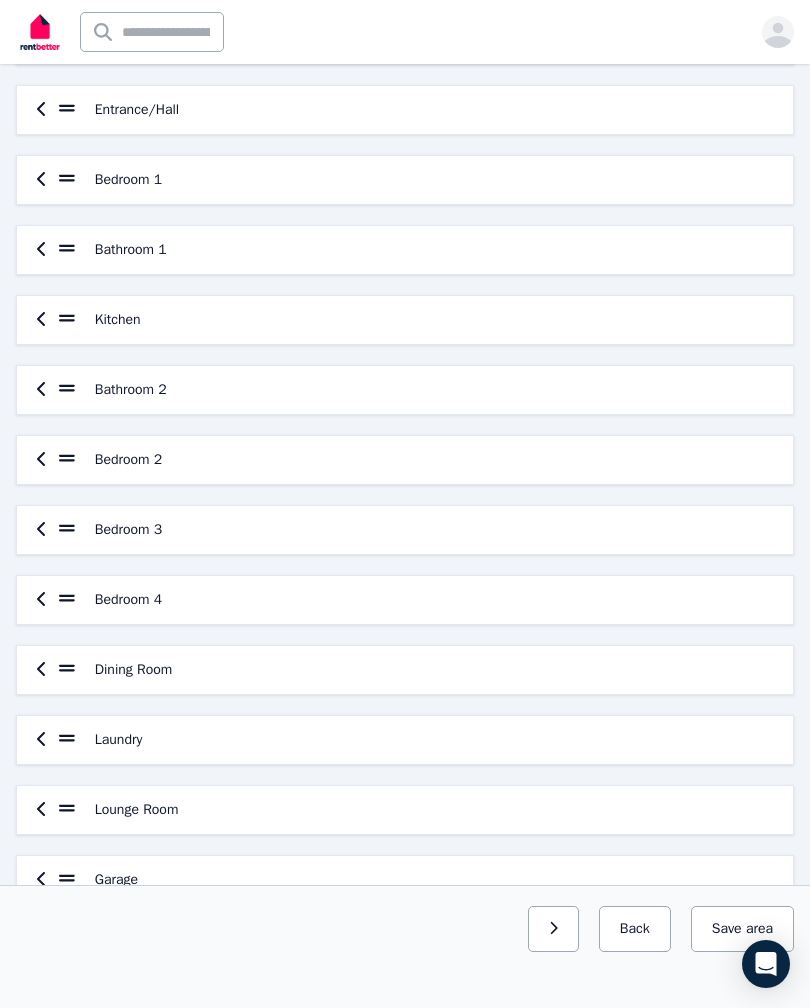 click 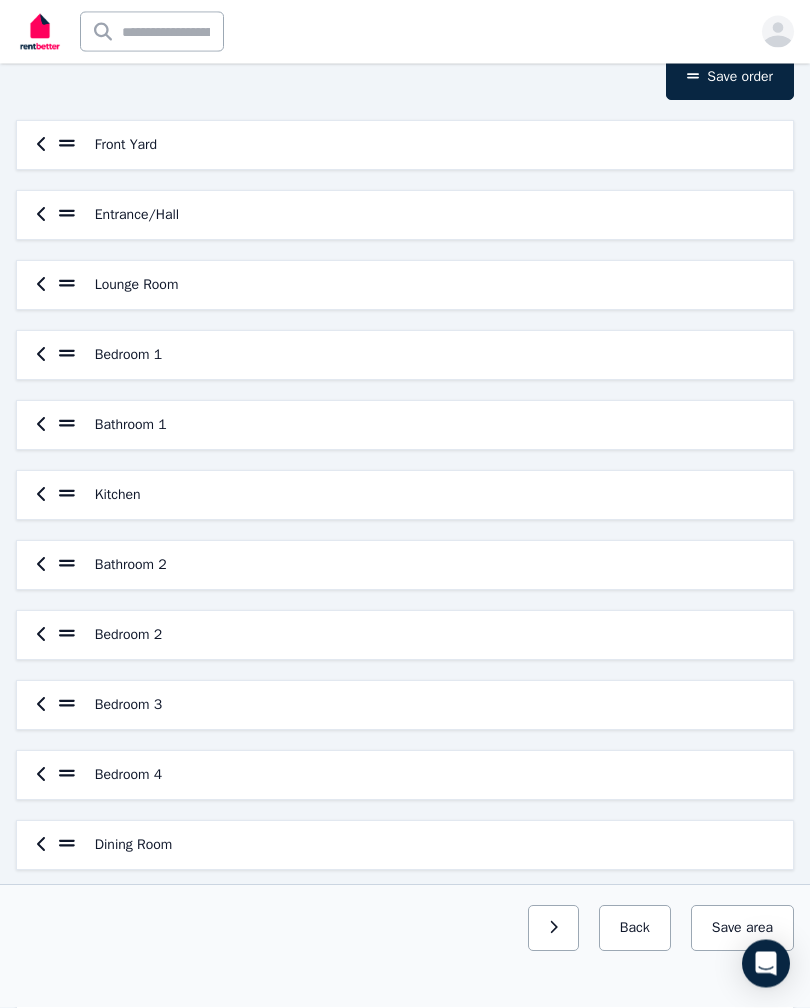 scroll, scrollTop: 94, scrollLeft: 0, axis: vertical 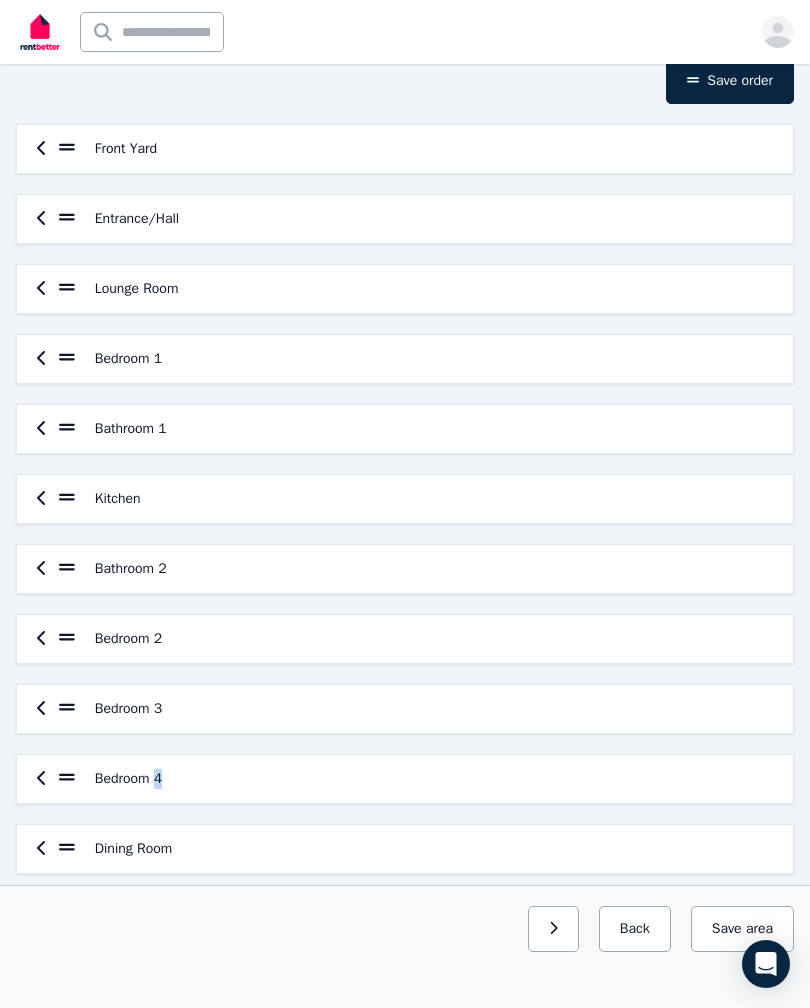 click on "Dining Room" at bounding box center [133, 849] 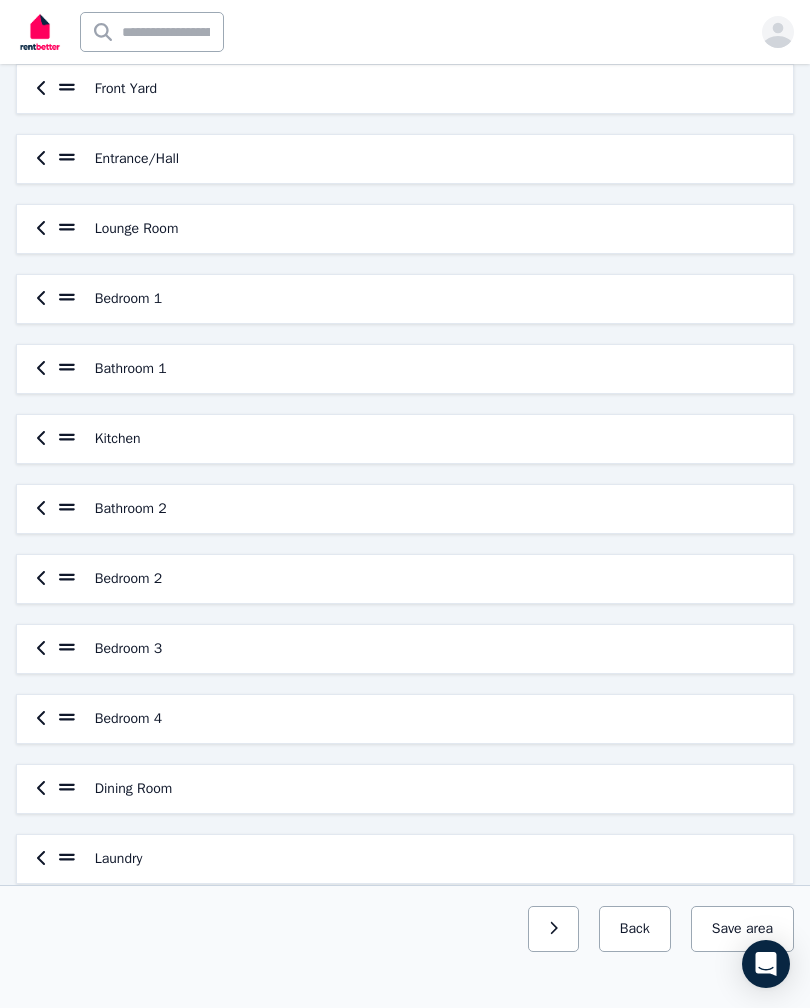 scroll, scrollTop: 154, scrollLeft: 0, axis: vertical 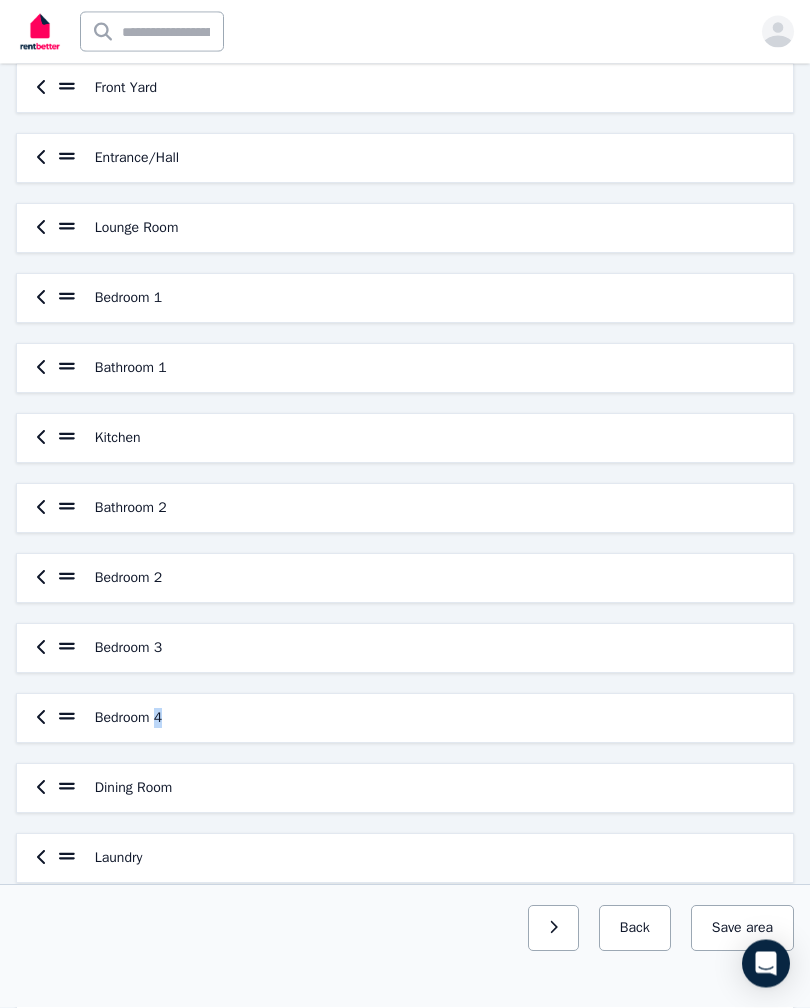 click on "Dining Room" at bounding box center [133, 789] 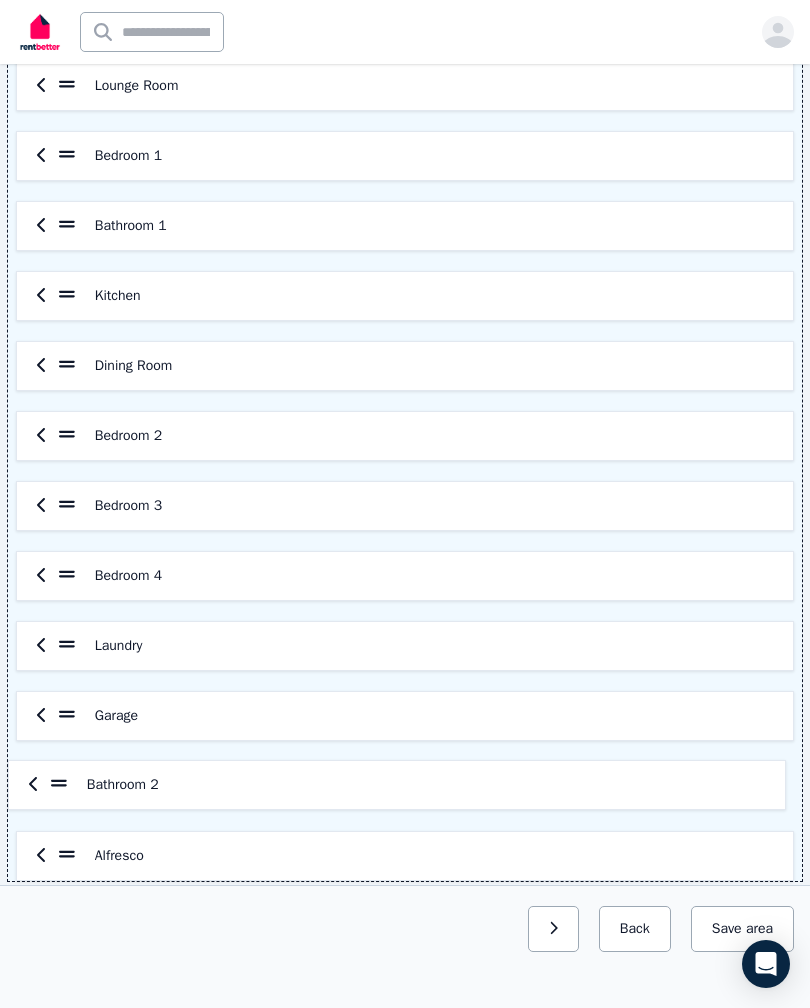 scroll, scrollTop: 300, scrollLeft: 0, axis: vertical 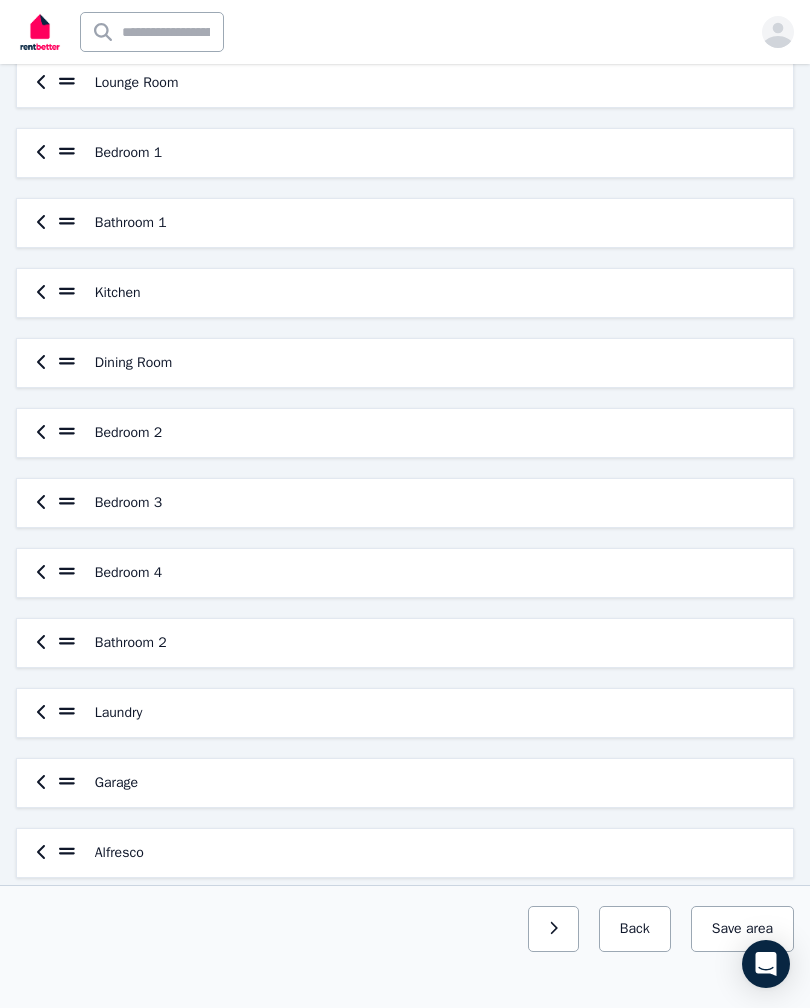 click on "Save   area" at bounding box center (742, 929) 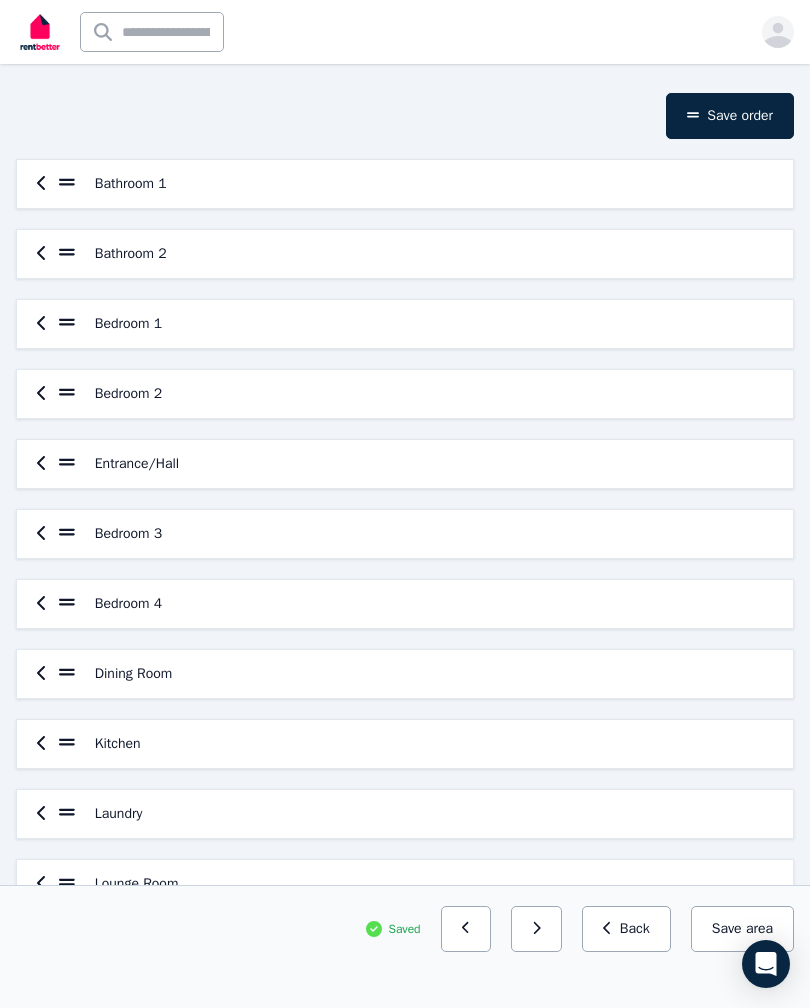 scroll, scrollTop: 0, scrollLeft: 0, axis: both 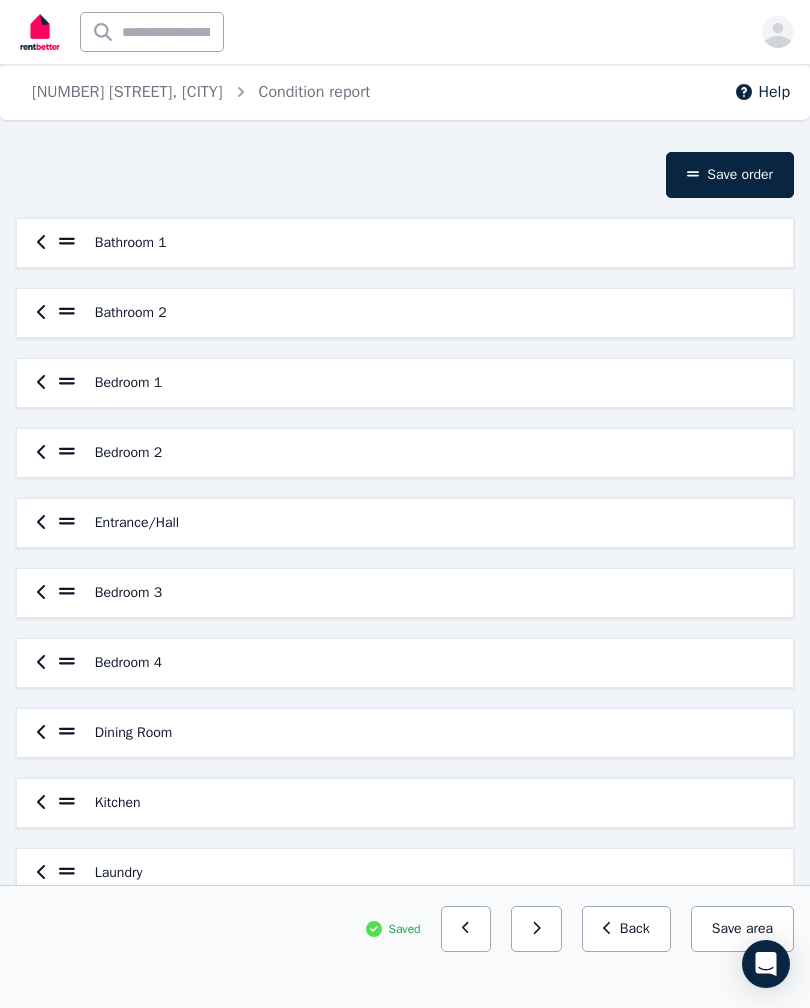 click on "Save order" at bounding box center [730, 175] 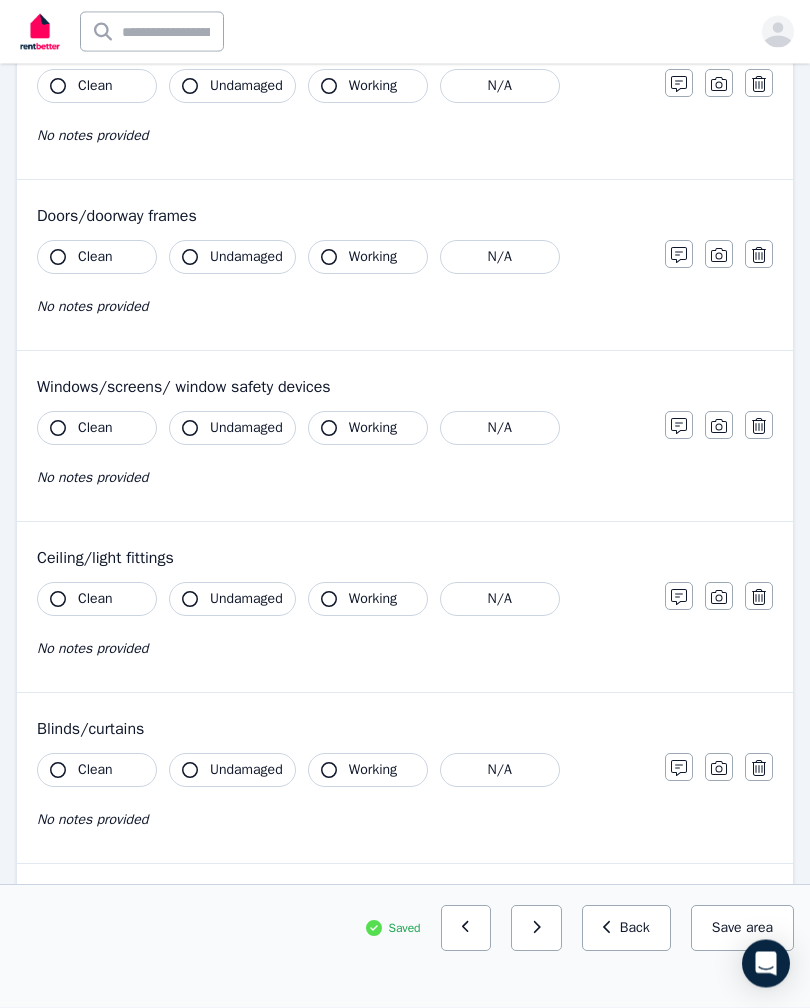 scroll, scrollTop: 297, scrollLeft: 0, axis: vertical 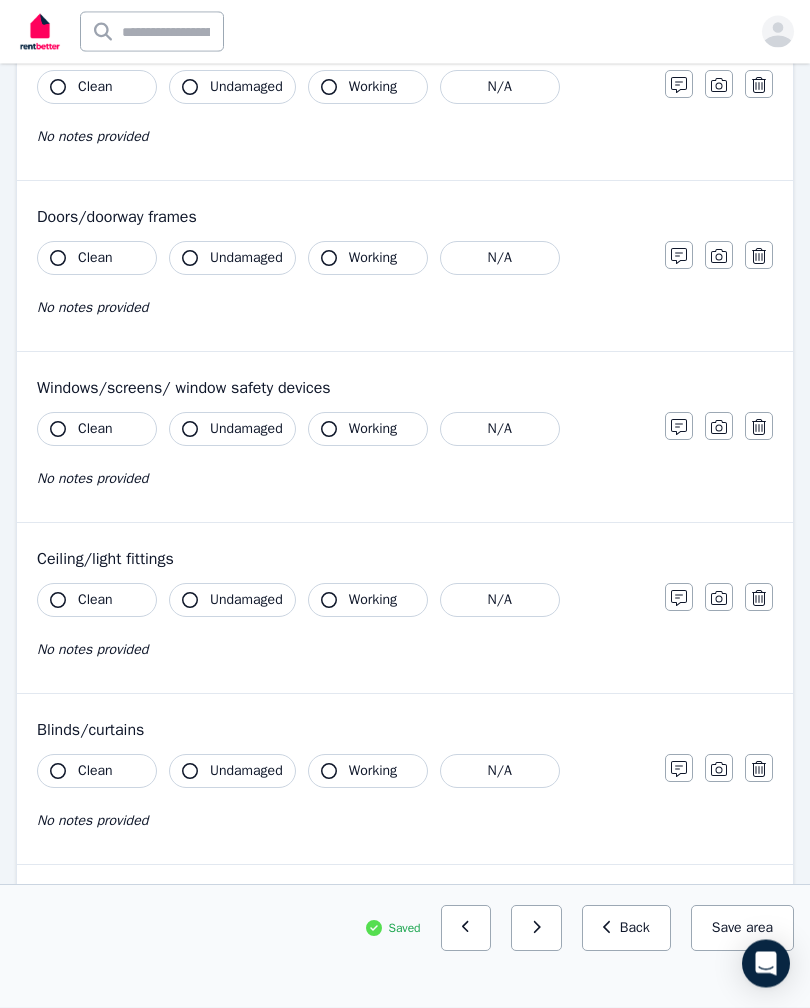 click 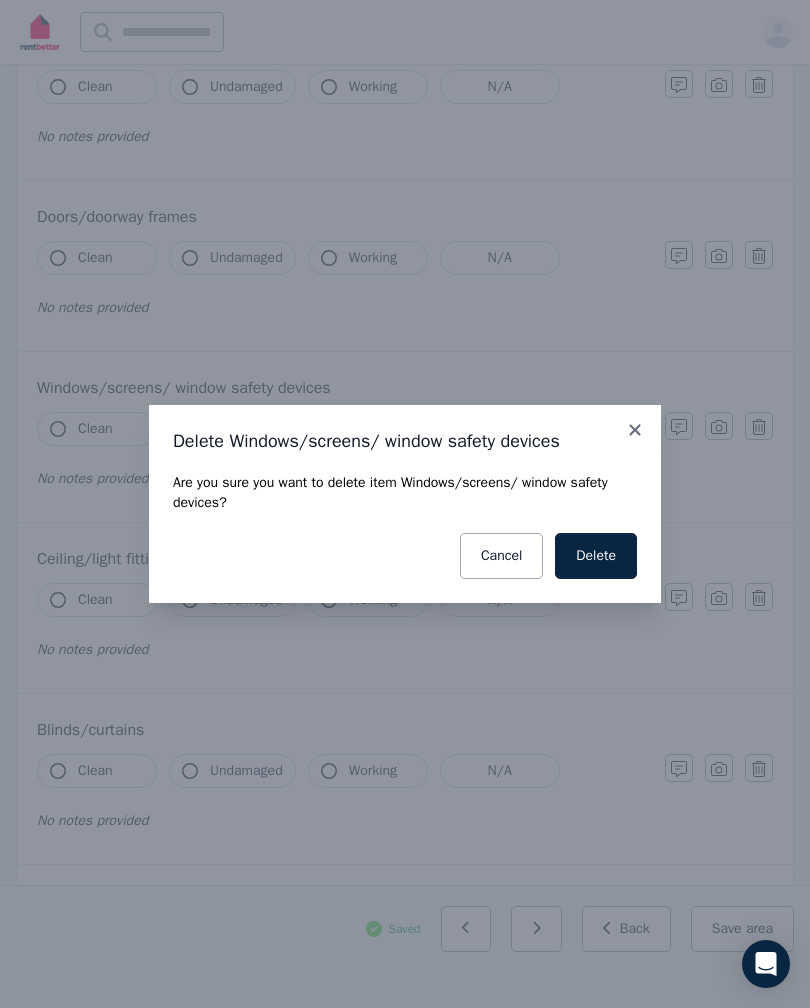 click on "Delete" at bounding box center [596, 556] 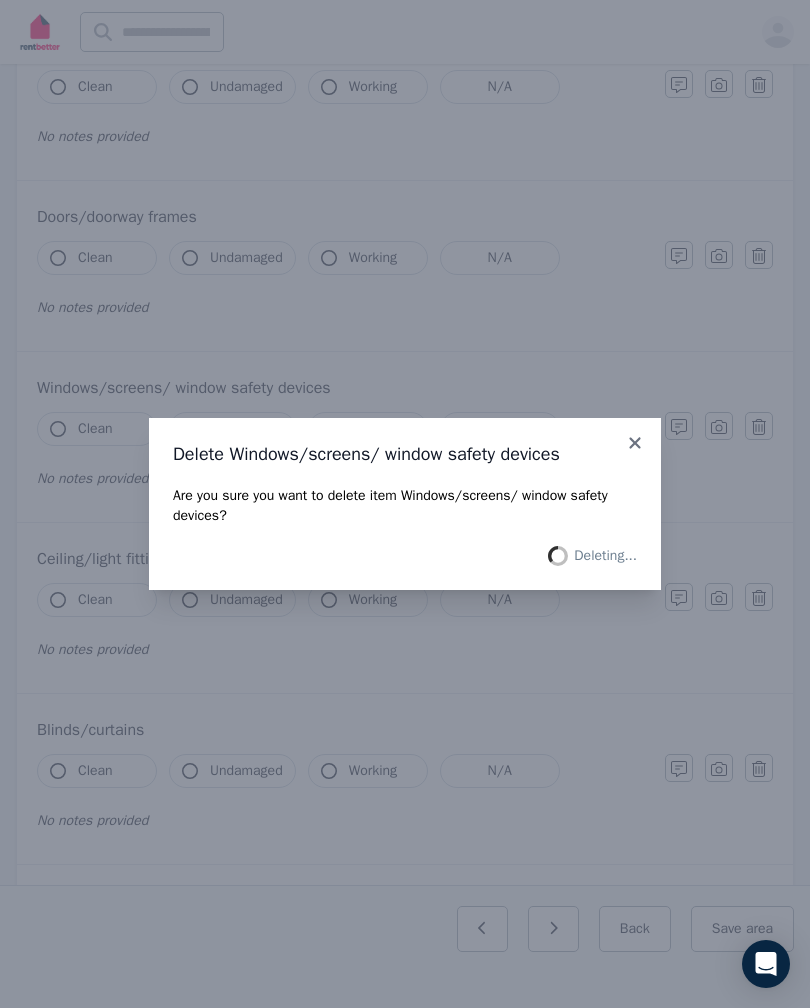 scroll, scrollTop: 241, scrollLeft: 0, axis: vertical 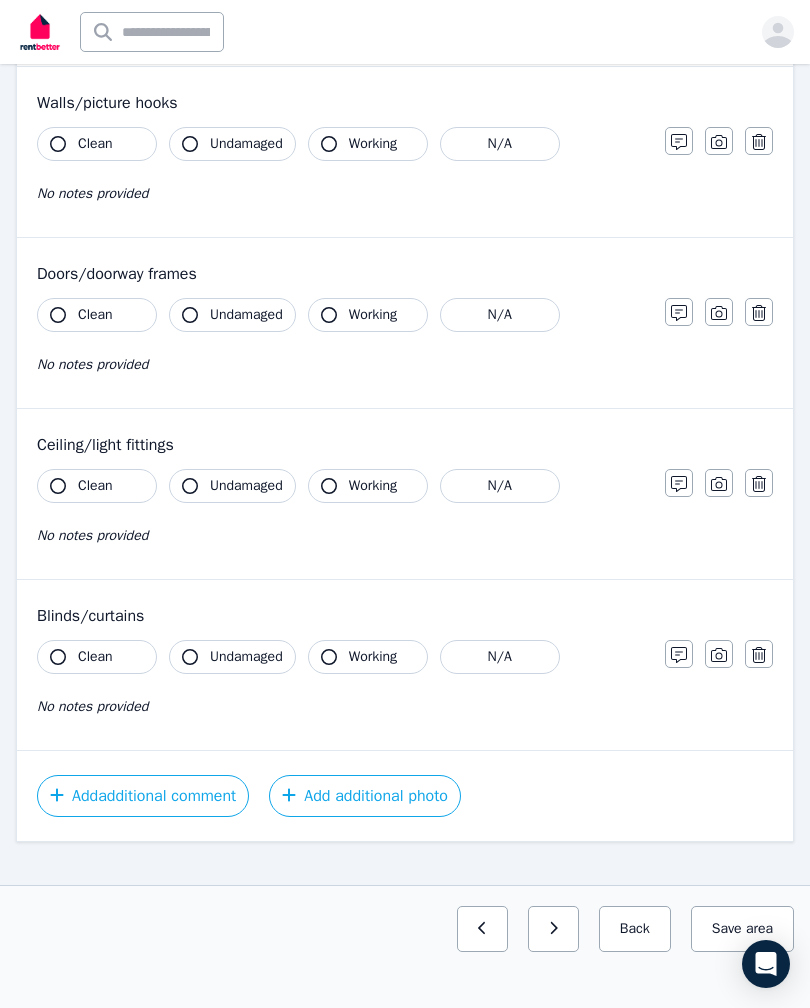click on "Ceiling/light fittings" at bounding box center [405, 445] 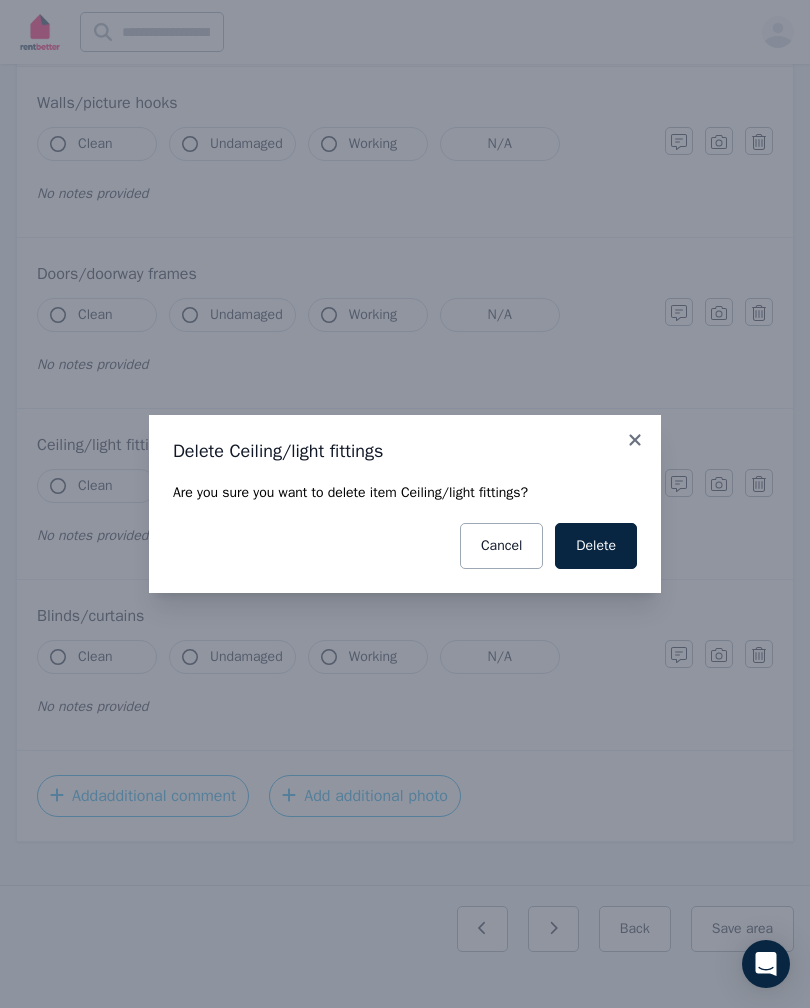 click on "Delete" at bounding box center [596, 546] 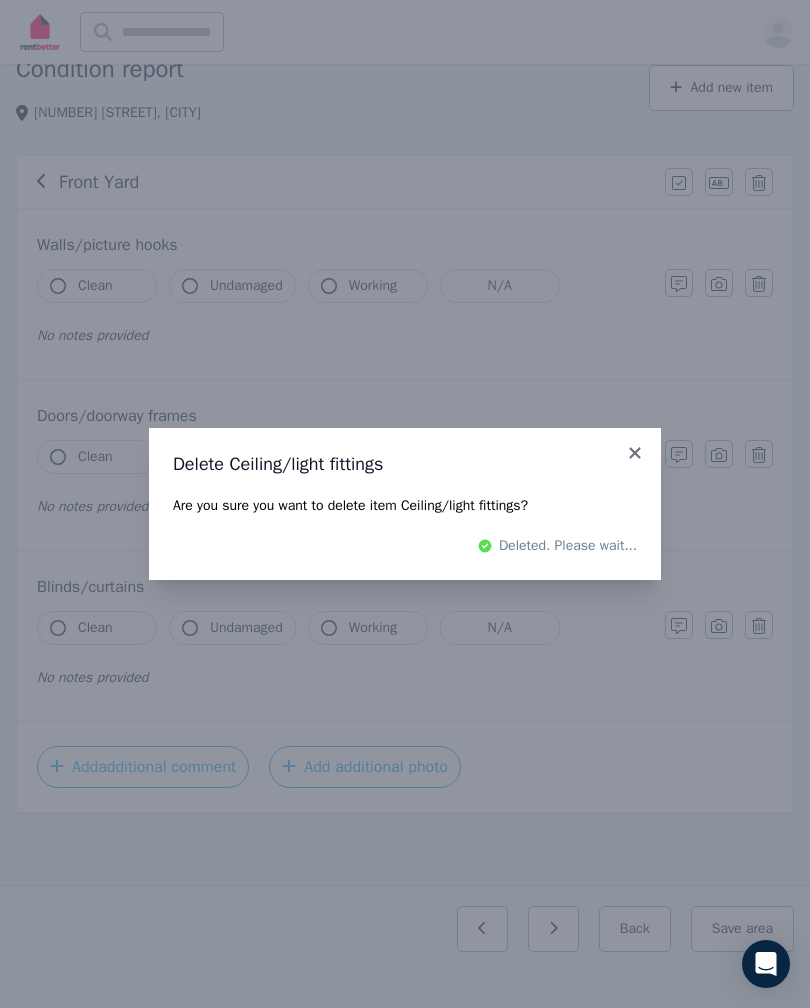 scroll, scrollTop: 70, scrollLeft: 0, axis: vertical 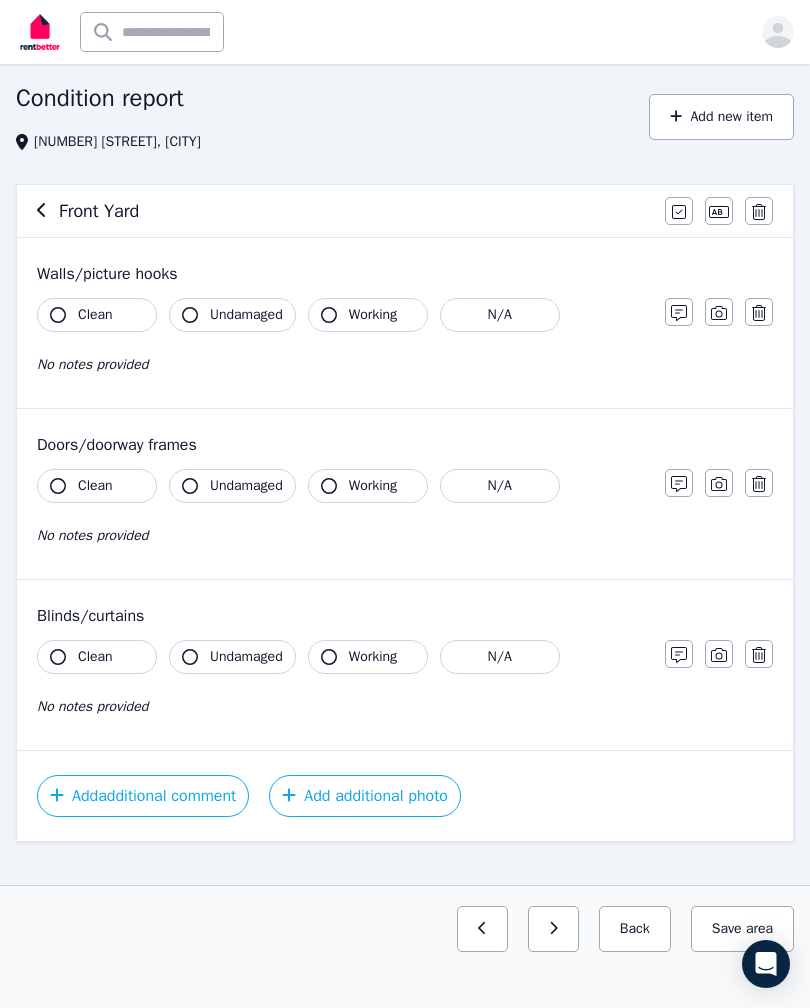 click 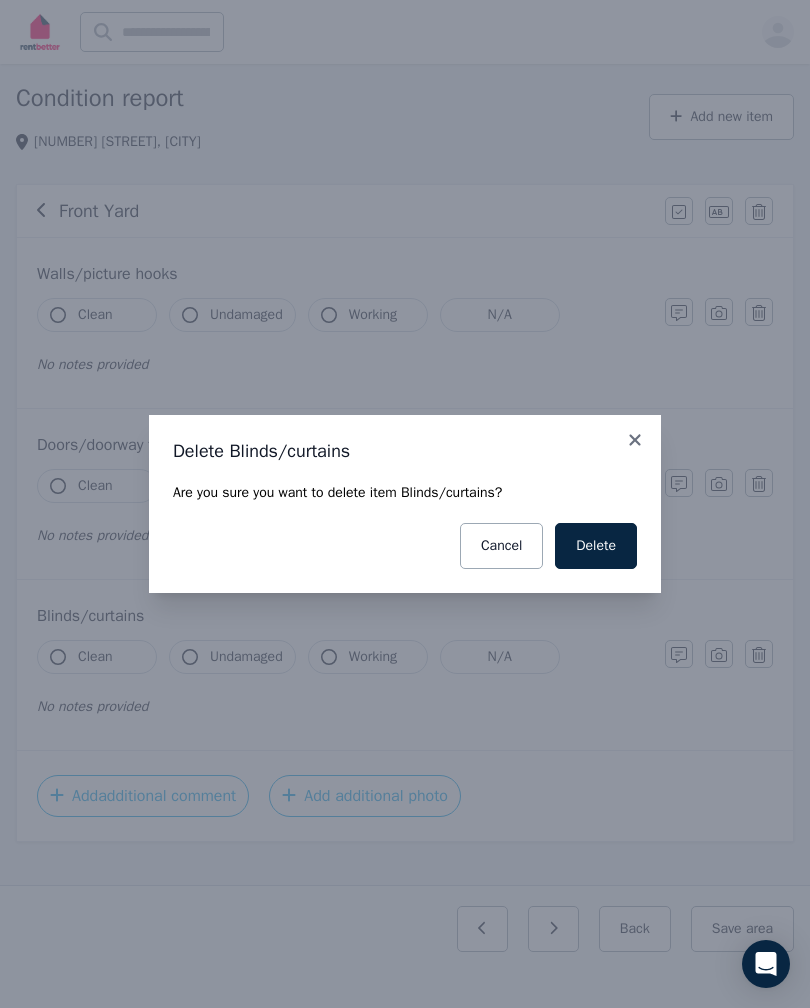 click on "Delete" at bounding box center [596, 546] 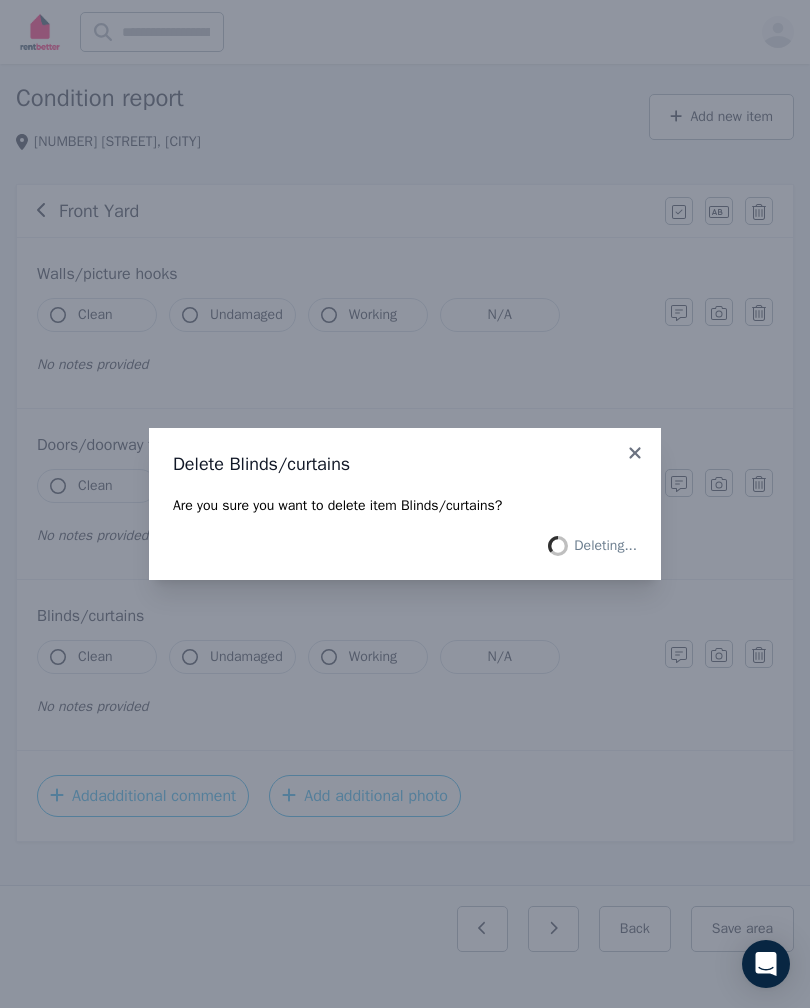 scroll, scrollTop: 0, scrollLeft: 0, axis: both 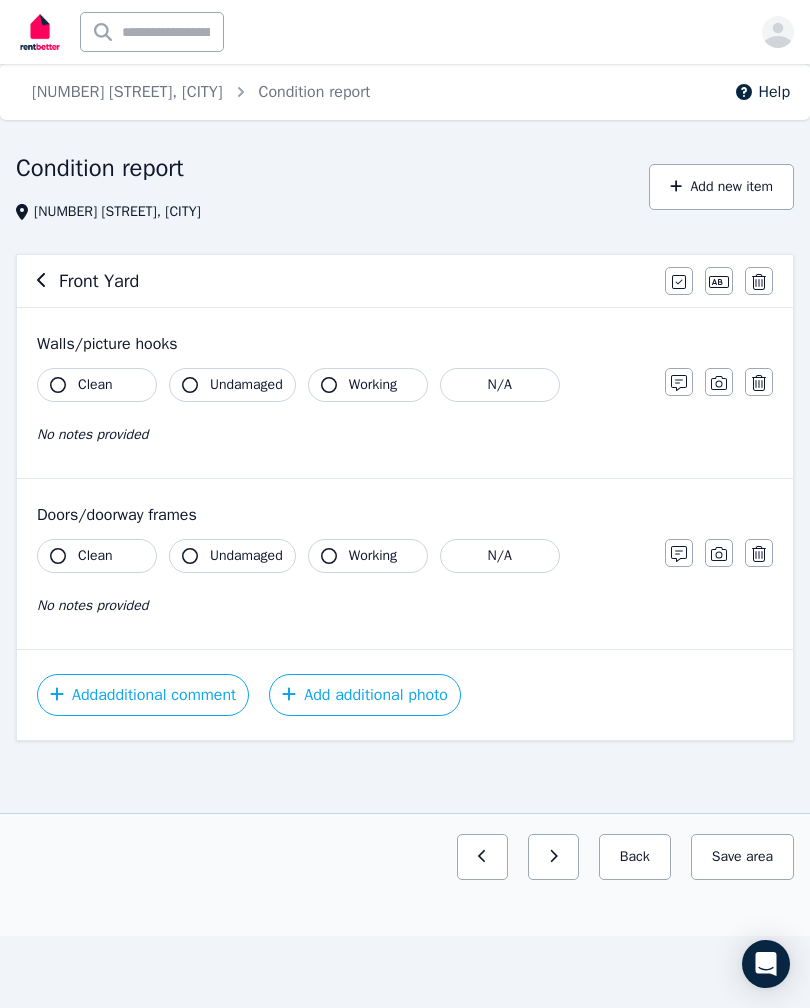 click on "Add  additional comment" at bounding box center [143, 695] 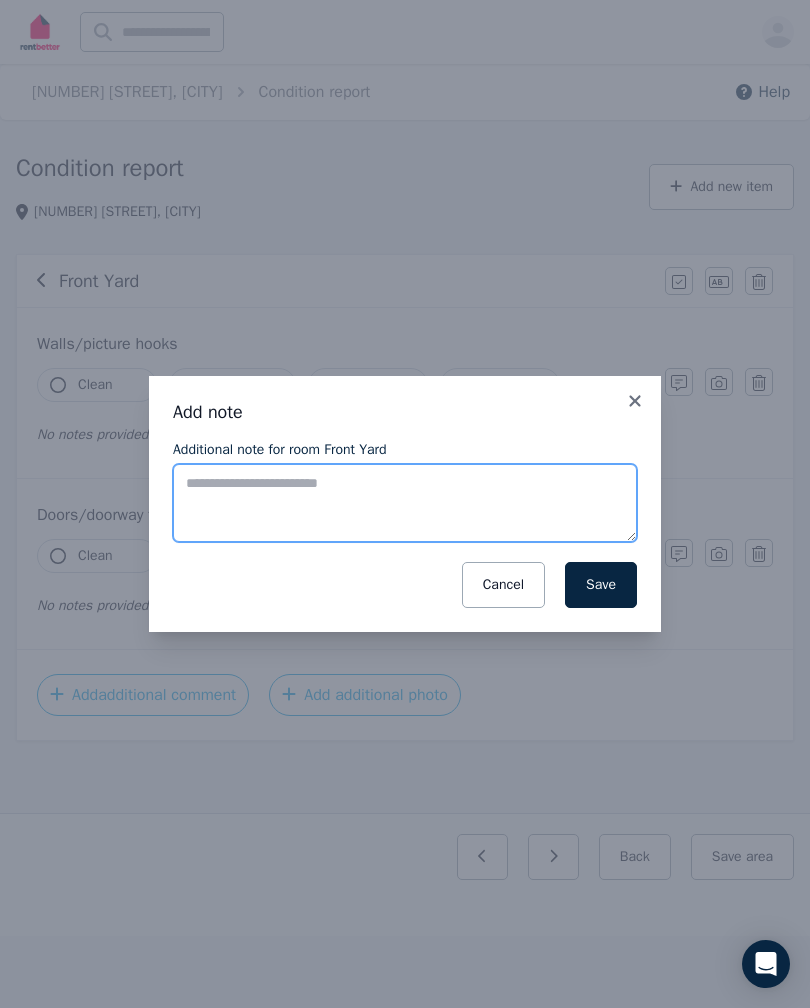 click on "Additional note for room Front Yard" at bounding box center (405, 503) 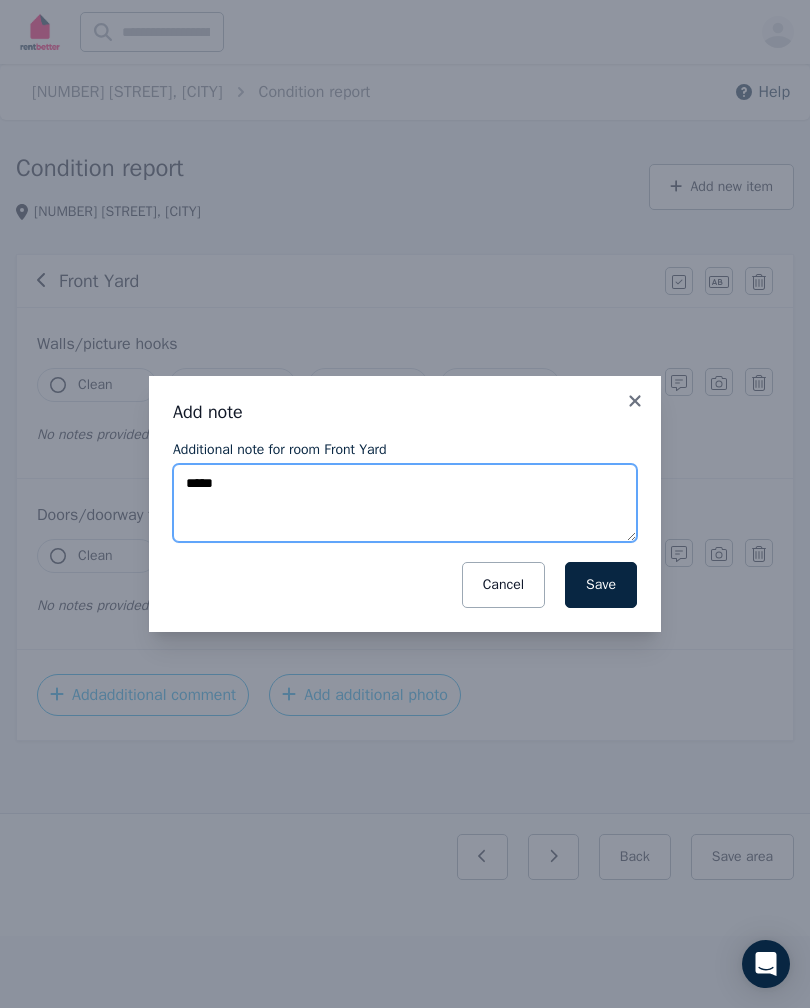 type on "*****" 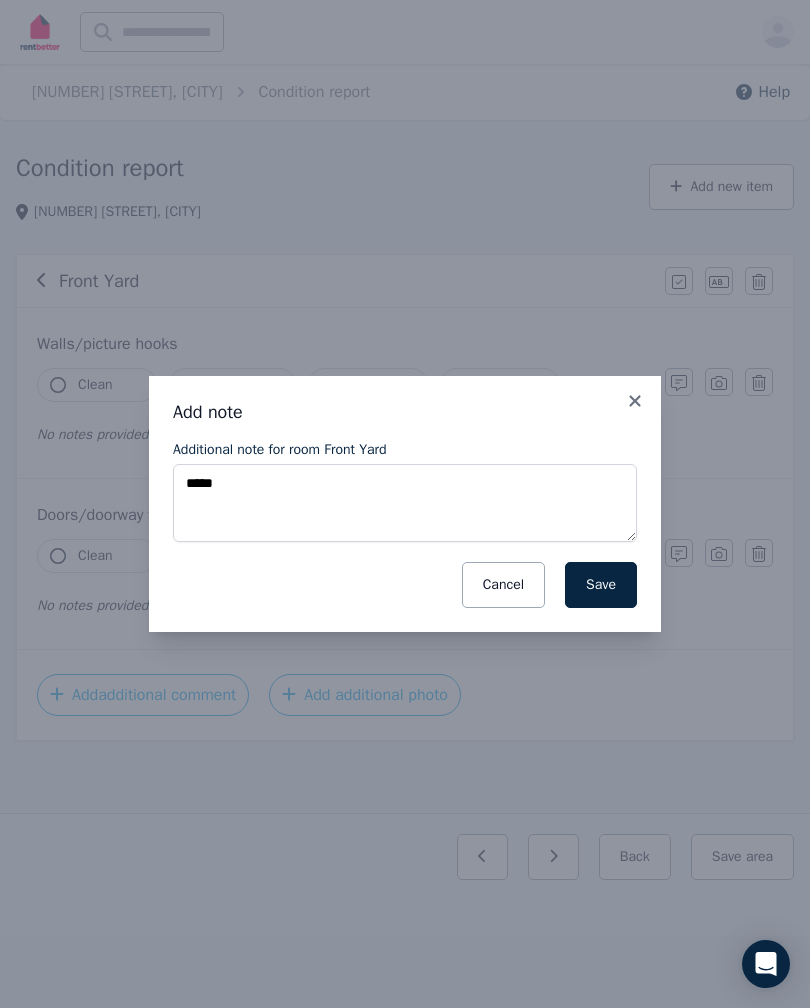 click on "Save" at bounding box center [601, 585] 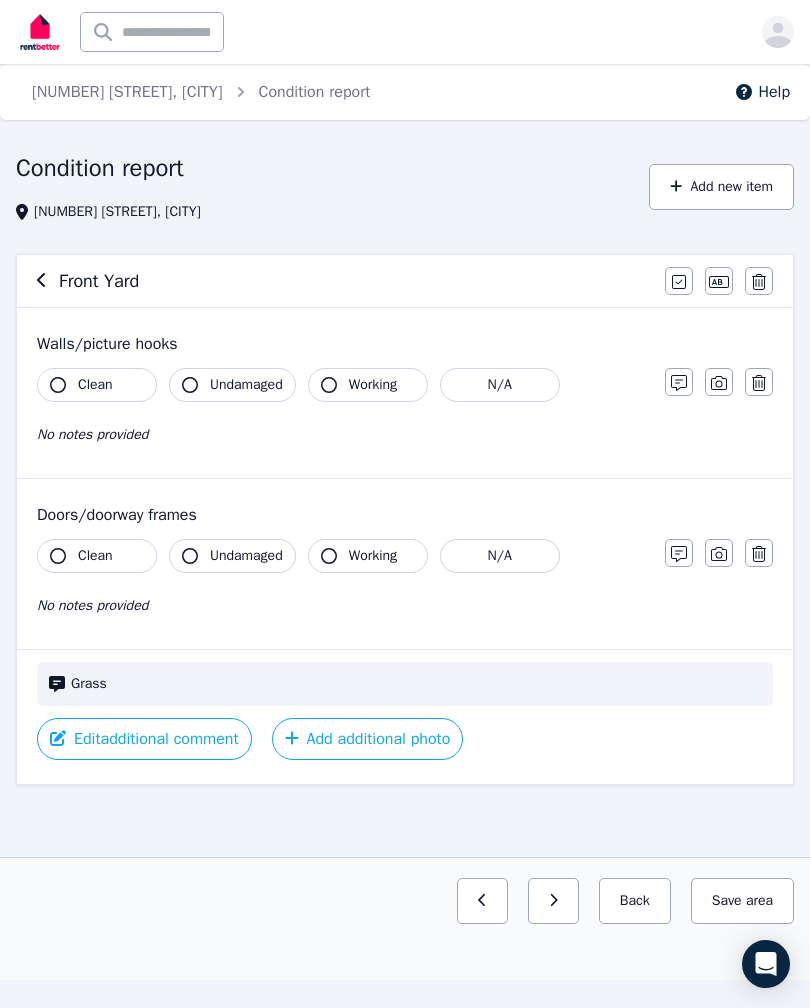 click on "Edit  additional comment" at bounding box center (144, 739) 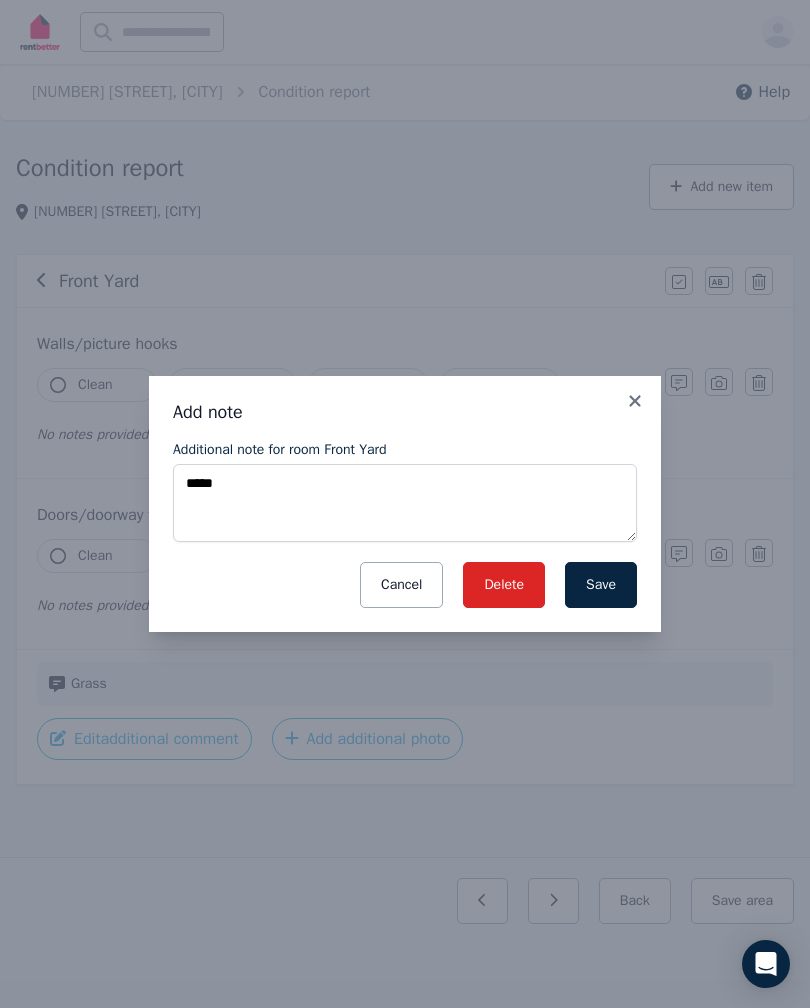click 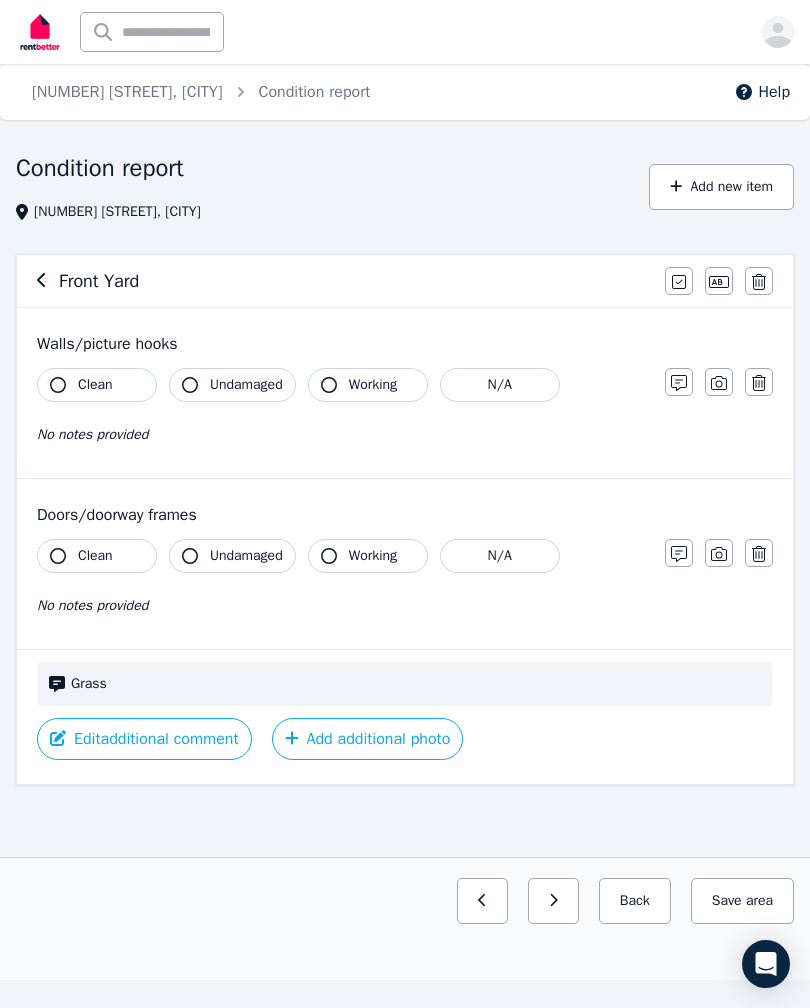 click on "Edit  additional comment" at bounding box center [144, 739] 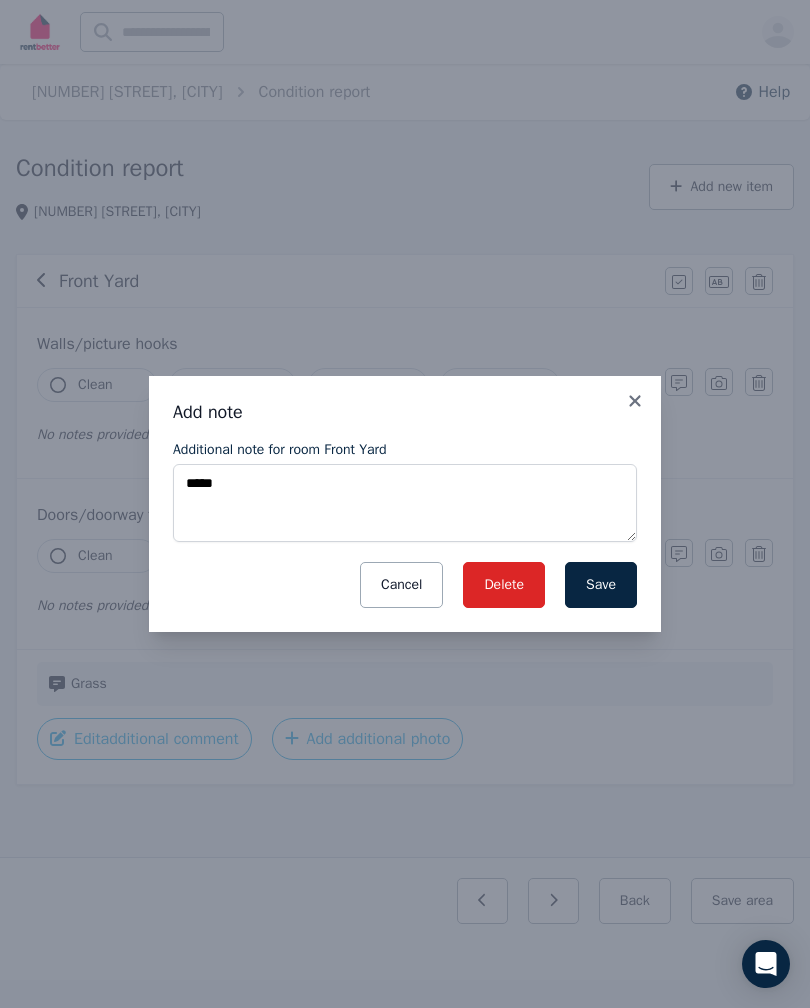 click on "Cancel" at bounding box center (401, 585) 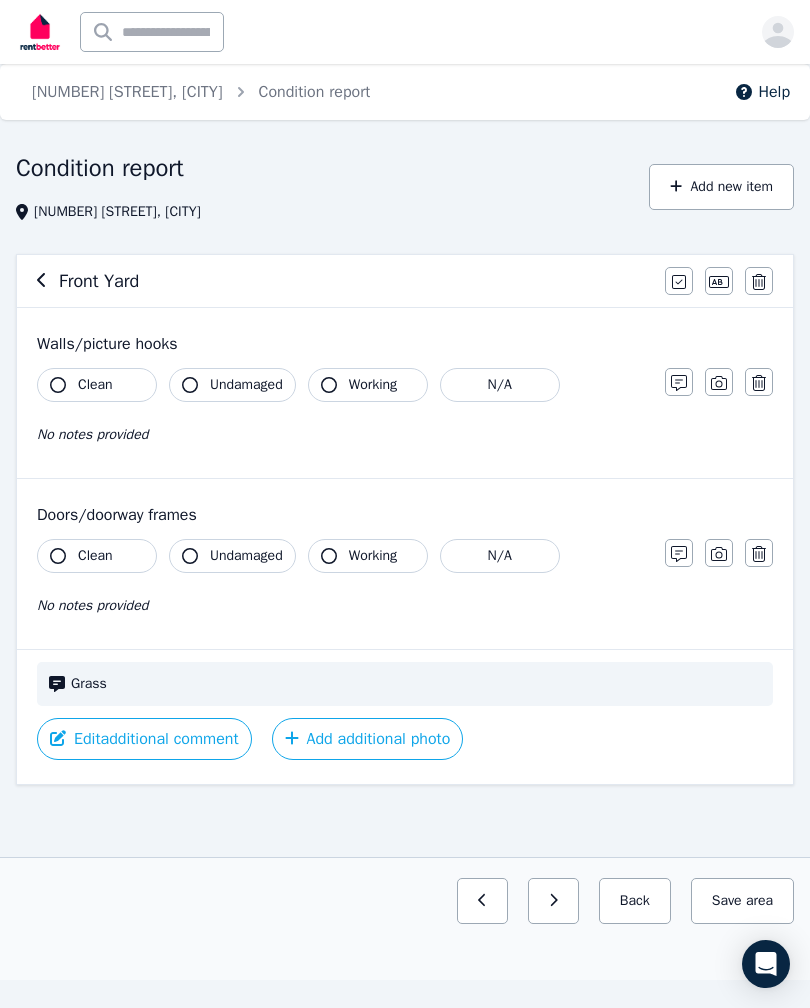 click on "Add new item" at bounding box center (721, 187) 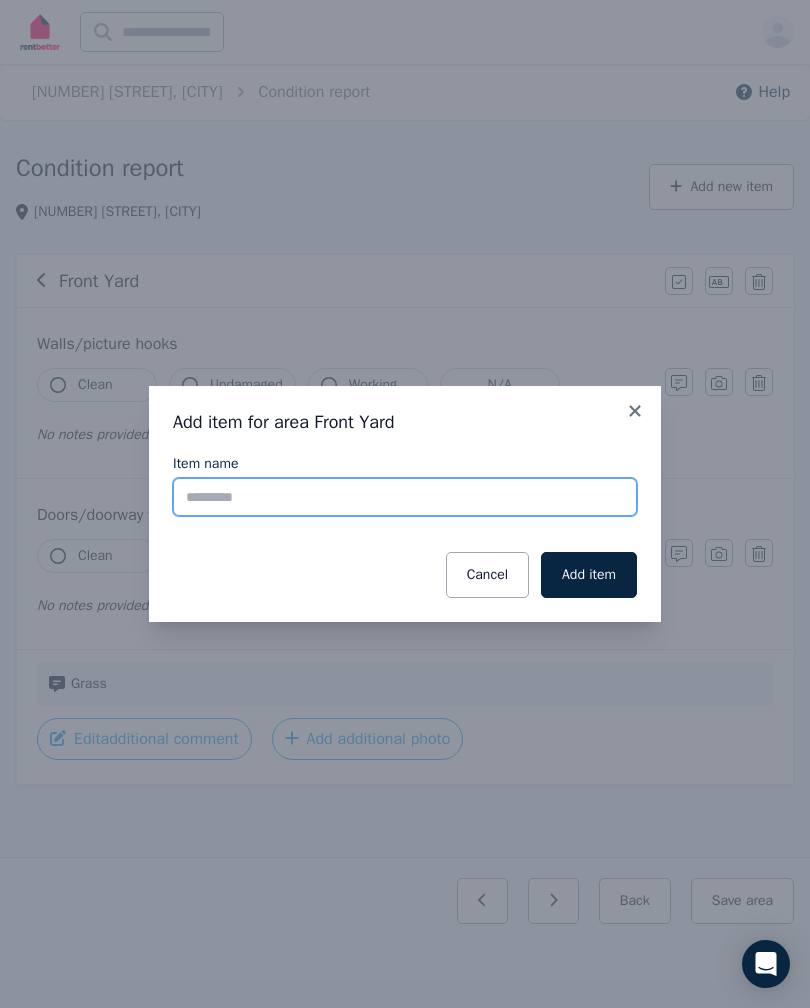 click on "Item name" at bounding box center [405, 497] 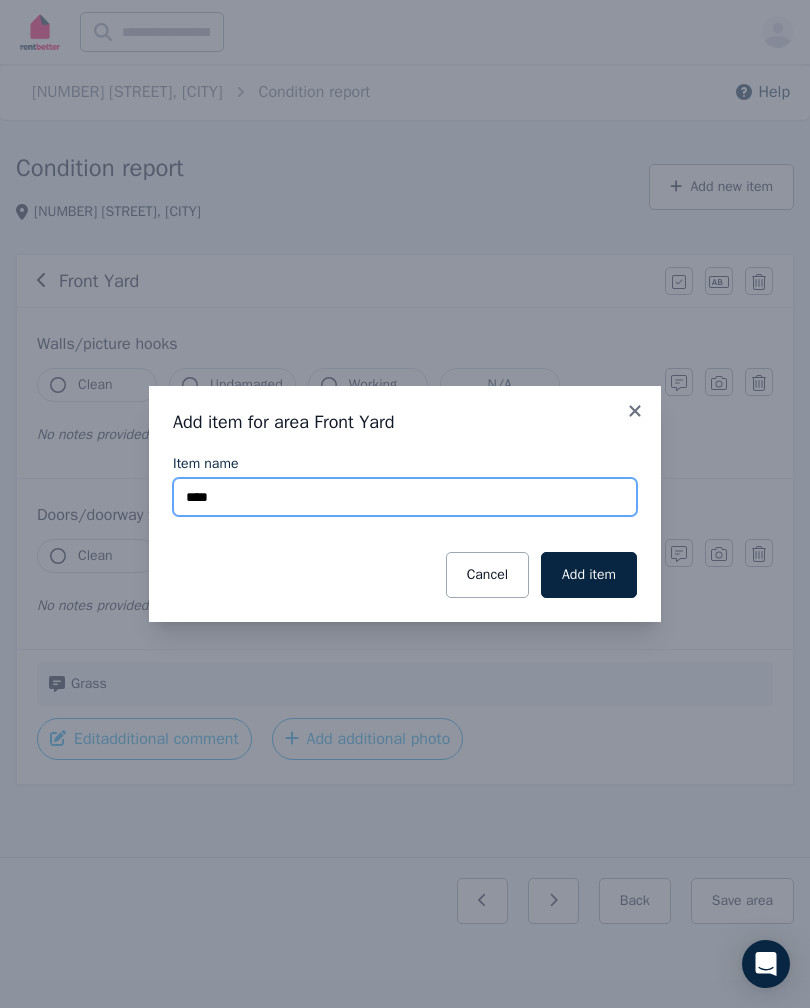 type on "****" 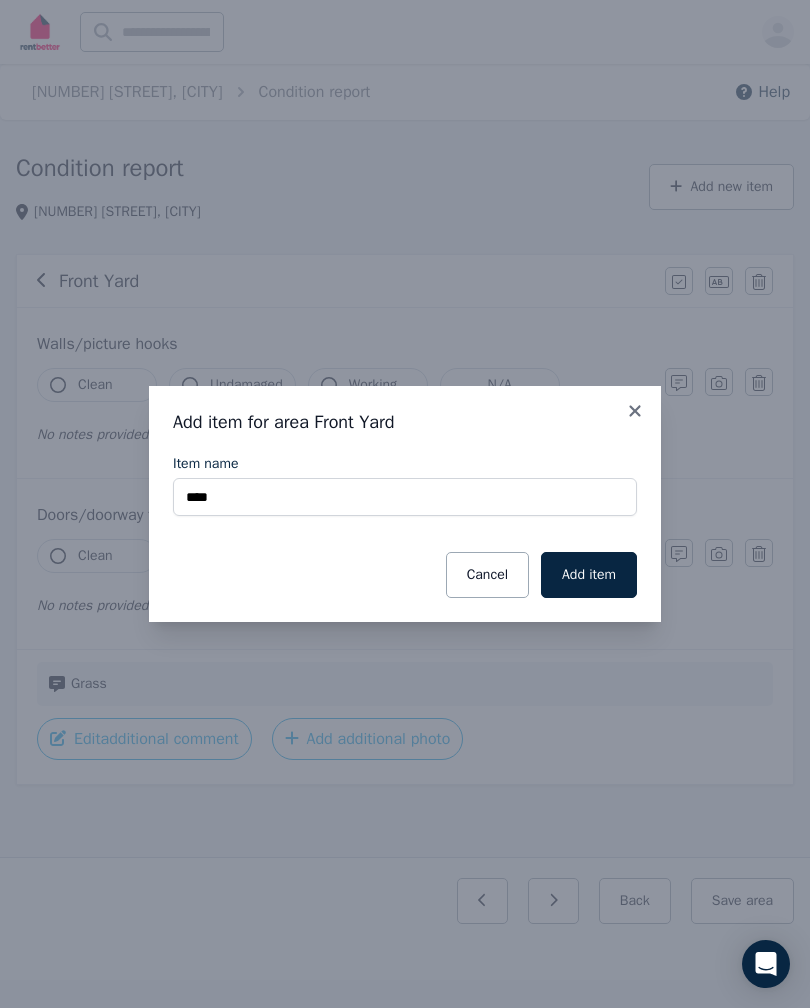 click on "Add item" at bounding box center (589, 575) 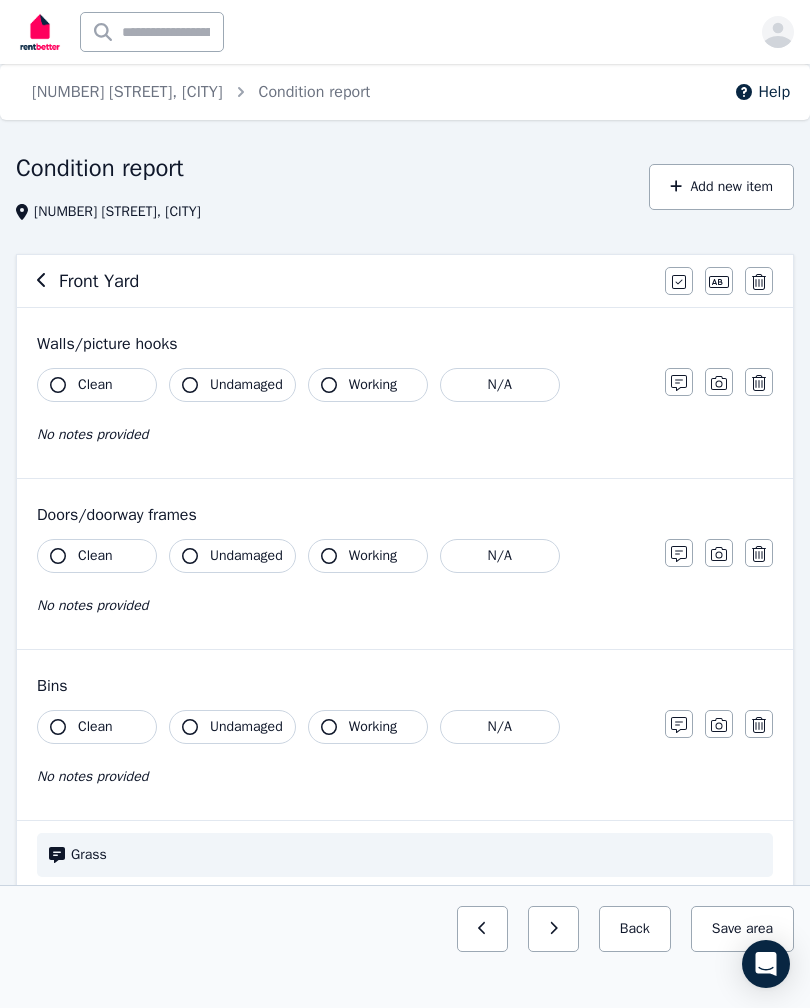 click on "Grass" at bounding box center (405, 855) 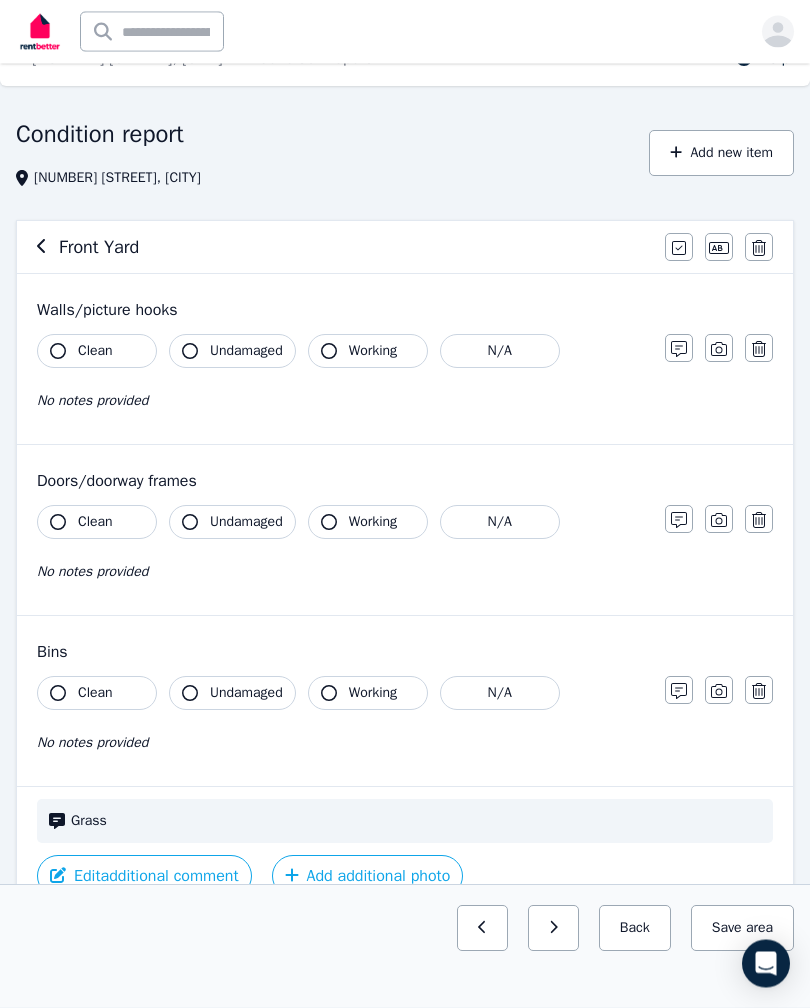 scroll, scrollTop: 23, scrollLeft: 0, axis: vertical 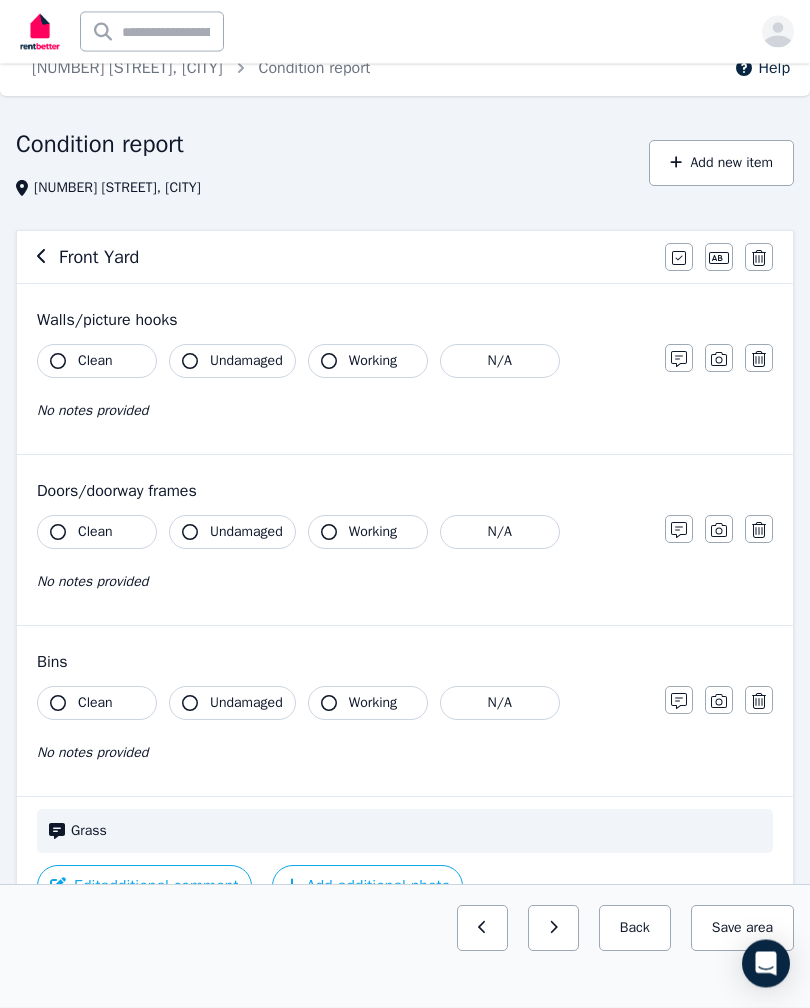 click on "Grass" at bounding box center [416, 832] 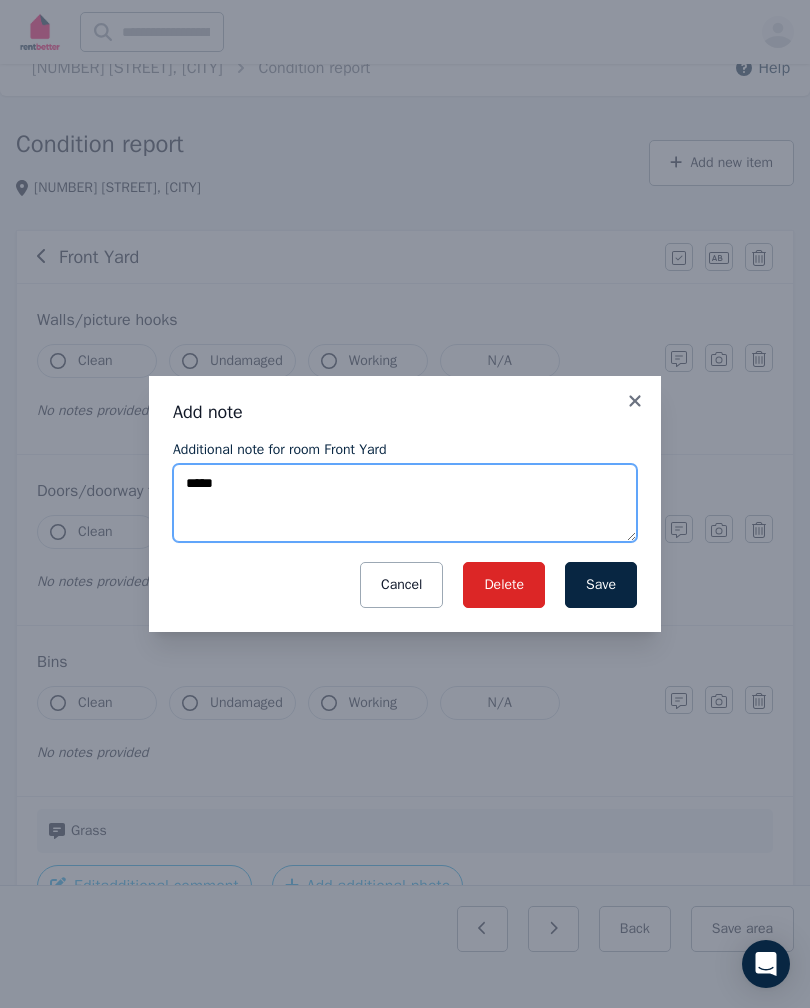click on "*****" at bounding box center (405, 503) 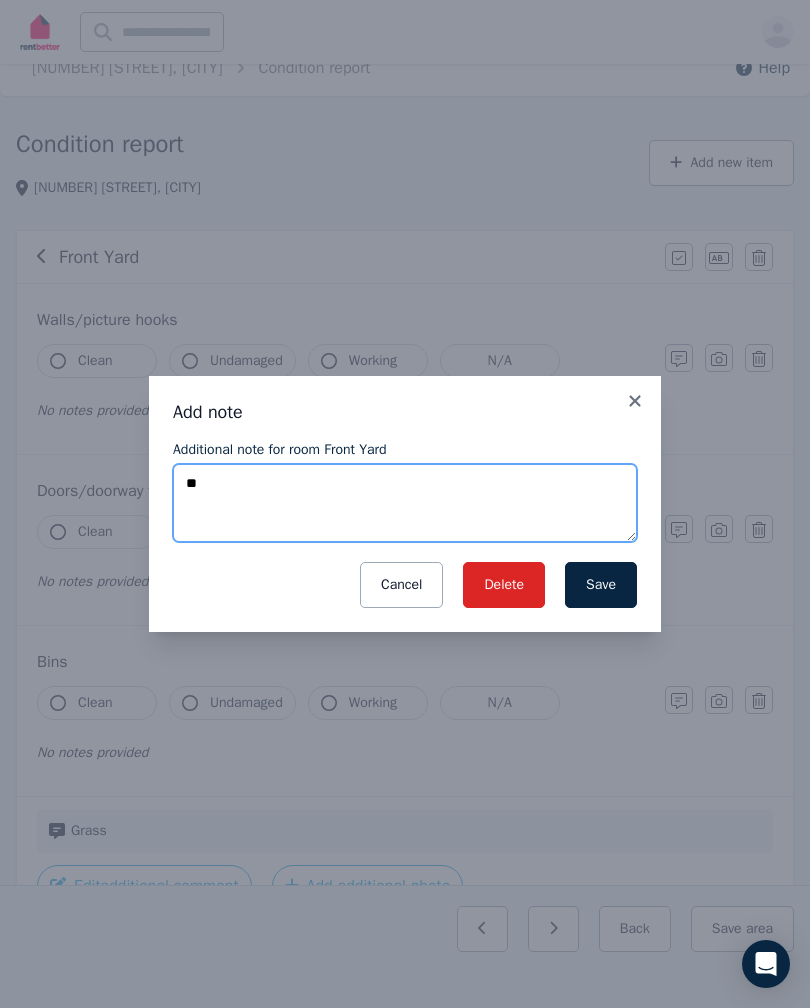 type on "*" 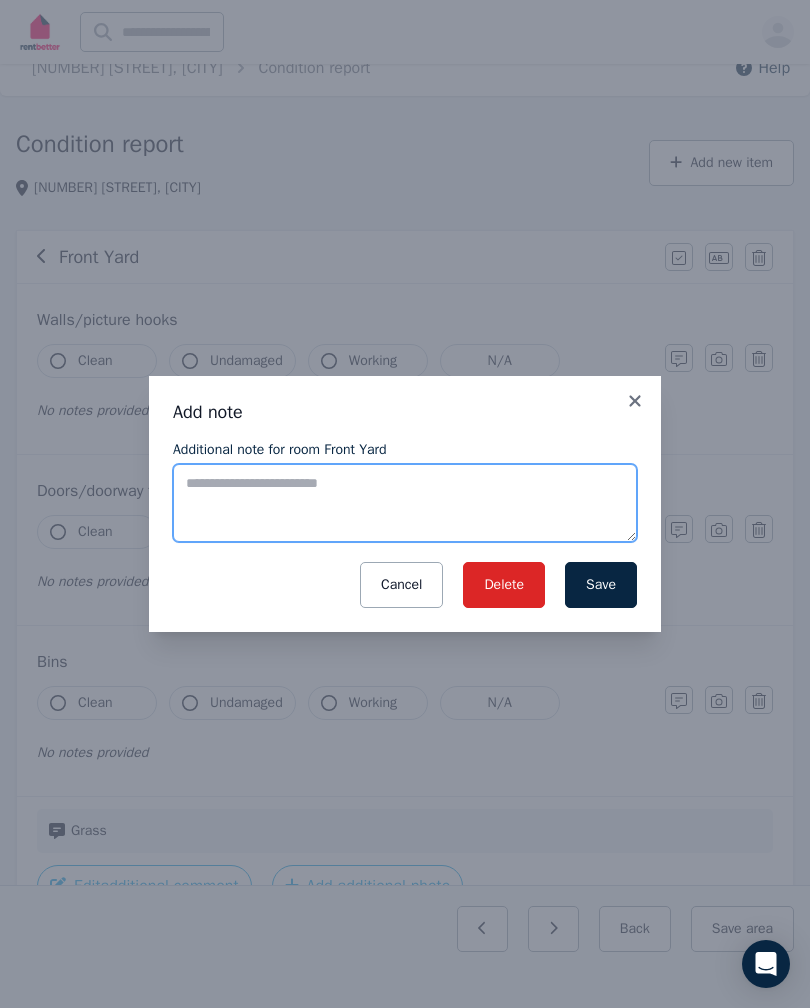 type 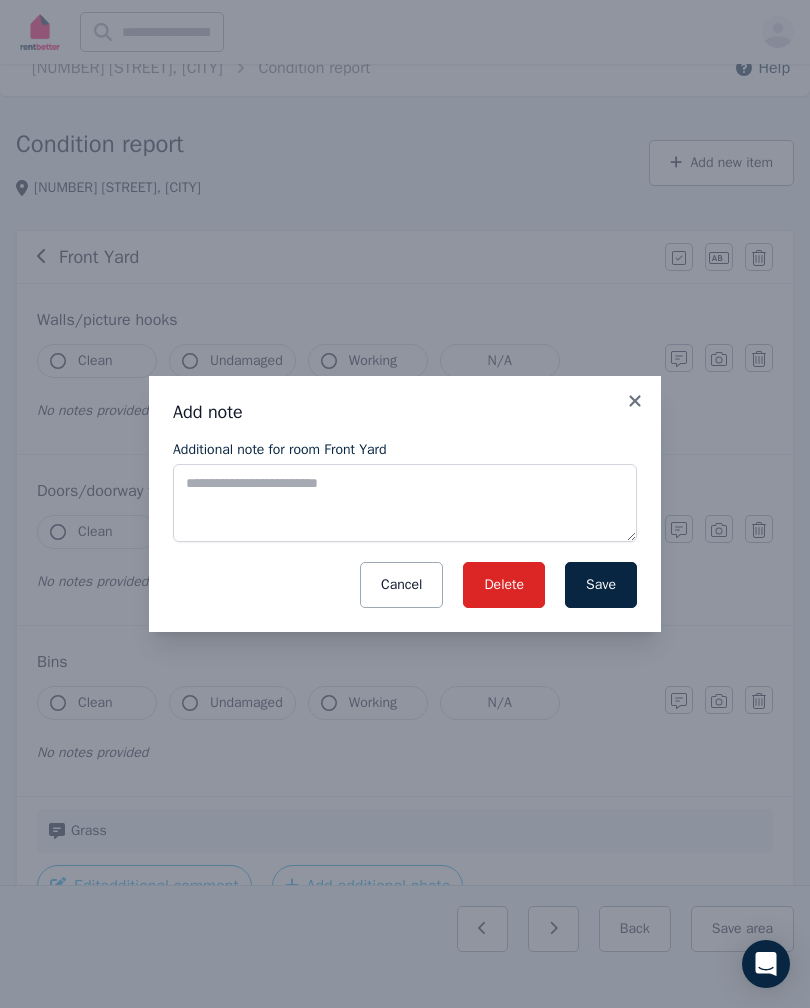 click on "Delete" at bounding box center (504, 585) 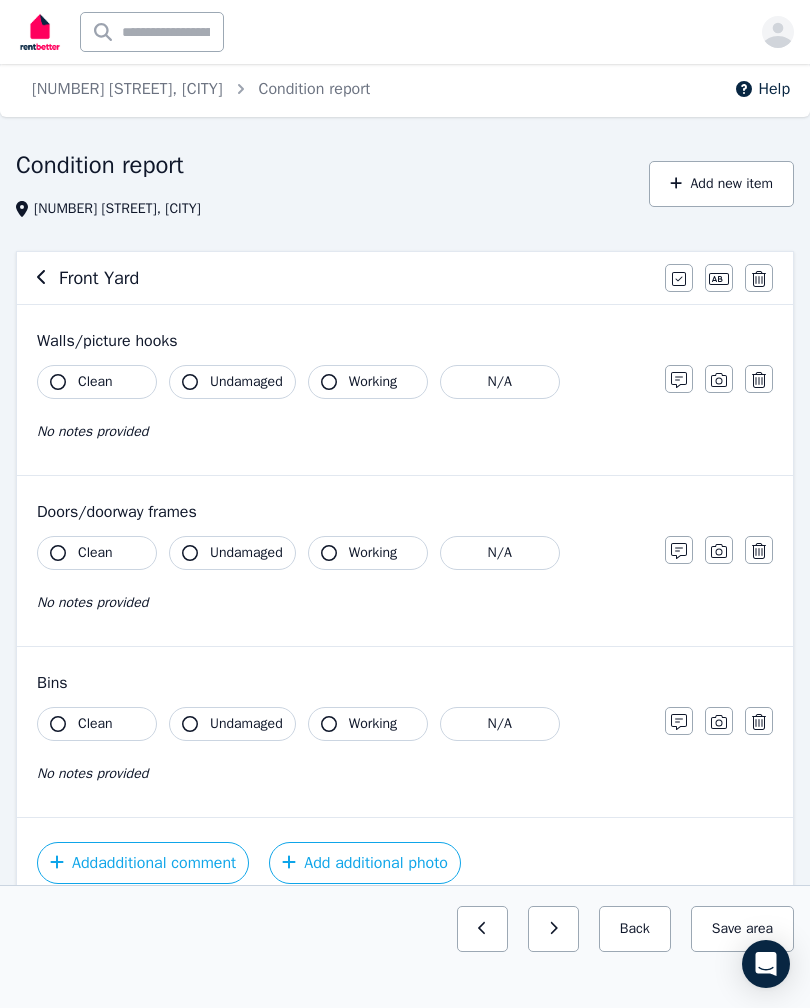 scroll, scrollTop: 0, scrollLeft: 0, axis: both 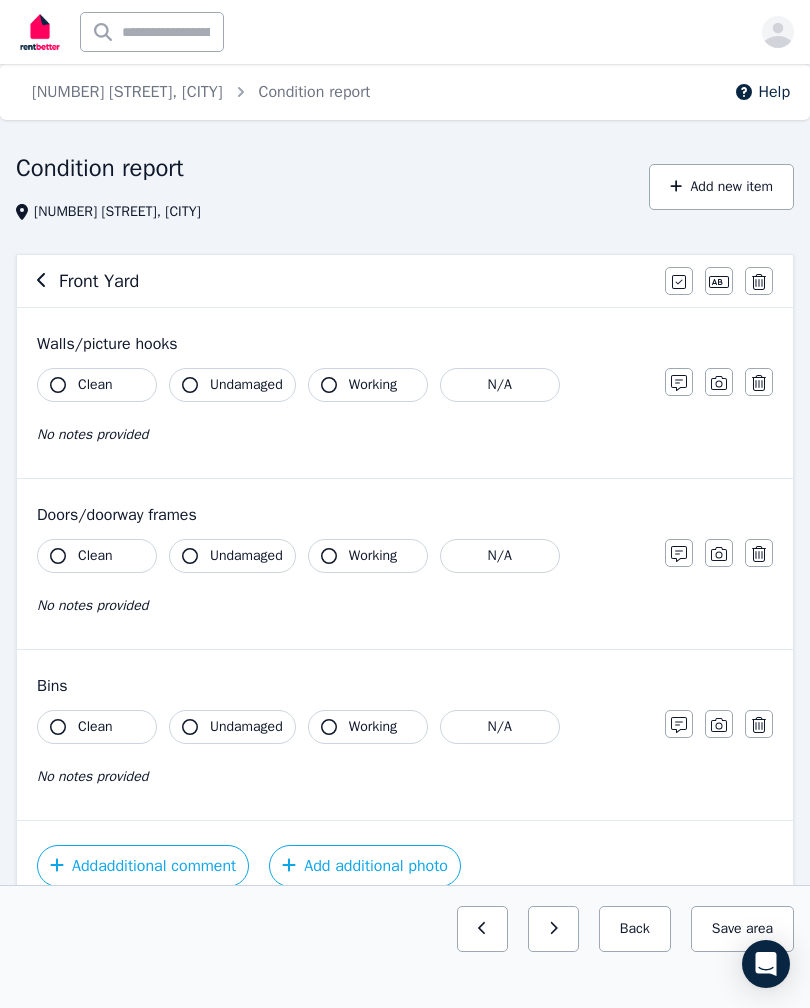 click on "Add new item" at bounding box center [721, 187] 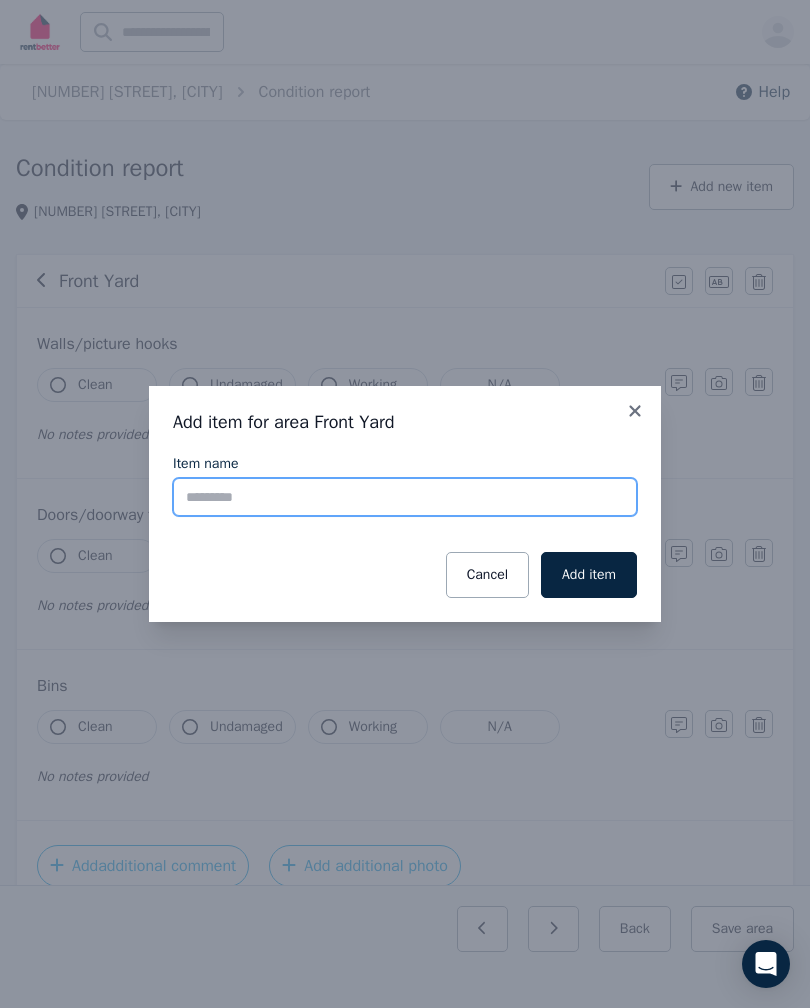 click on "Item name" at bounding box center (405, 497) 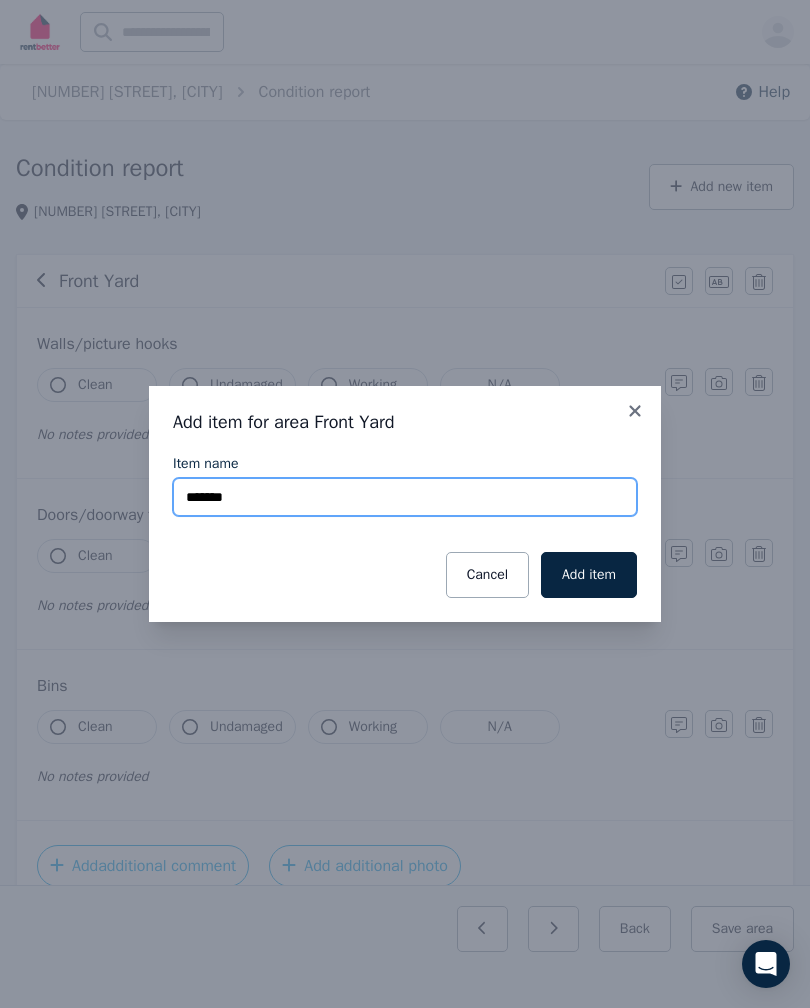 type on "*******" 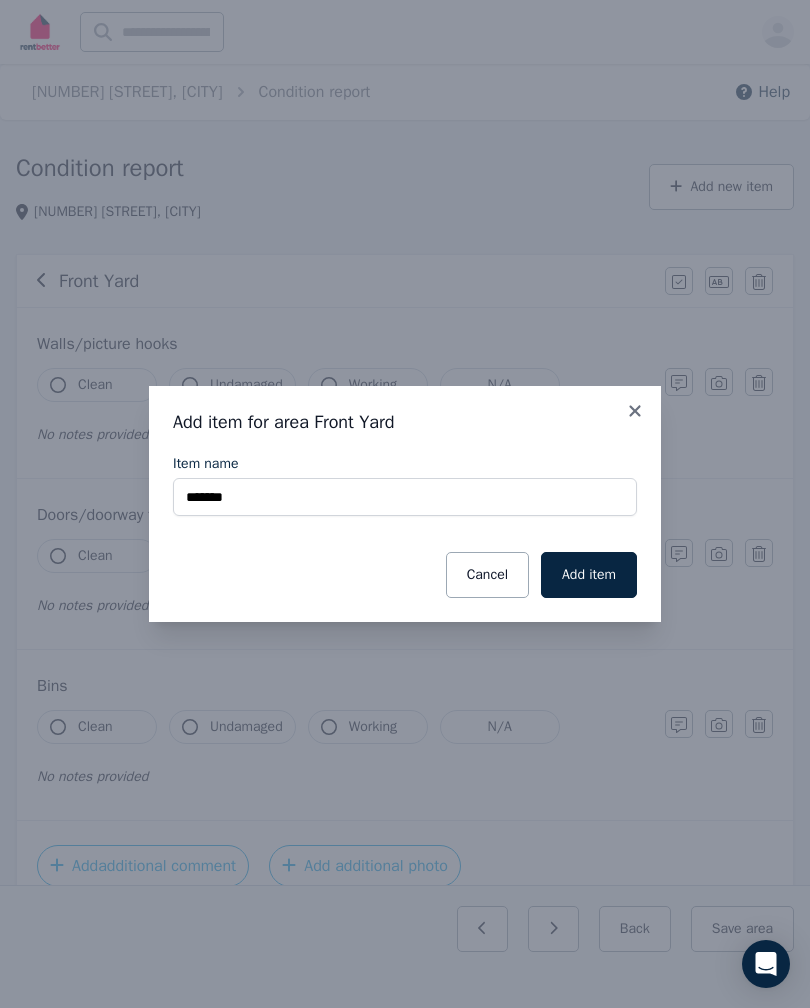 click on "Add item" at bounding box center (589, 575) 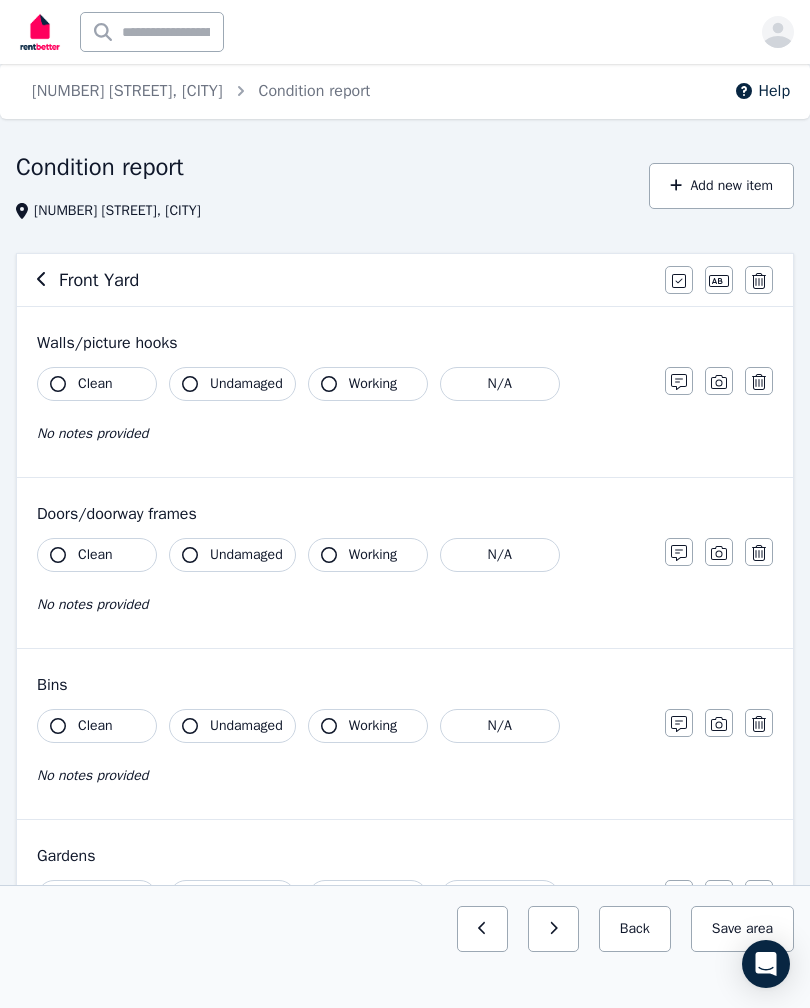 scroll, scrollTop: 0, scrollLeft: 0, axis: both 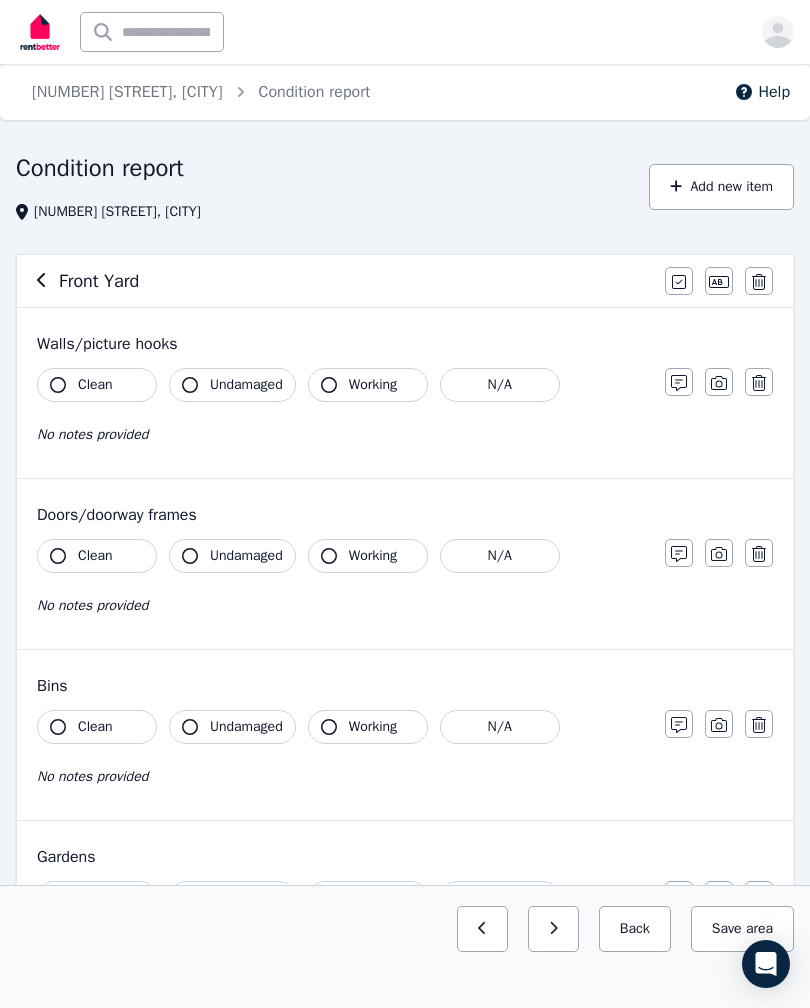 click on "Add new item" at bounding box center [721, 187] 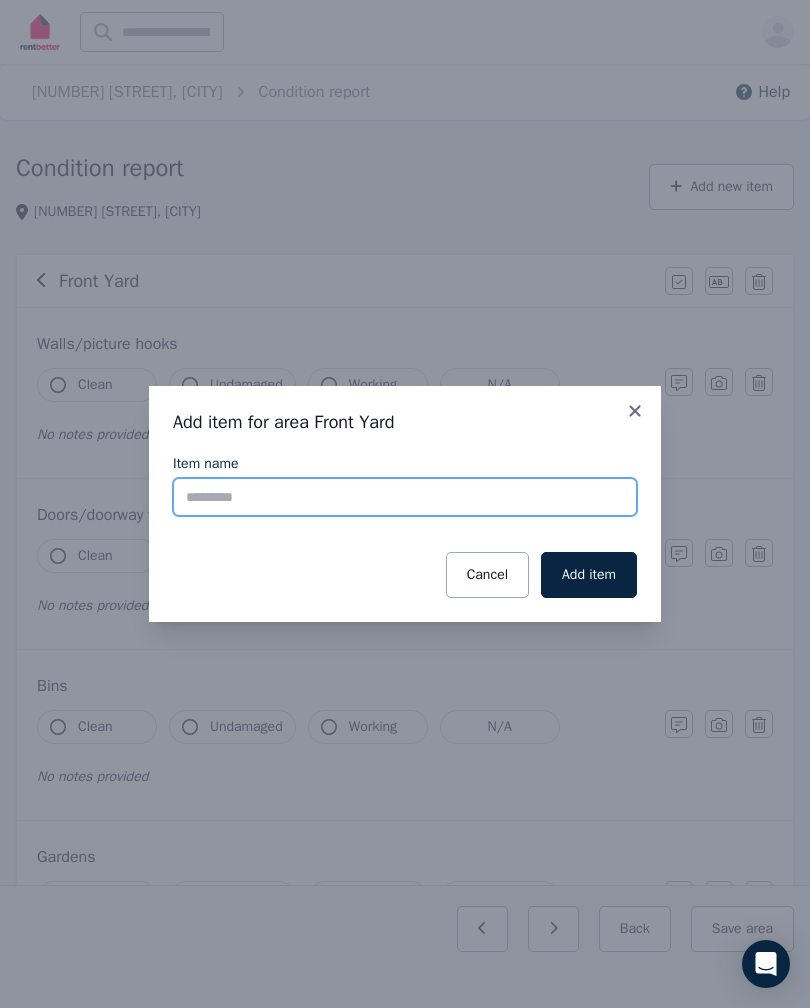click on "Item name" at bounding box center [405, 497] 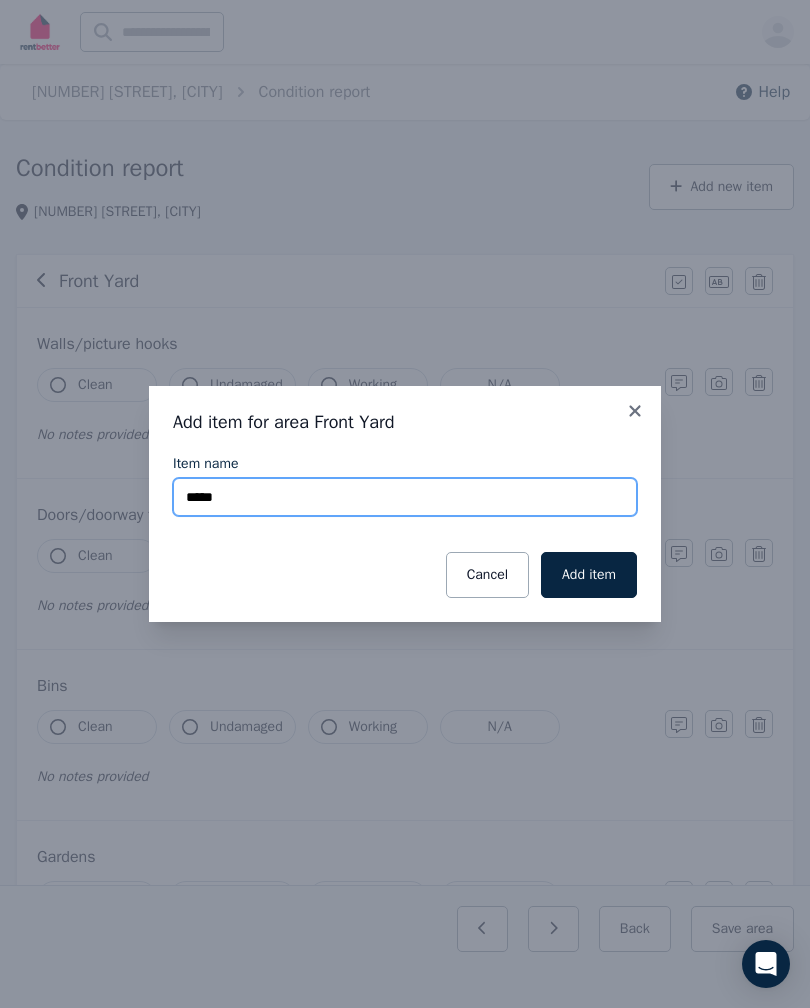 type on "*****" 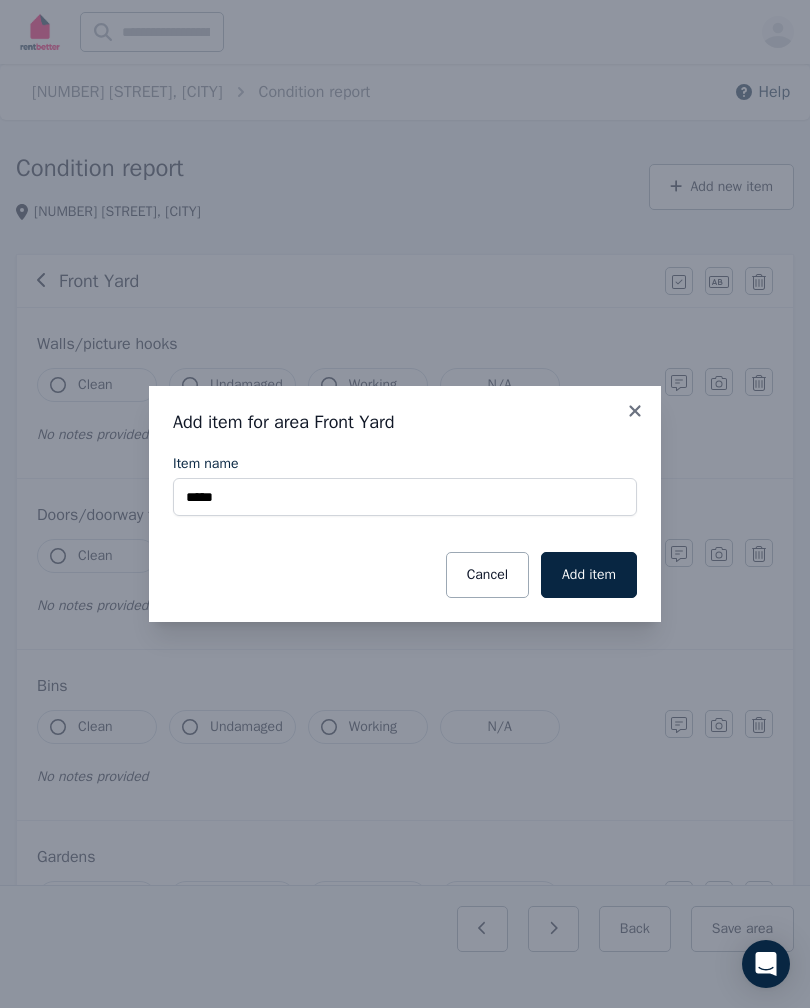 click on "Add item" at bounding box center [589, 575] 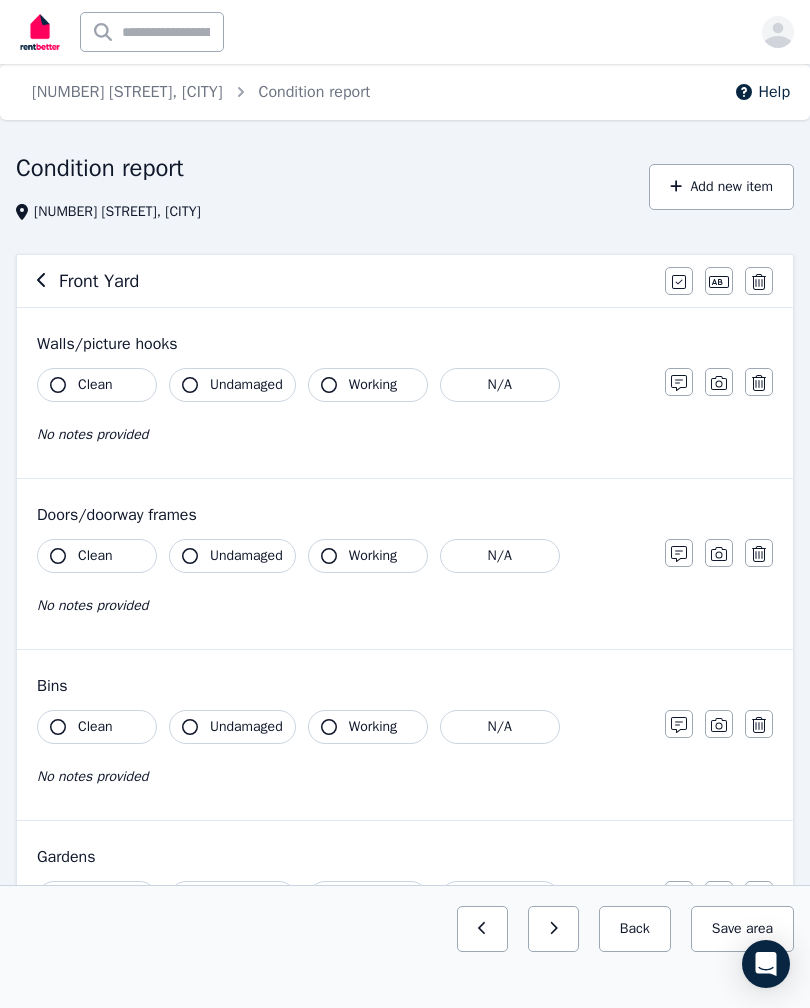 click on "Add new item" at bounding box center (721, 187) 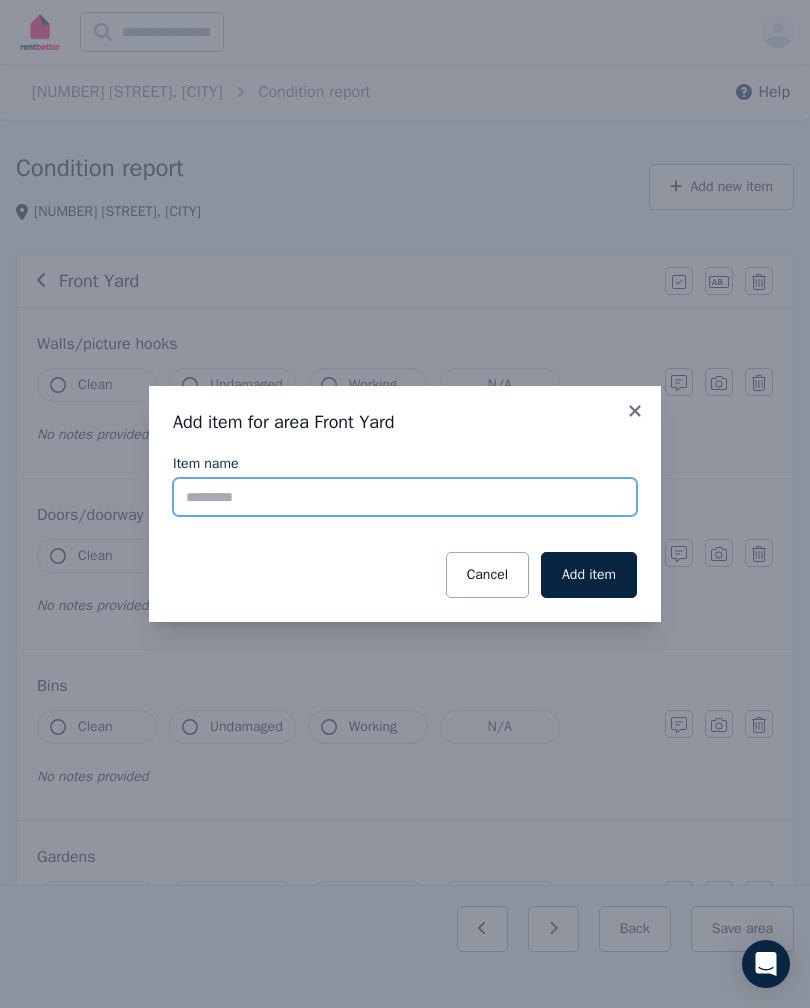 click on "Item name" at bounding box center [405, 497] 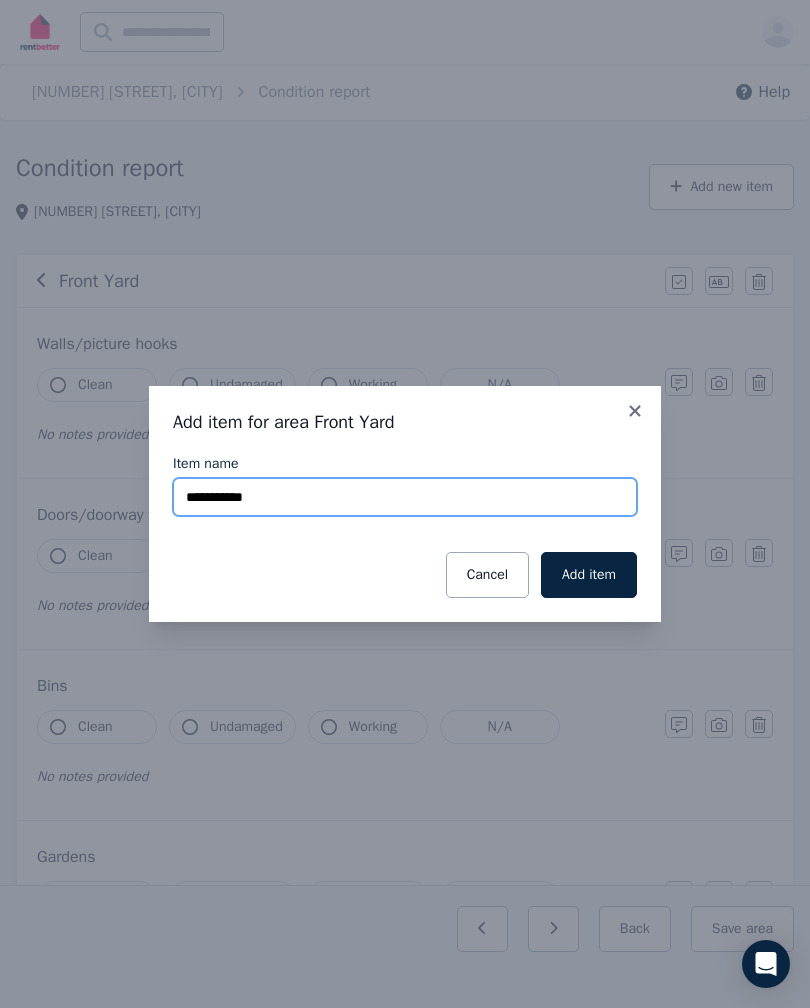type on "**********" 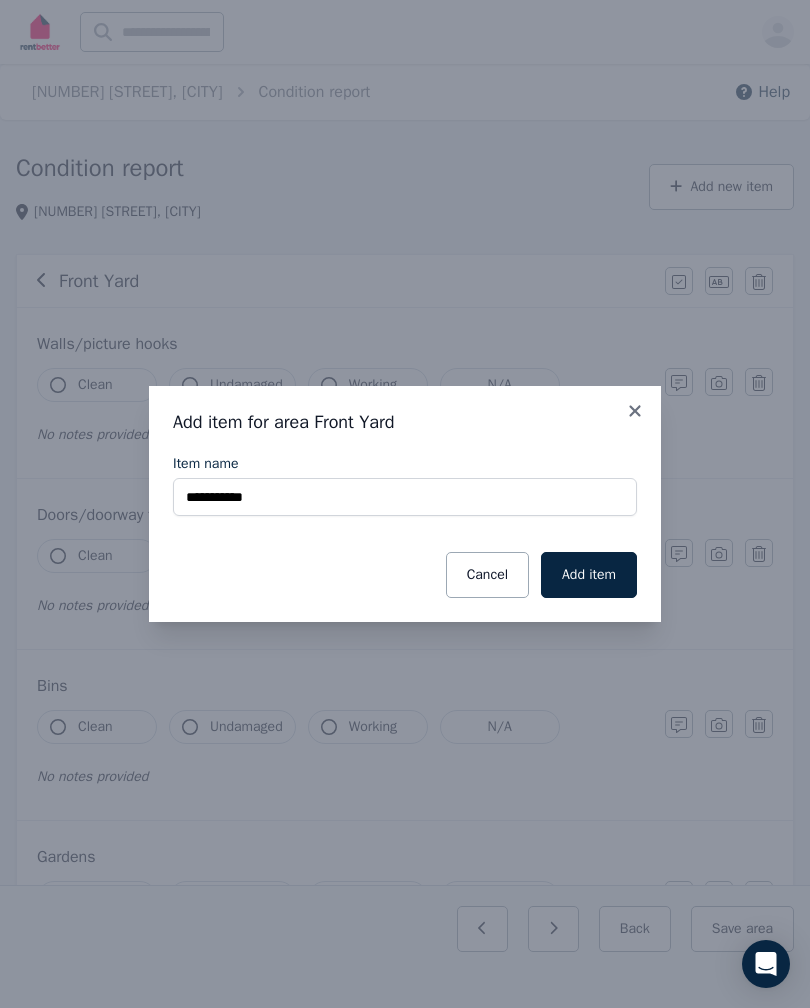 click on "Add item" at bounding box center (589, 575) 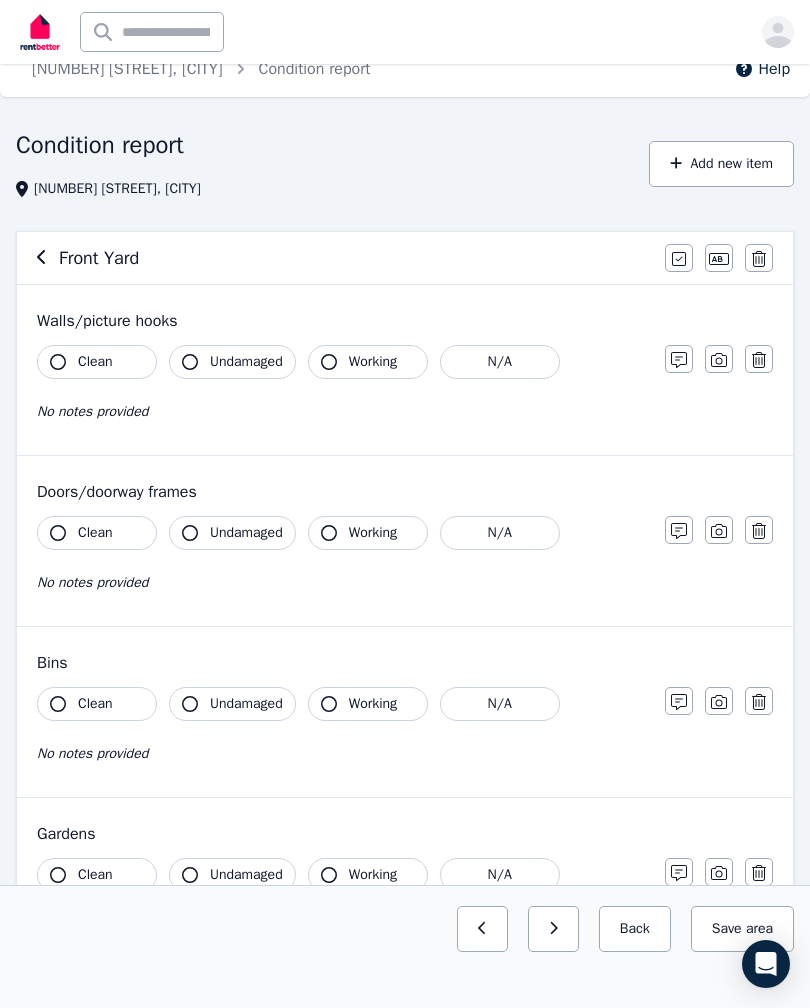 scroll, scrollTop: 25, scrollLeft: 0, axis: vertical 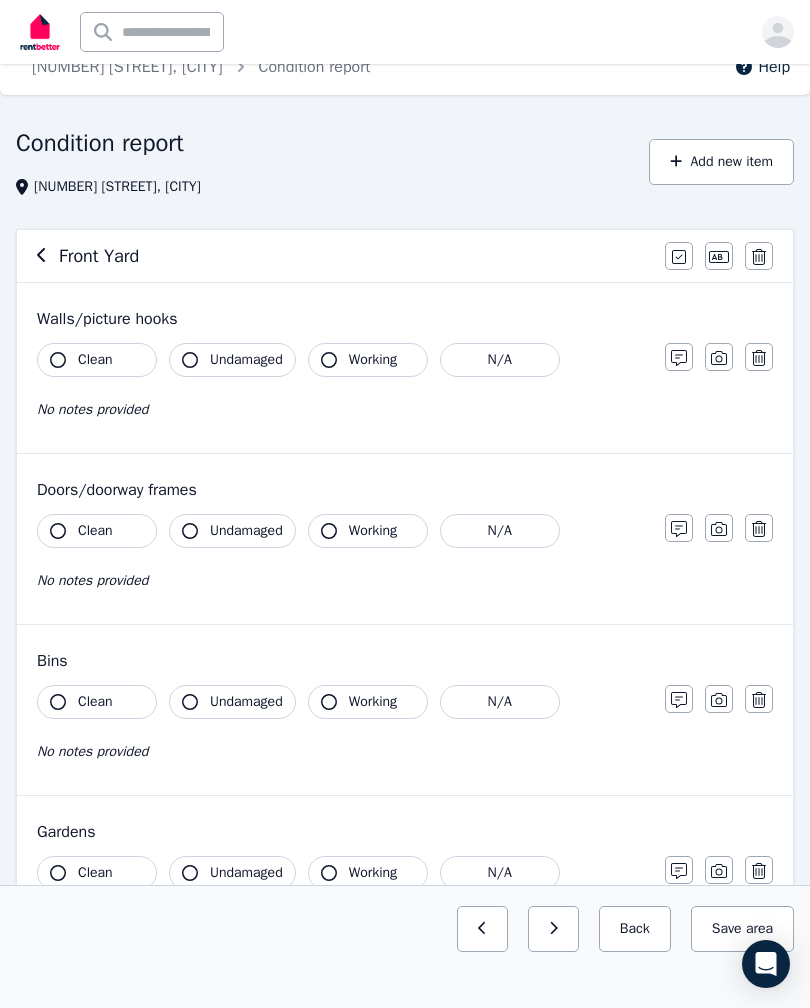click on "Add new item" at bounding box center [721, 162] 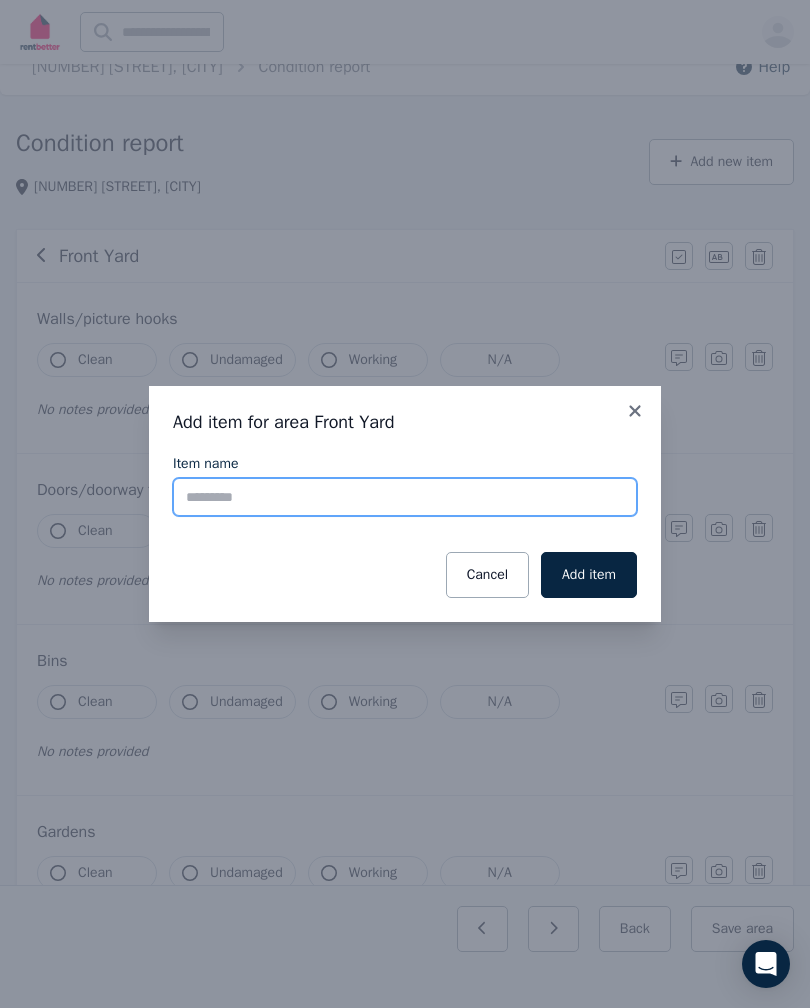 click on "Item name" at bounding box center (405, 497) 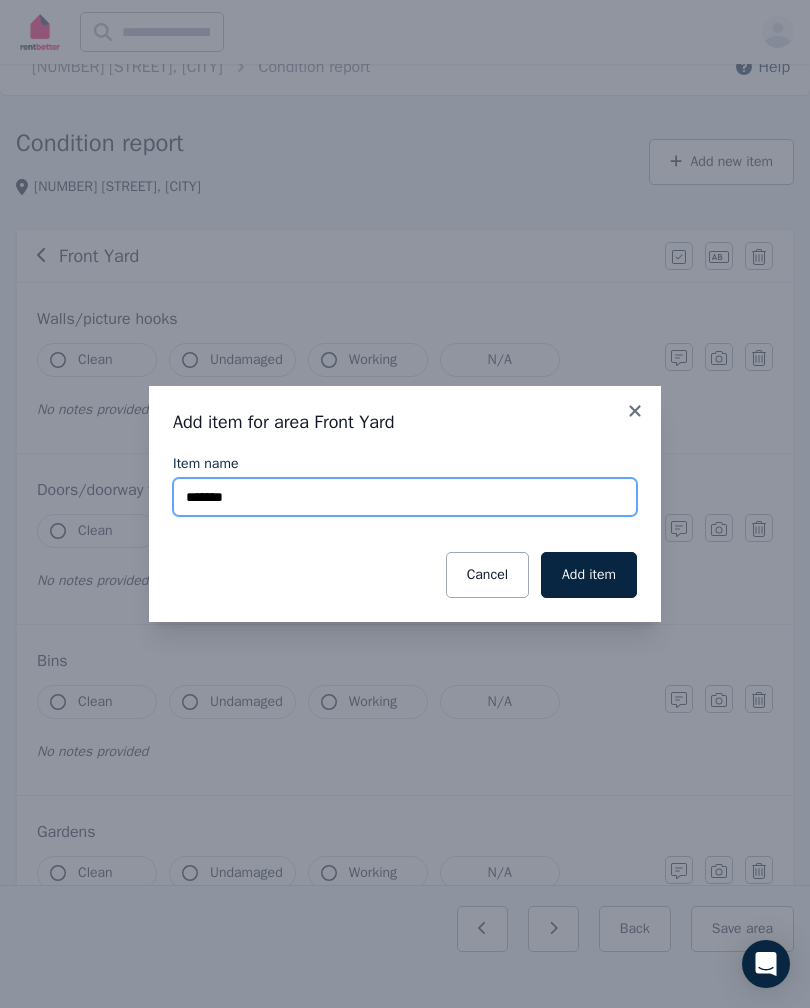 type on "*******" 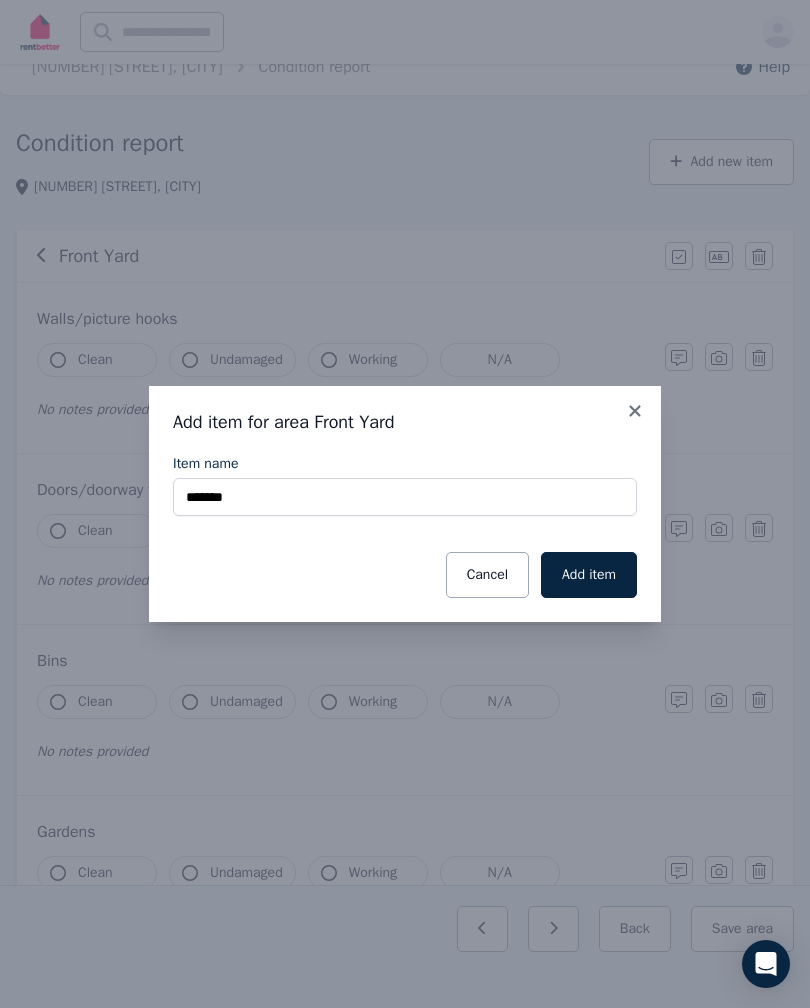 click on "Add item" at bounding box center [589, 575] 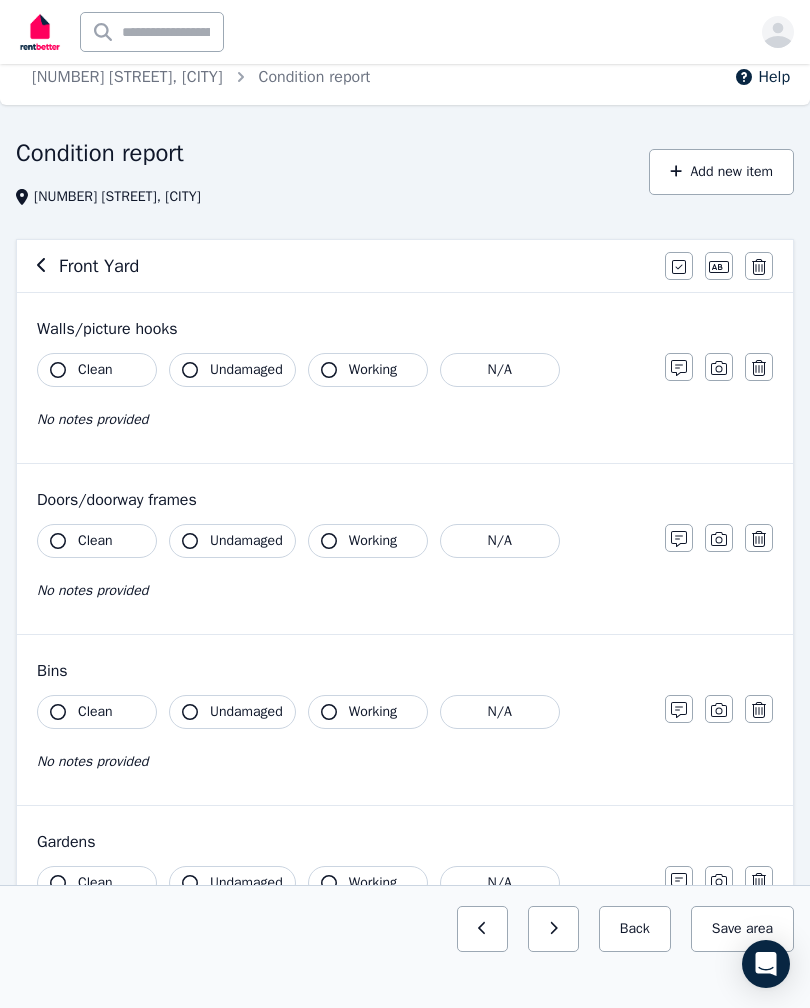 scroll, scrollTop: 0, scrollLeft: 0, axis: both 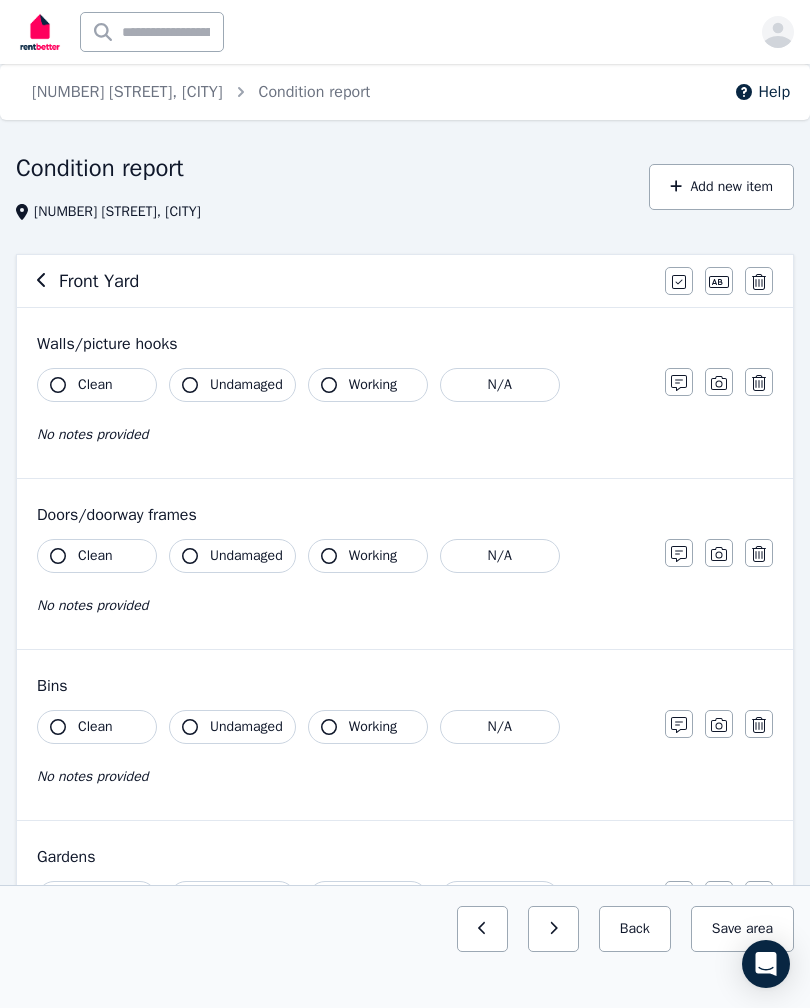 click on "Save   area" at bounding box center [742, 929] 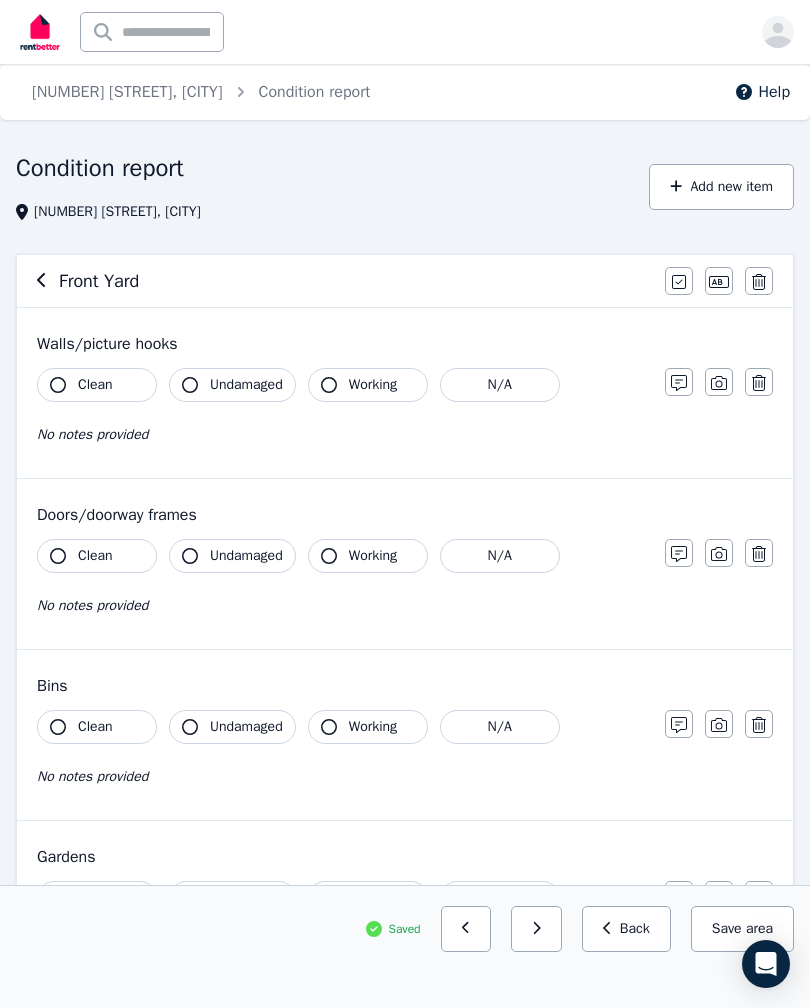 click at bounding box center (466, 929) 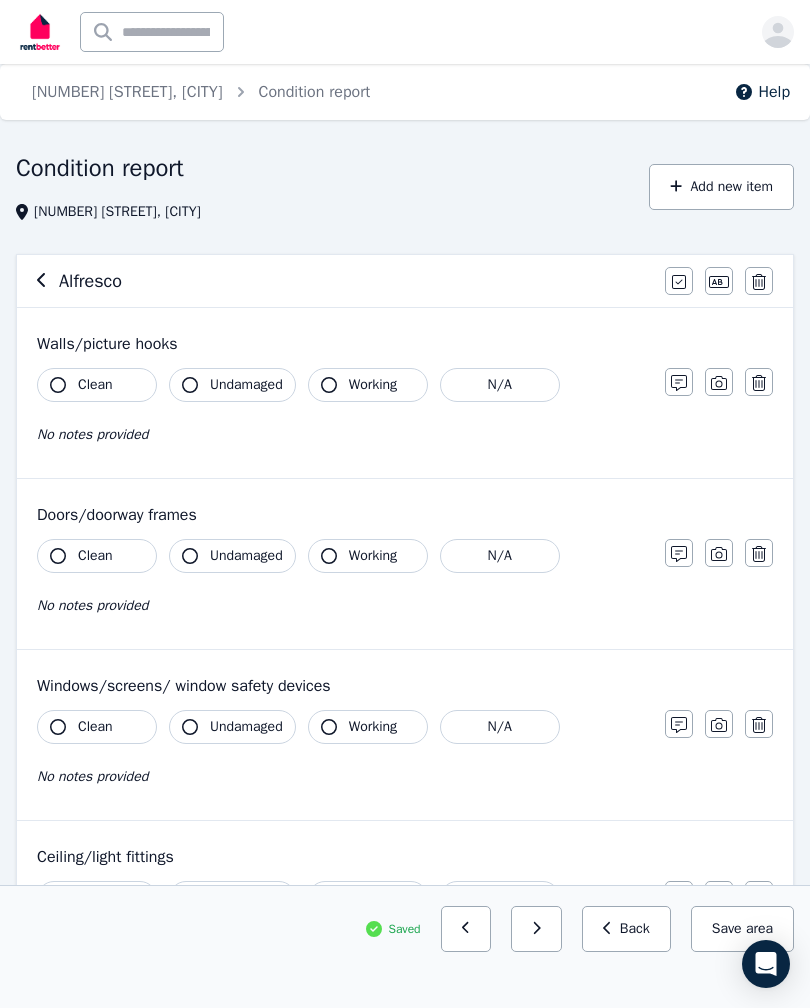 click at bounding box center [466, 929] 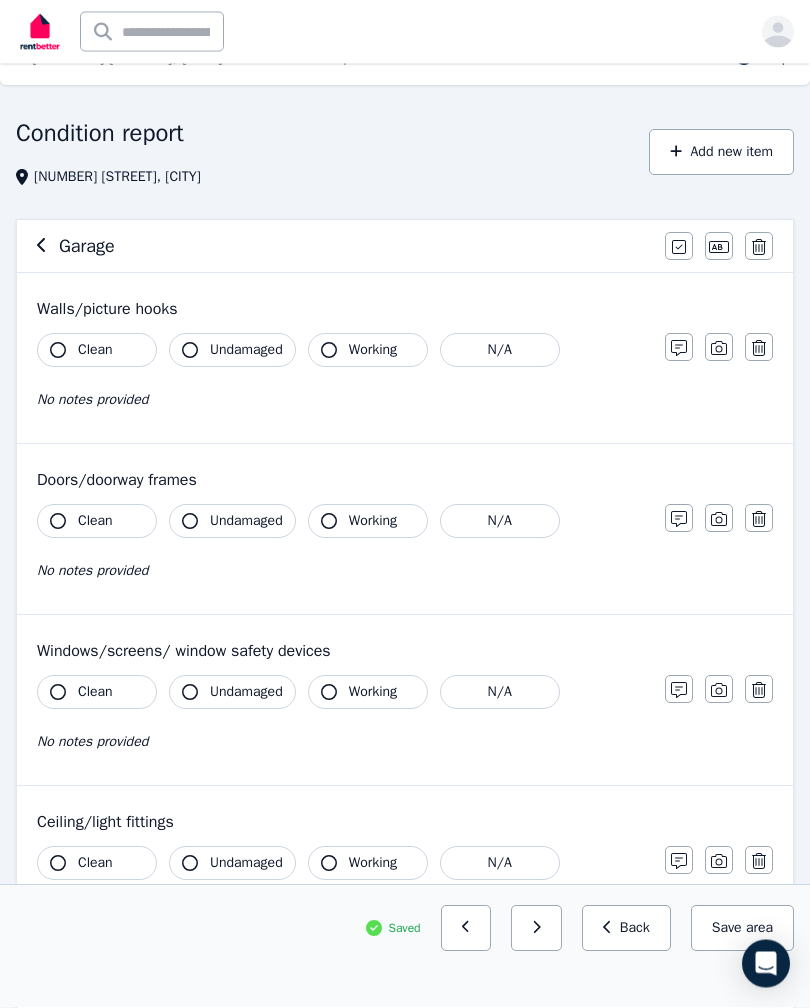 scroll, scrollTop: 36, scrollLeft: 0, axis: vertical 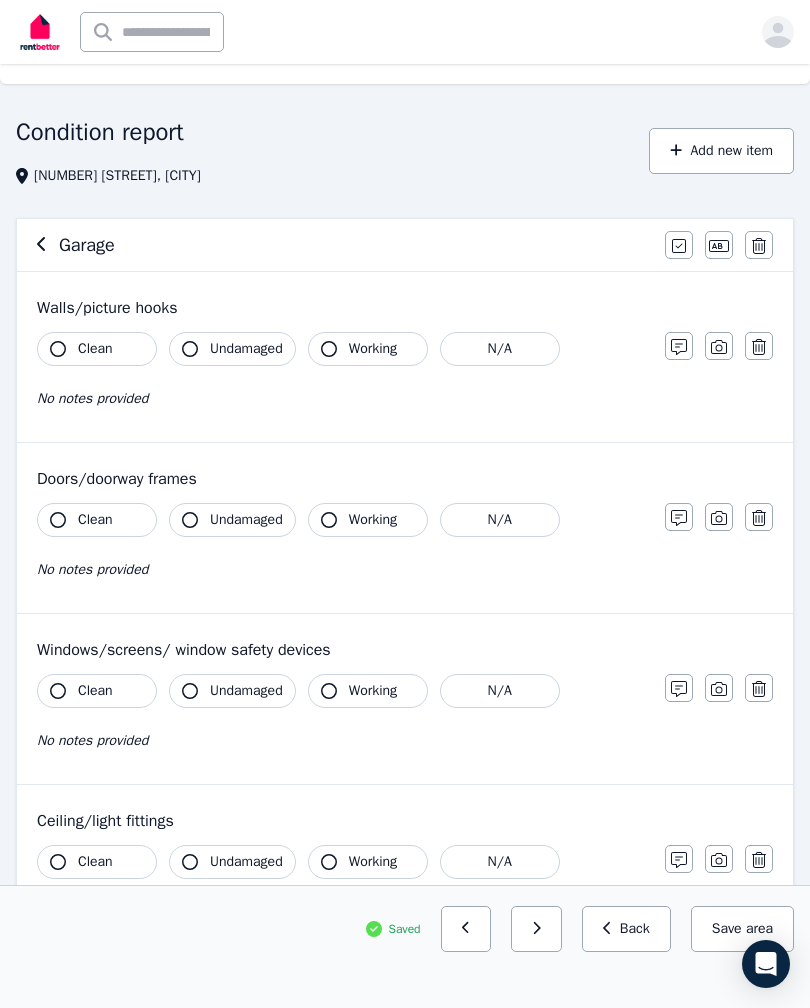 click on "Walls/picture hooks" at bounding box center (405, 308) 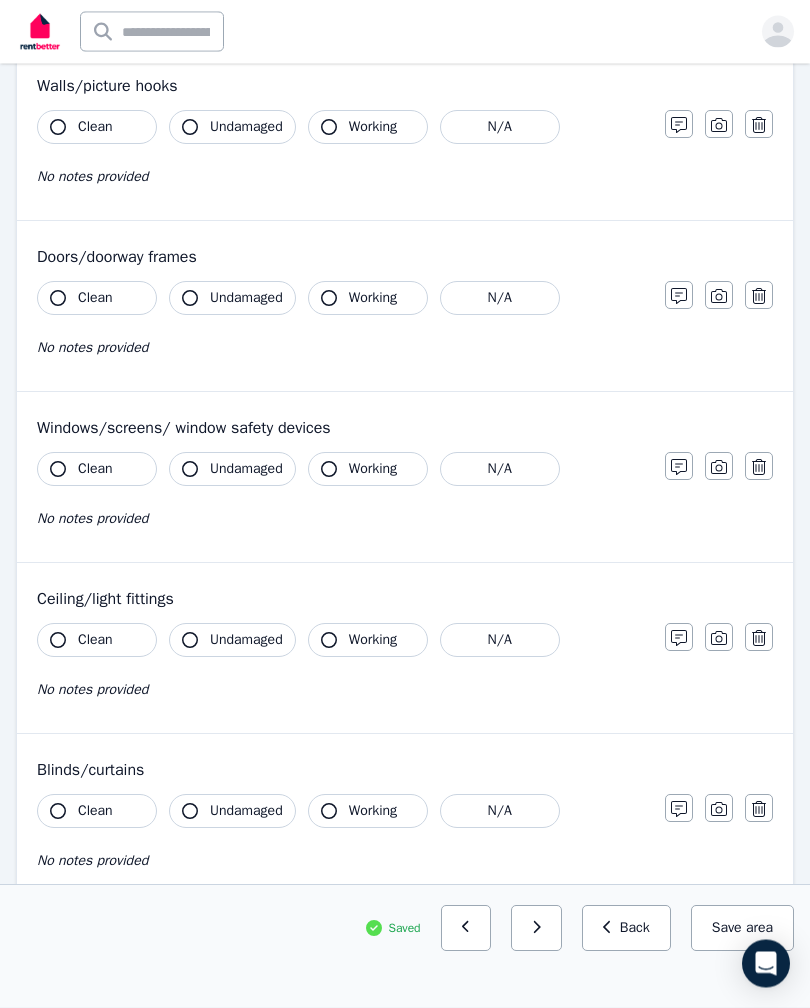 scroll, scrollTop: 259, scrollLeft: 0, axis: vertical 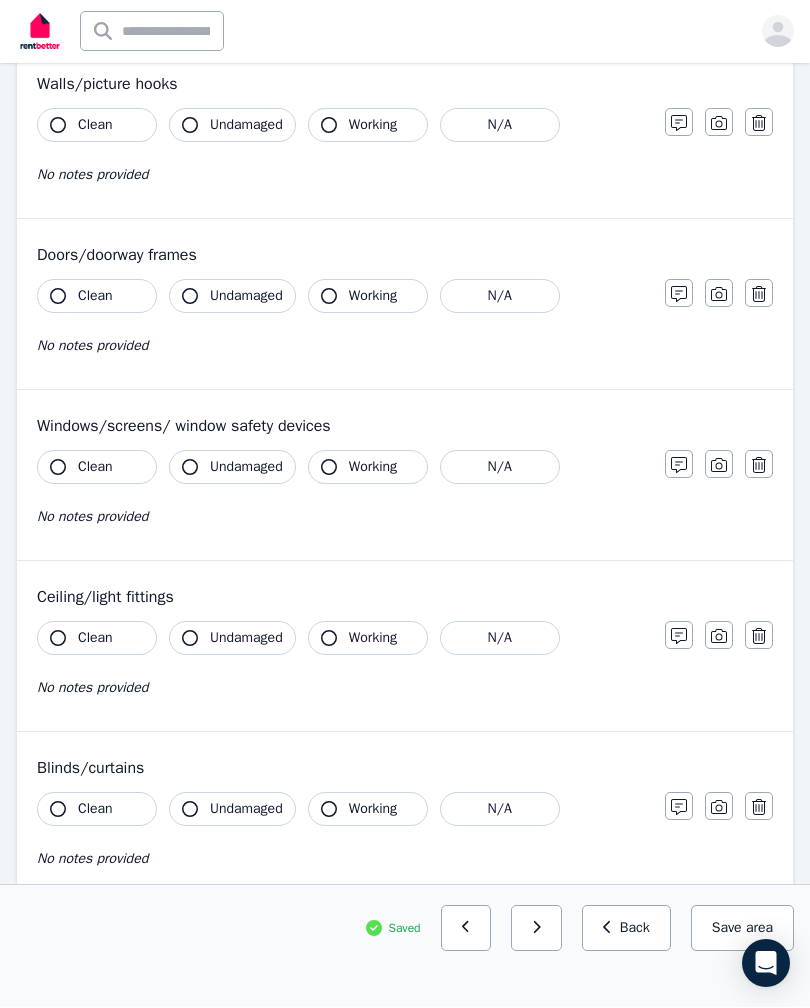 click 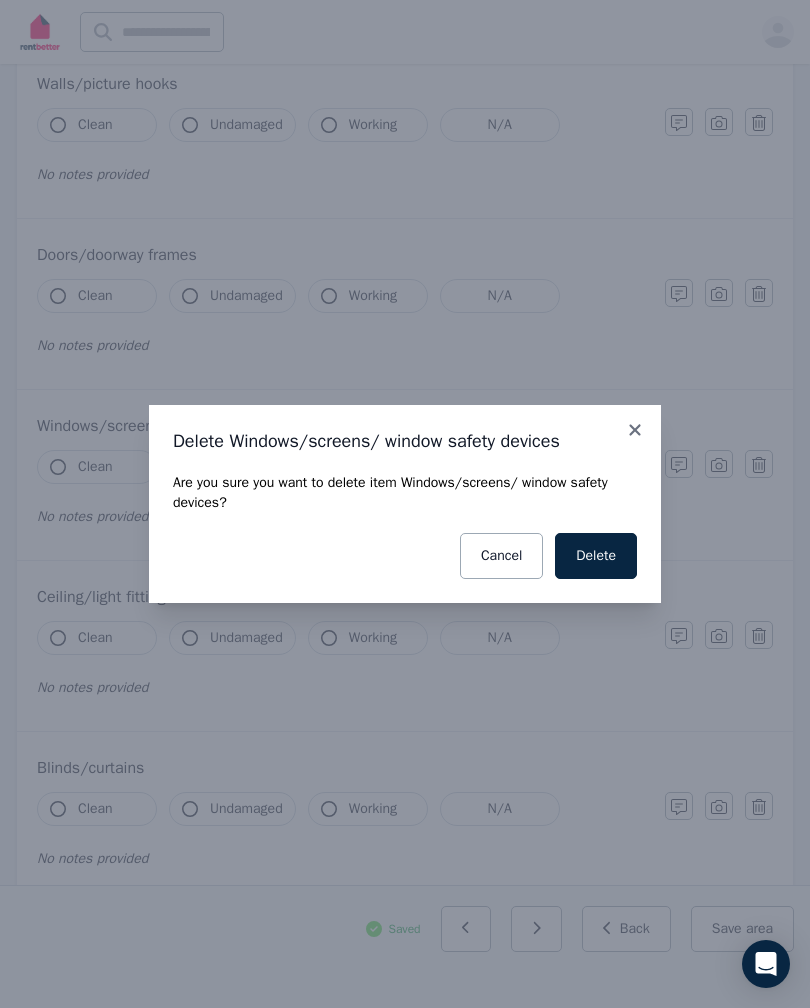 click on "Delete" at bounding box center (596, 556) 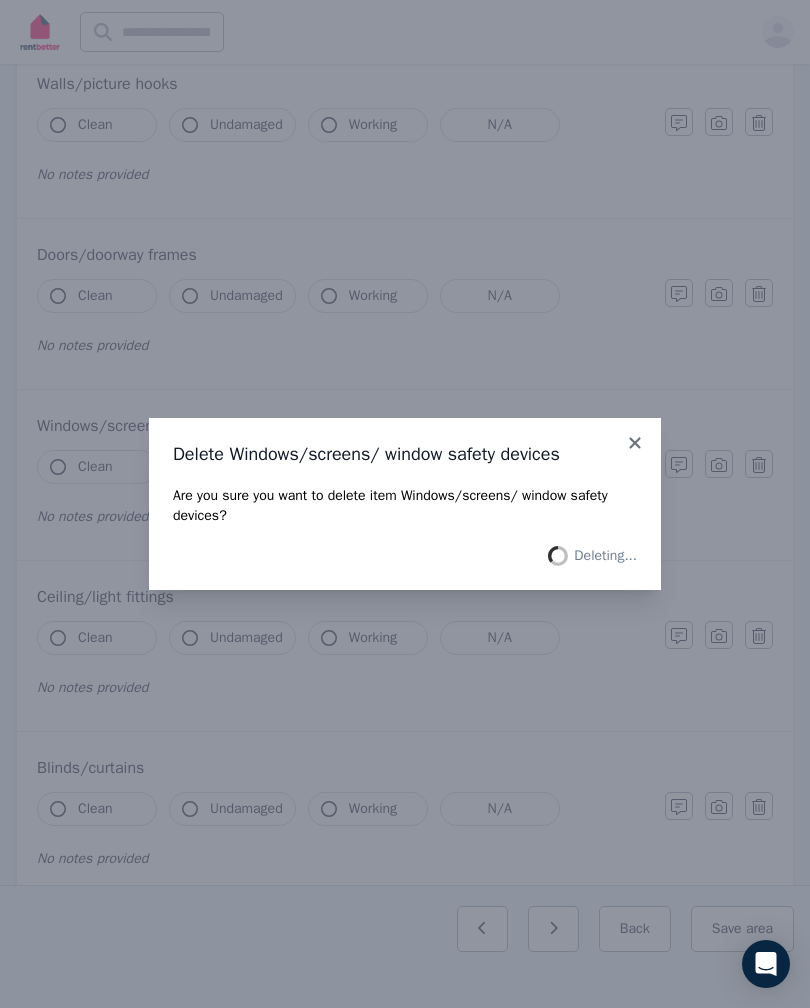 scroll, scrollTop: 241, scrollLeft: 0, axis: vertical 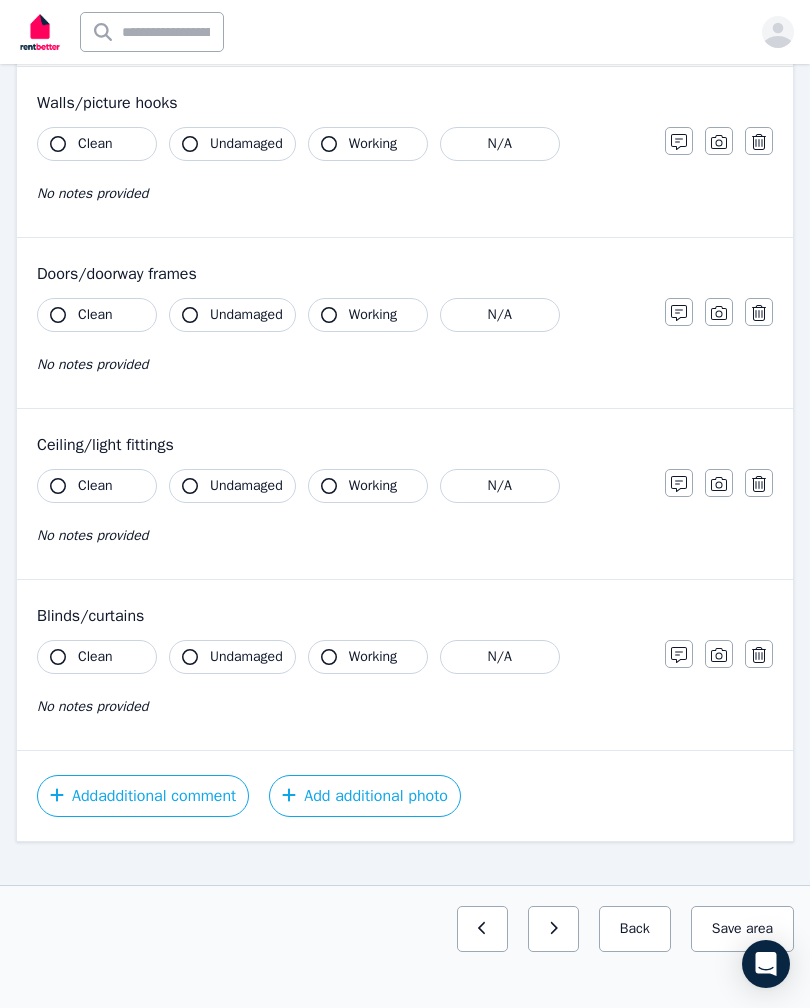 click at bounding box center (759, 654) 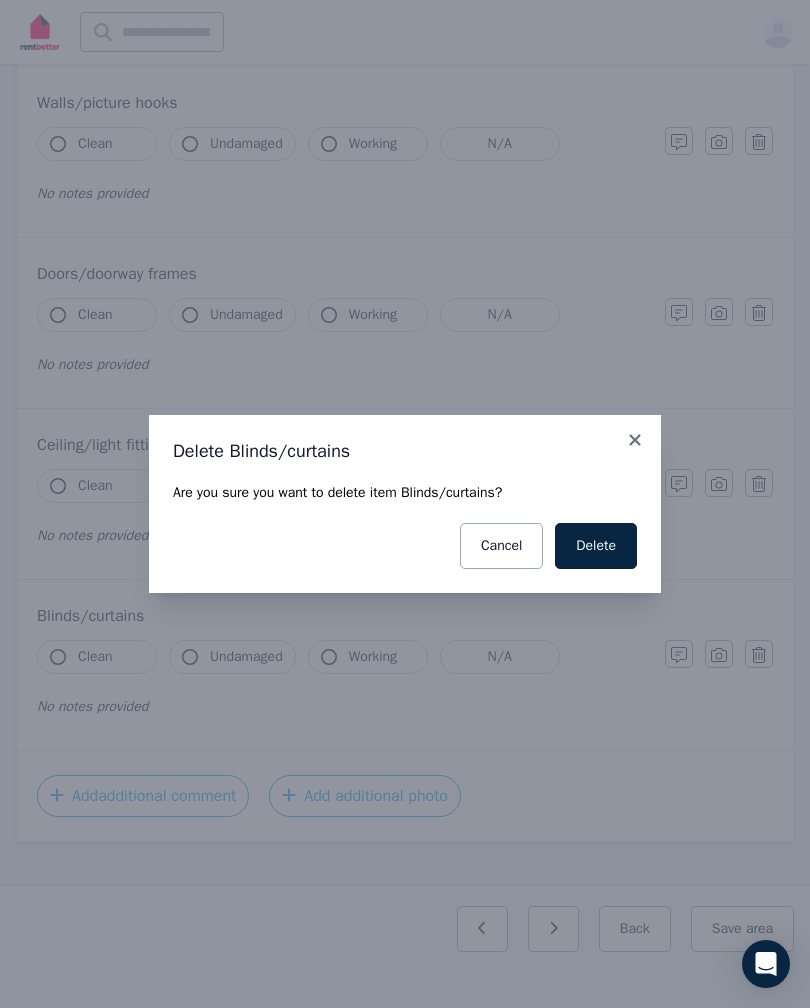 click on "Delete" at bounding box center (596, 546) 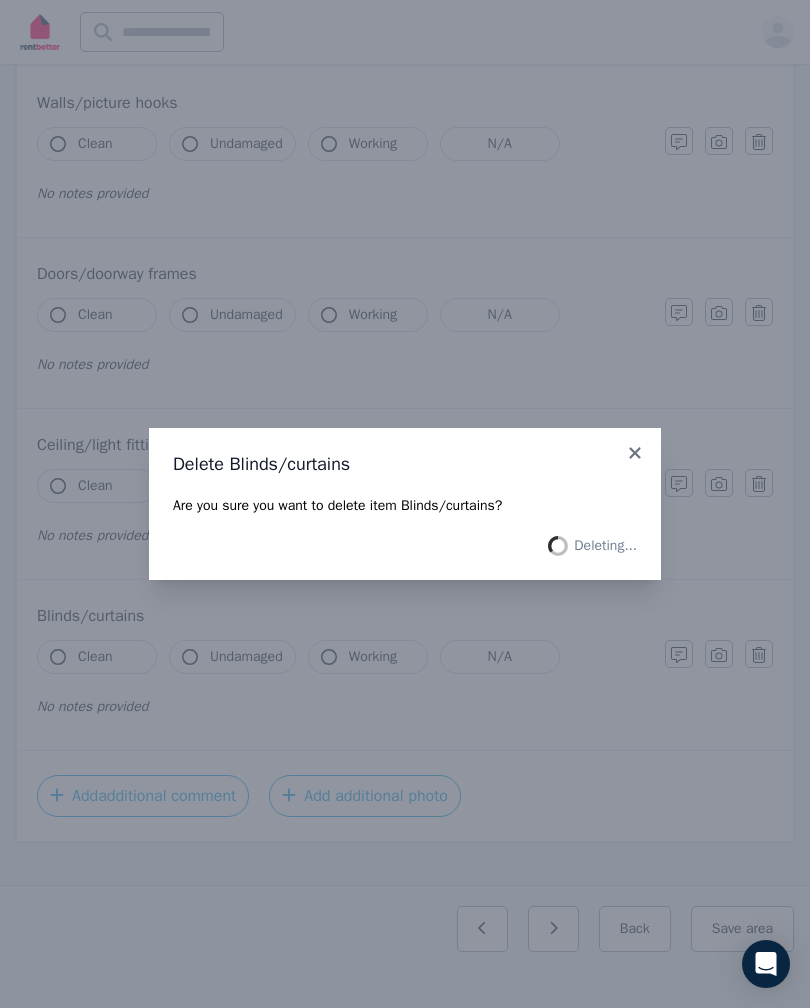 scroll, scrollTop: 70, scrollLeft: 0, axis: vertical 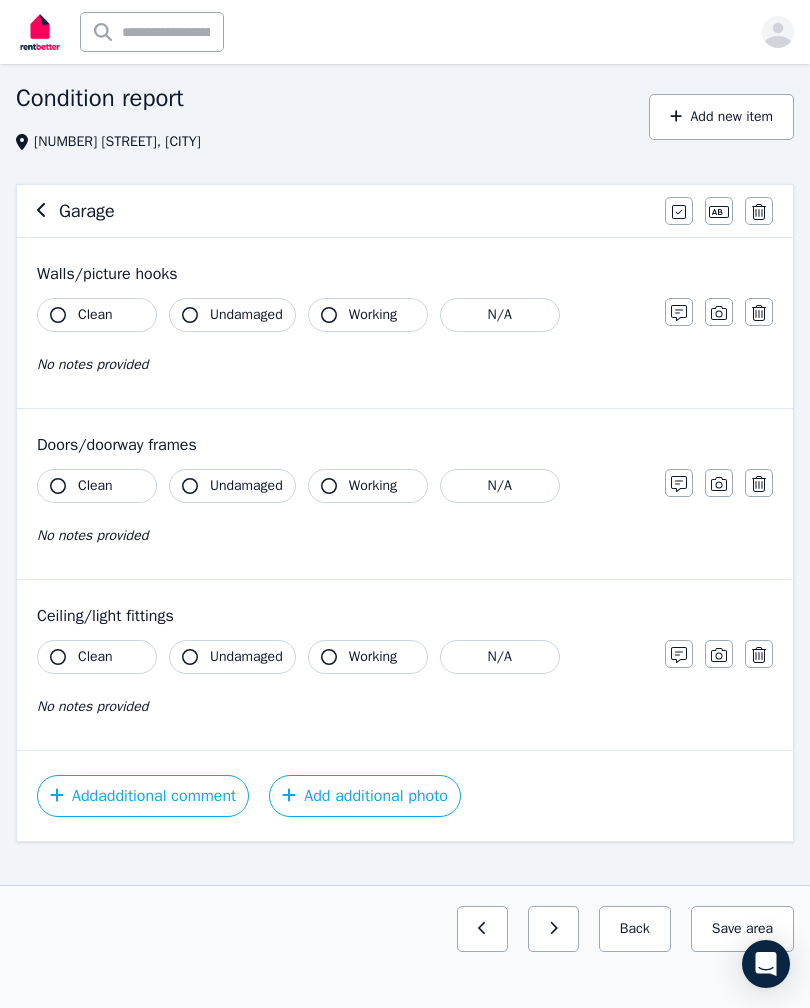 click on "Add new item" at bounding box center [721, 117] 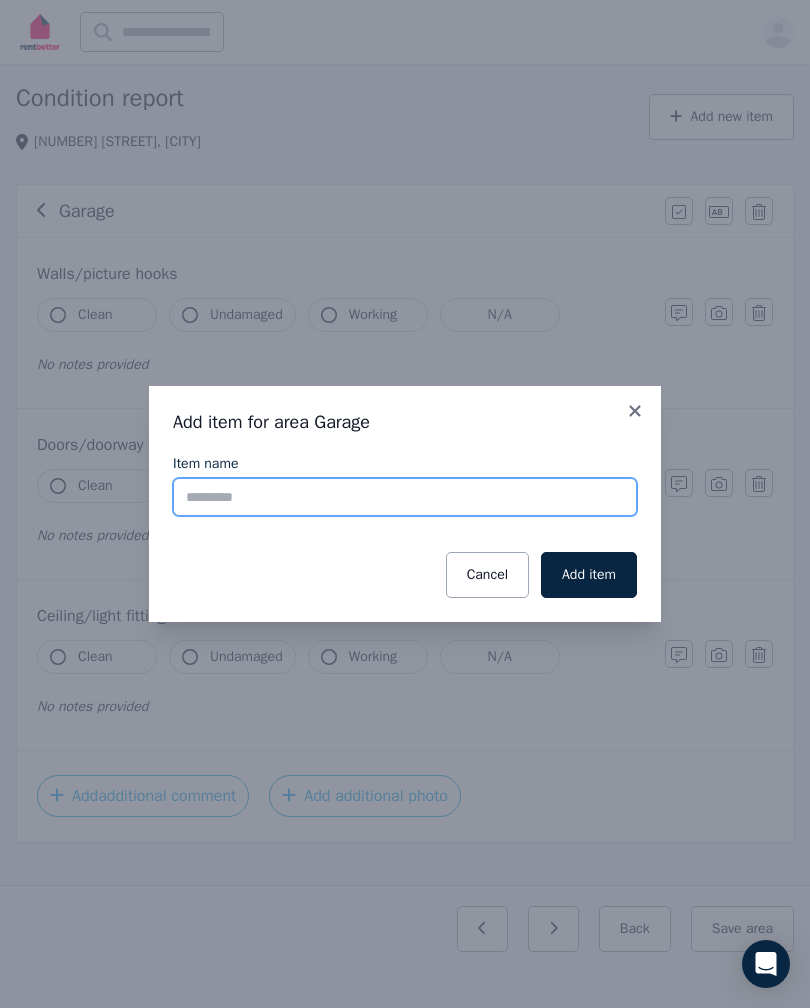 click on "Item name" at bounding box center (405, 497) 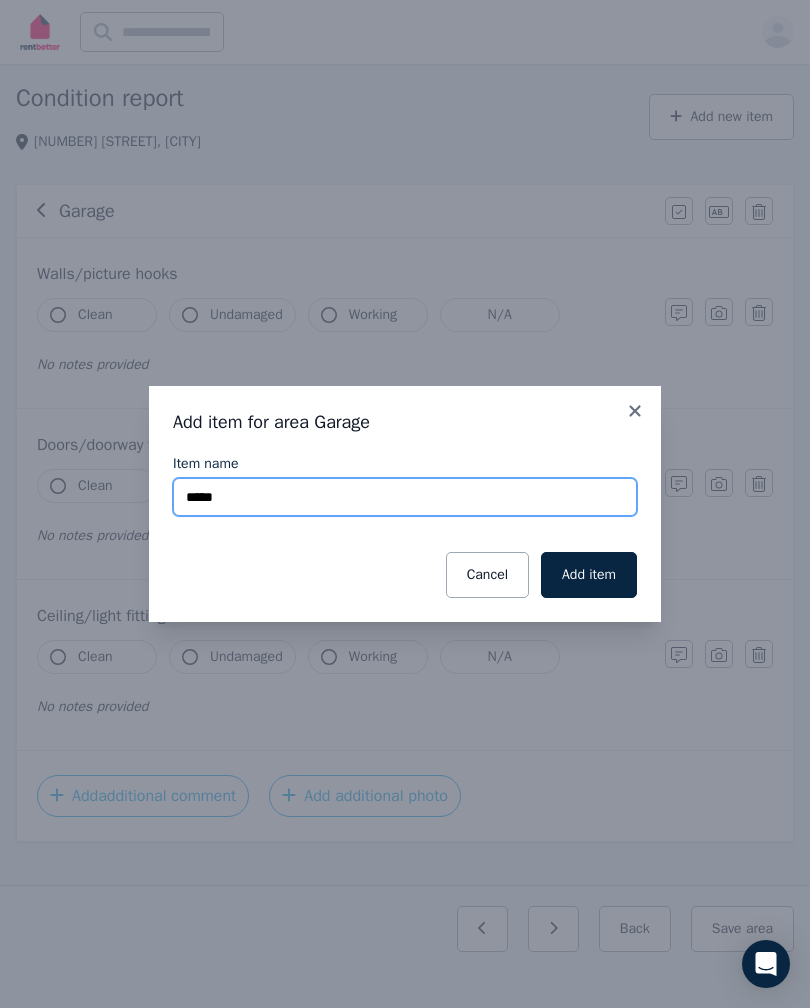 type on "*****" 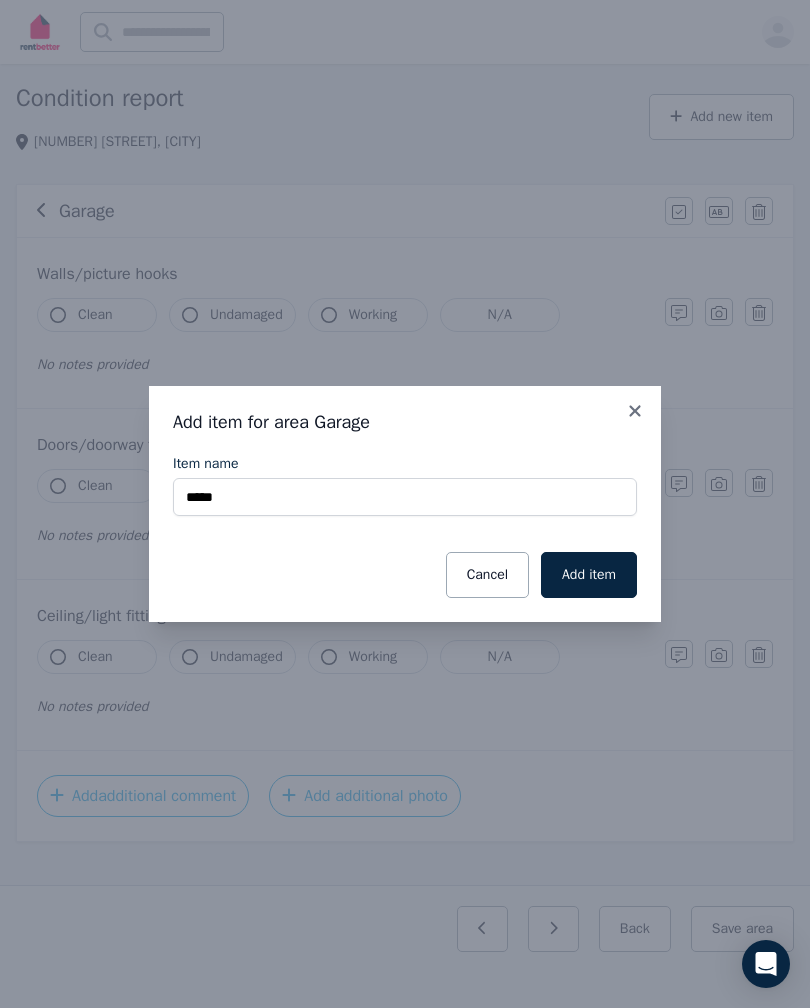 click on "Add item" at bounding box center (589, 575) 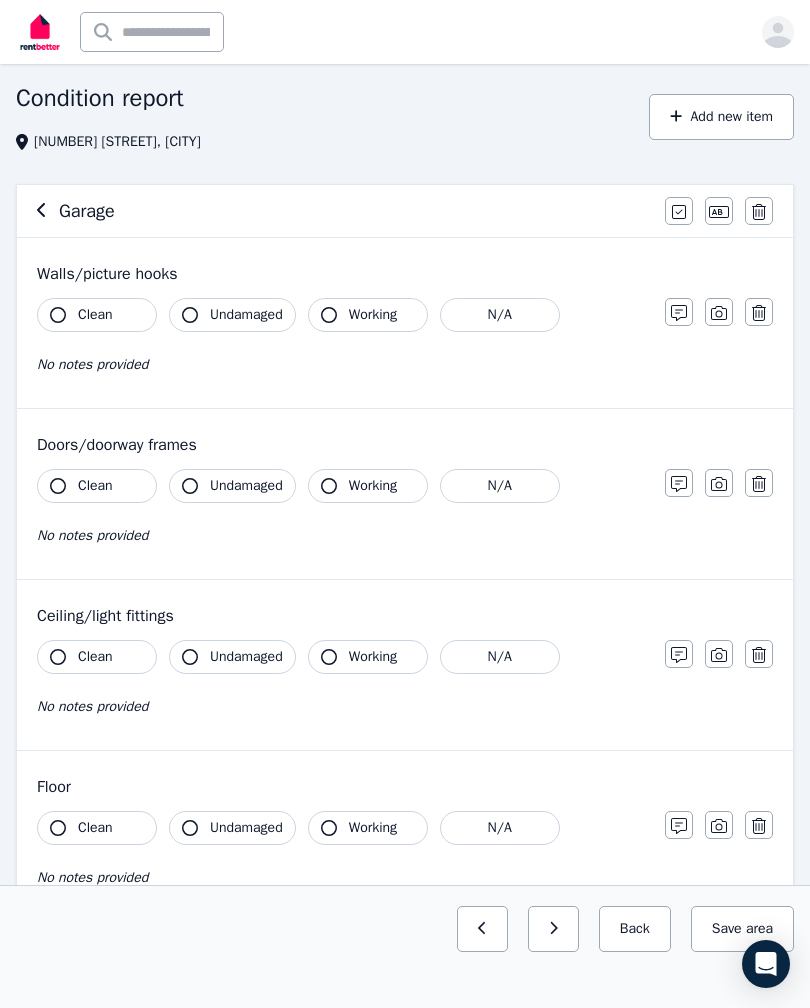 click on "Add new item" at bounding box center [721, 117] 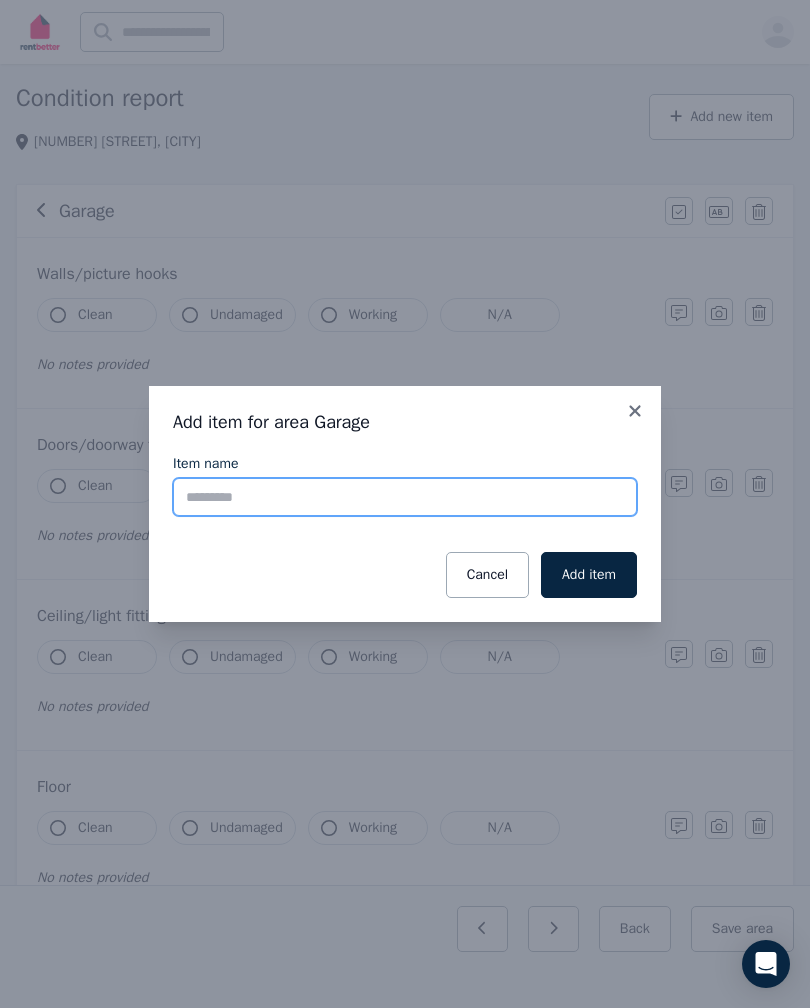 click on "Item name" at bounding box center [405, 497] 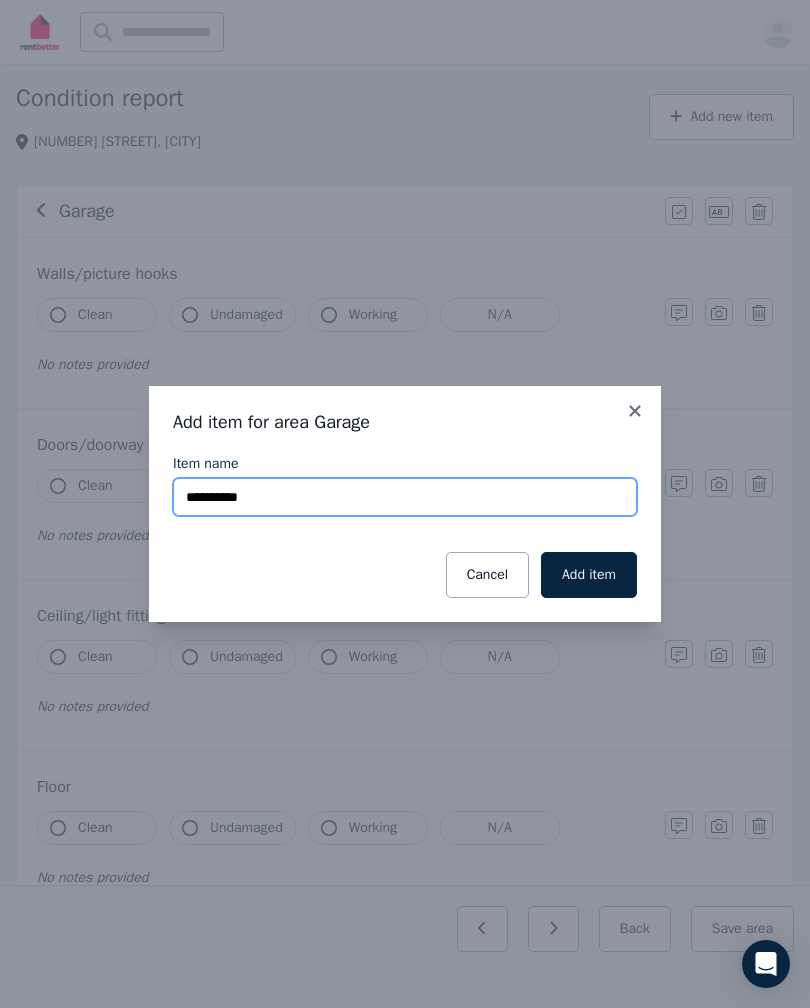 type on "**********" 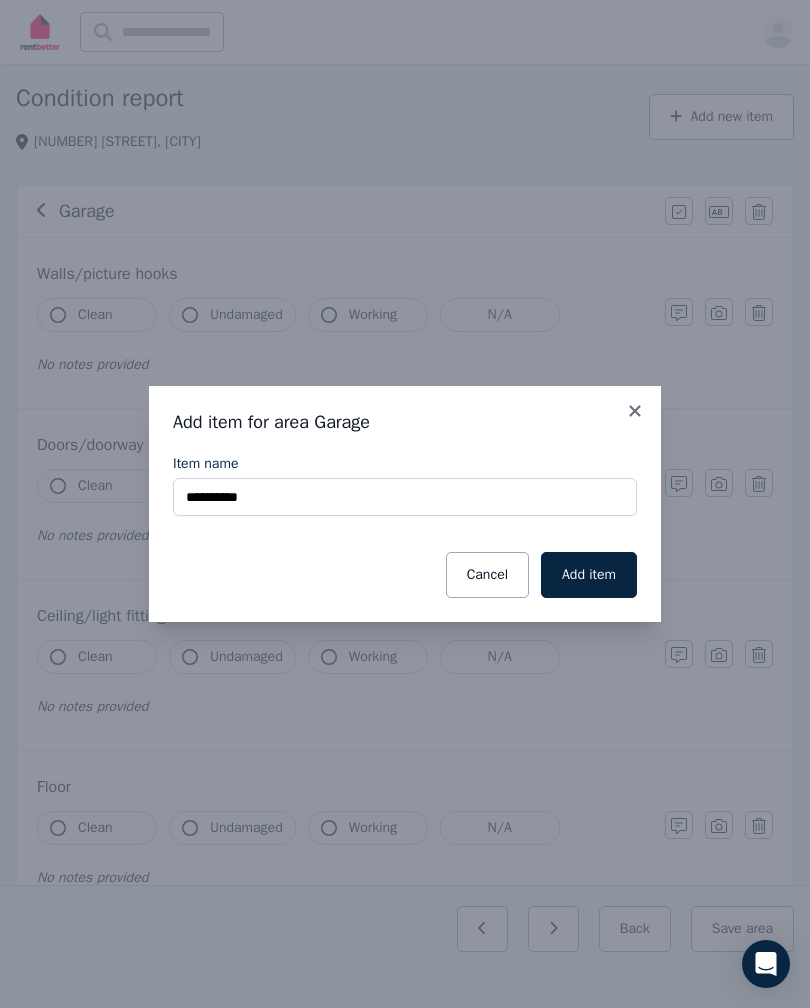 click on "Add item" at bounding box center (589, 575) 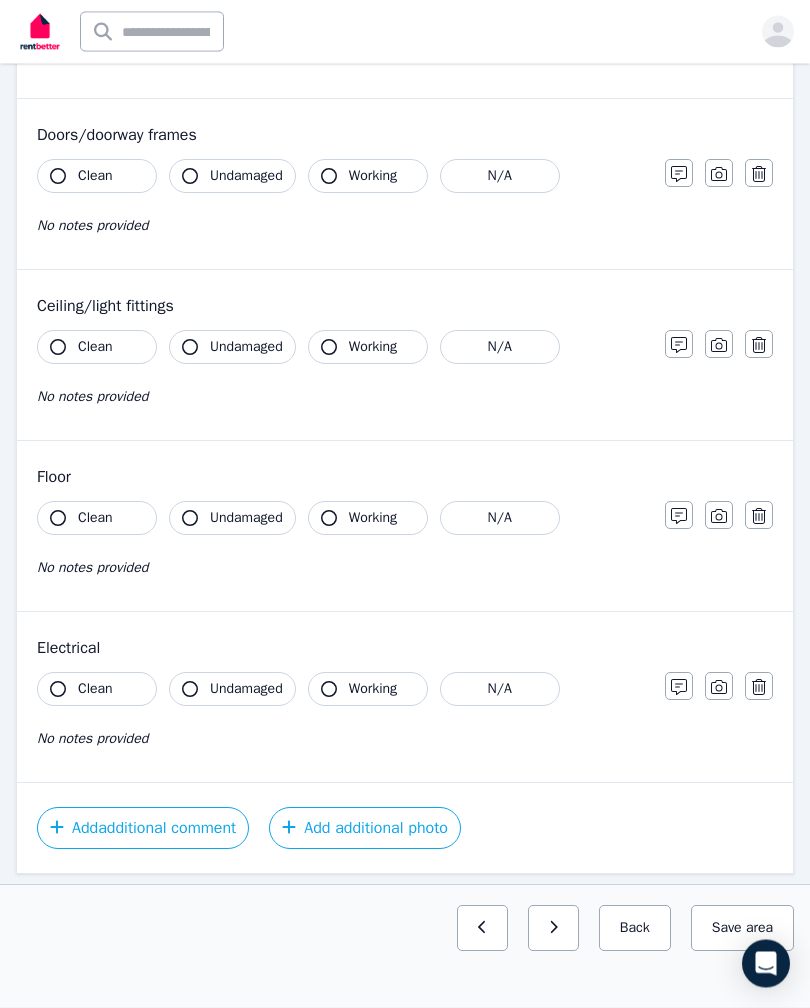 scroll, scrollTop: 388, scrollLeft: 0, axis: vertical 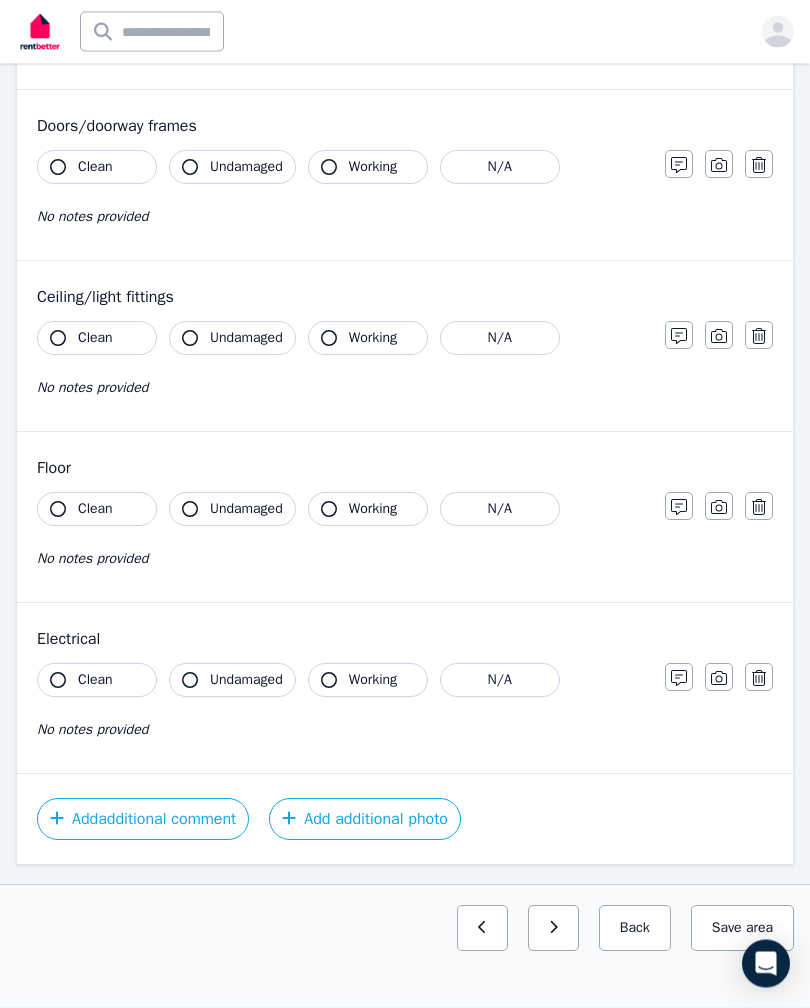 click on "Save   area" at bounding box center [742, 929] 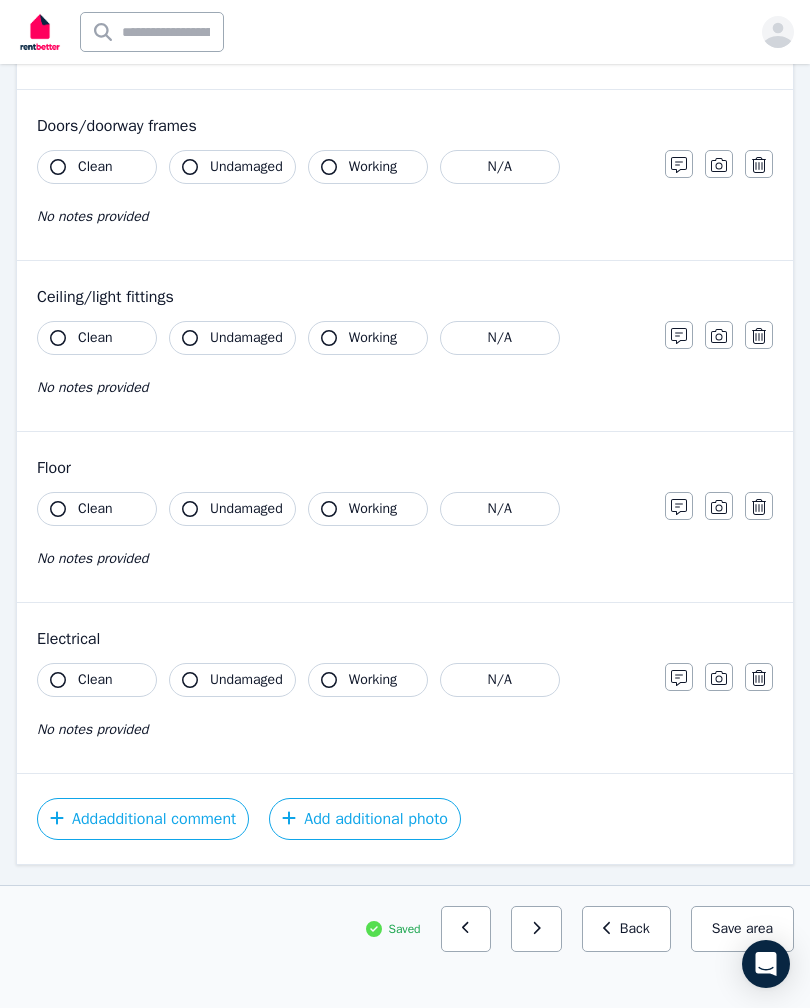 click 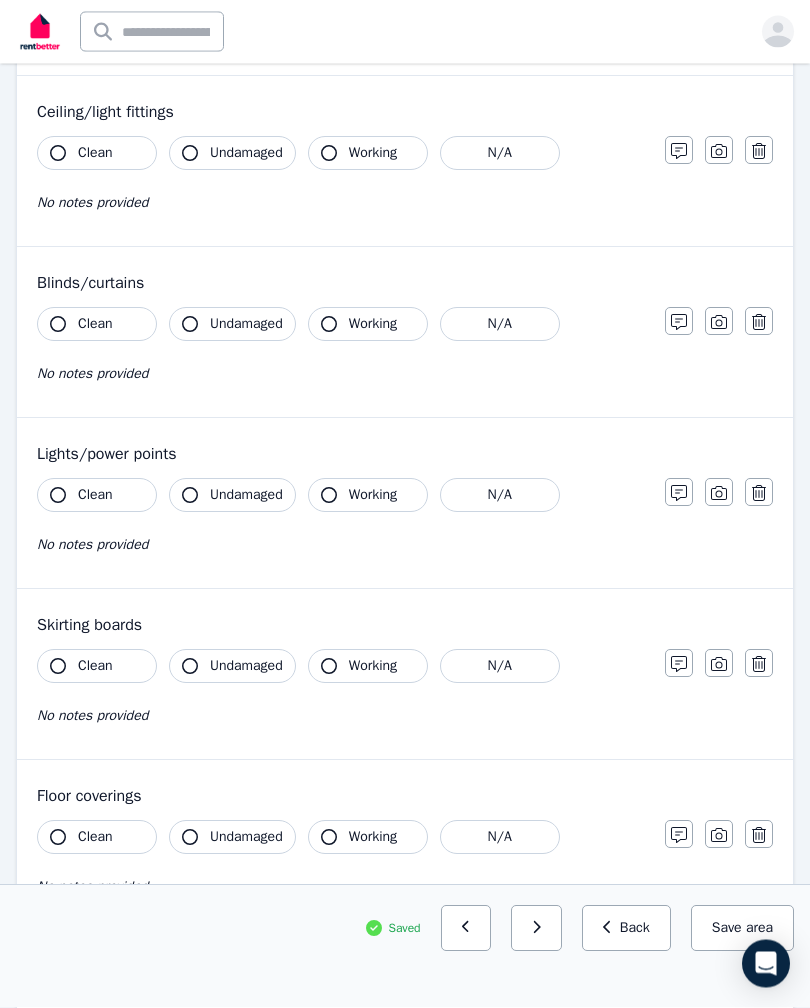 scroll, scrollTop: 746, scrollLeft: 0, axis: vertical 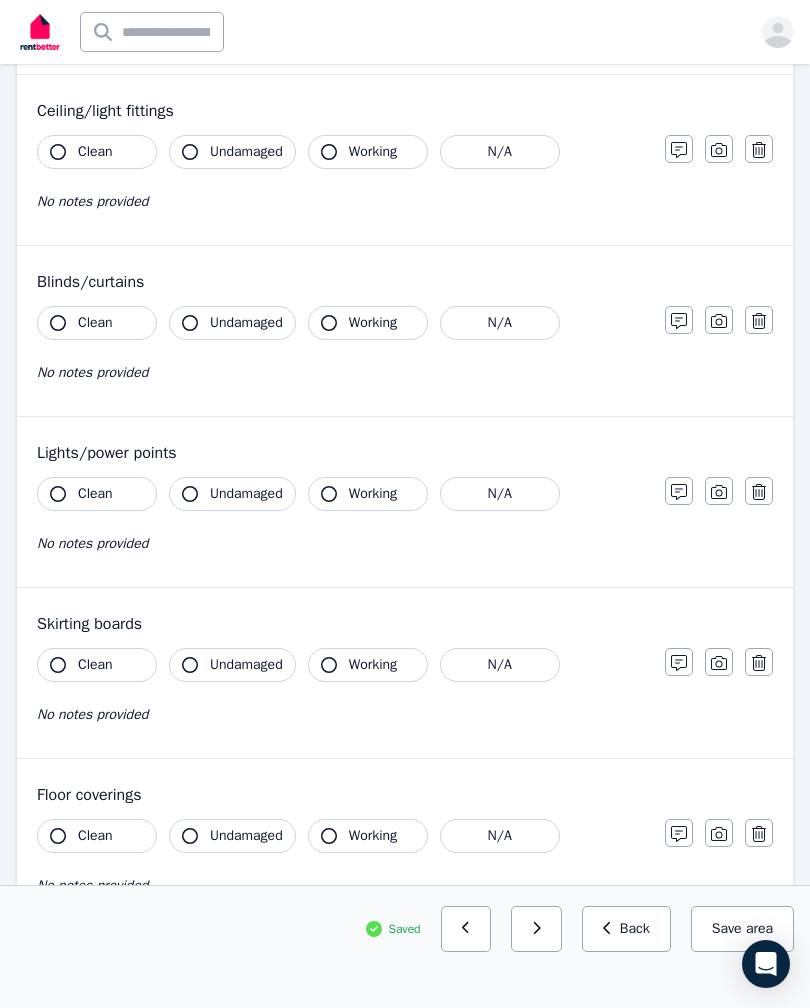 click 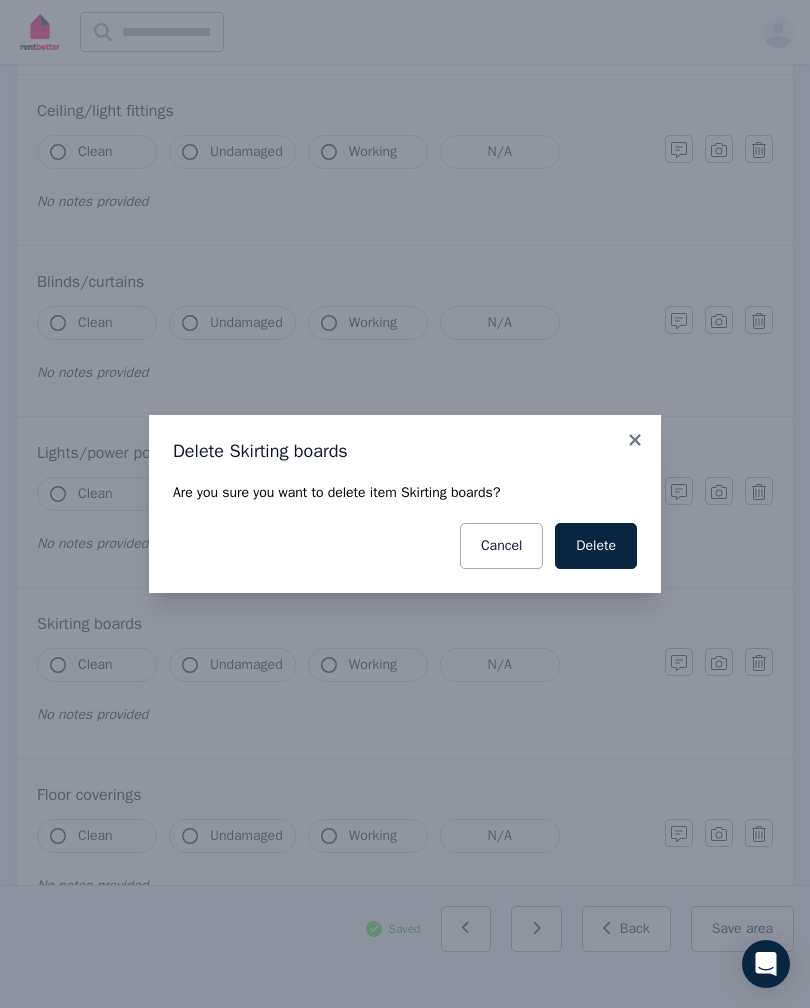 click on "Delete" at bounding box center (596, 546) 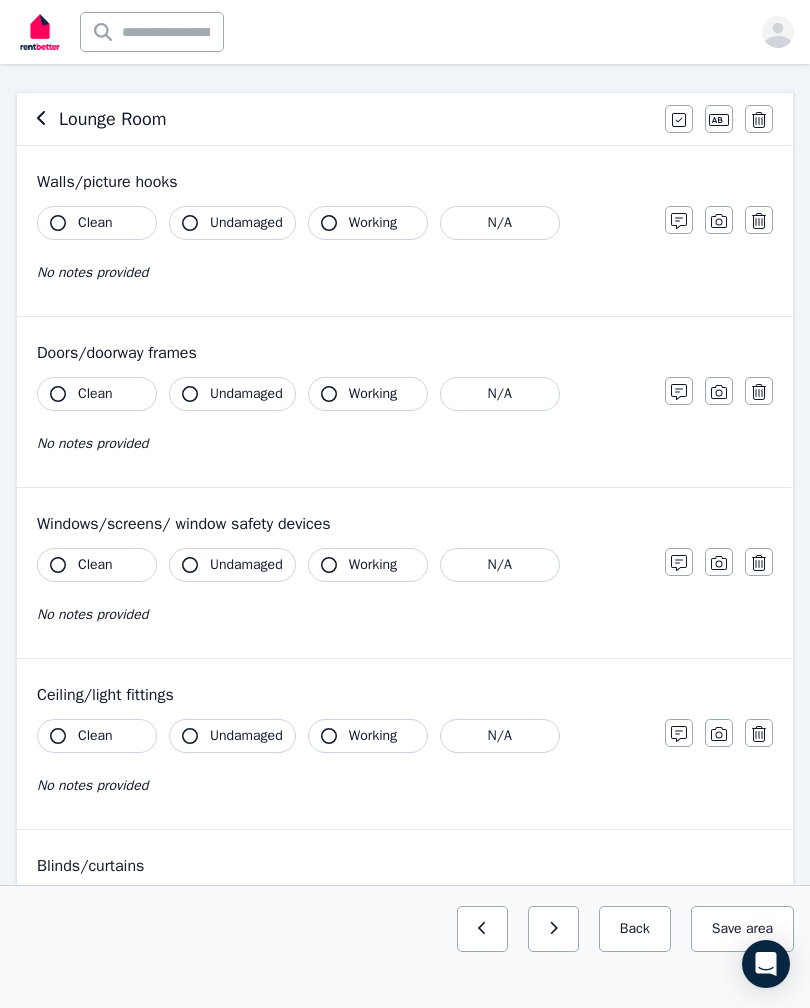 scroll, scrollTop: 0, scrollLeft: 0, axis: both 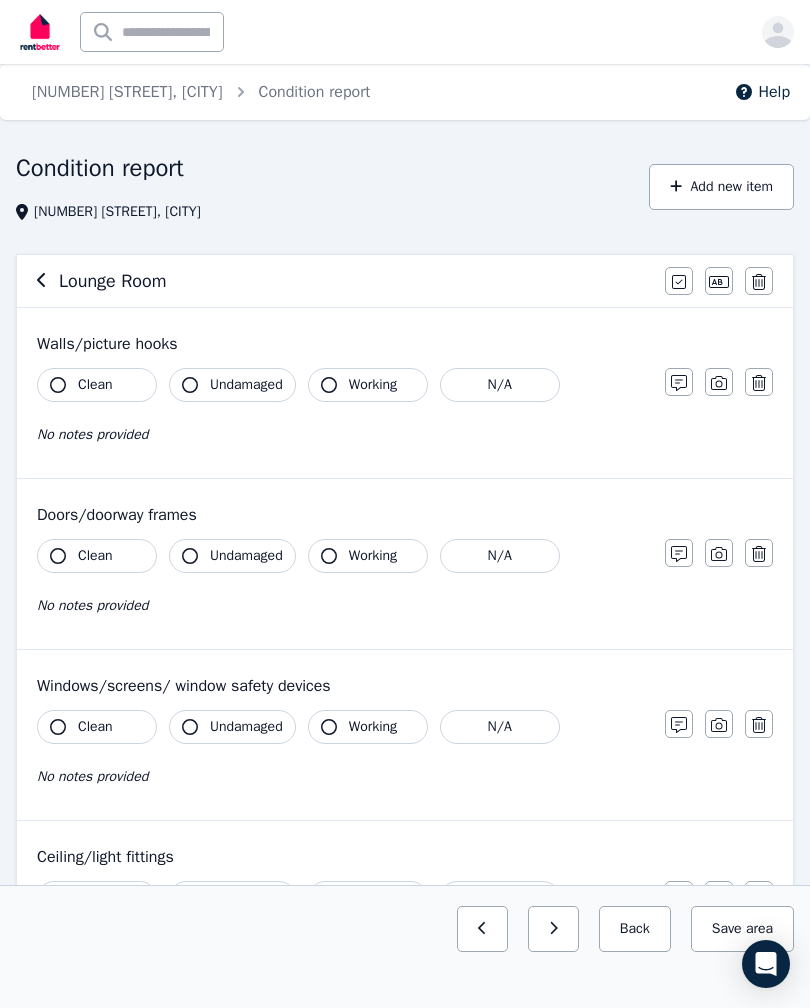 click on "Add new item" at bounding box center [721, 187] 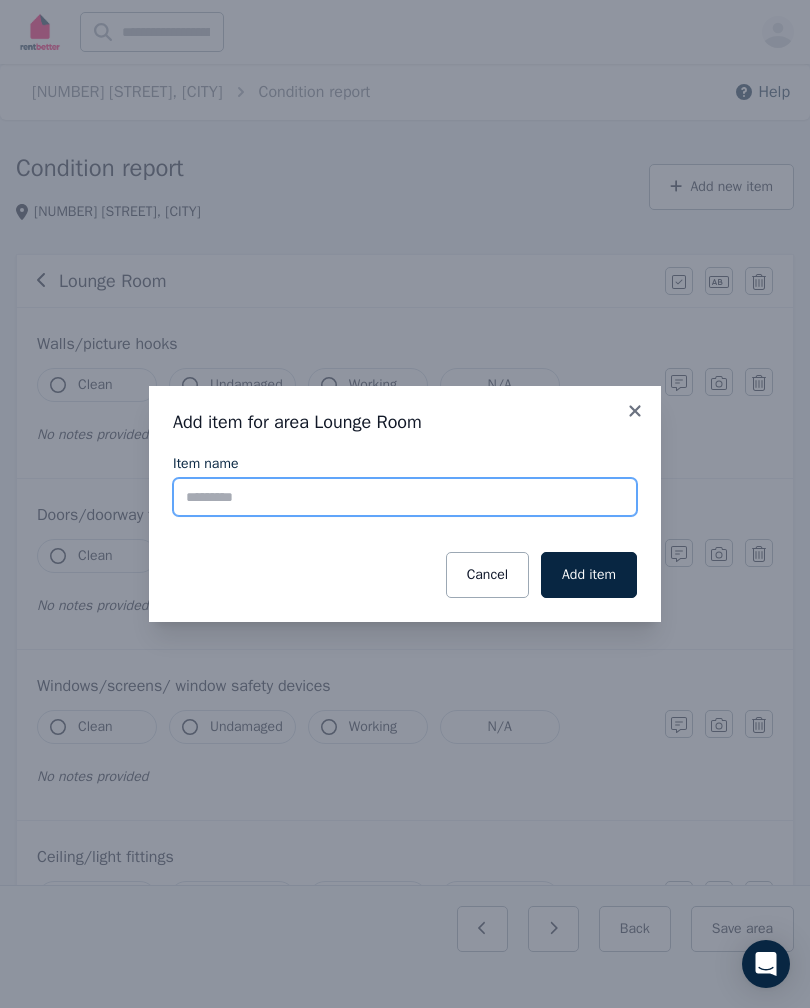 click on "Item name" at bounding box center [405, 497] 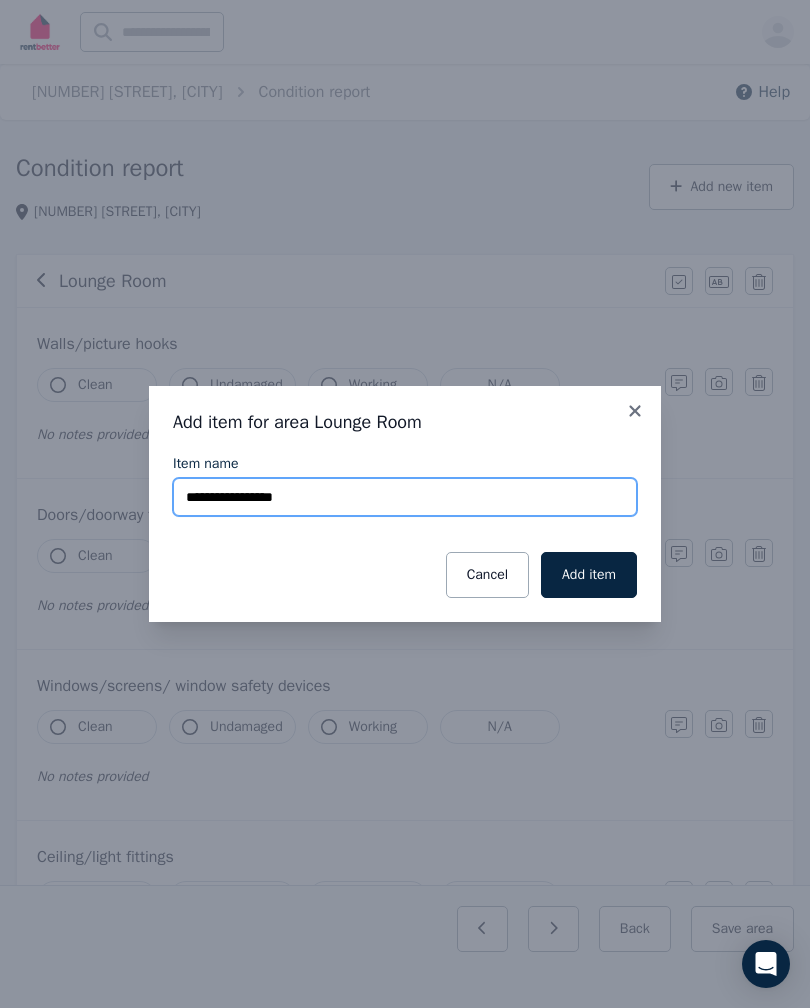 type on "**********" 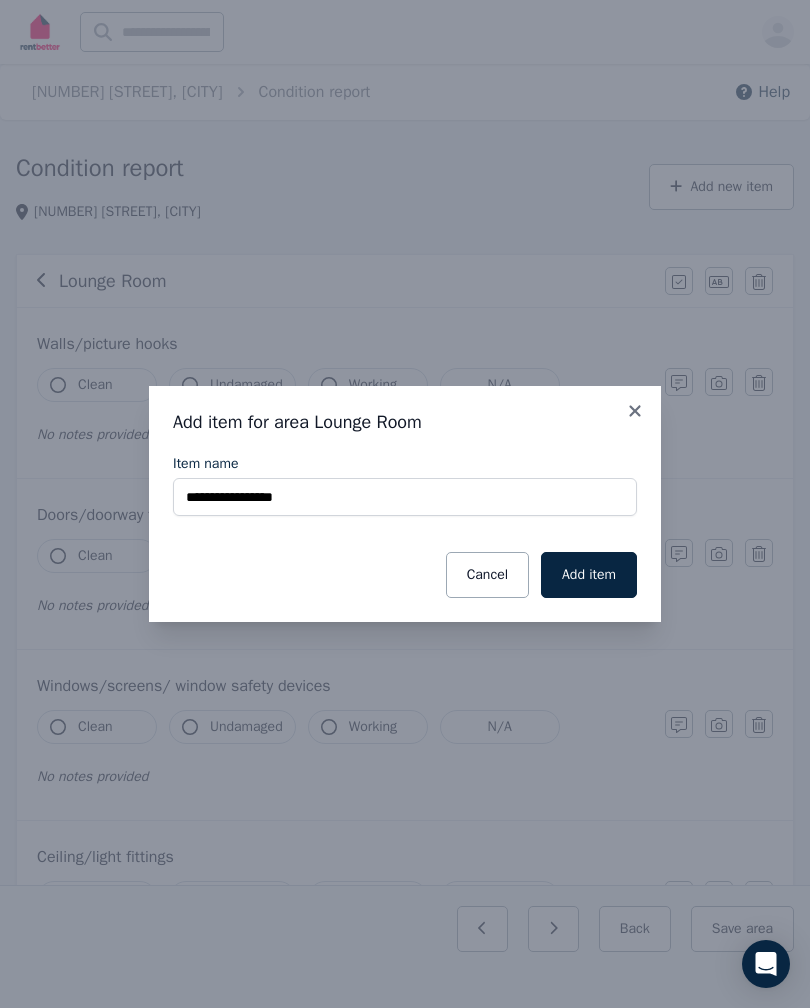 click on "Add item" at bounding box center [589, 575] 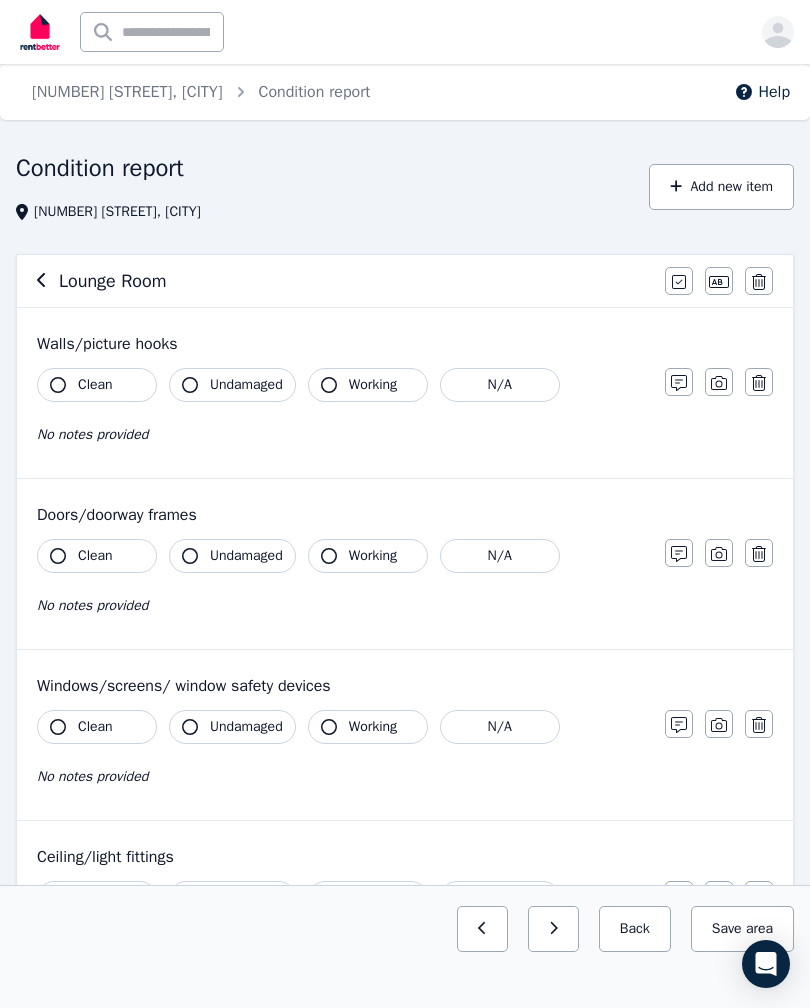 click on "Save   area" at bounding box center (742, 929) 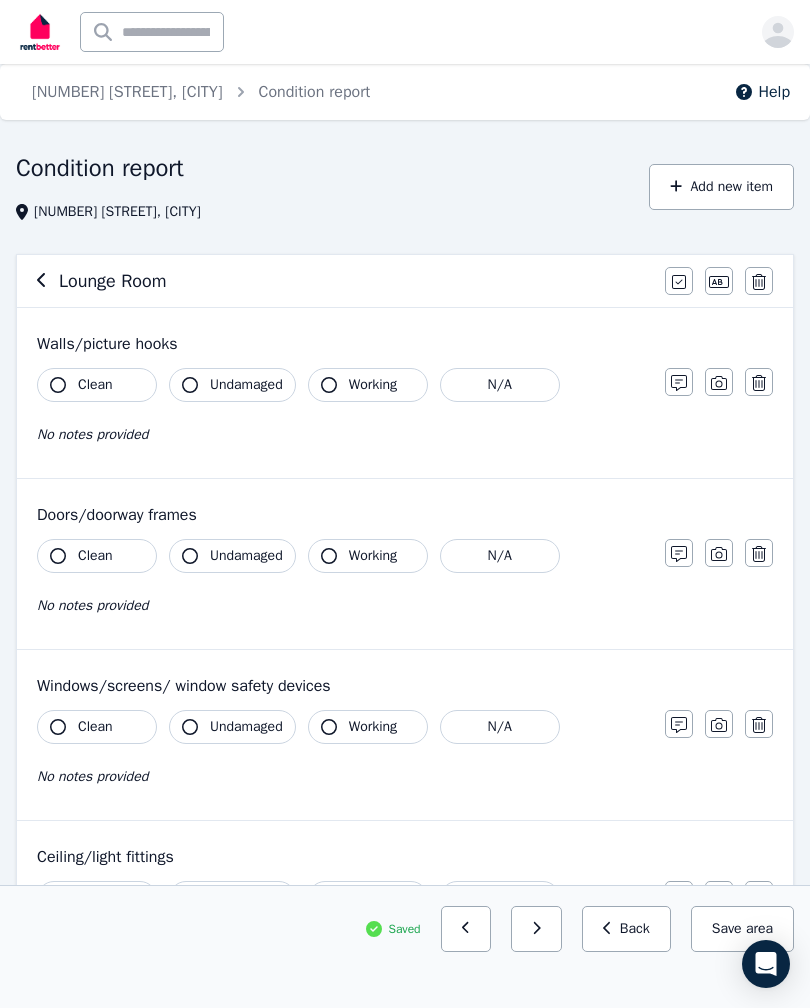 click at bounding box center [466, 929] 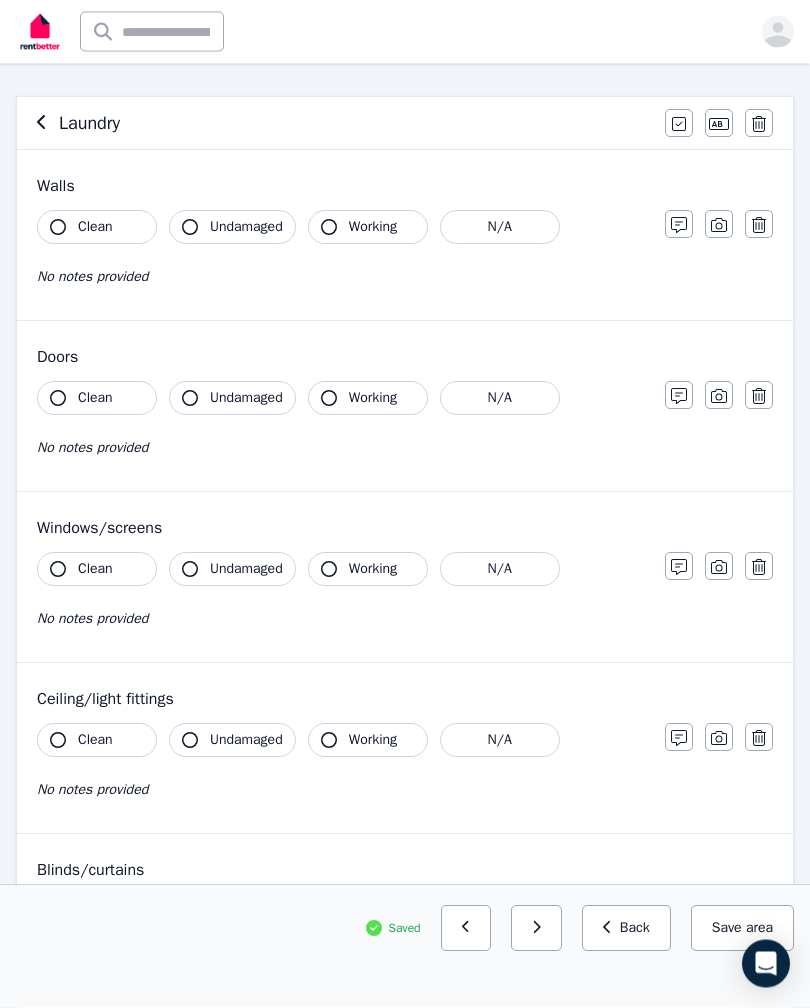 scroll, scrollTop: 154, scrollLeft: 0, axis: vertical 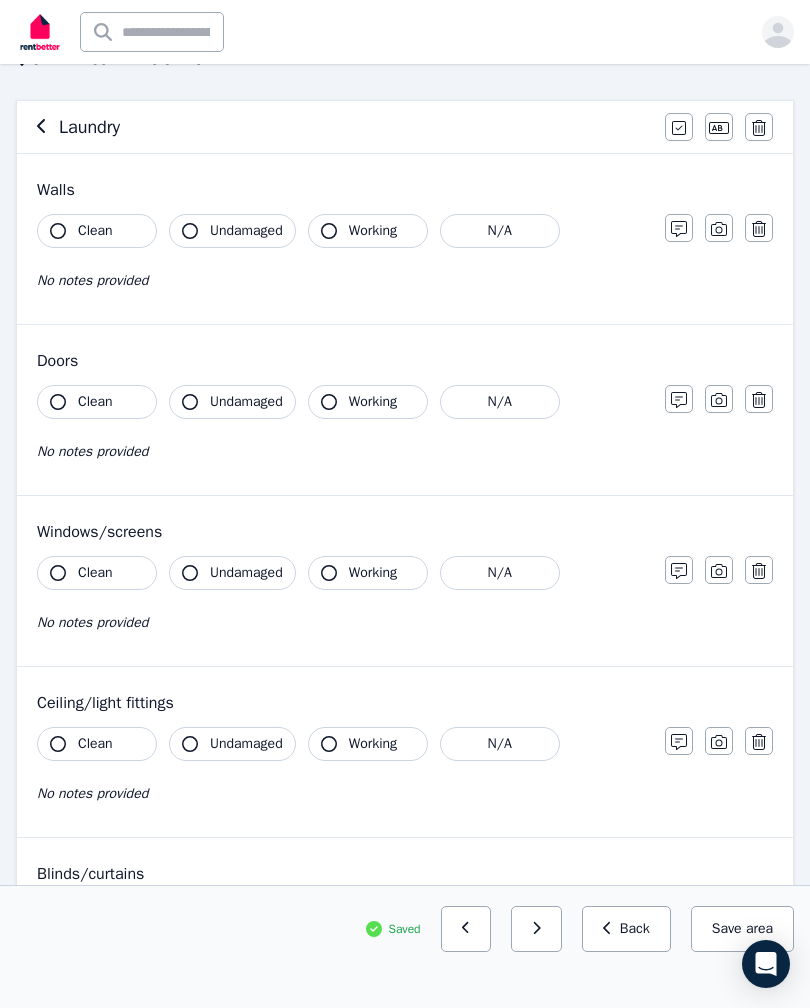 click 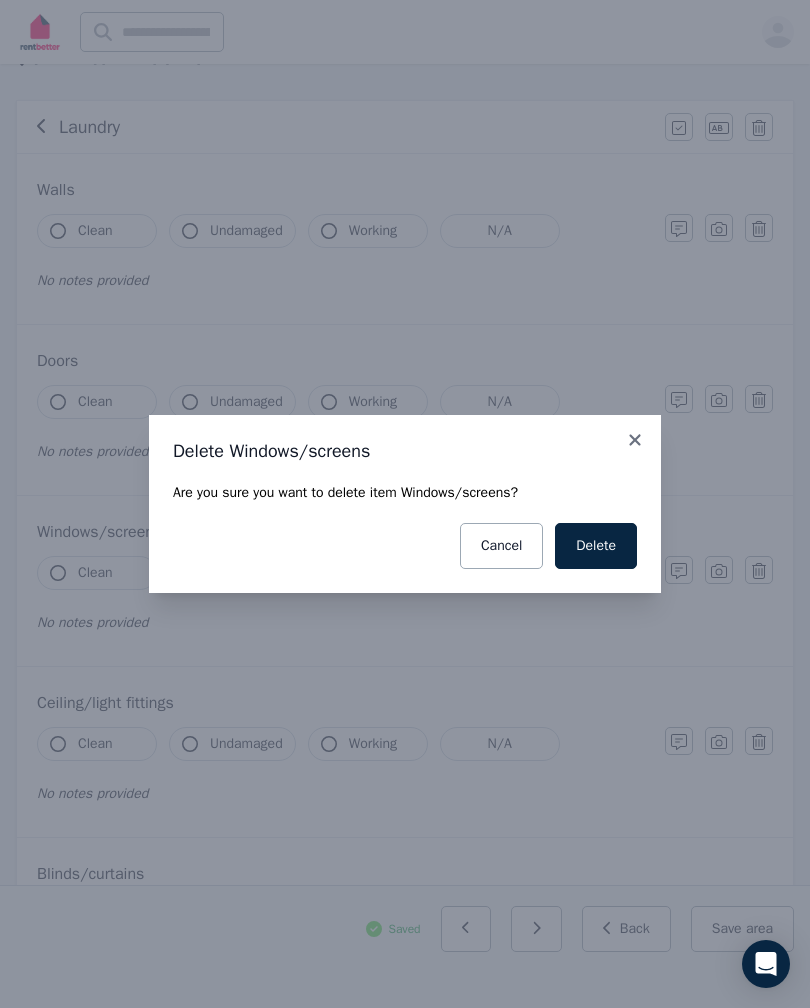 click on "Delete" at bounding box center (596, 546) 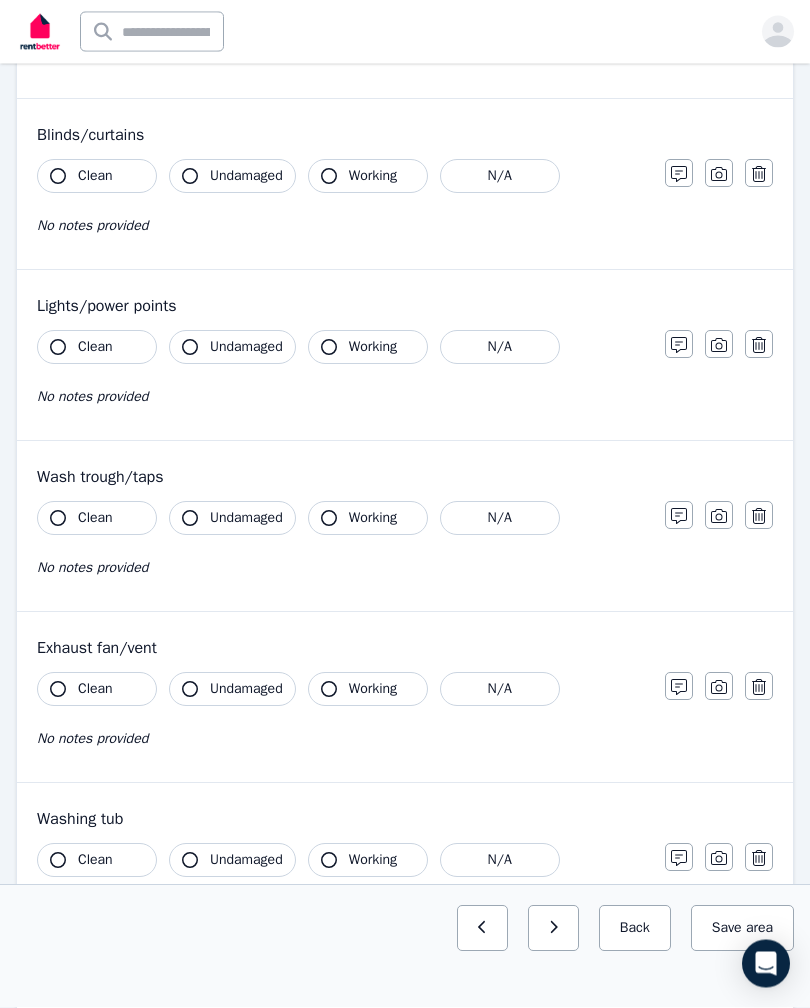 scroll, scrollTop: 755, scrollLeft: 0, axis: vertical 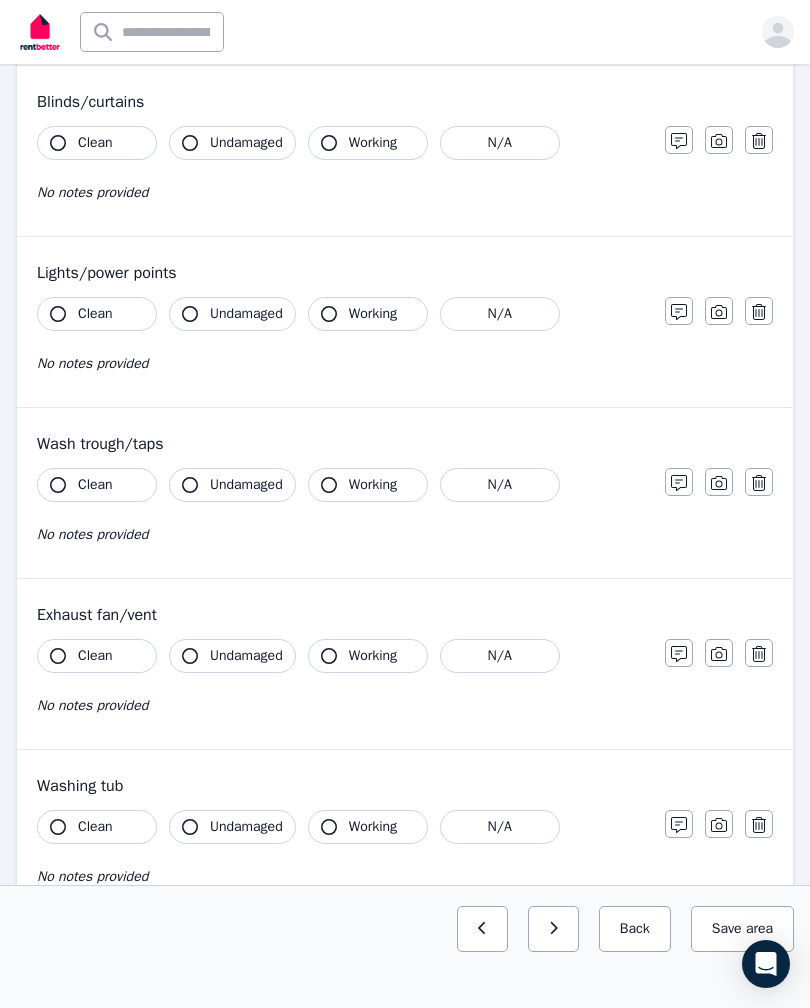 click at bounding box center [759, 653] 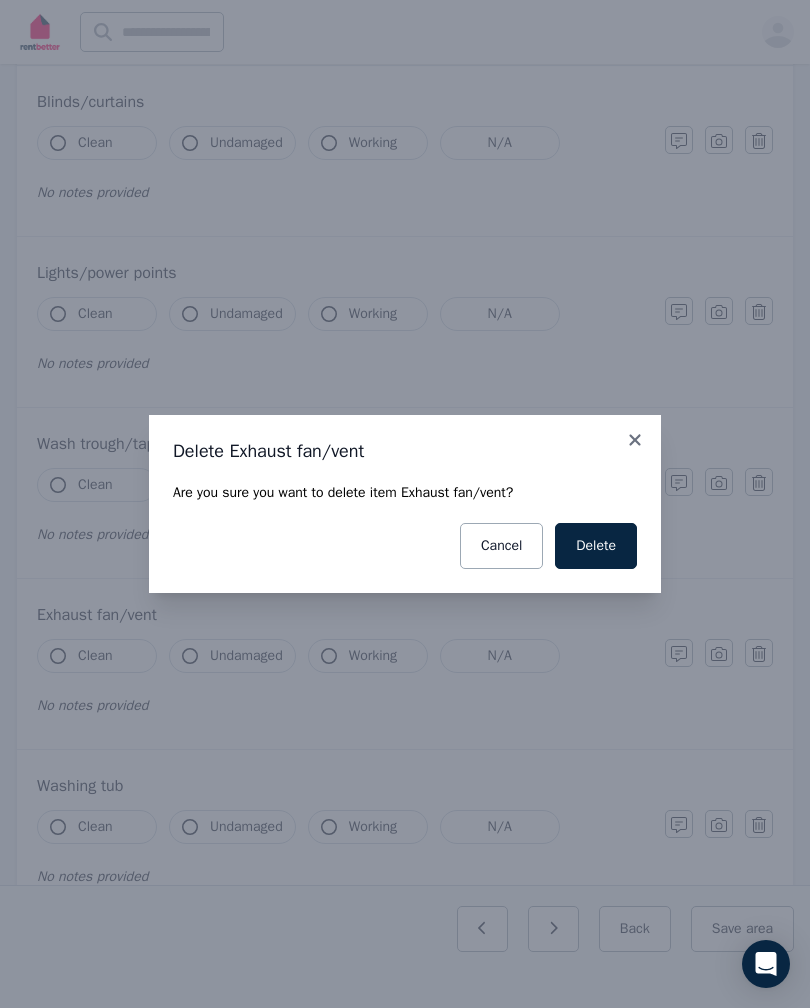 click on "Delete" at bounding box center (596, 546) 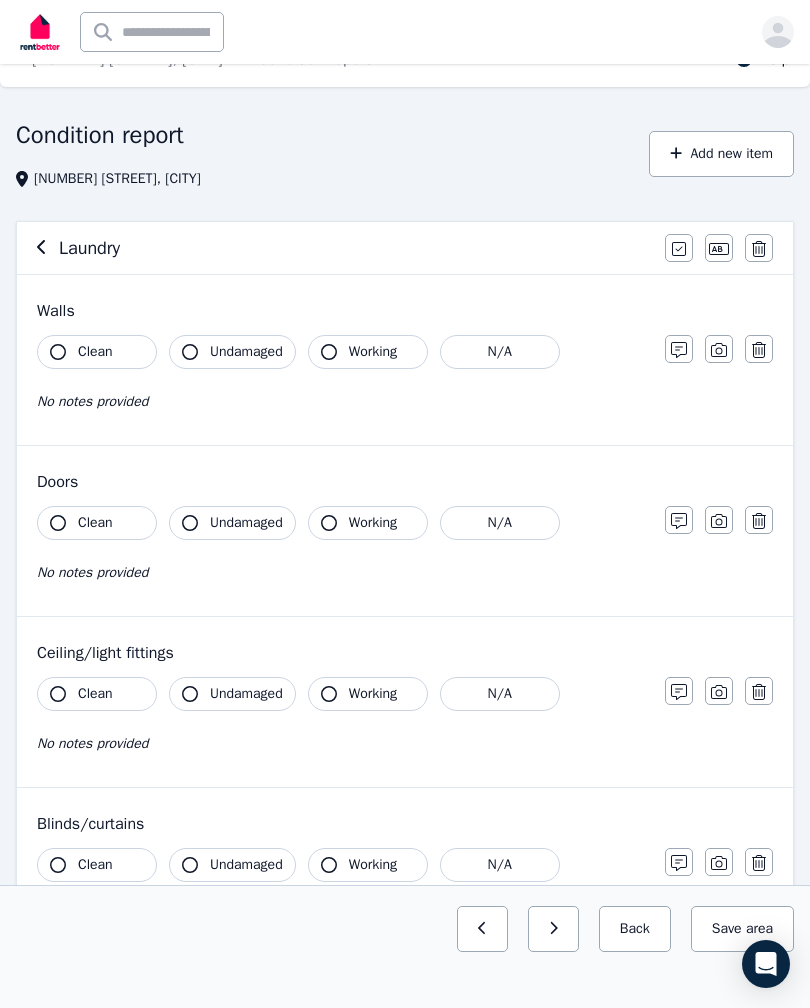 scroll, scrollTop: 32, scrollLeft: 0, axis: vertical 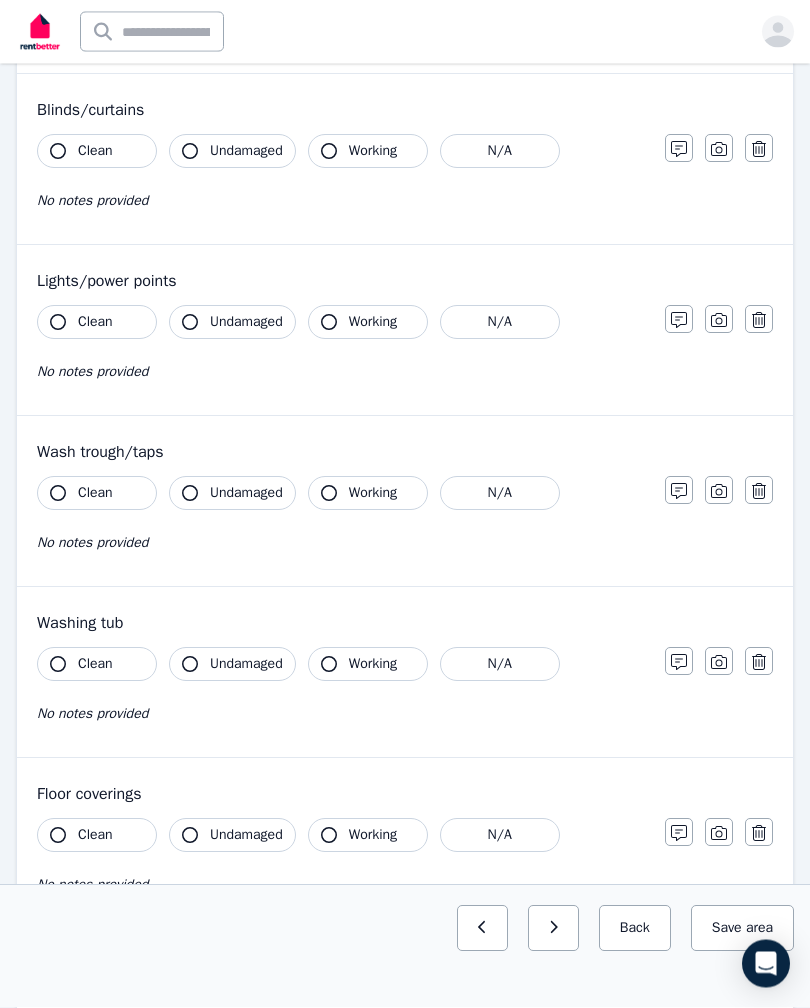 click 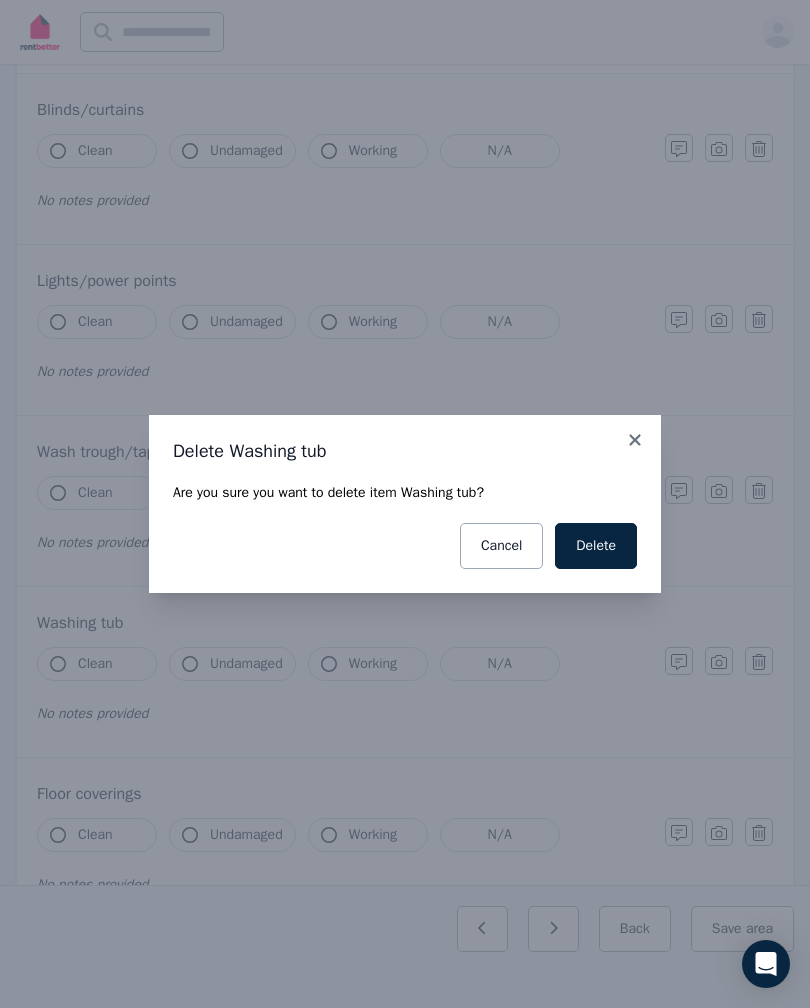 click on "Delete" at bounding box center [596, 546] 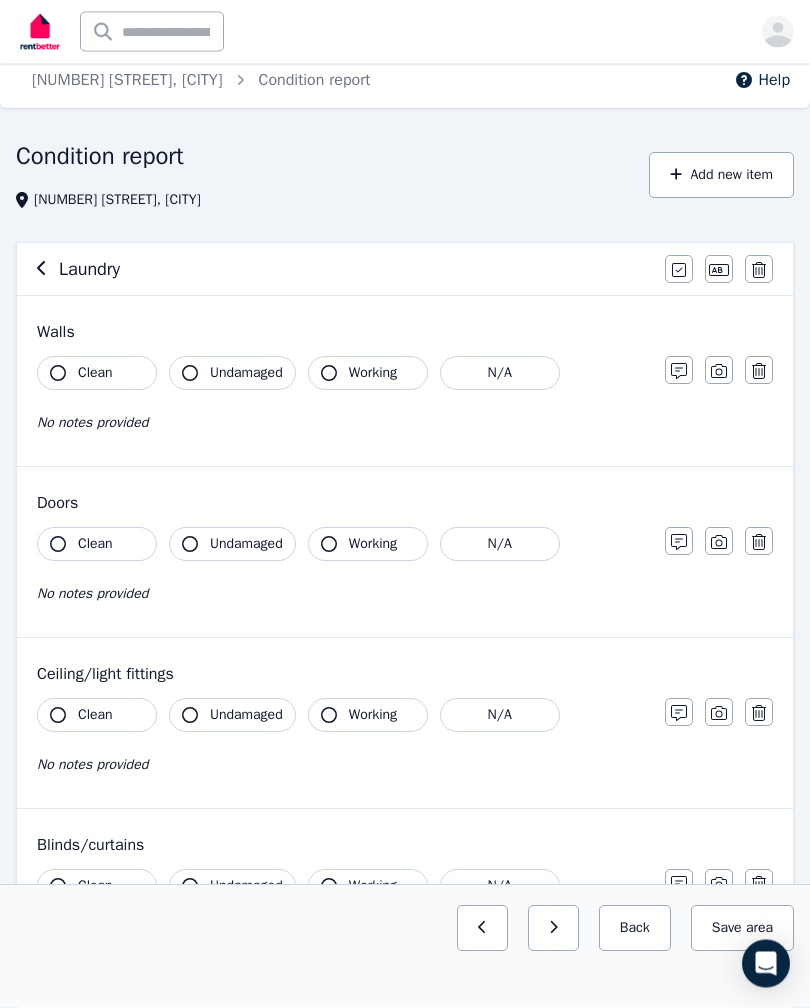 scroll, scrollTop: 0, scrollLeft: 0, axis: both 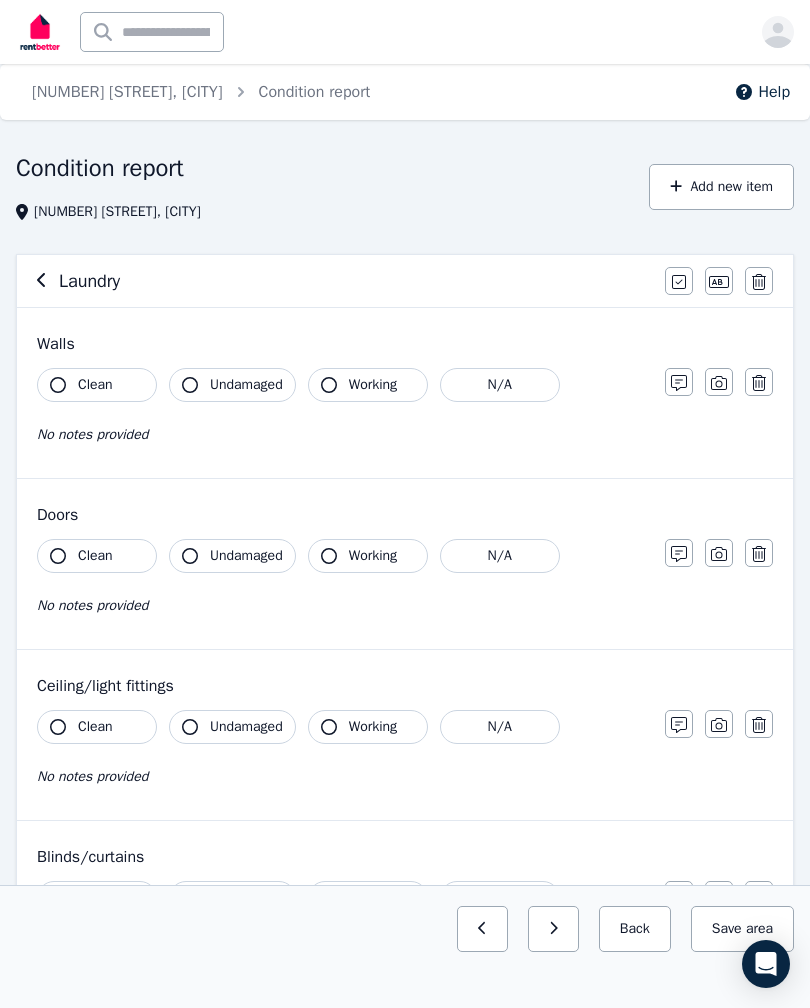 click on "Add new item" at bounding box center [721, 187] 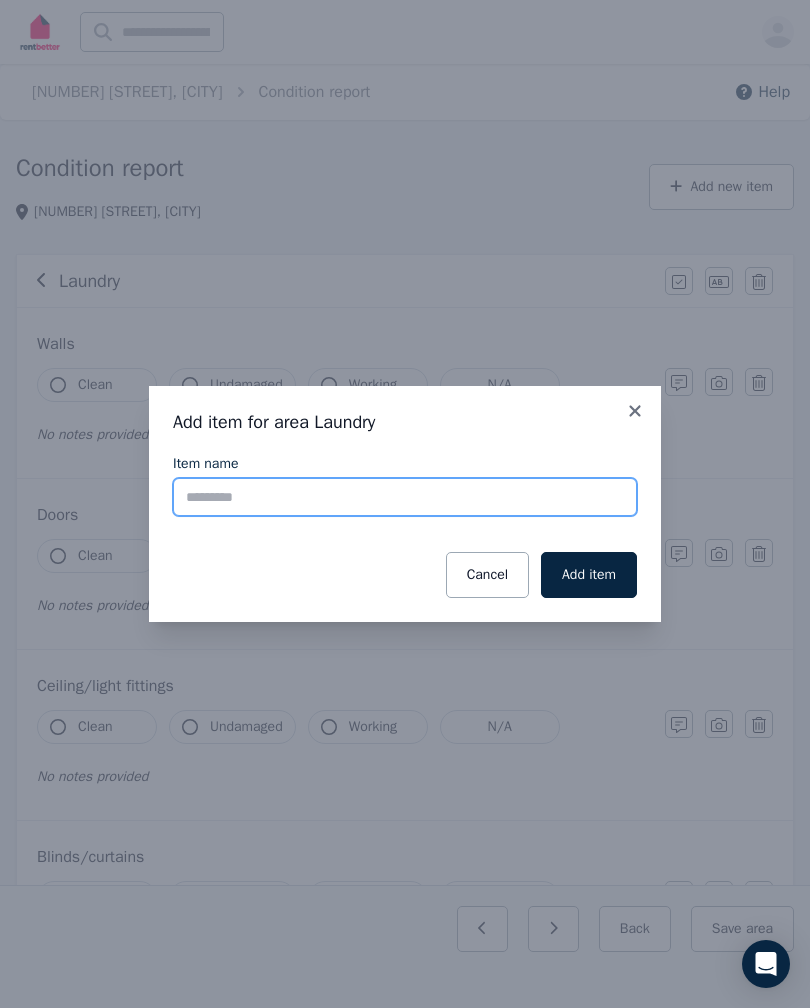 click on "Item name" at bounding box center [405, 497] 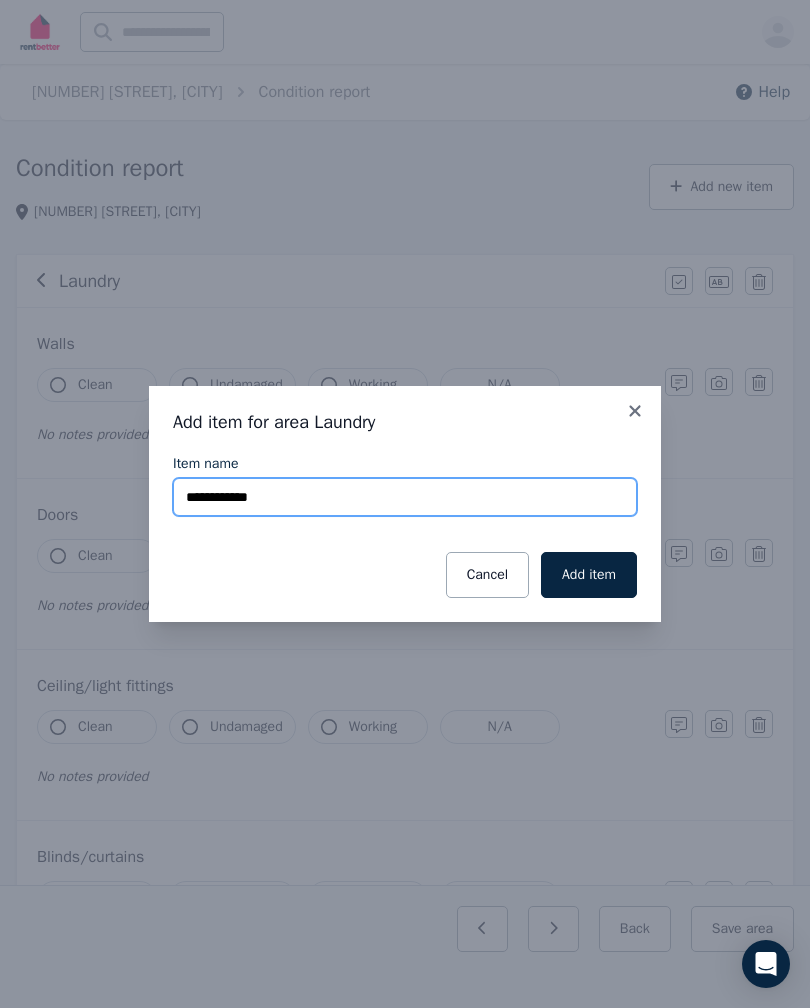 type on "**********" 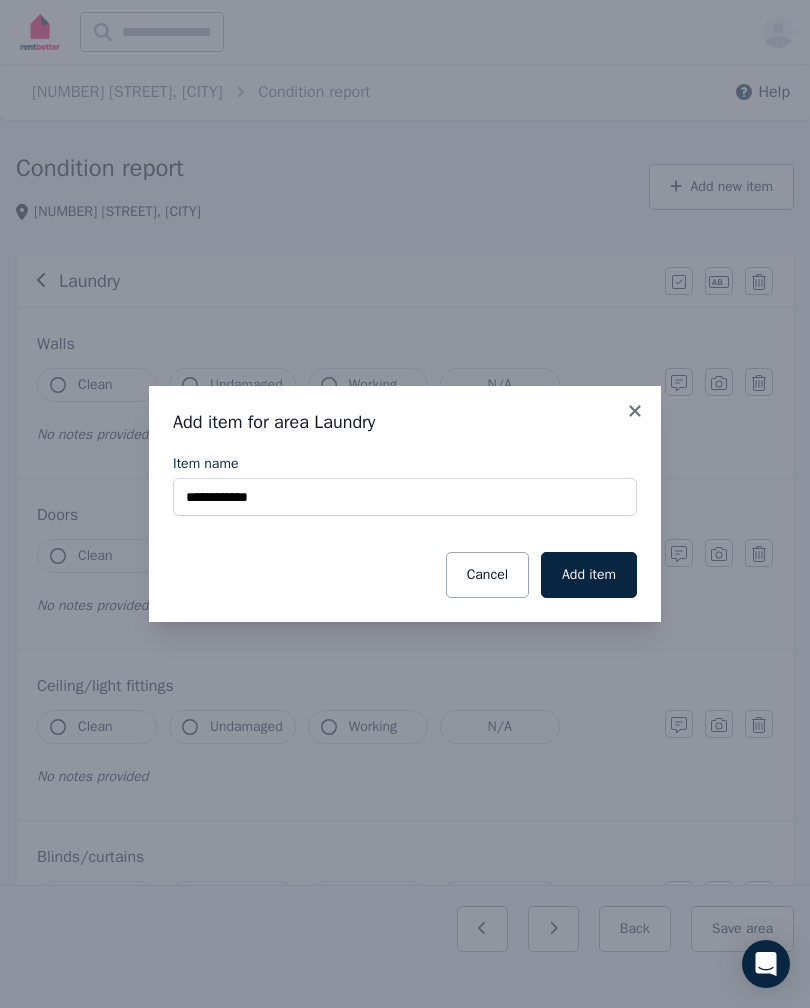 click on "Add item" at bounding box center (589, 575) 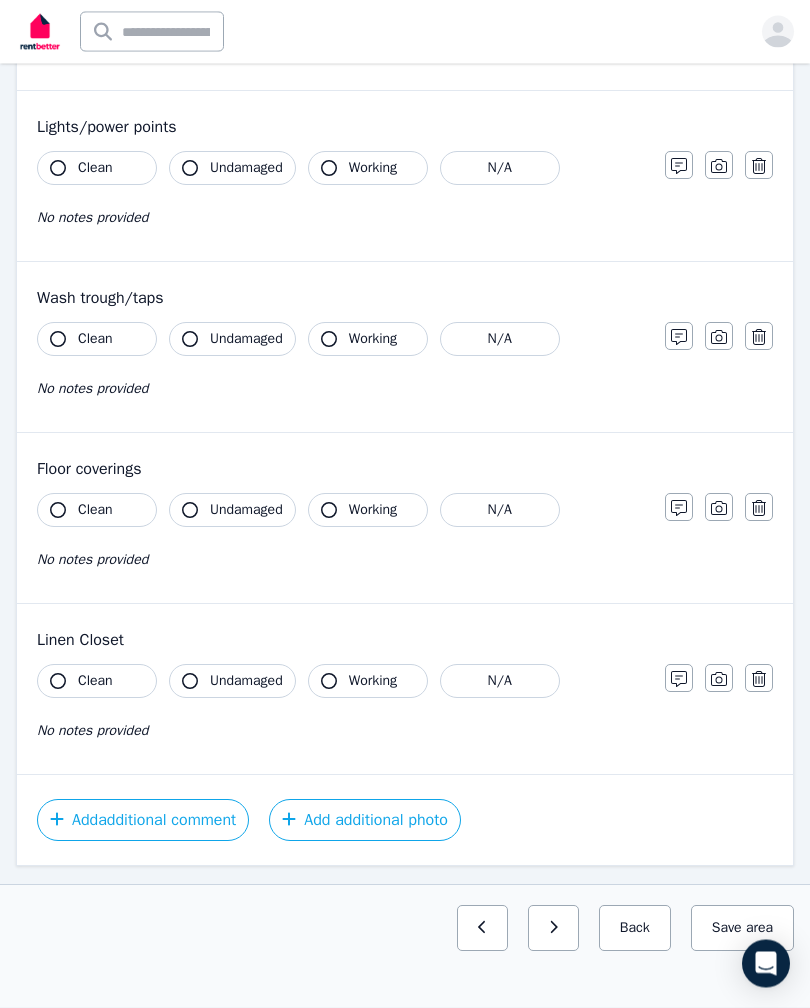scroll, scrollTop: 925, scrollLeft: 0, axis: vertical 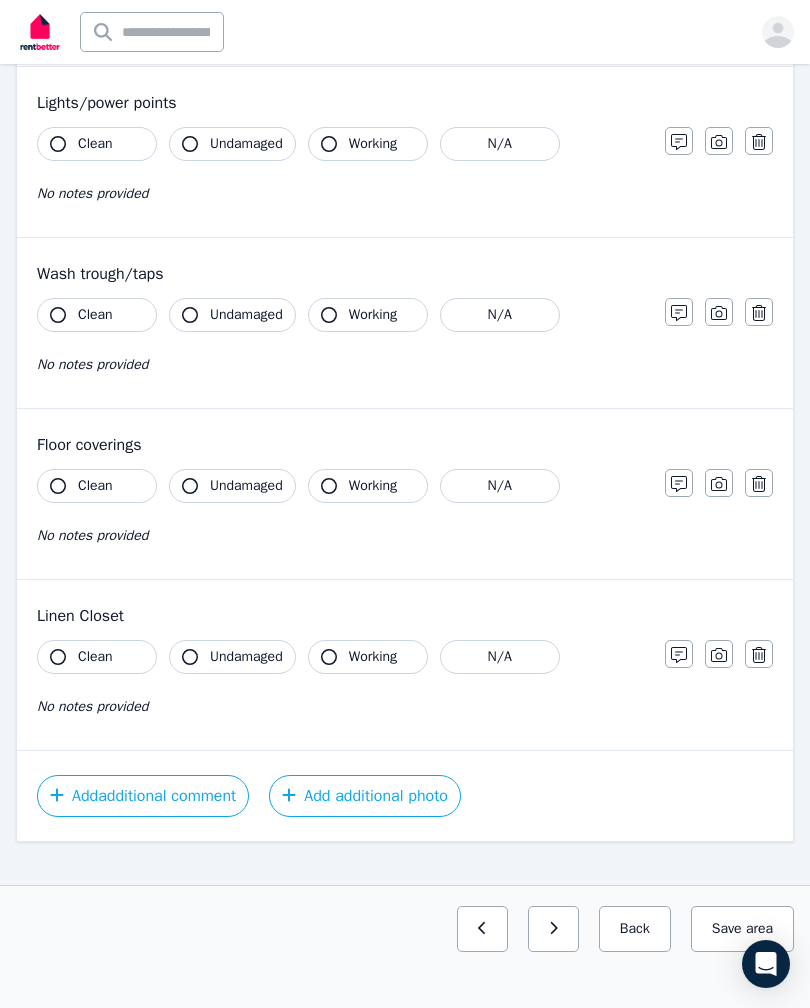 click on "Save   area" at bounding box center (742, 929) 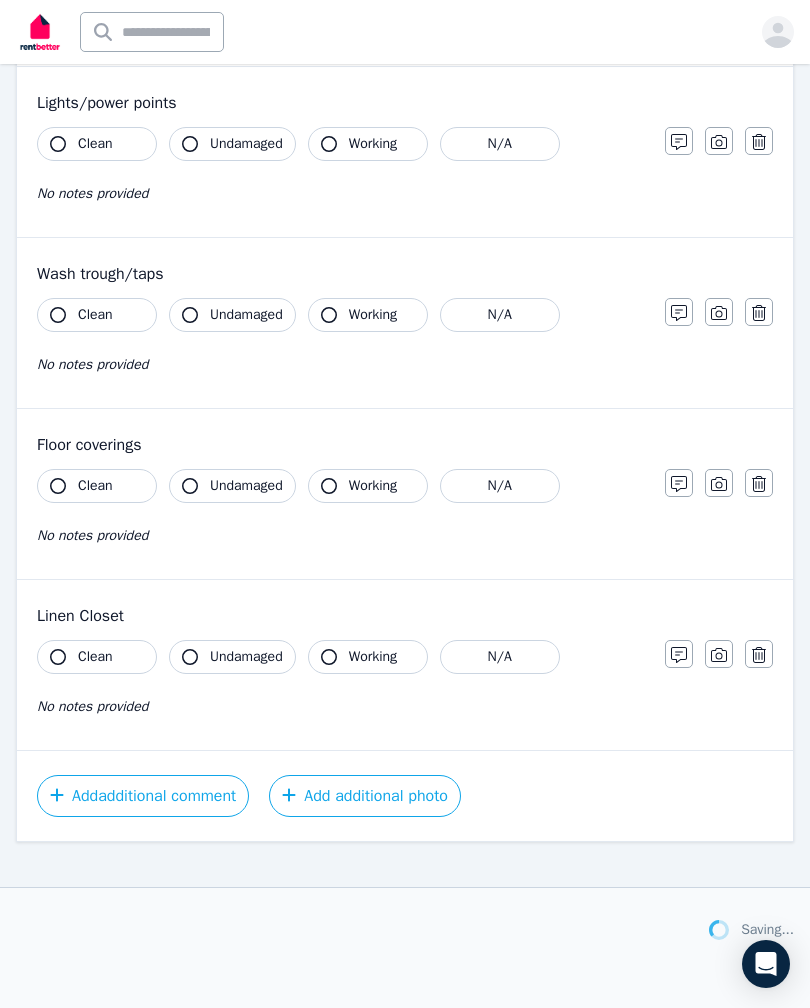 scroll, scrollTop: 923, scrollLeft: 0, axis: vertical 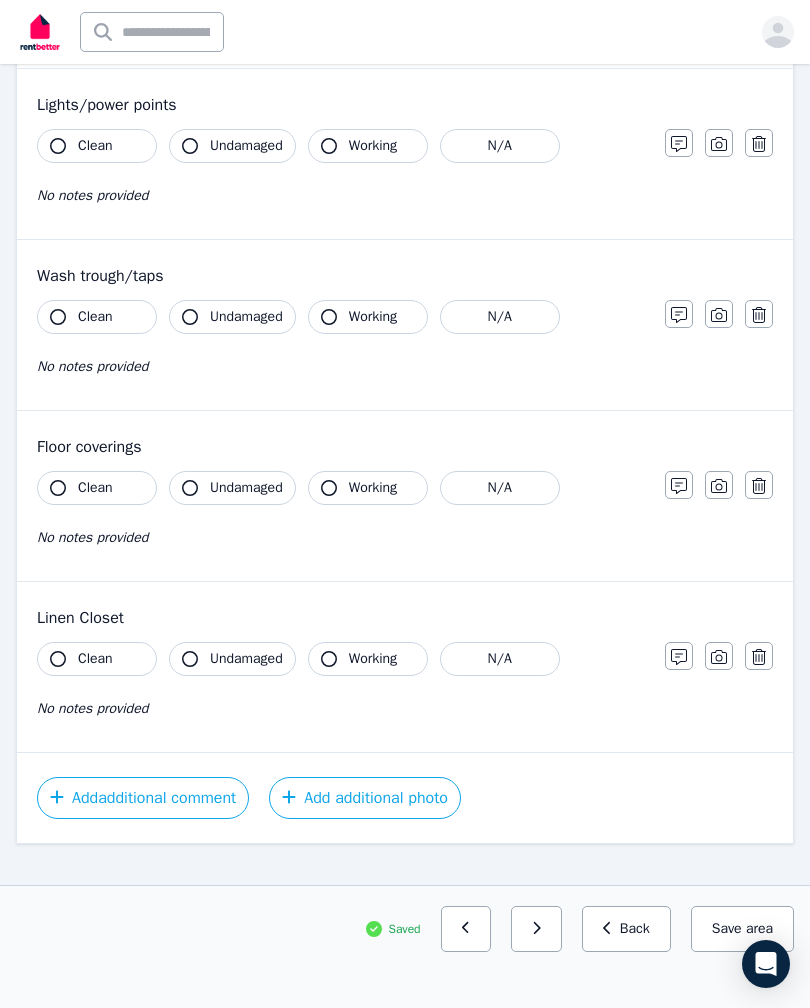 click 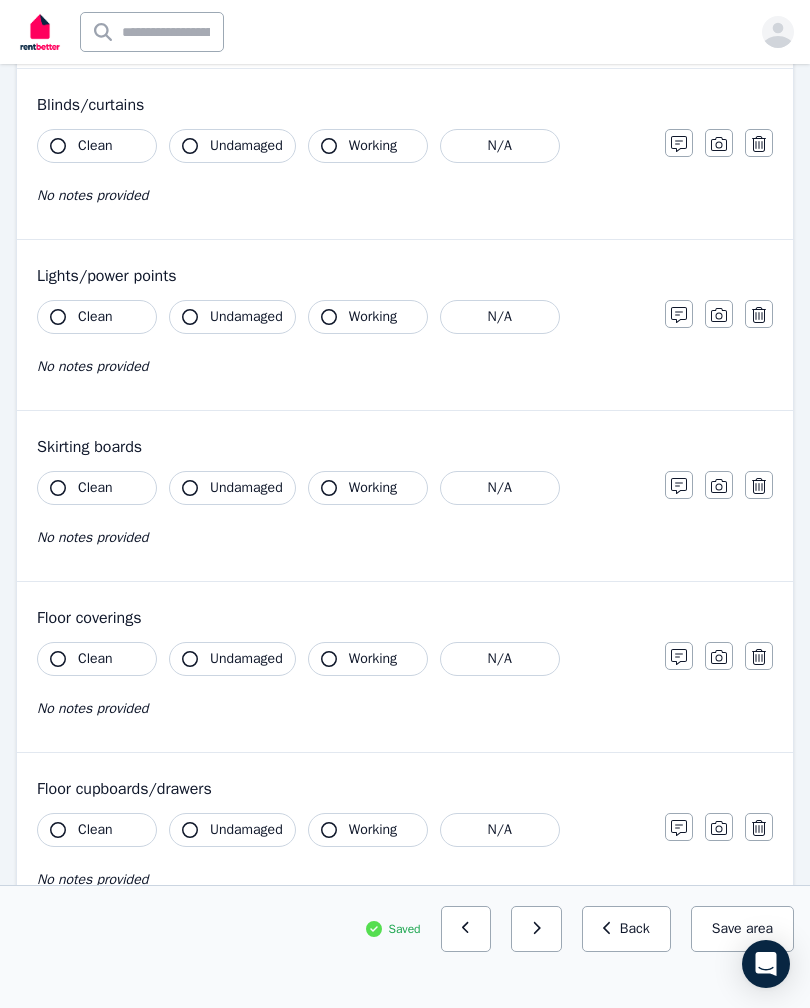 click 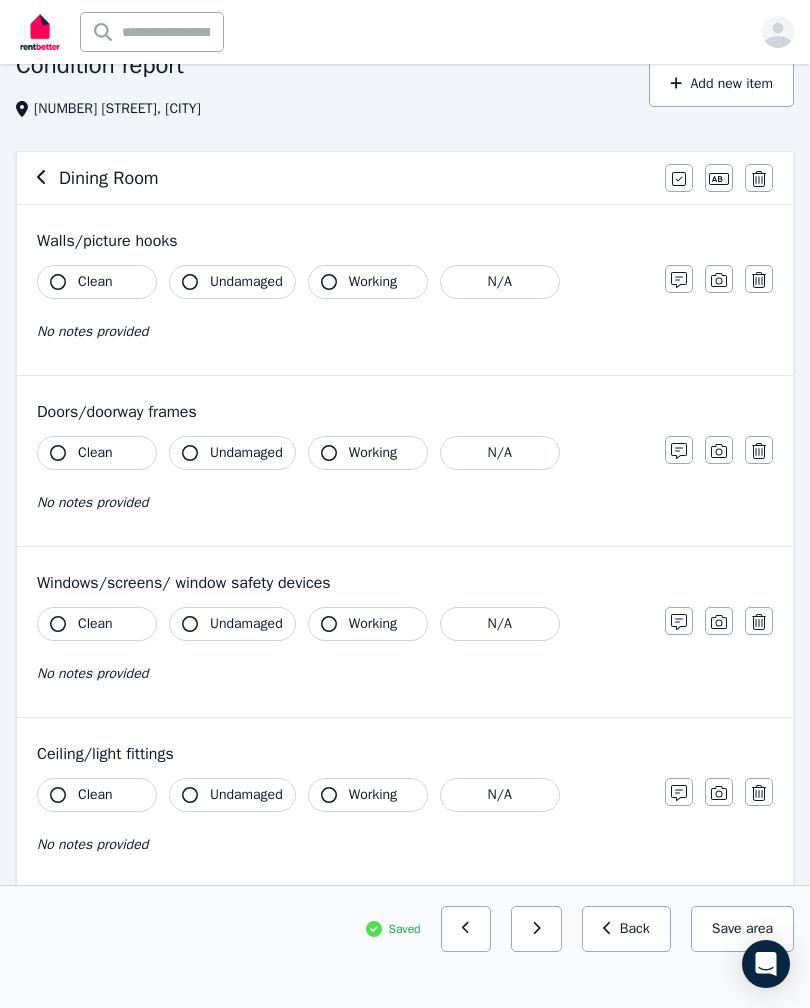 scroll, scrollTop: 0, scrollLeft: 0, axis: both 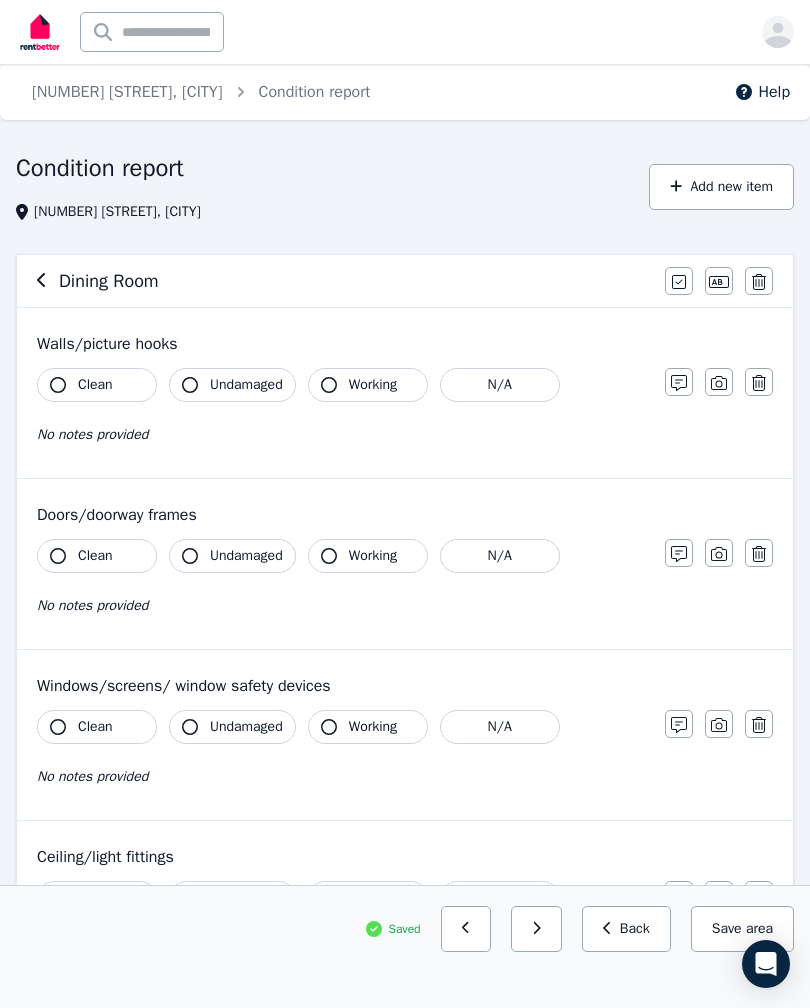 click at bounding box center [719, 281] 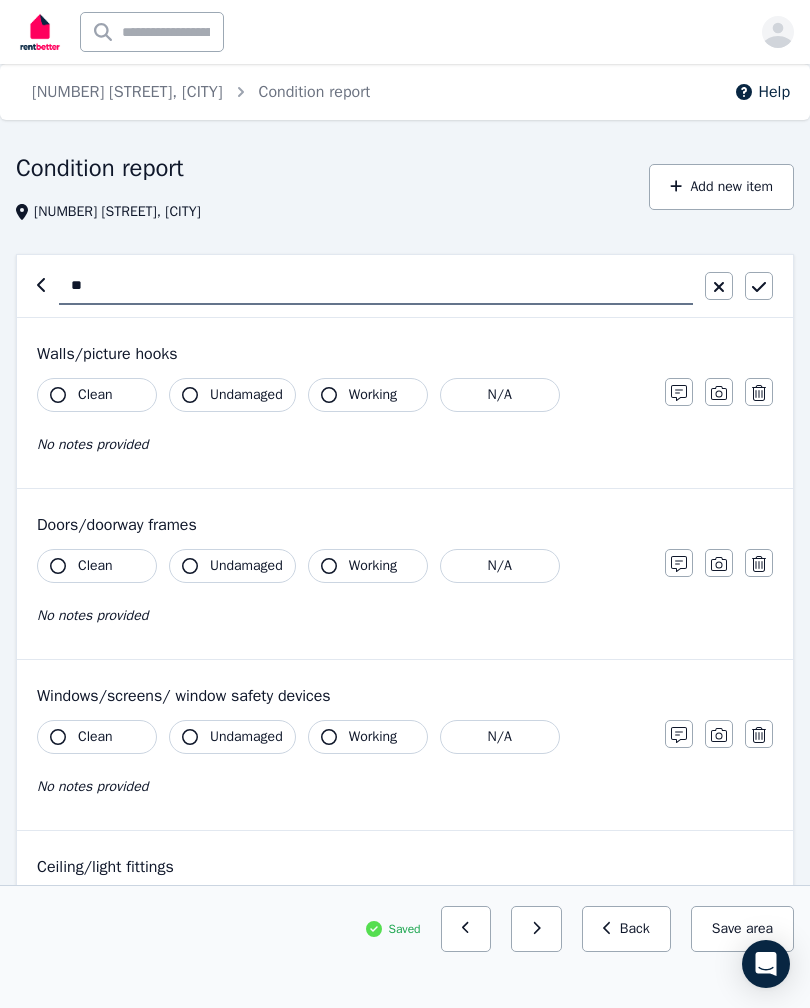 type on "*" 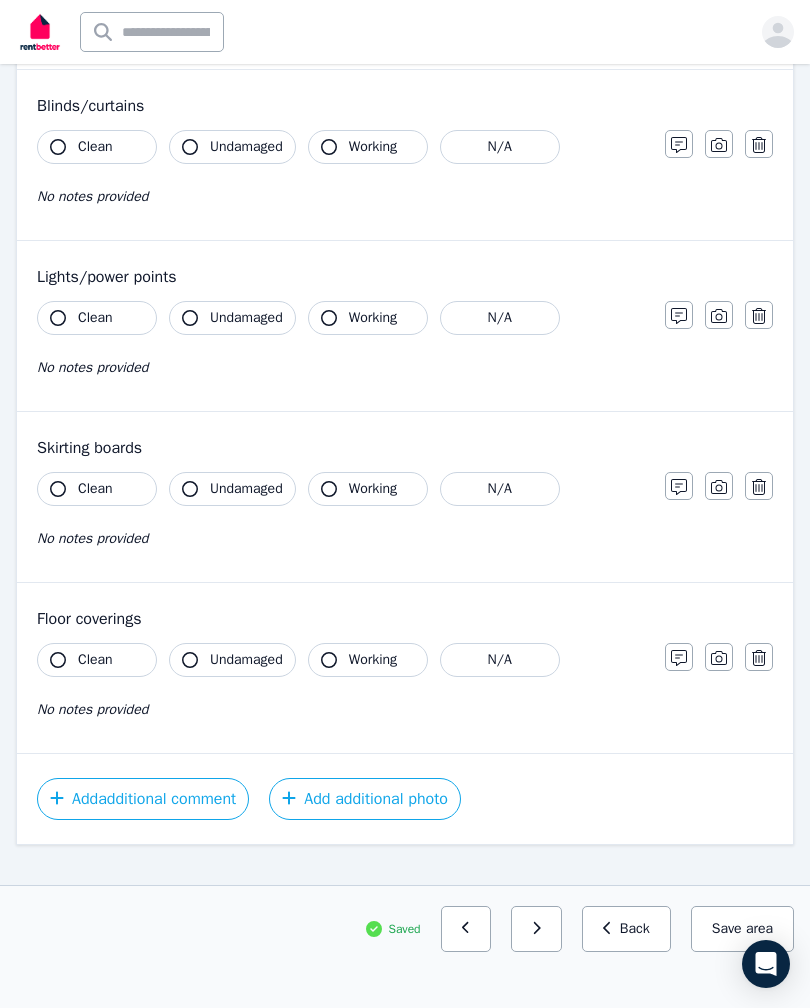 scroll, scrollTop: 935, scrollLeft: 0, axis: vertical 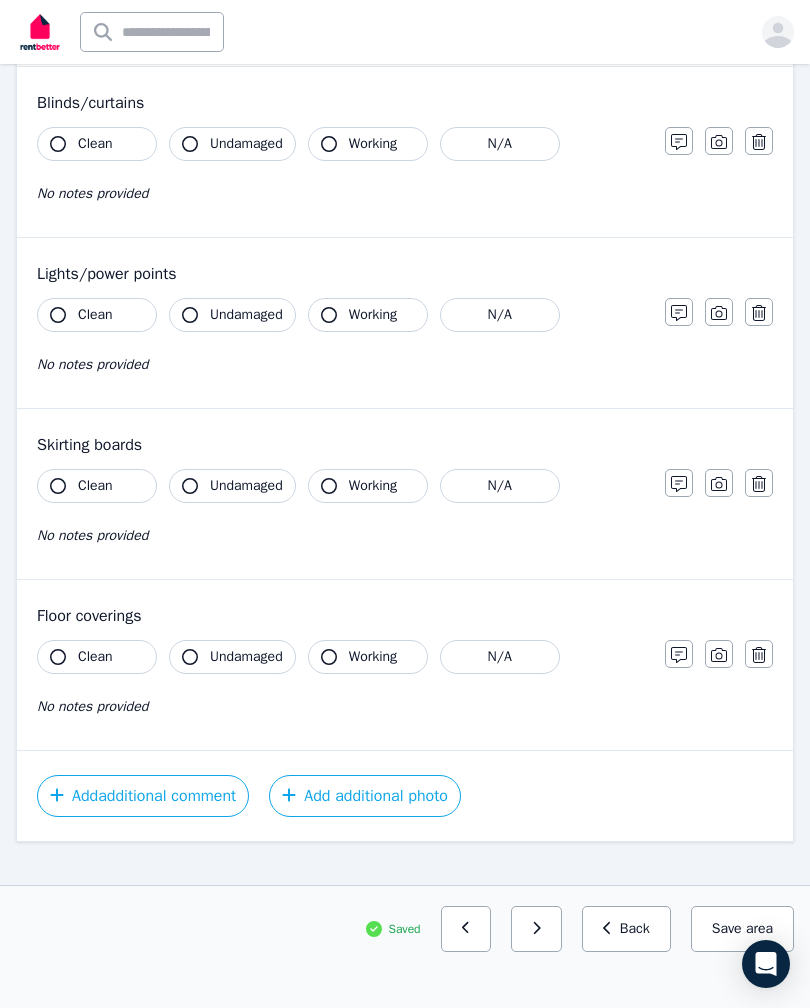 type on "**********" 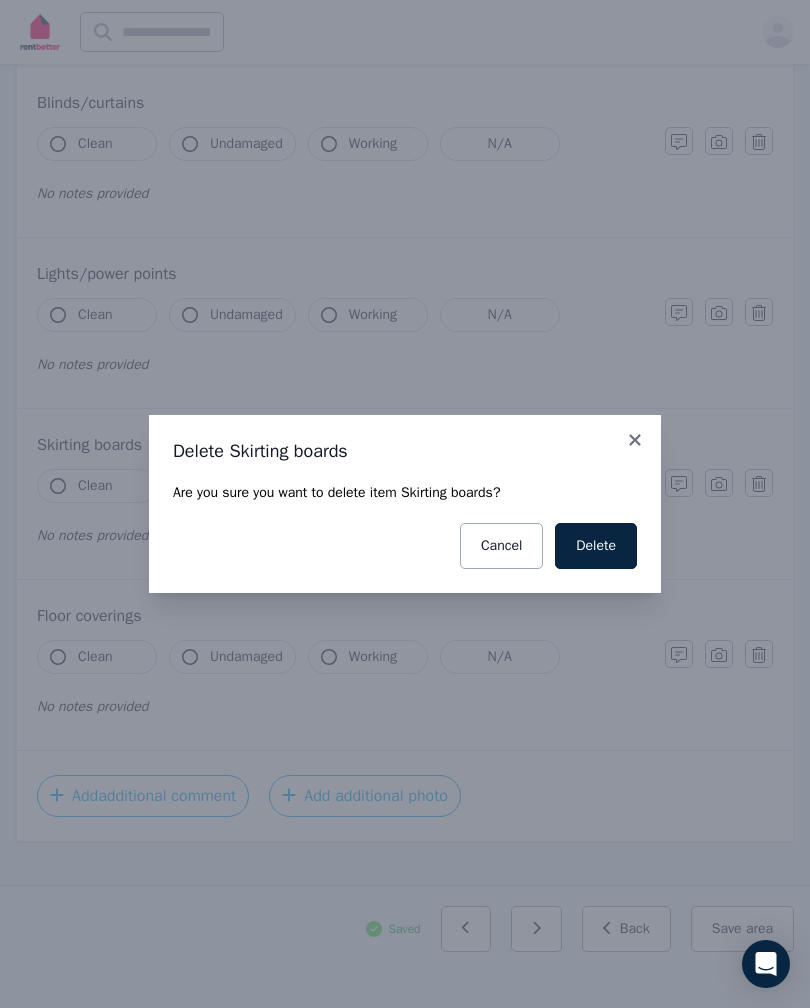 click on "Delete" at bounding box center [596, 546] 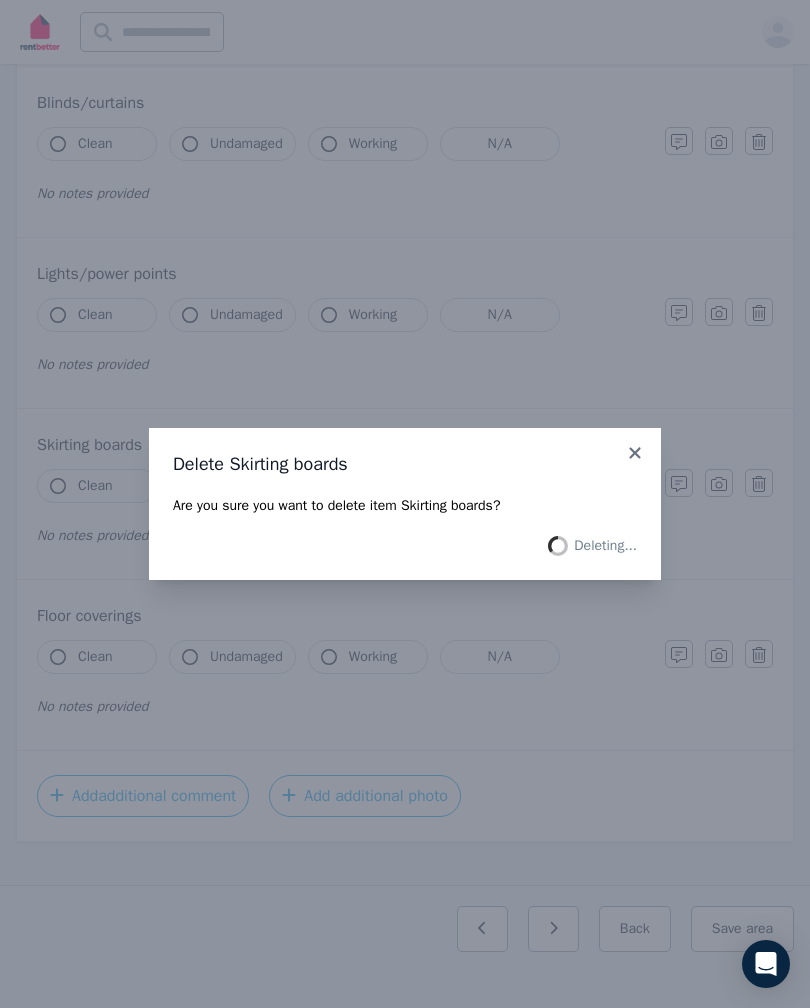 scroll, scrollTop: 764, scrollLeft: 0, axis: vertical 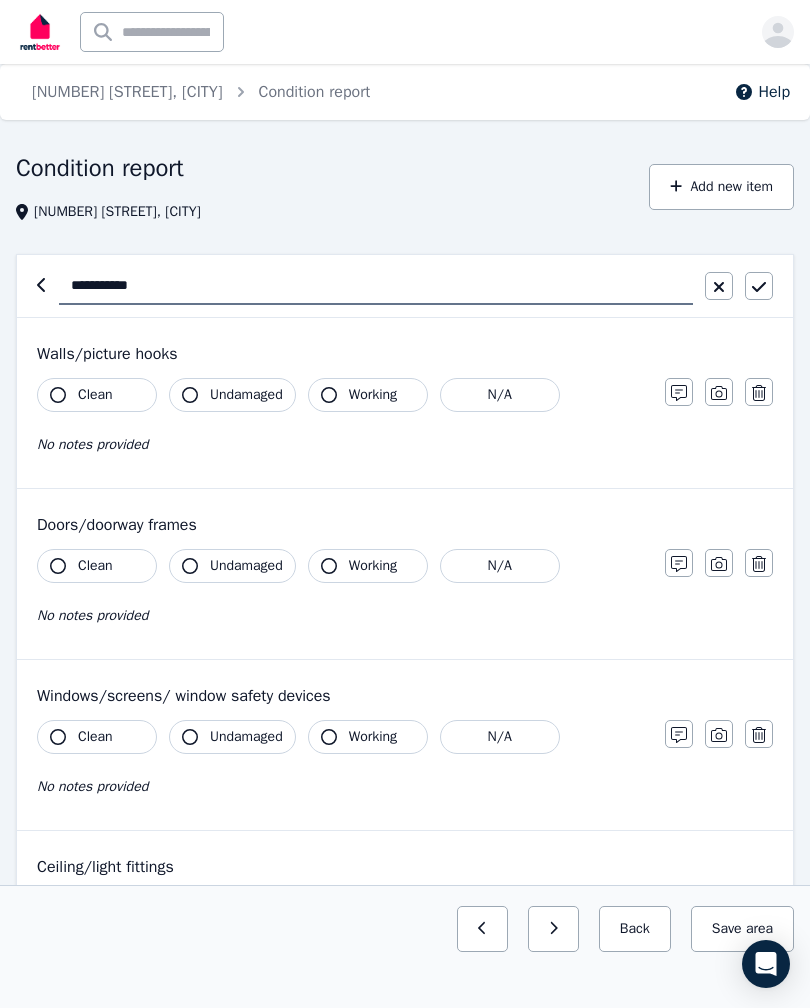 click on "Add new item" at bounding box center (721, 187) 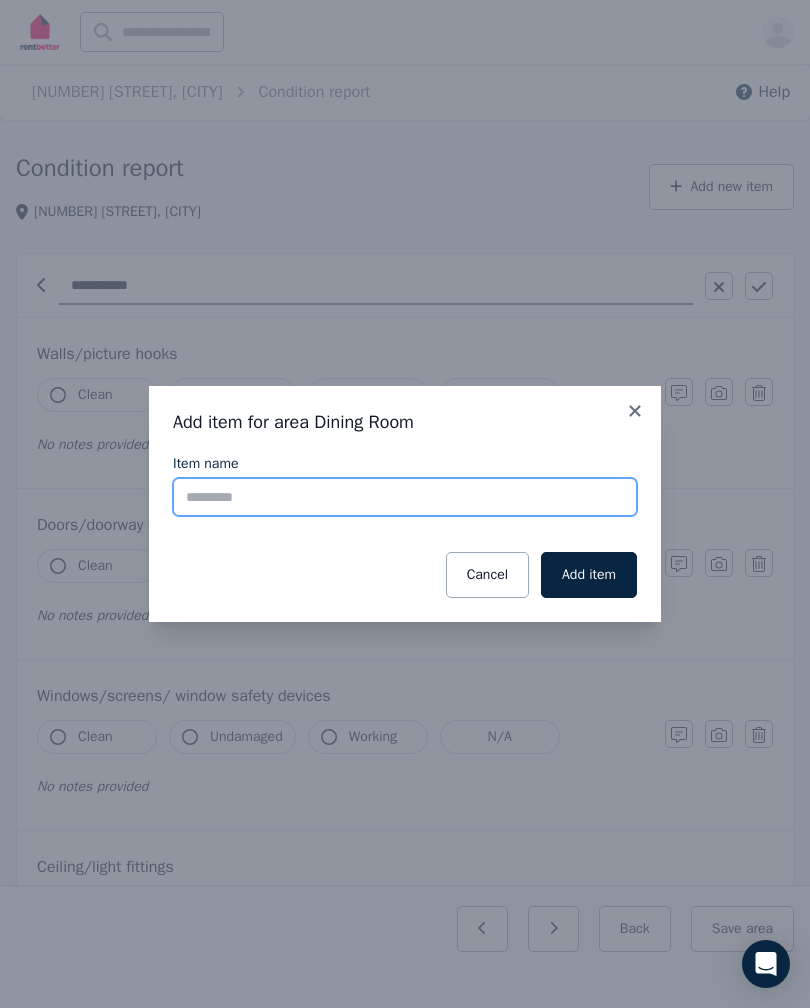 click on "Item name" at bounding box center [405, 497] 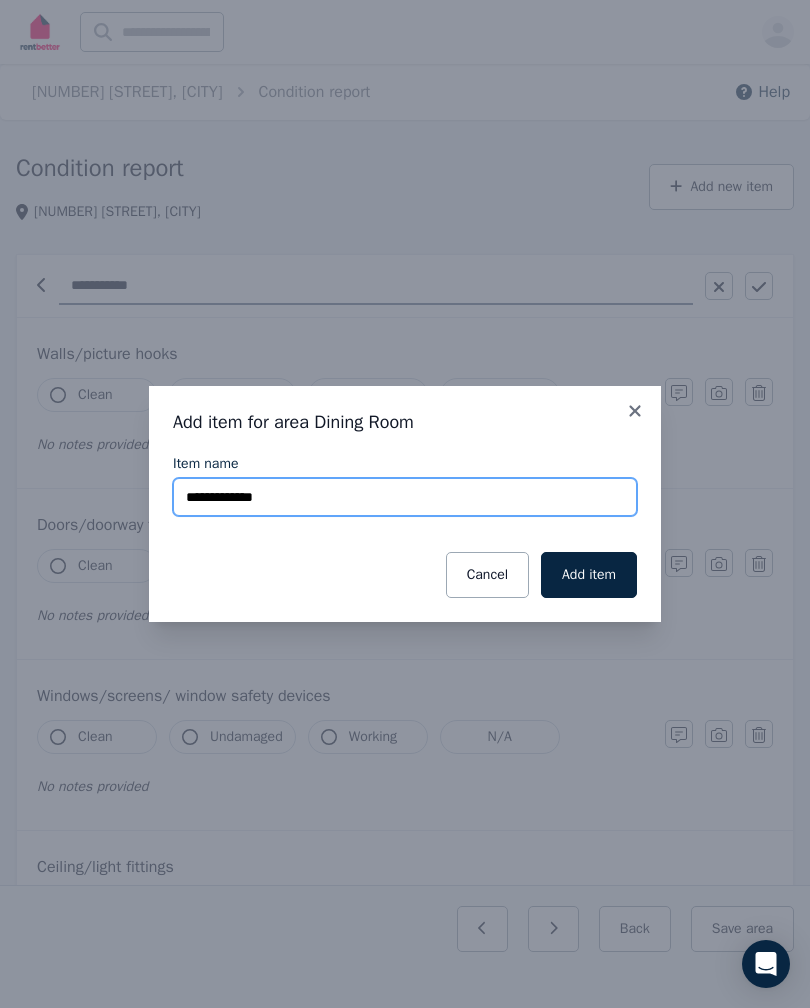 type on "**********" 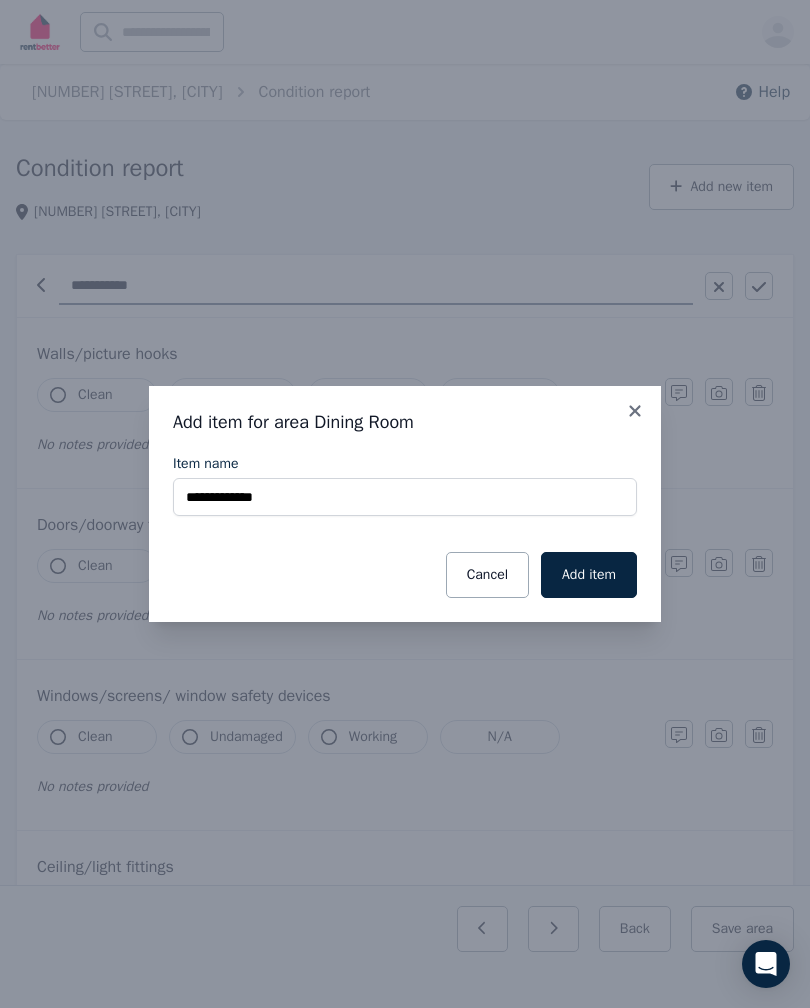 click on "Add item" at bounding box center [589, 575] 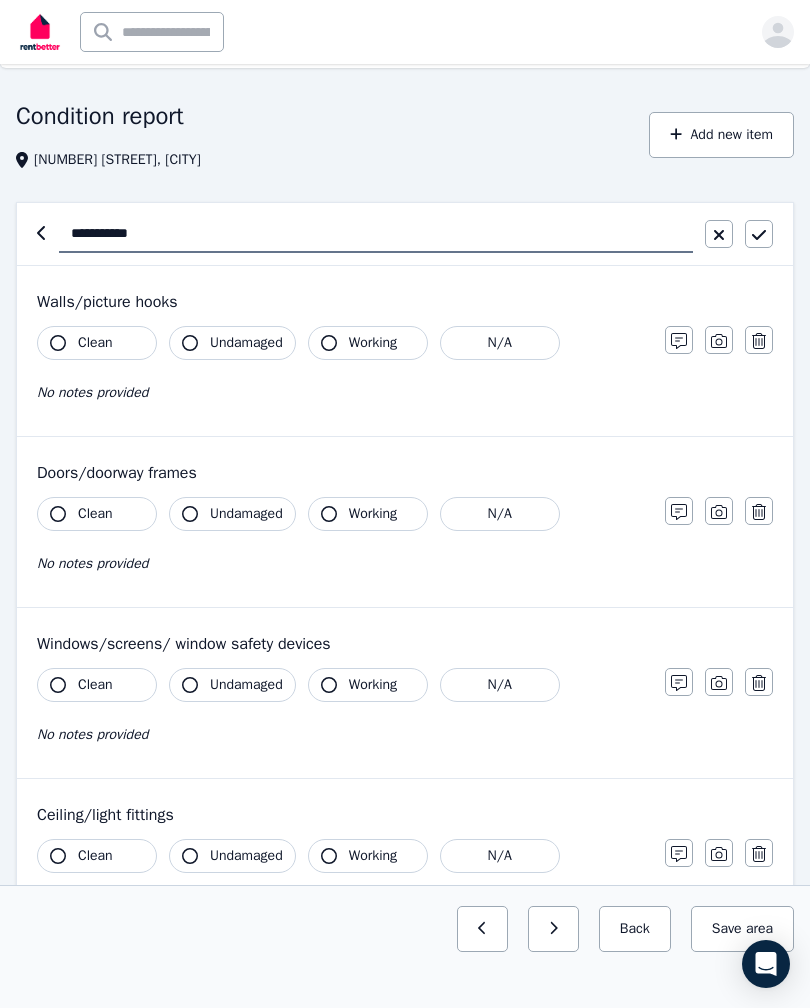 scroll, scrollTop: 0, scrollLeft: 0, axis: both 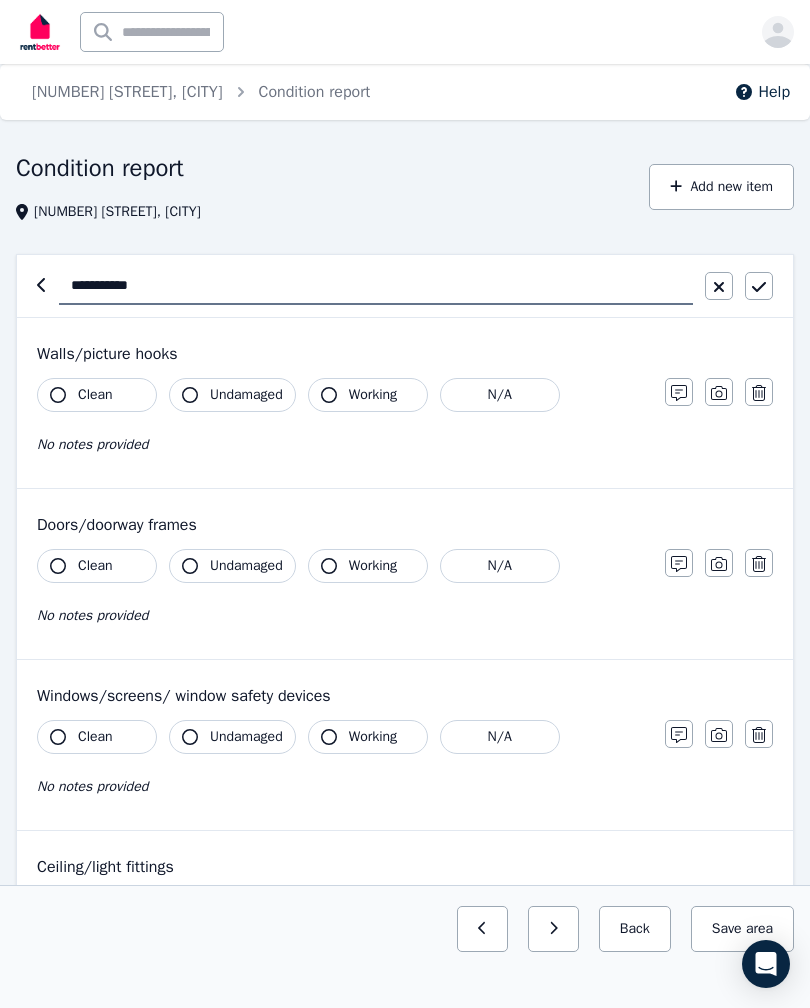 click on "Save   area" at bounding box center (742, 929) 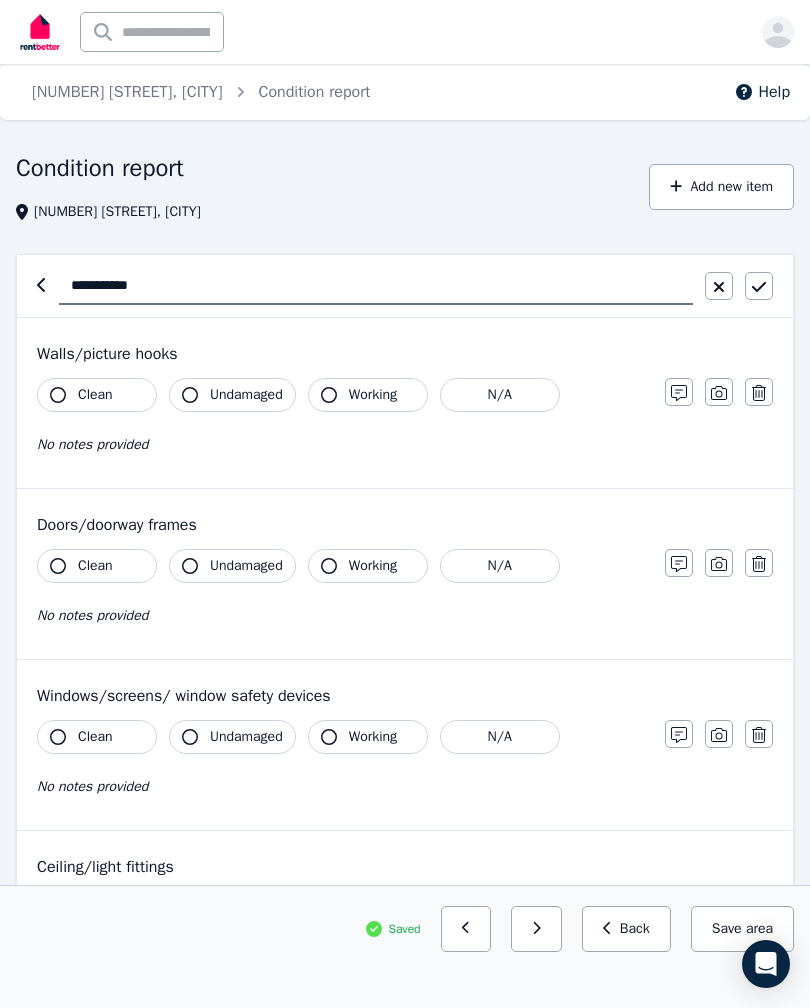 click 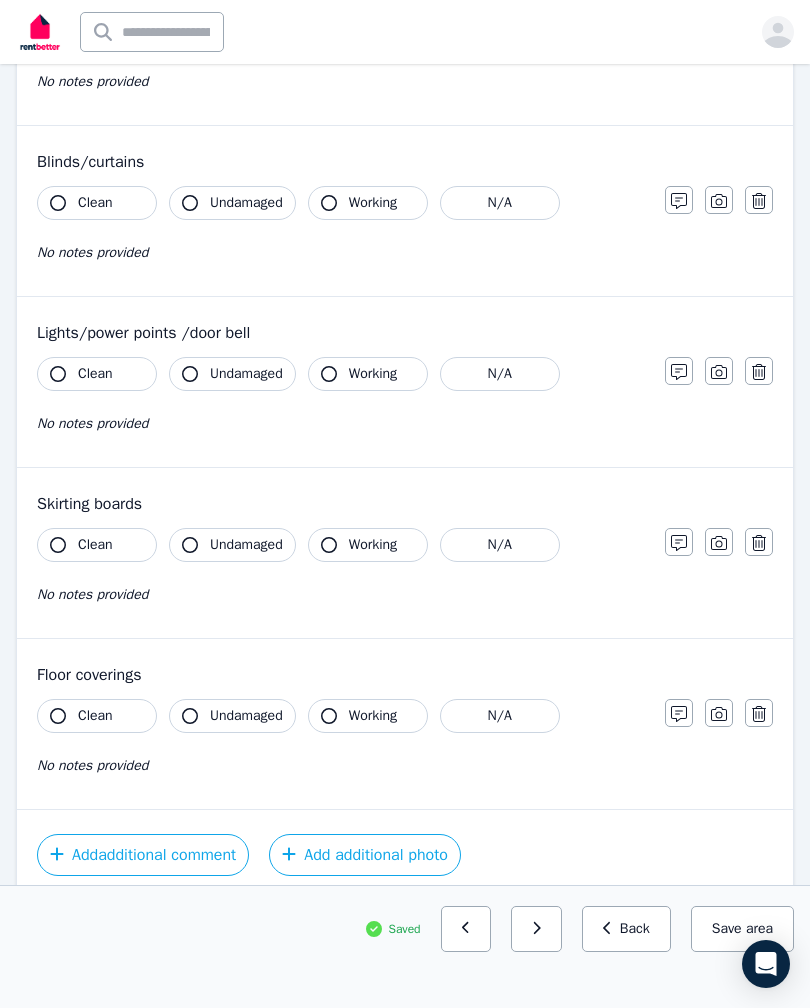 scroll, scrollTop: 1096, scrollLeft: 0, axis: vertical 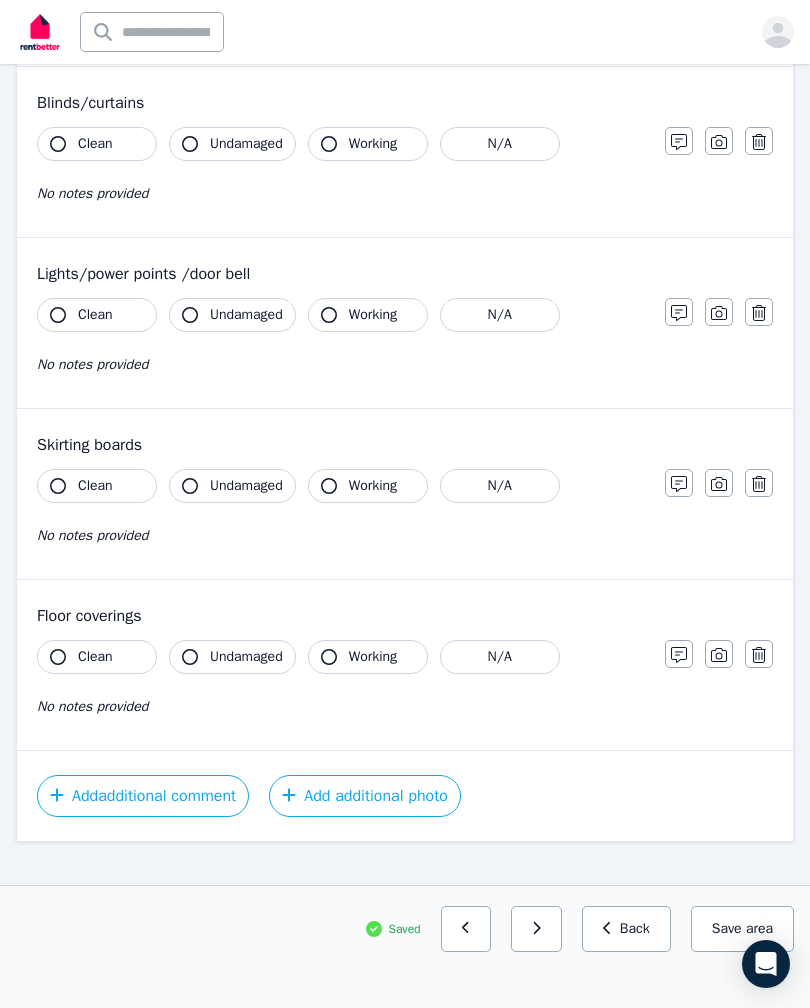 click 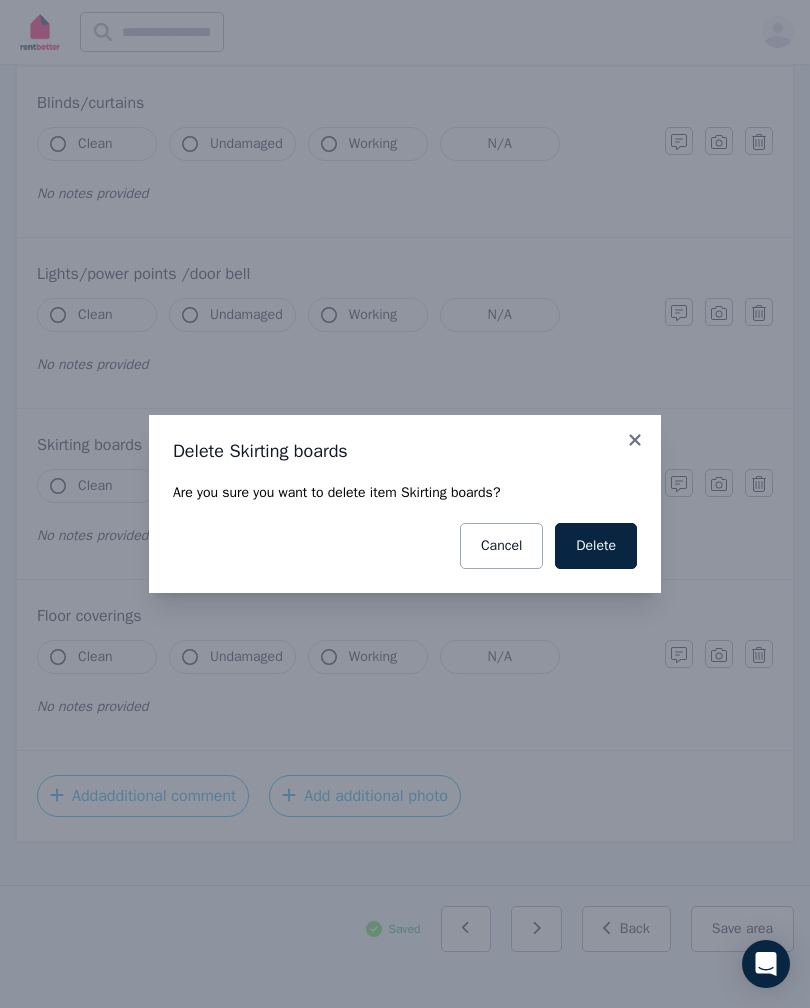 click on "Delete" at bounding box center [596, 546] 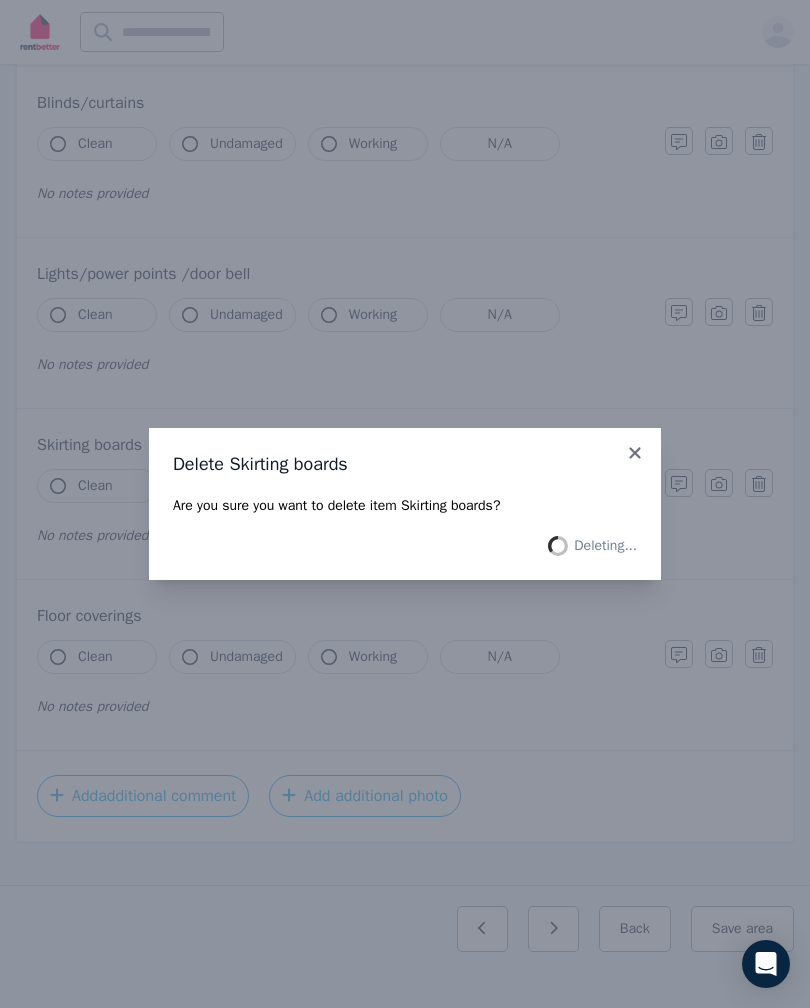 scroll, scrollTop: 925, scrollLeft: 0, axis: vertical 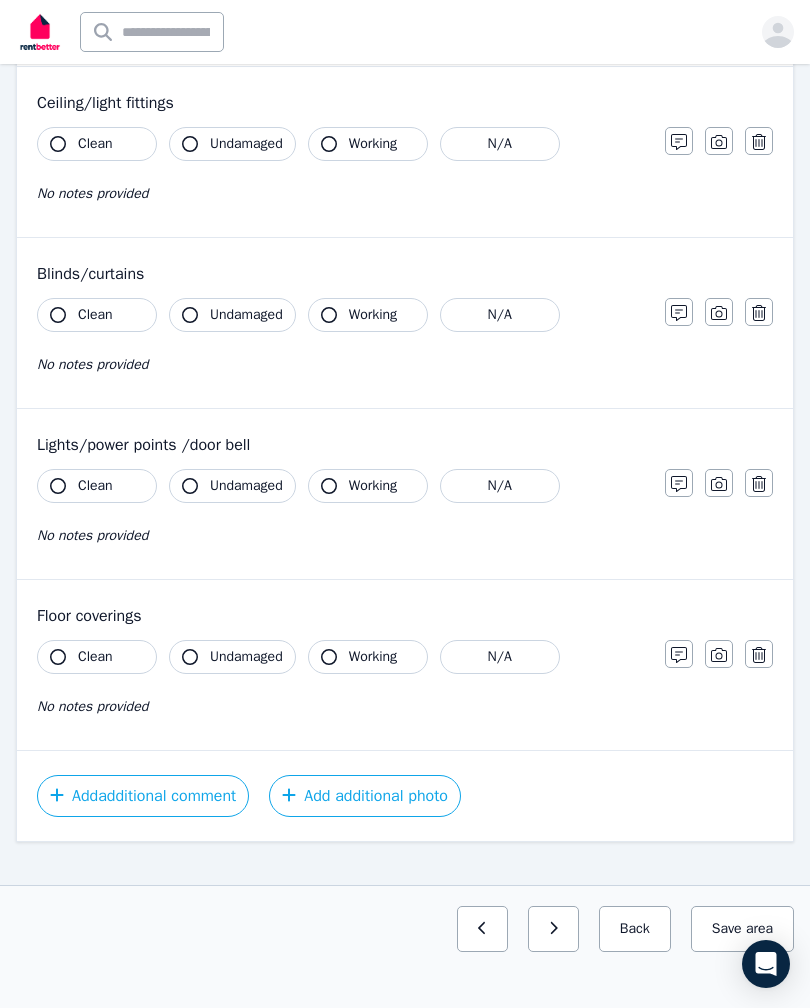 click on "Save   area" at bounding box center [742, 929] 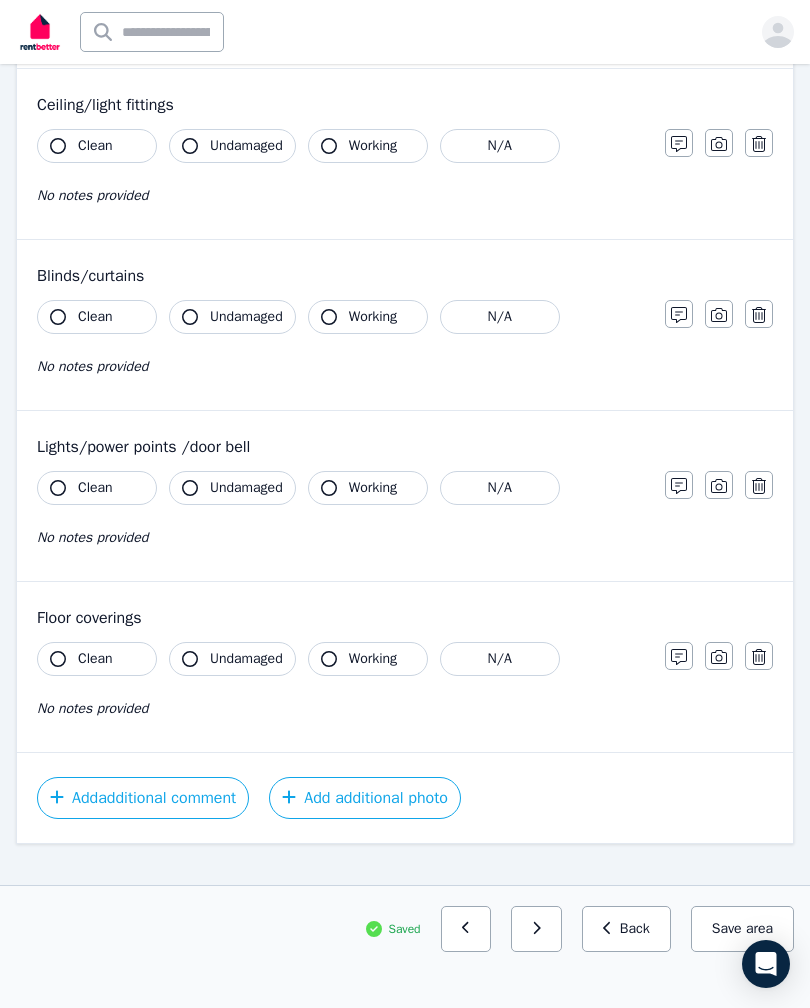 click 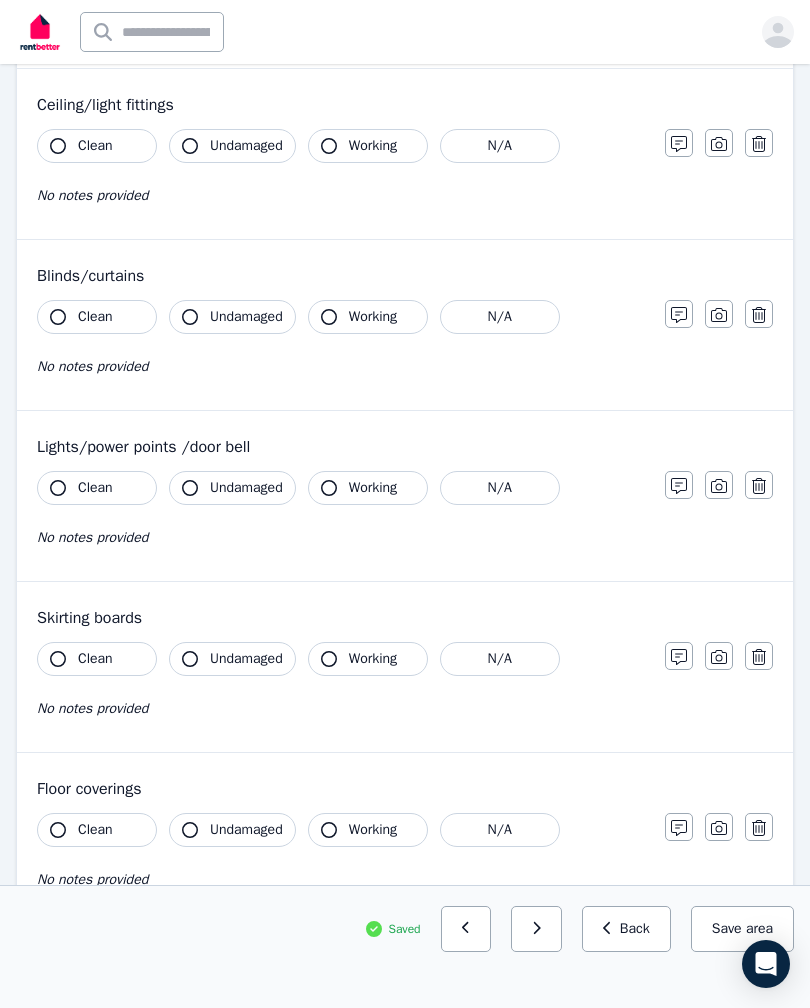 click at bounding box center (466, 929) 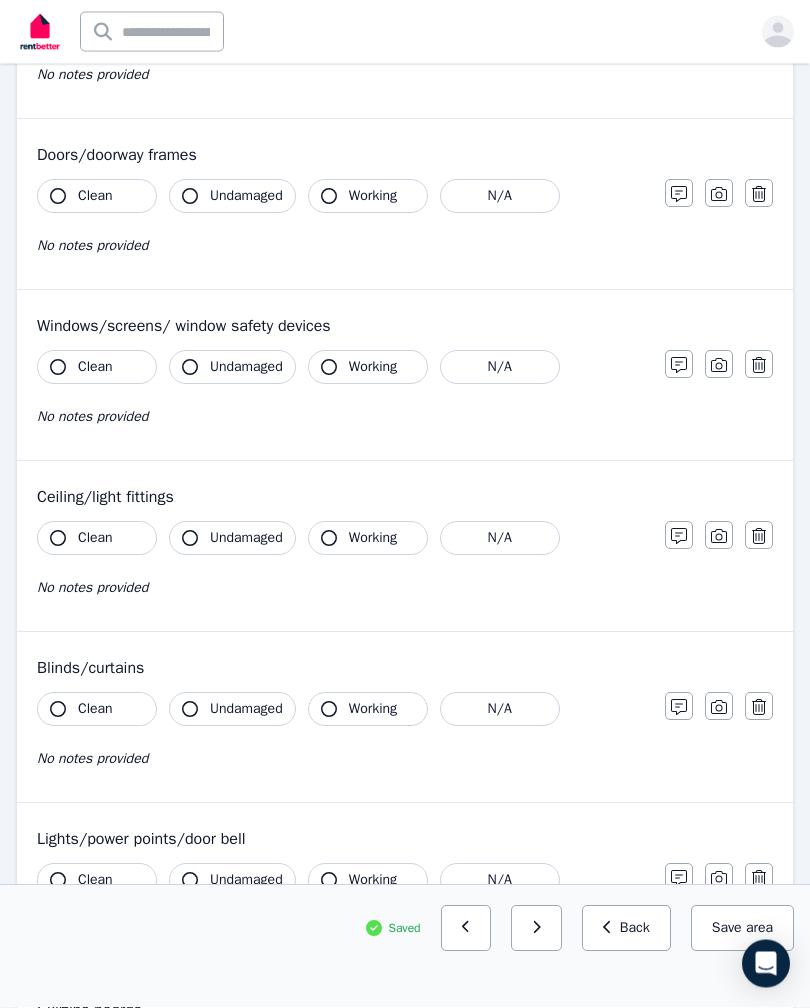 scroll, scrollTop: 361, scrollLeft: 0, axis: vertical 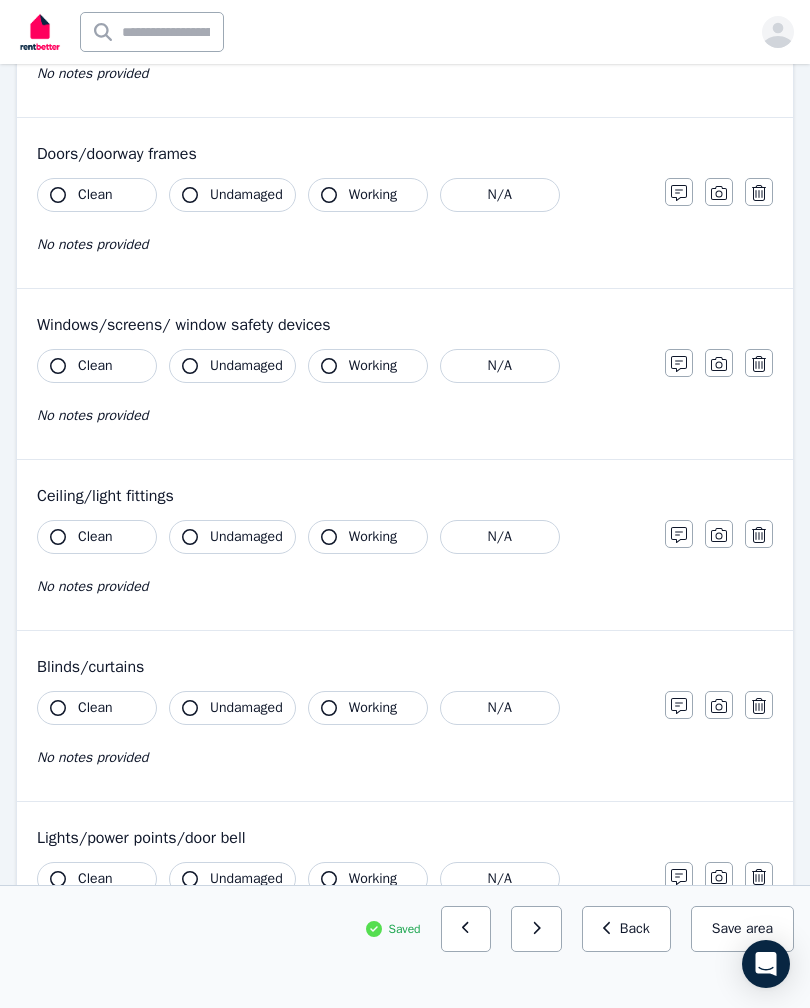 click 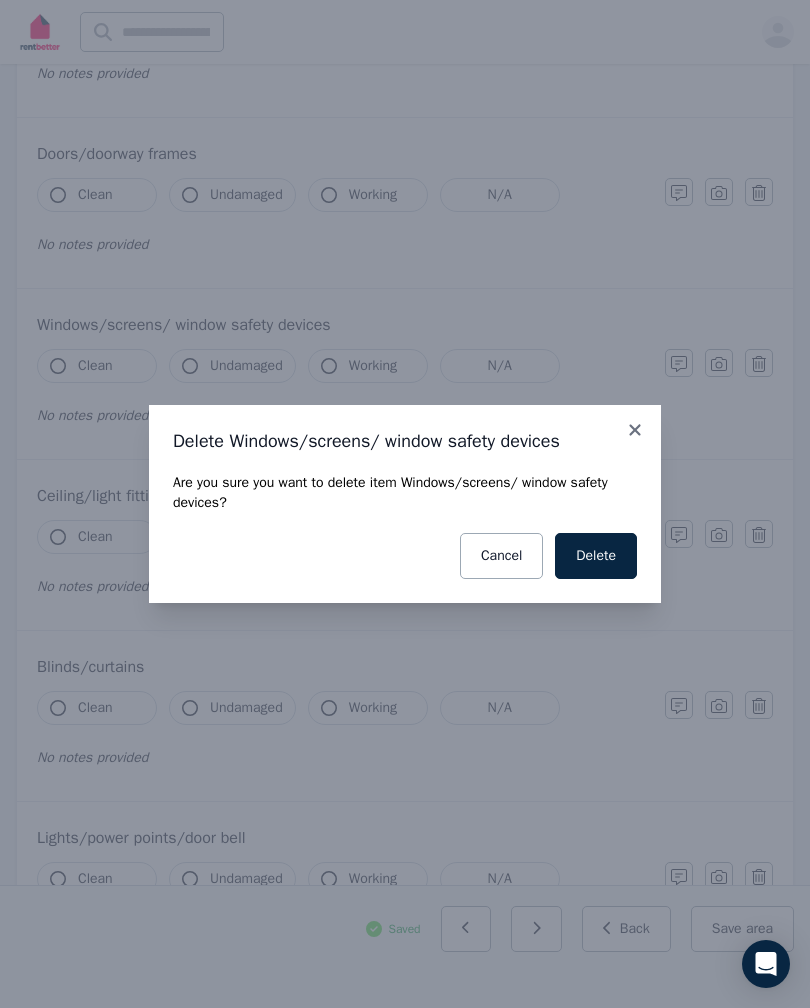 click on "Delete" at bounding box center (596, 556) 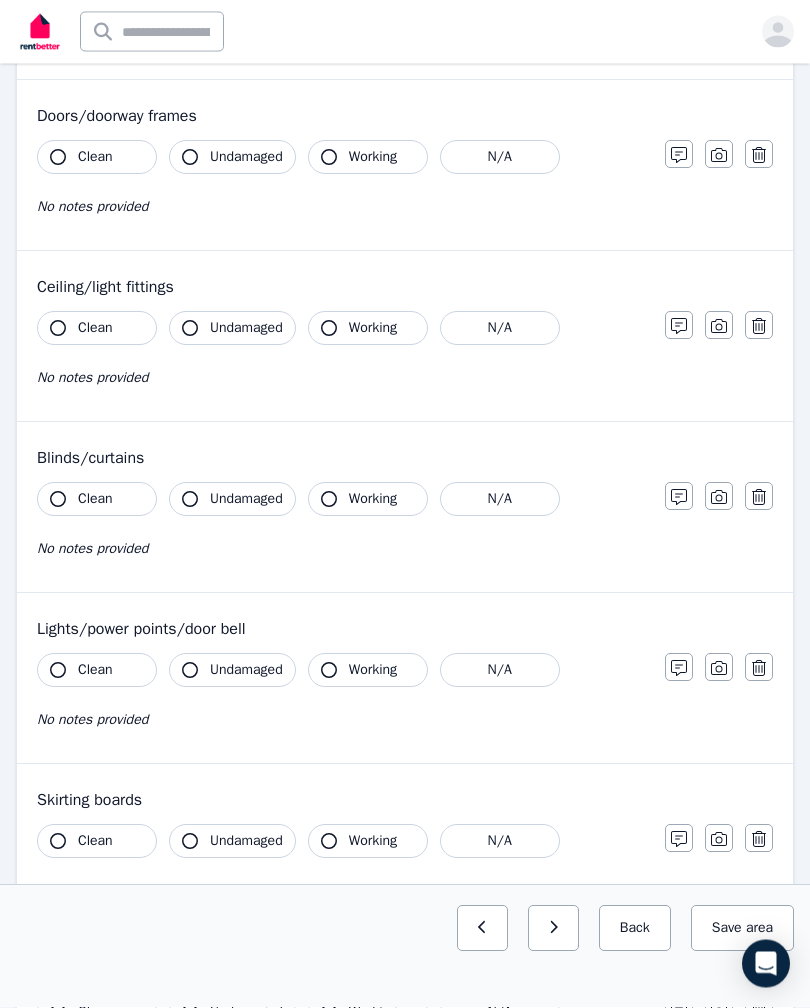 scroll, scrollTop: 402, scrollLeft: 0, axis: vertical 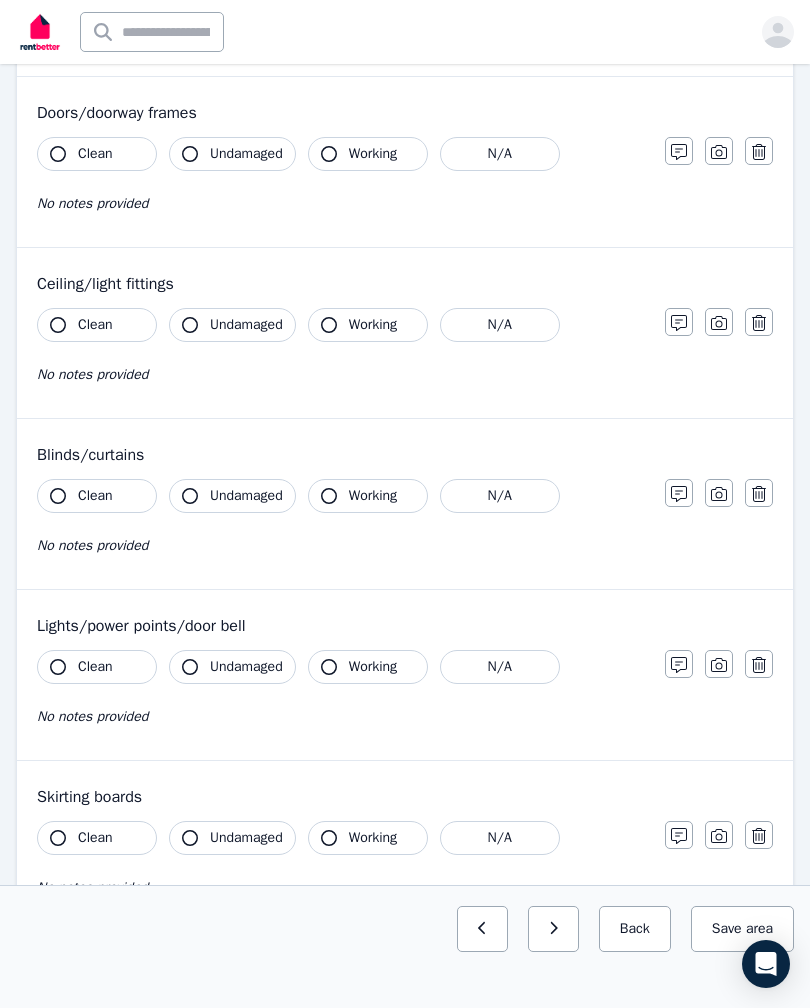 click 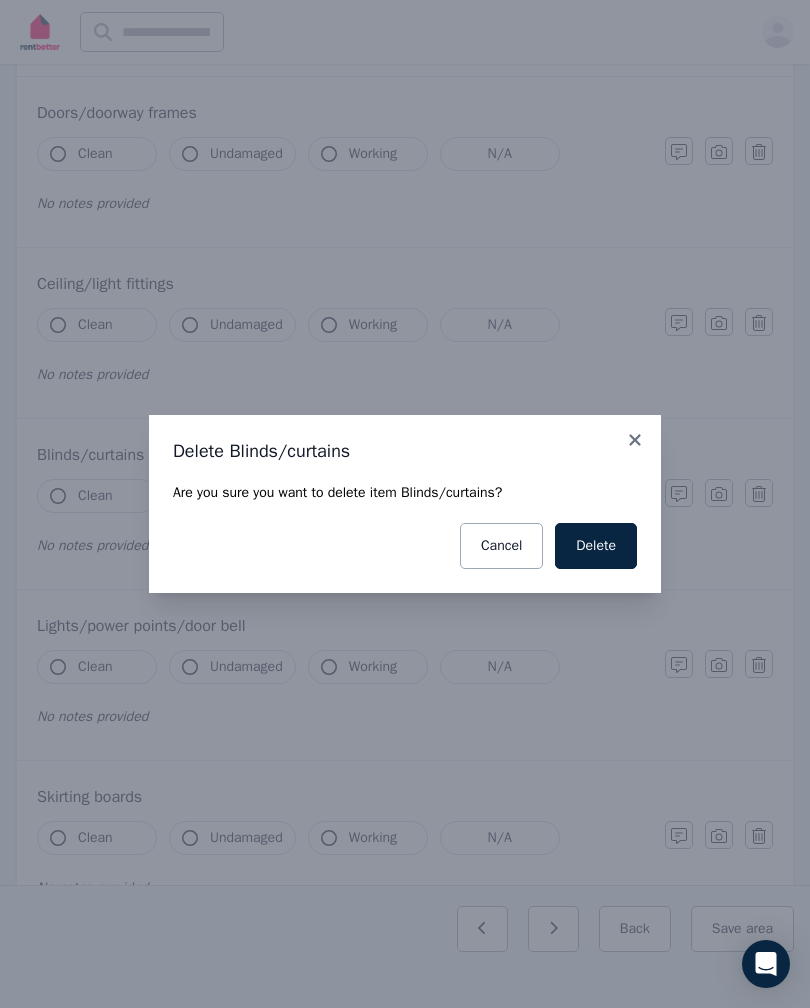 click on "Delete" at bounding box center (596, 546) 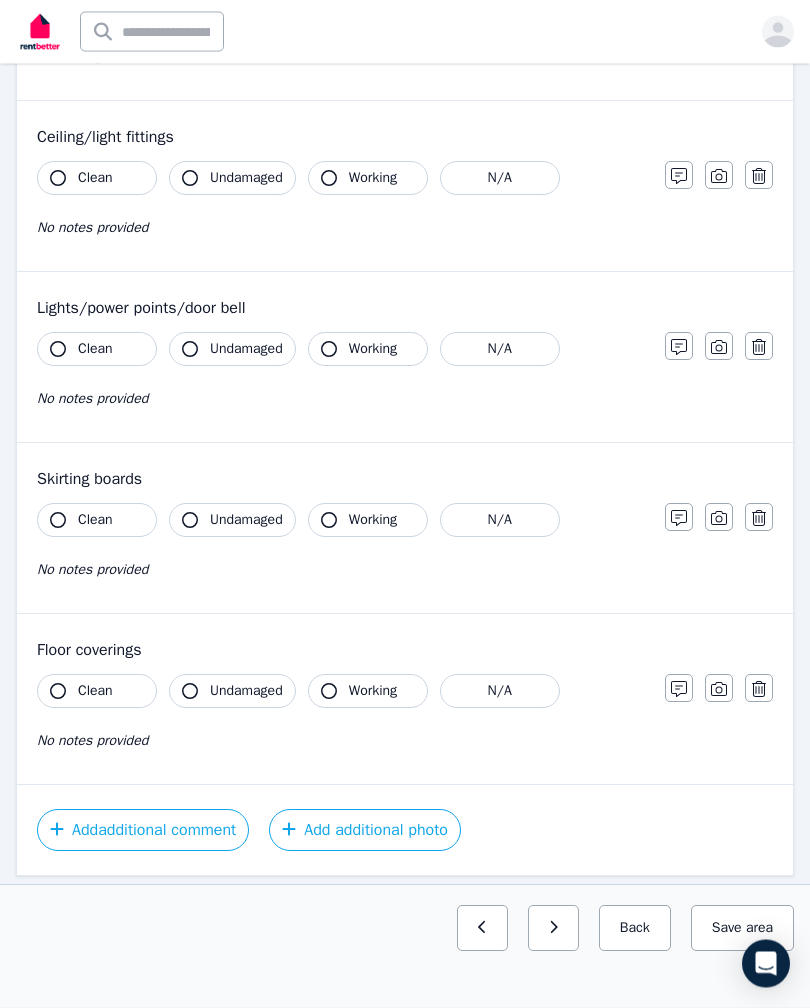 scroll, scrollTop: 549, scrollLeft: 0, axis: vertical 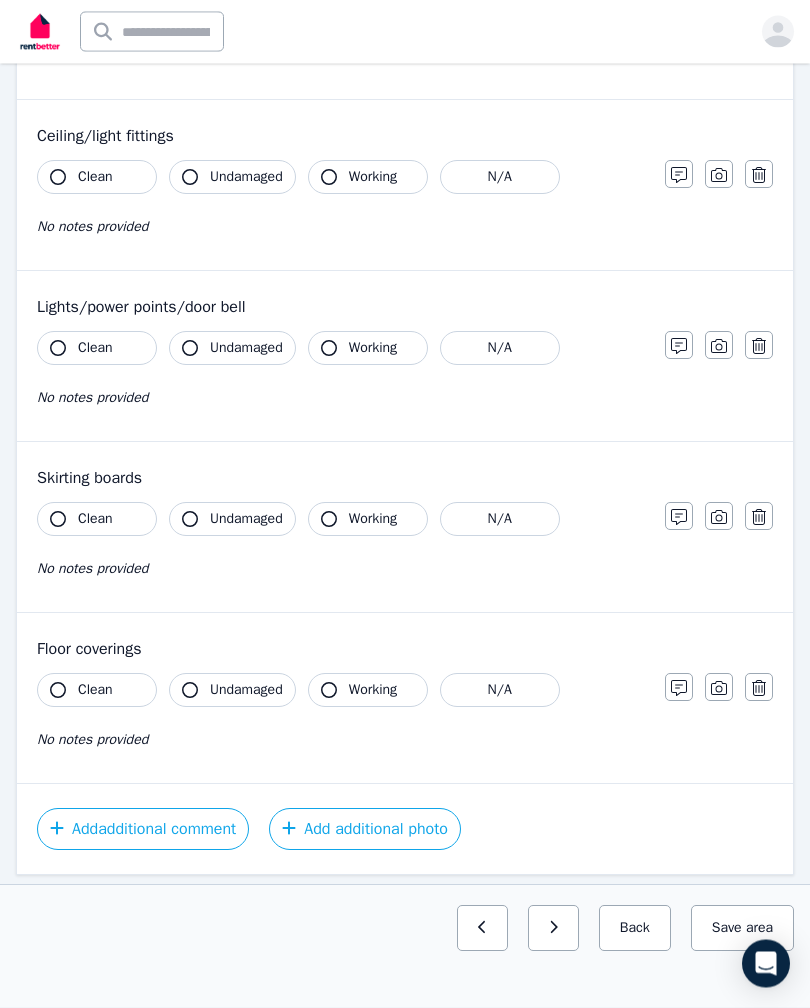 click 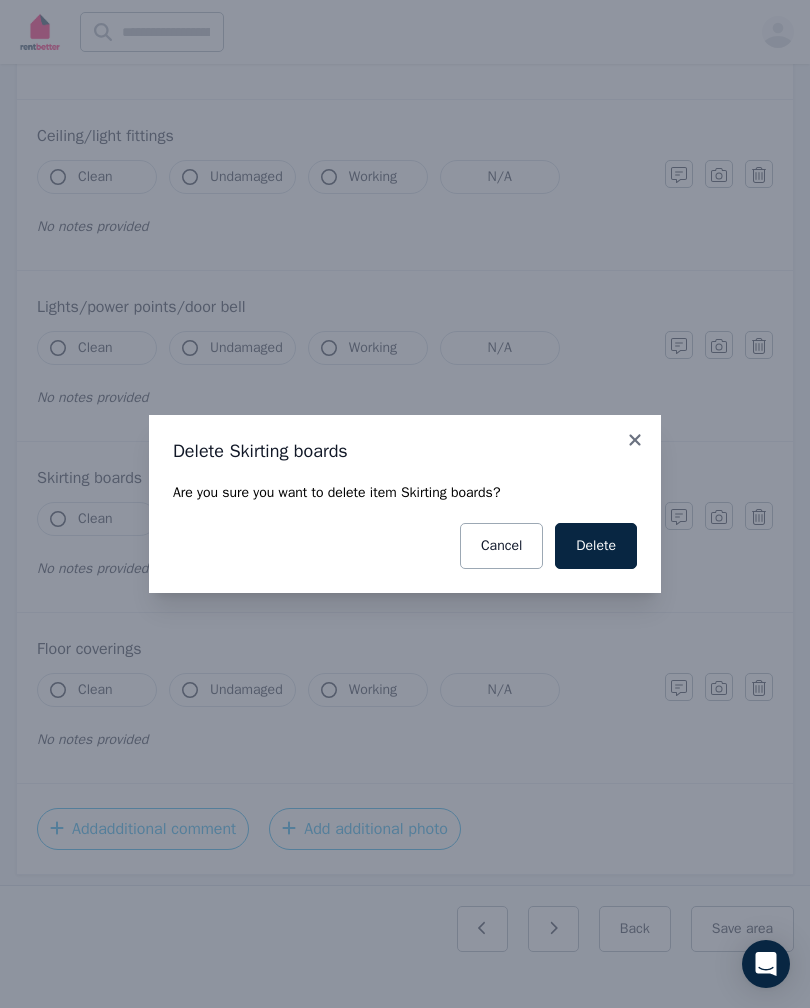 click on "Delete" at bounding box center [596, 546] 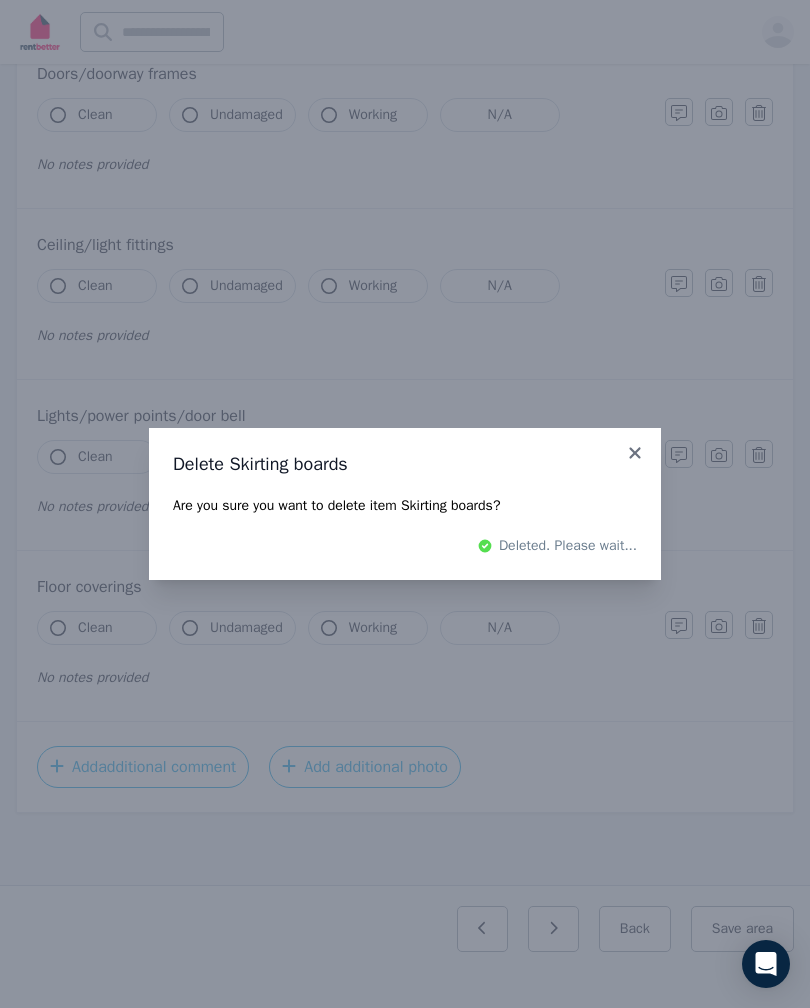 scroll, scrollTop: 412, scrollLeft: 0, axis: vertical 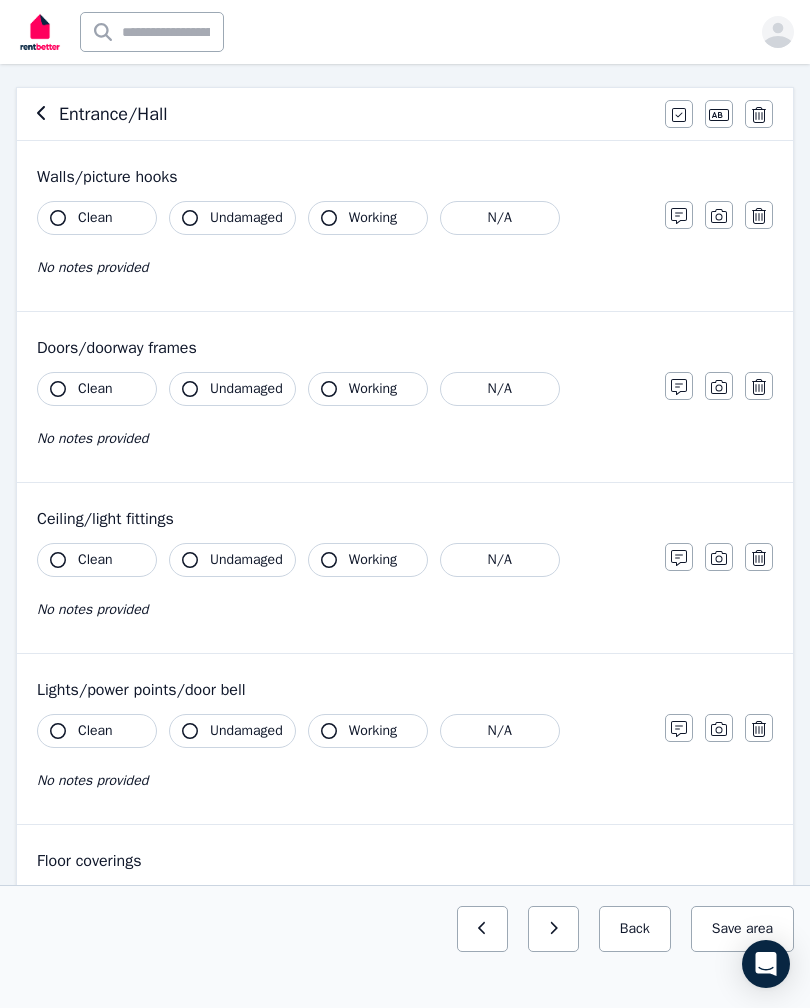 click on "Save   area" at bounding box center [742, 929] 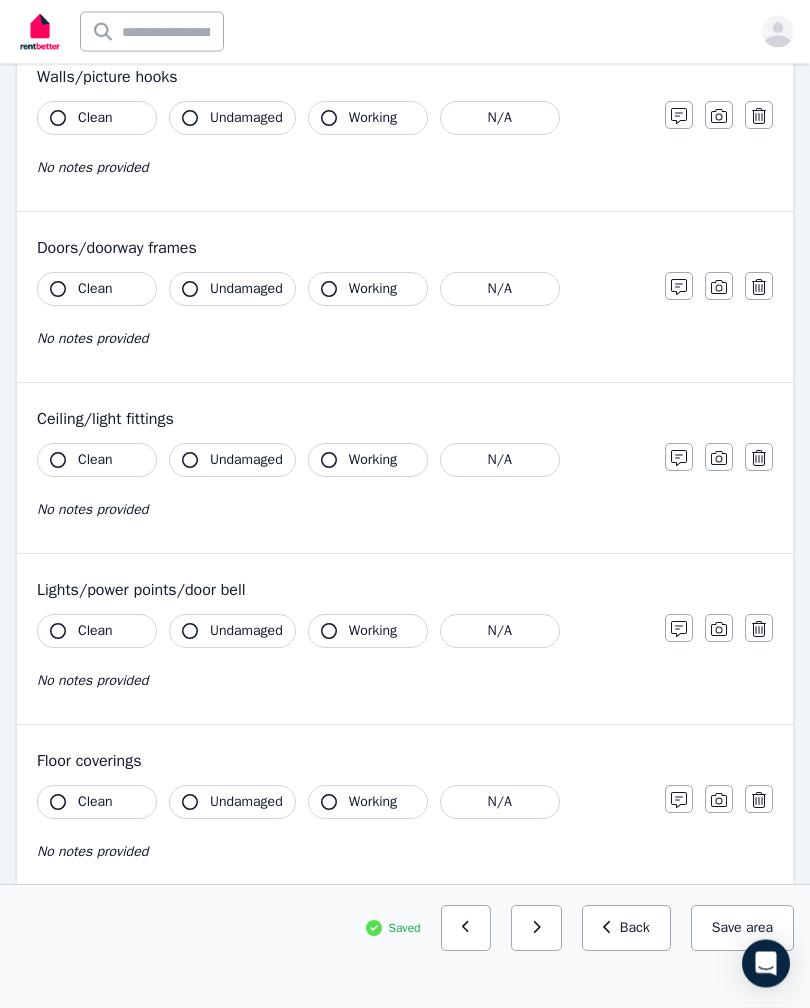 scroll, scrollTop: 268, scrollLeft: 0, axis: vertical 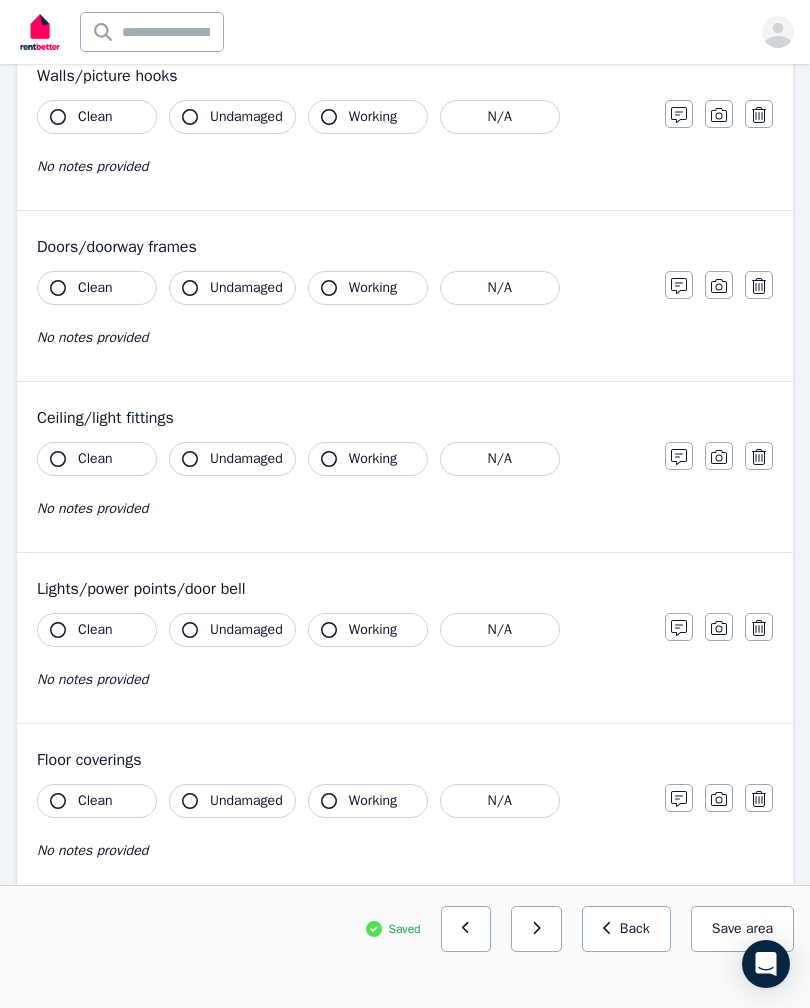 click 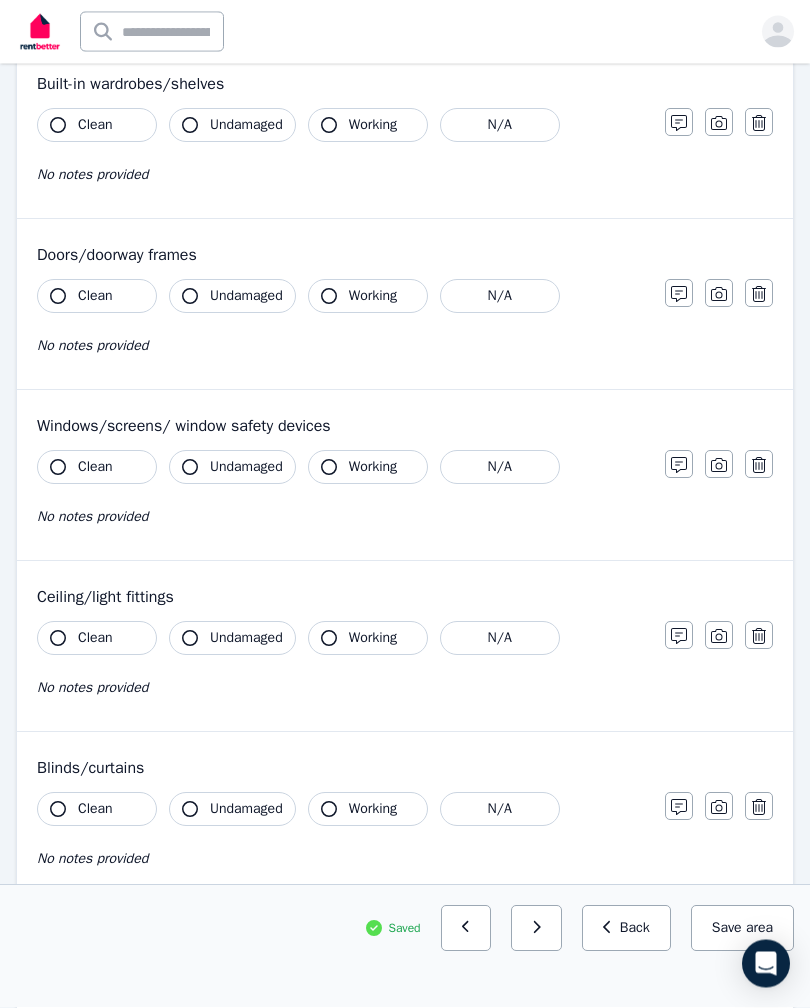 scroll, scrollTop: 440, scrollLeft: 0, axis: vertical 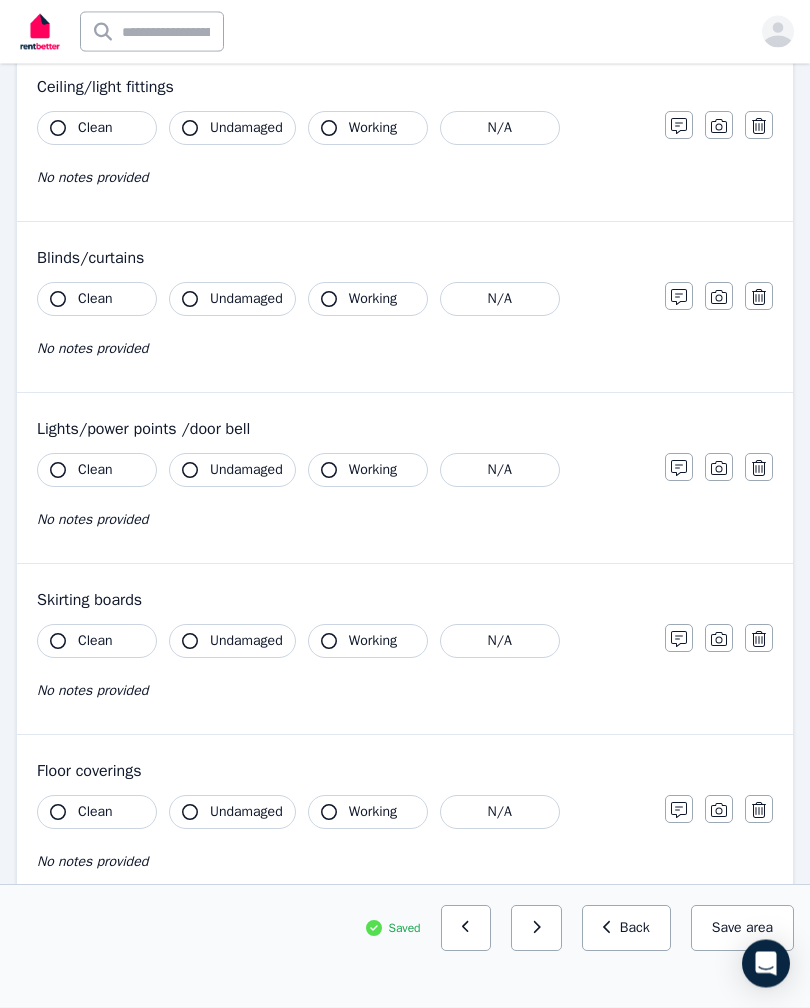 click at bounding box center (759, 639) 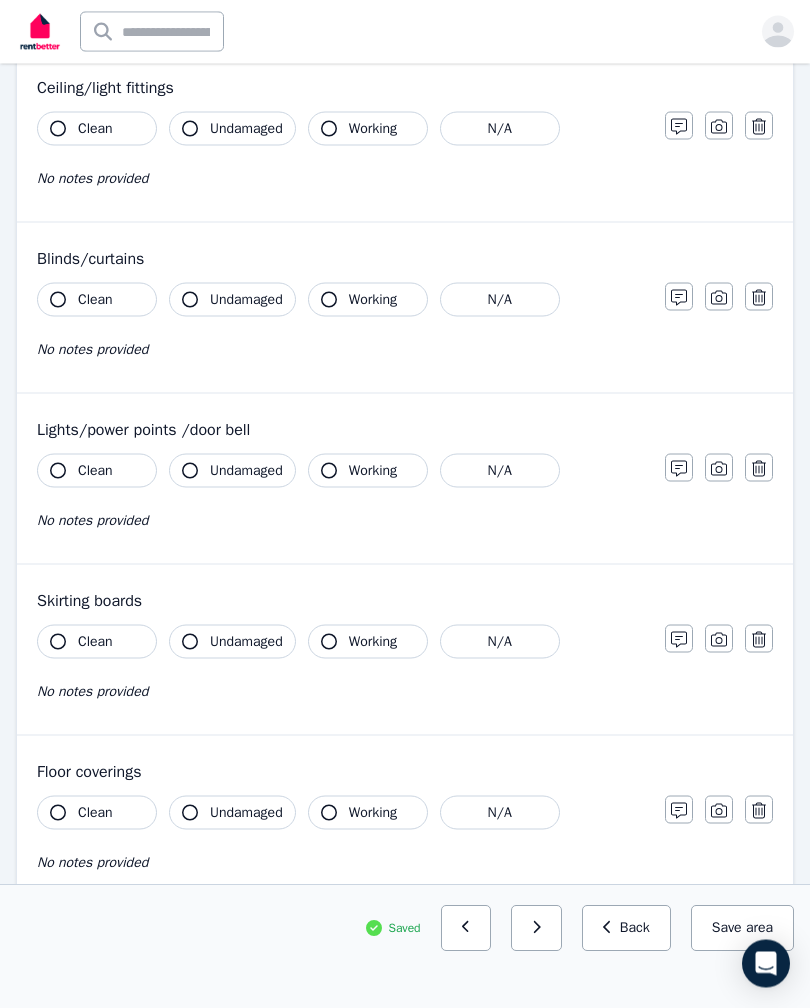 scroll, scrollTop: 941, scrollLeft: 0, axis: vertical 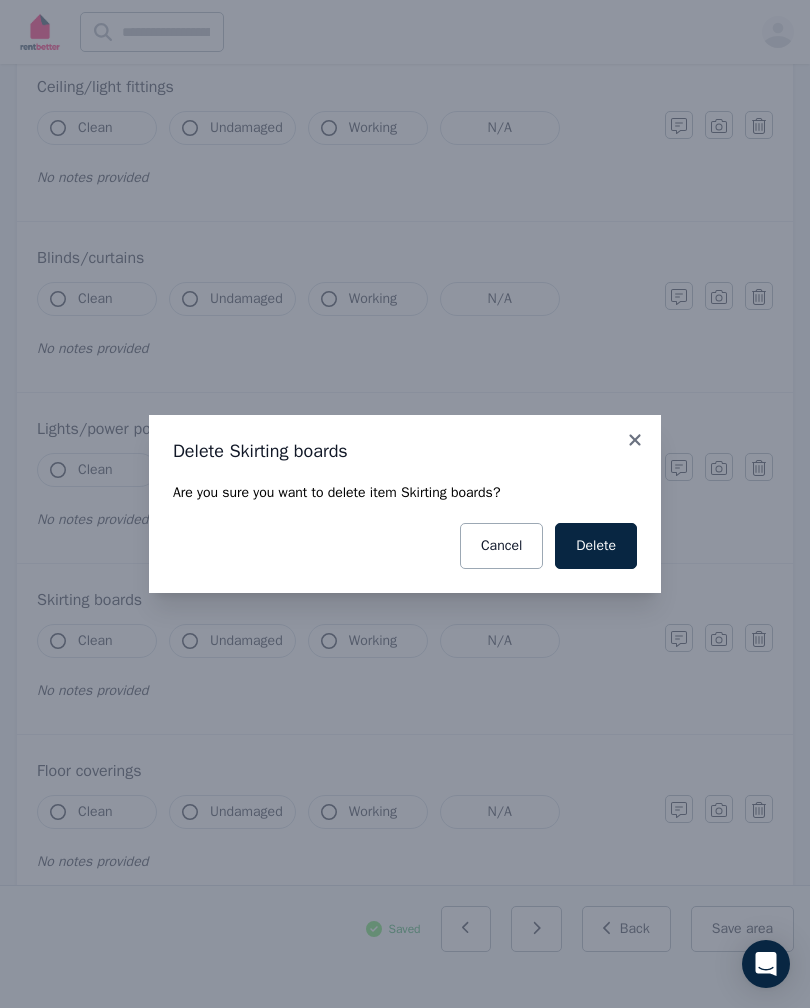 click on "Delete" at bounding box center (596, 546) 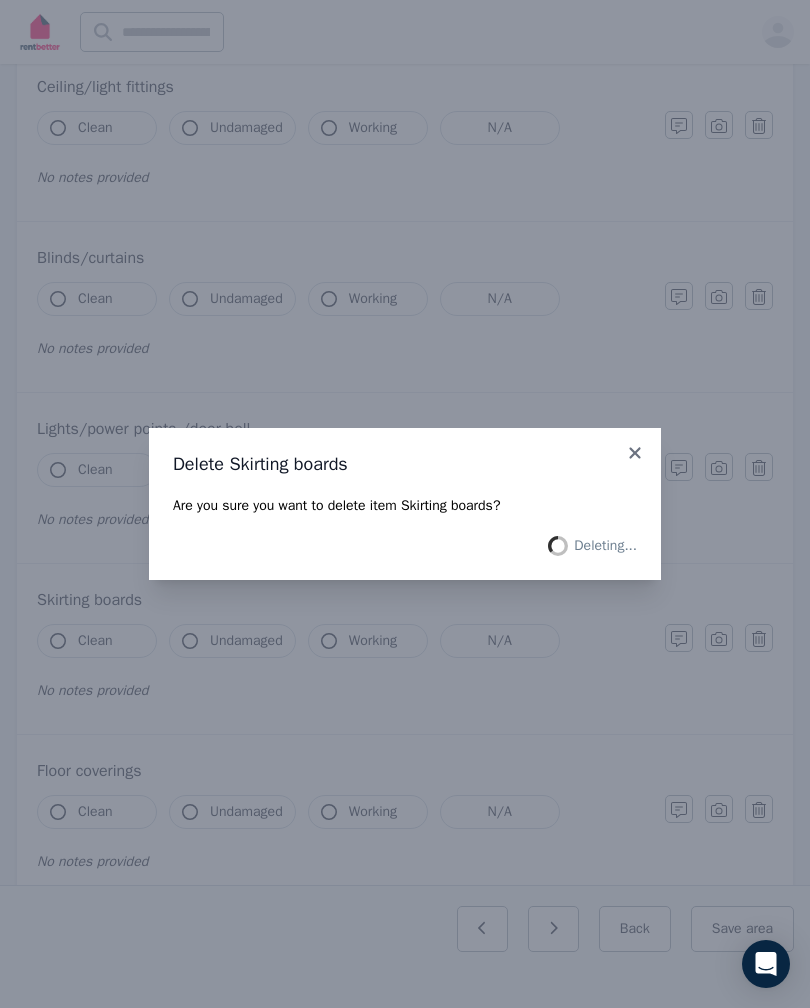 scroll, scrollTop: 925, scrollLeft: 0, axis: vertical 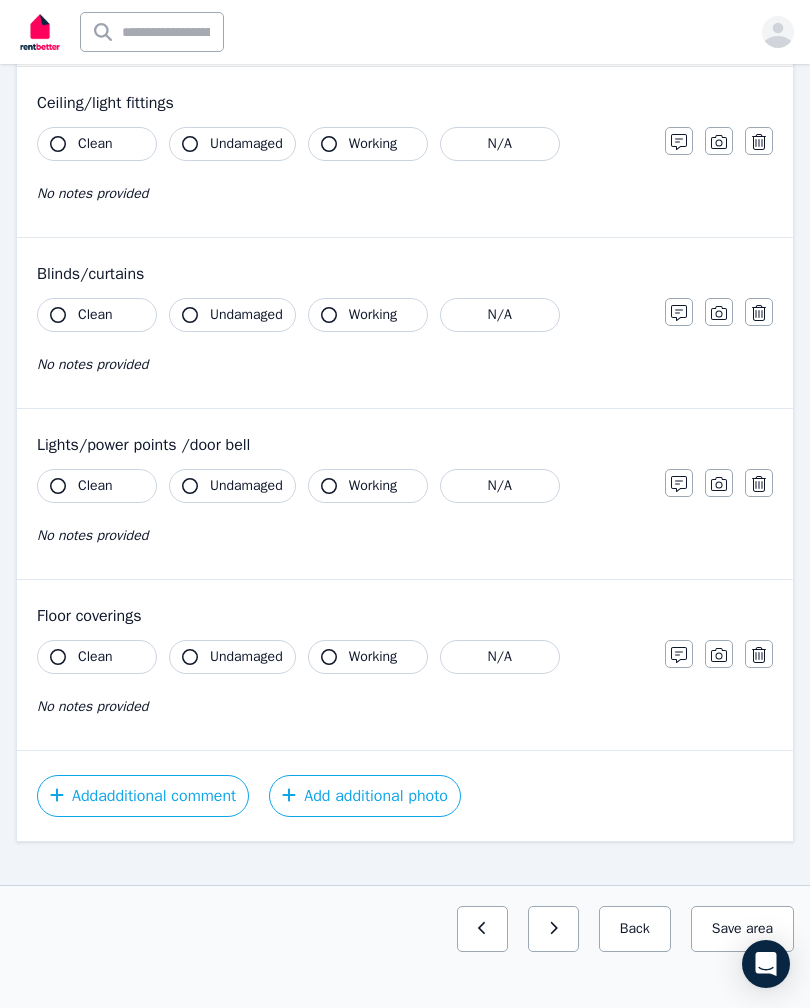 click on "Save   area" at bounding box center [742, 929] 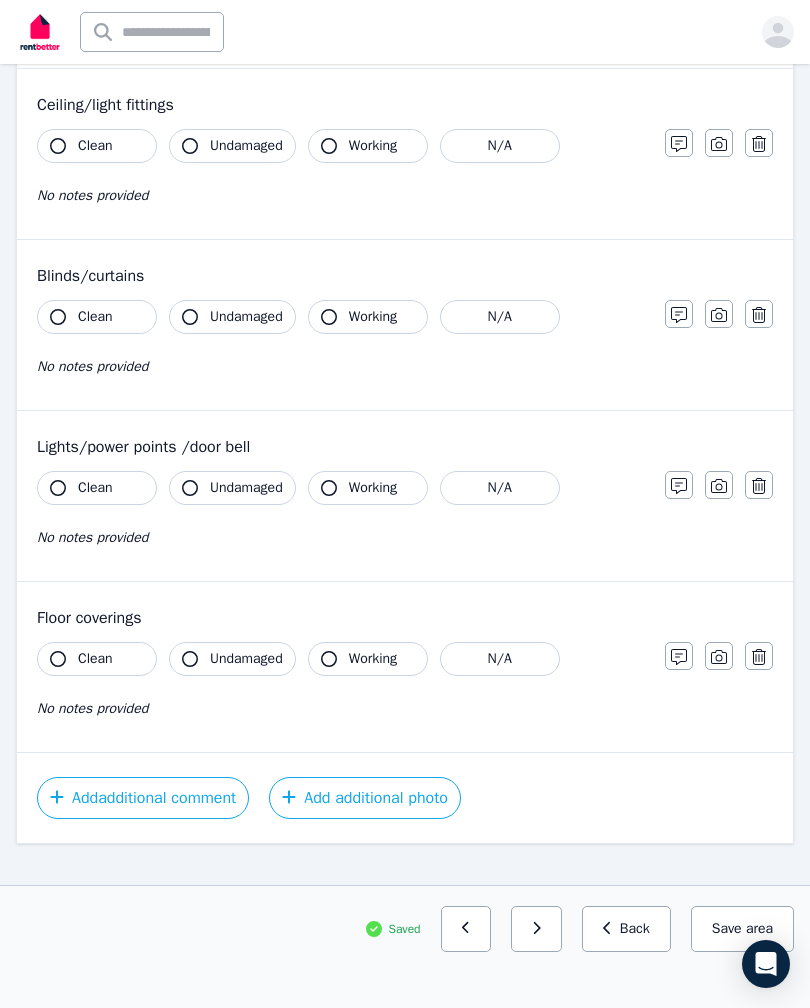 click 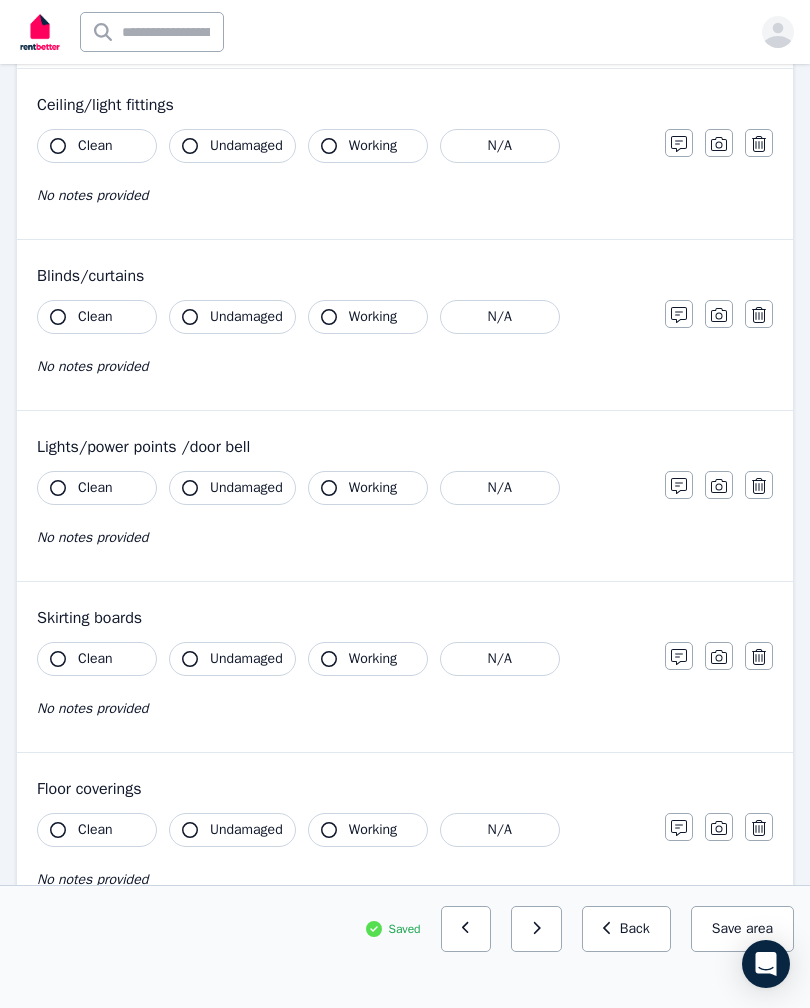 click at bounding box center (466, 929) 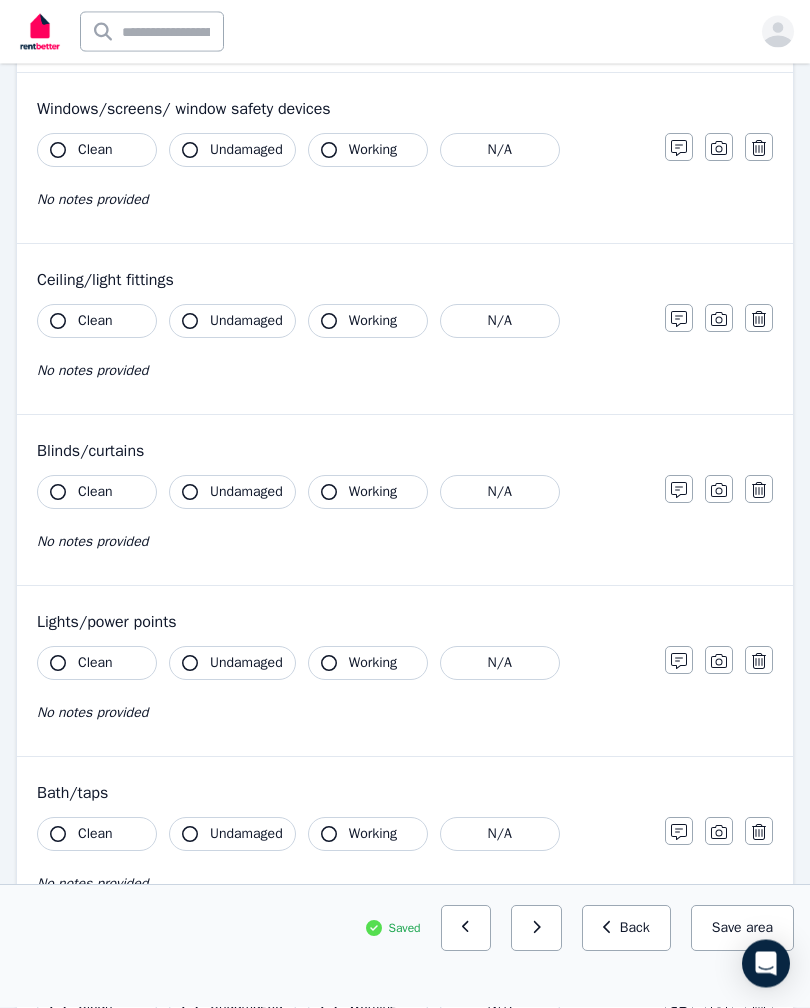 scroll, scrollTop: 748, scrollLeft: 0, axis: vertical 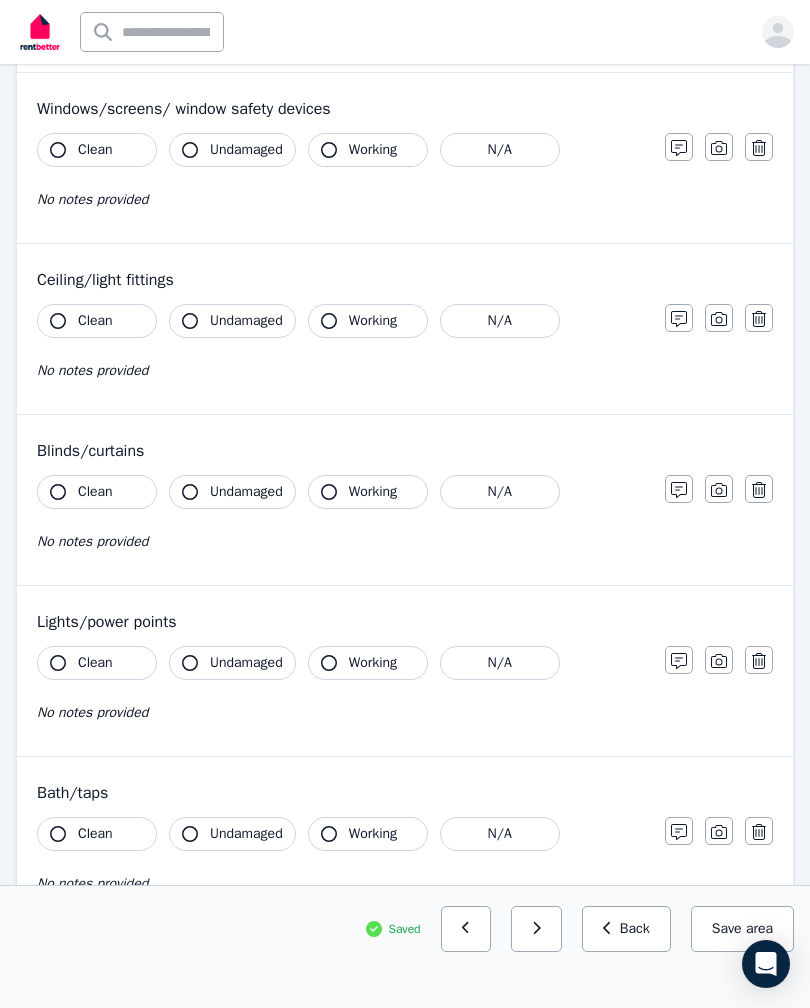 click at bounding box center [759, 489] 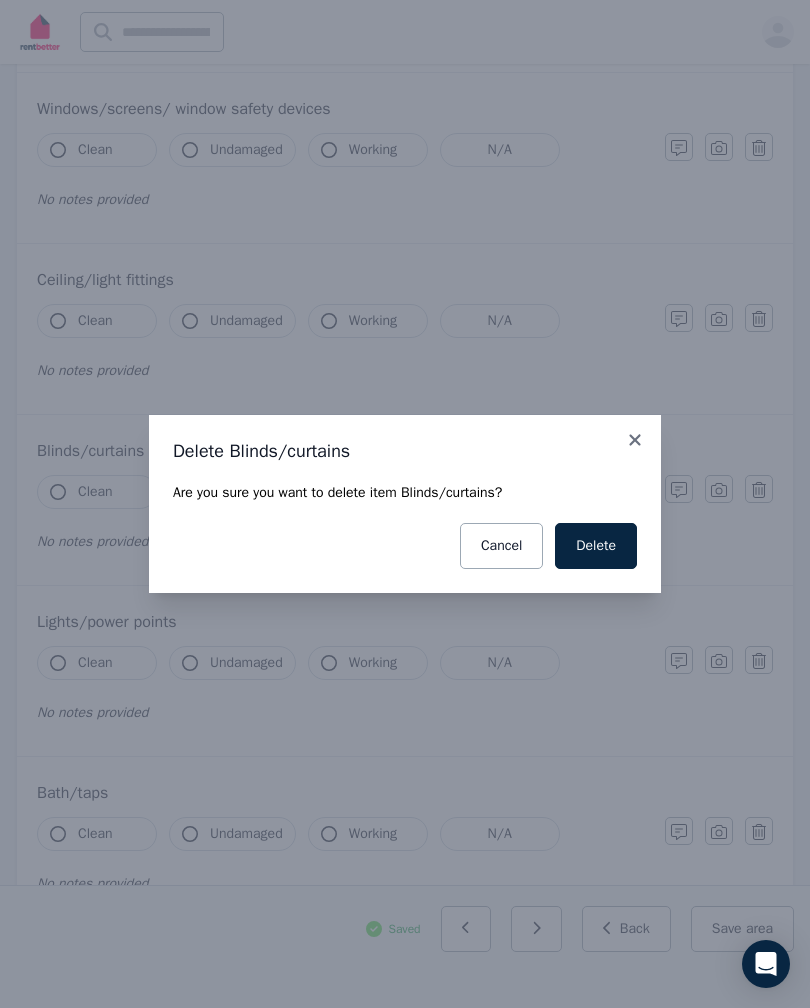 click on "Delete" at bounding box center (596, 546) 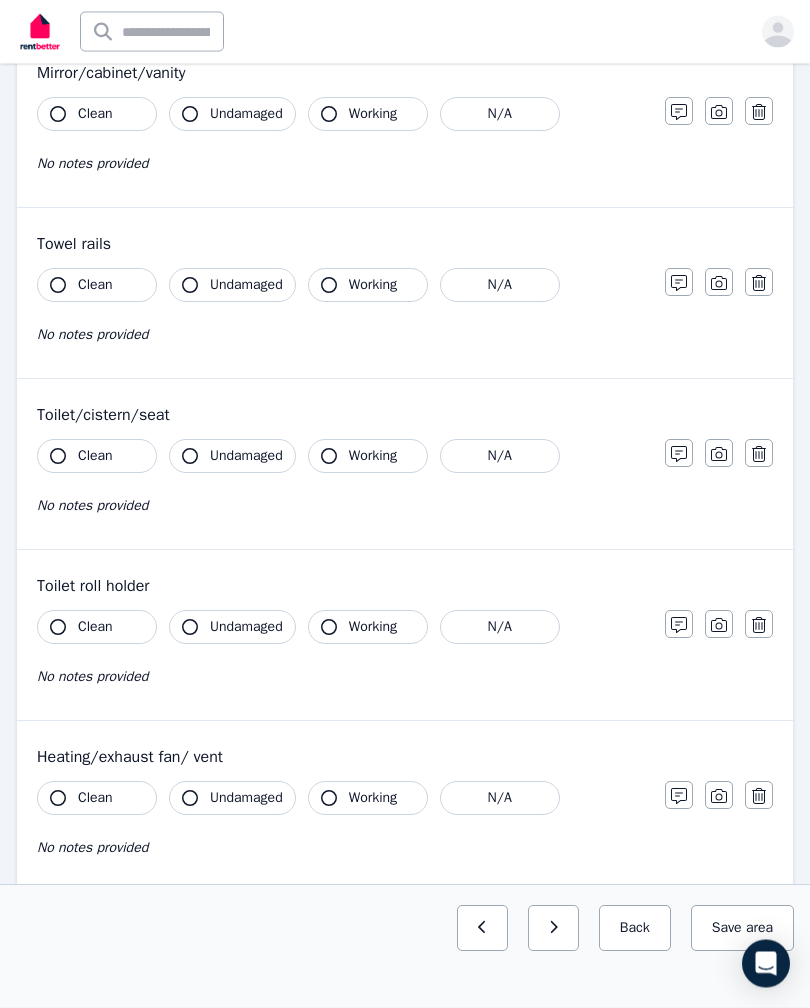 scroll, scrollTop: 1797, scrollLeft: 0, axis: vertical 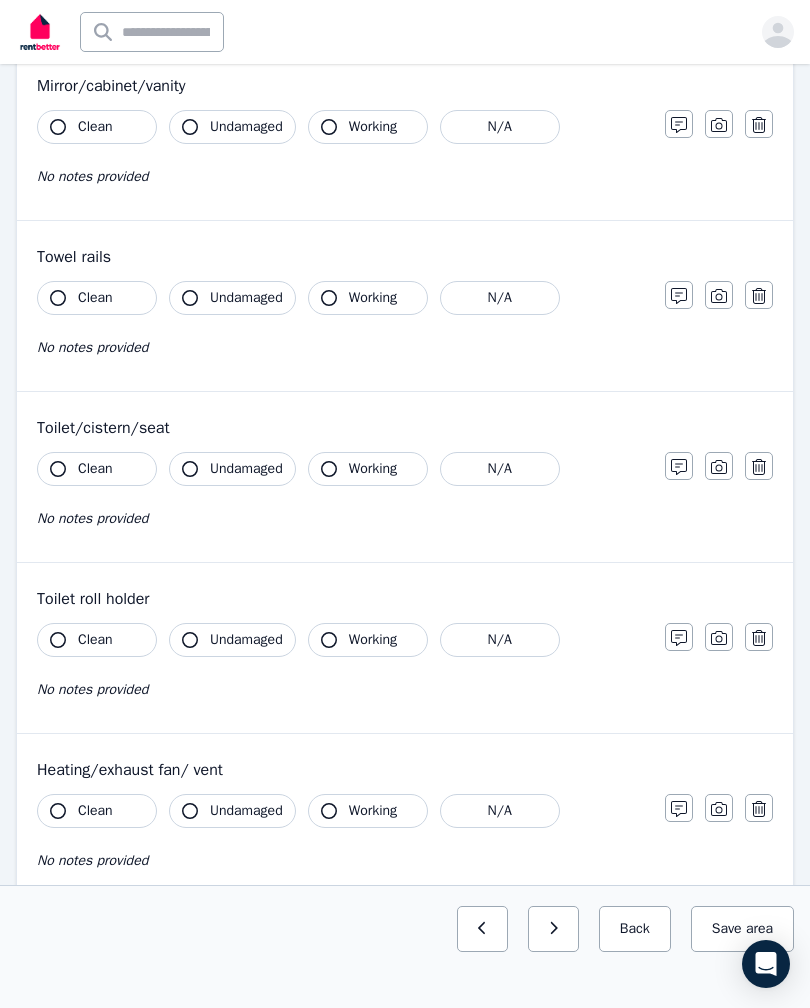 click 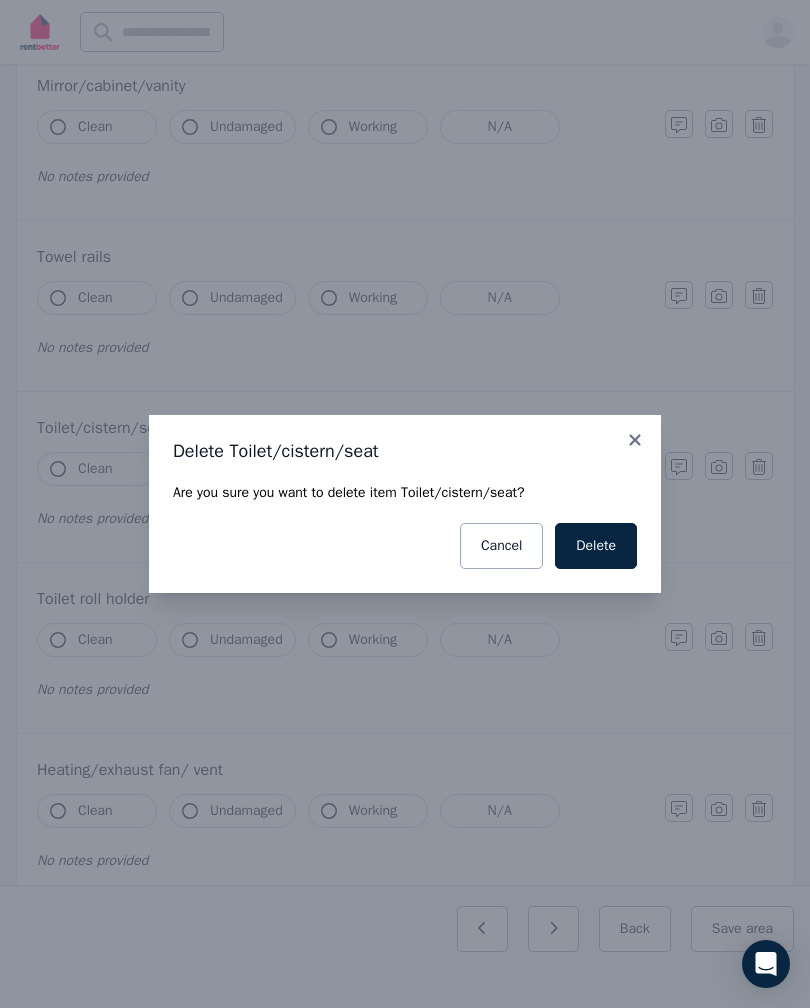click on "Delete" at bounding box center (596, 546) 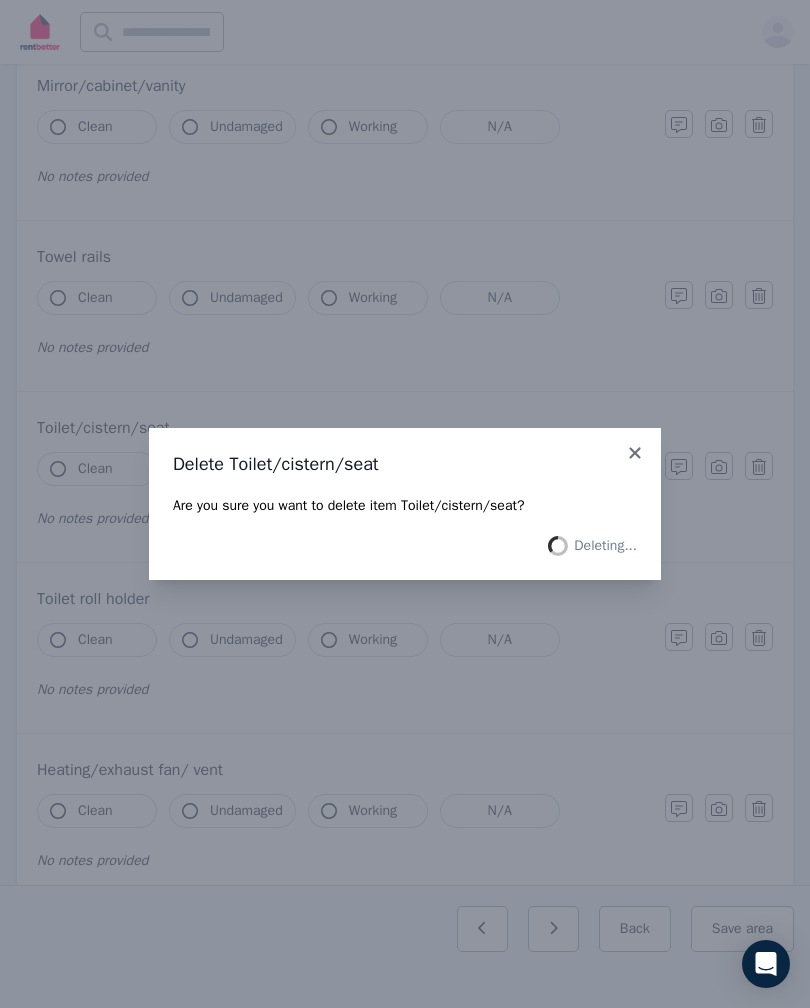 scroll, scrollTop: 1780, scrollLeft: 0, axis: vertical 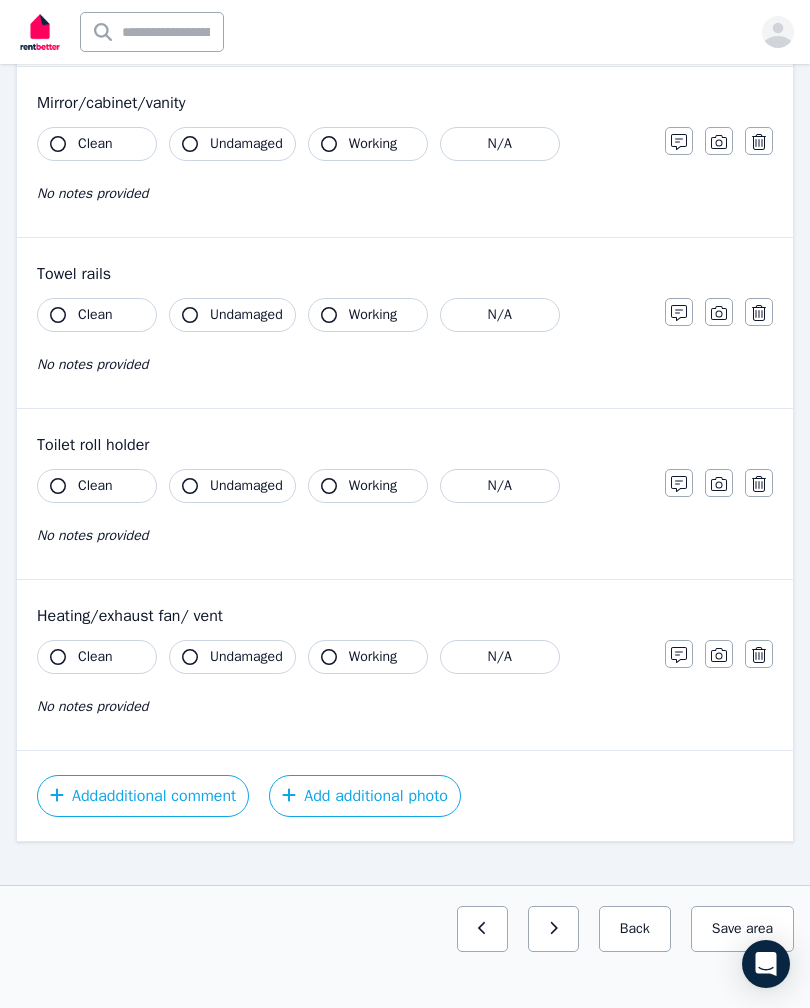 click at bounding box center (759, 483) 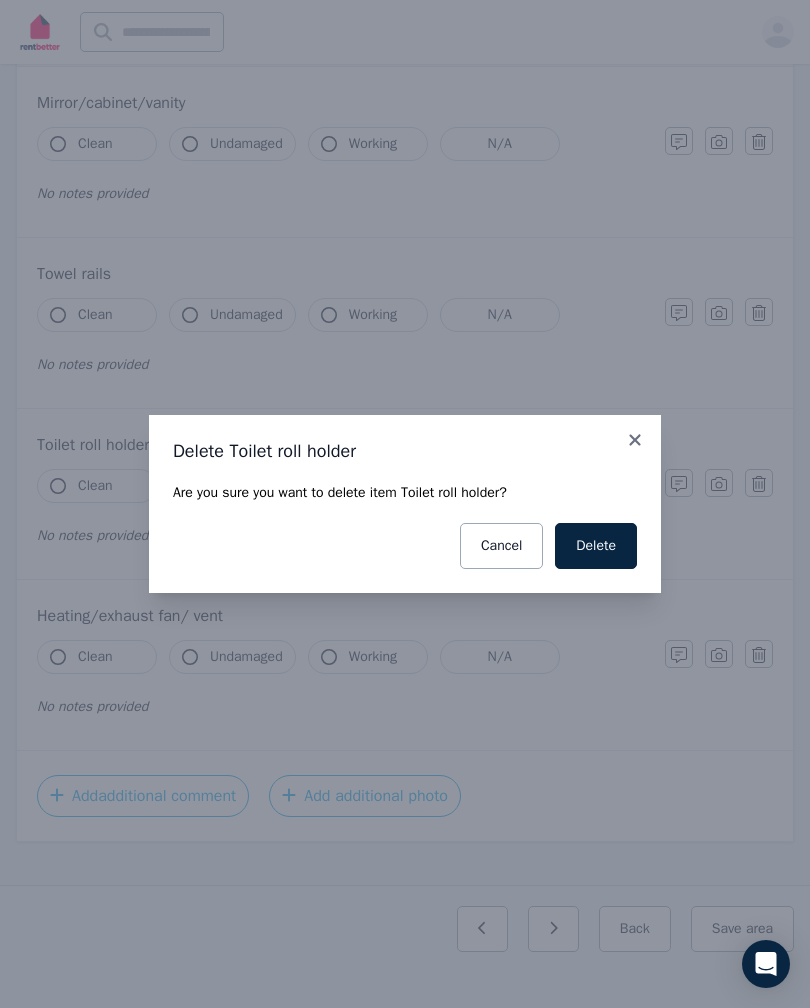 click on "Delete" at bounding box center [596, 546] 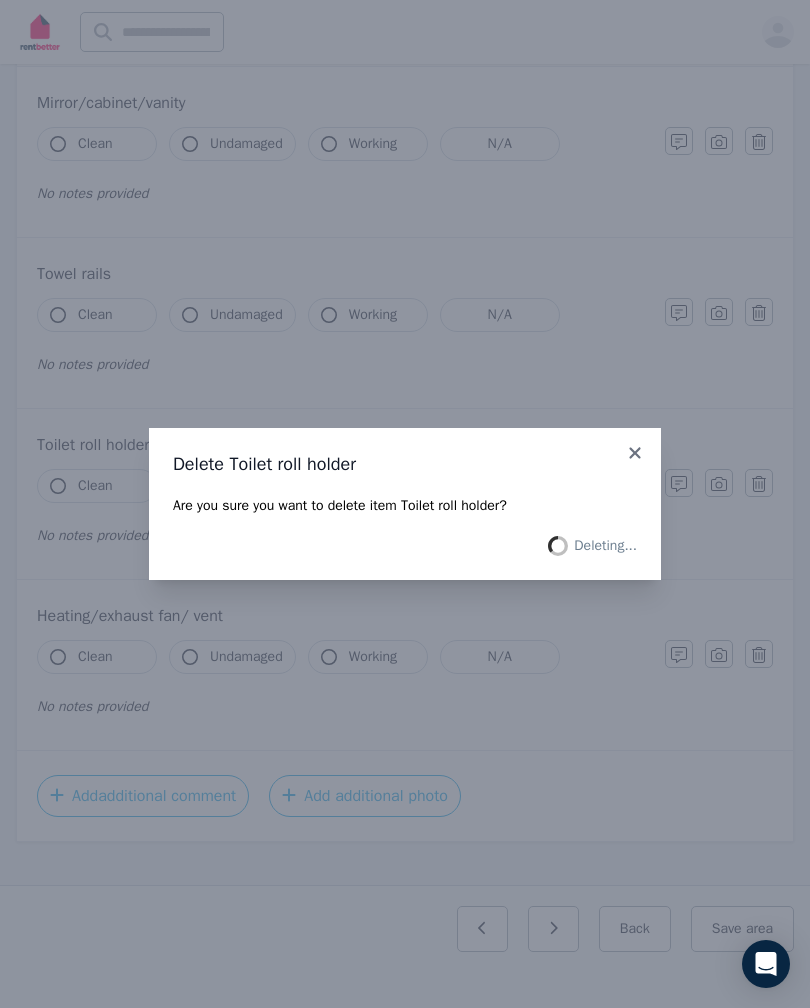 scroll, scrollTop: 1609, scrollLeft: 0, axis: vertical 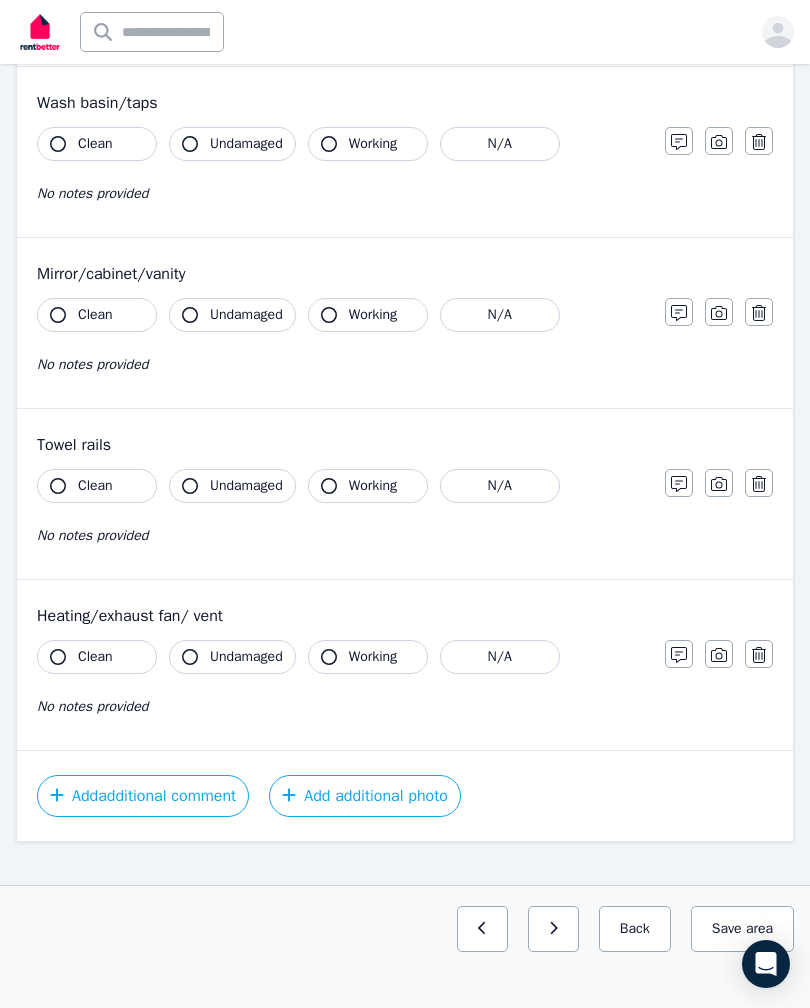 click on "Save   area" at bounding box center (742, 929) 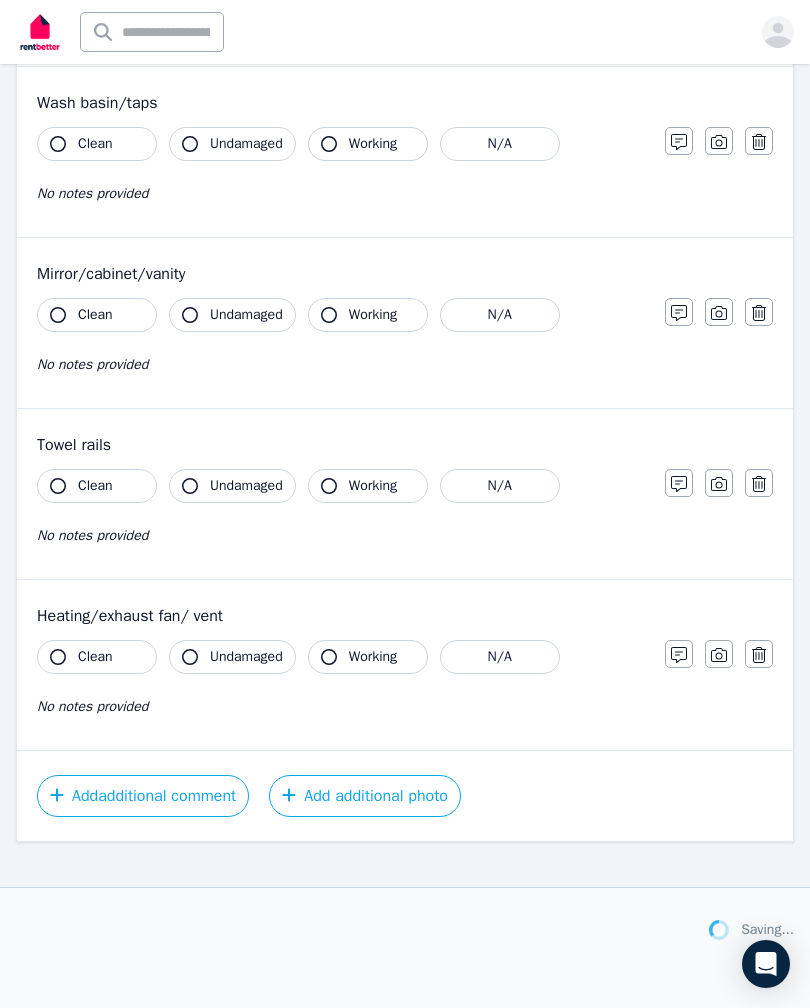 scroll, scrollTop: 1607, scrollLeft: 0, axis: vertical 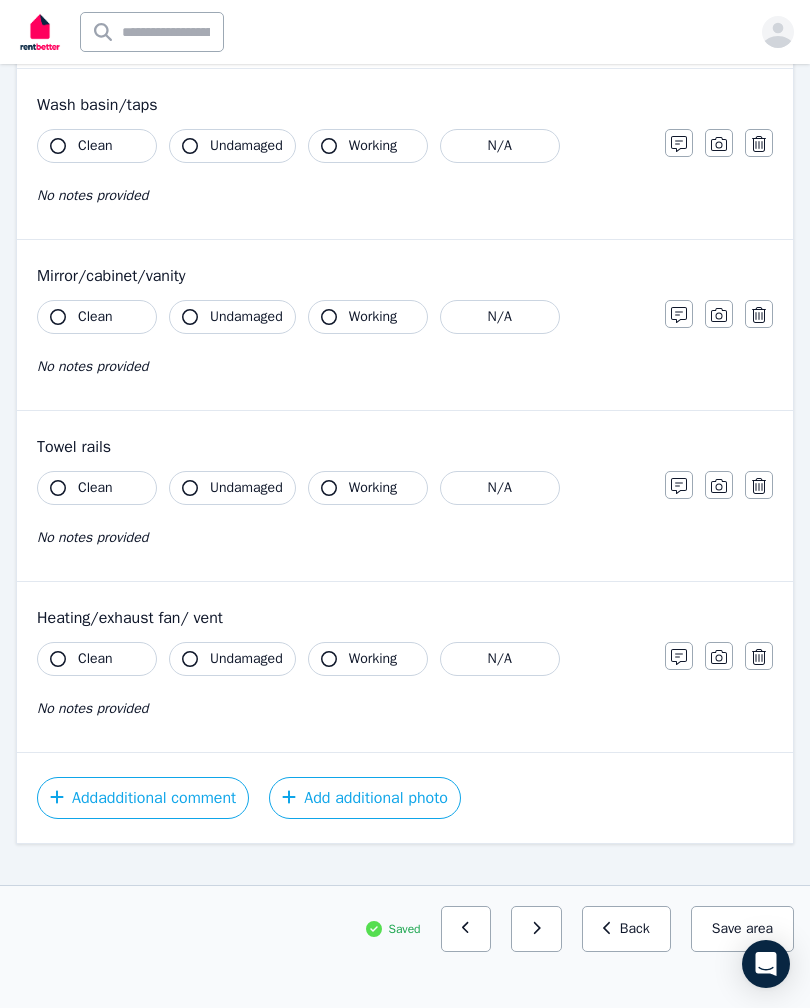 click at bounding box center (466, 929) 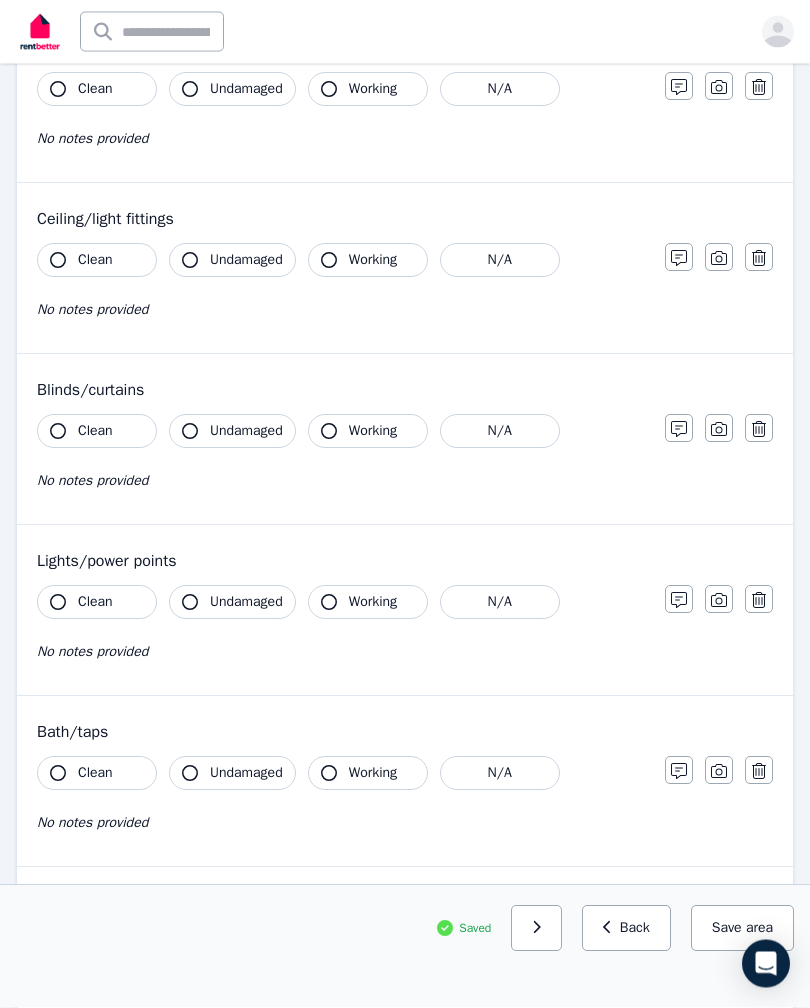 scroll, scrollTop: 810, scrollLeft: 0, axis: vertical 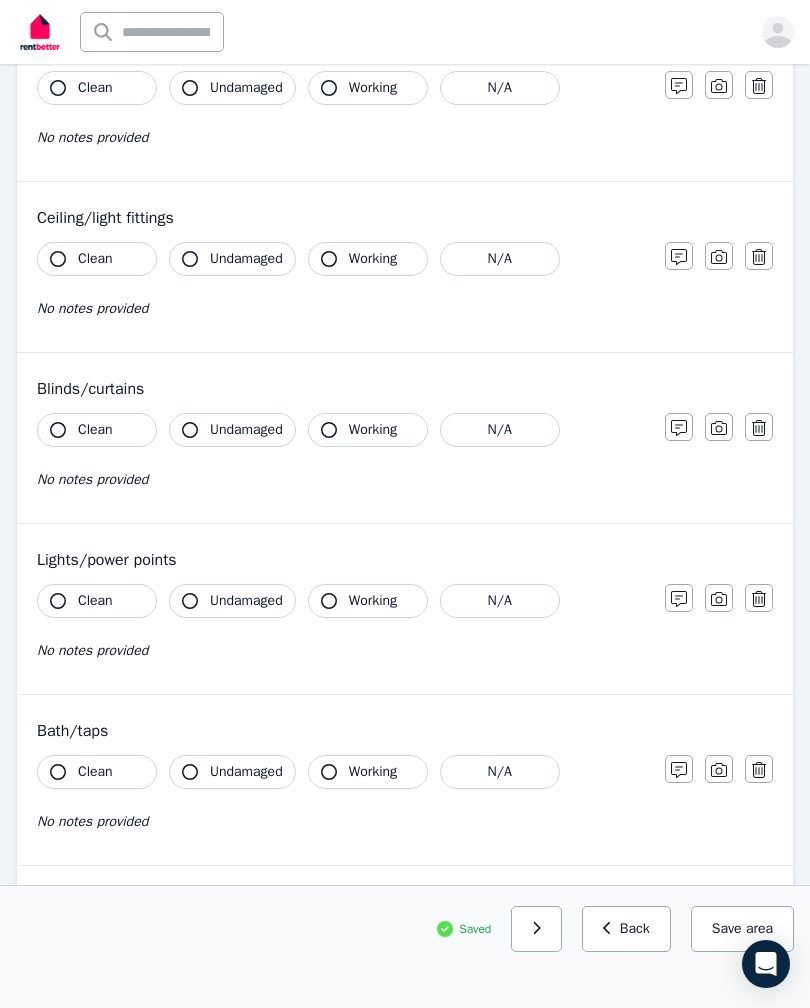 click at bounding box center (759, 427) 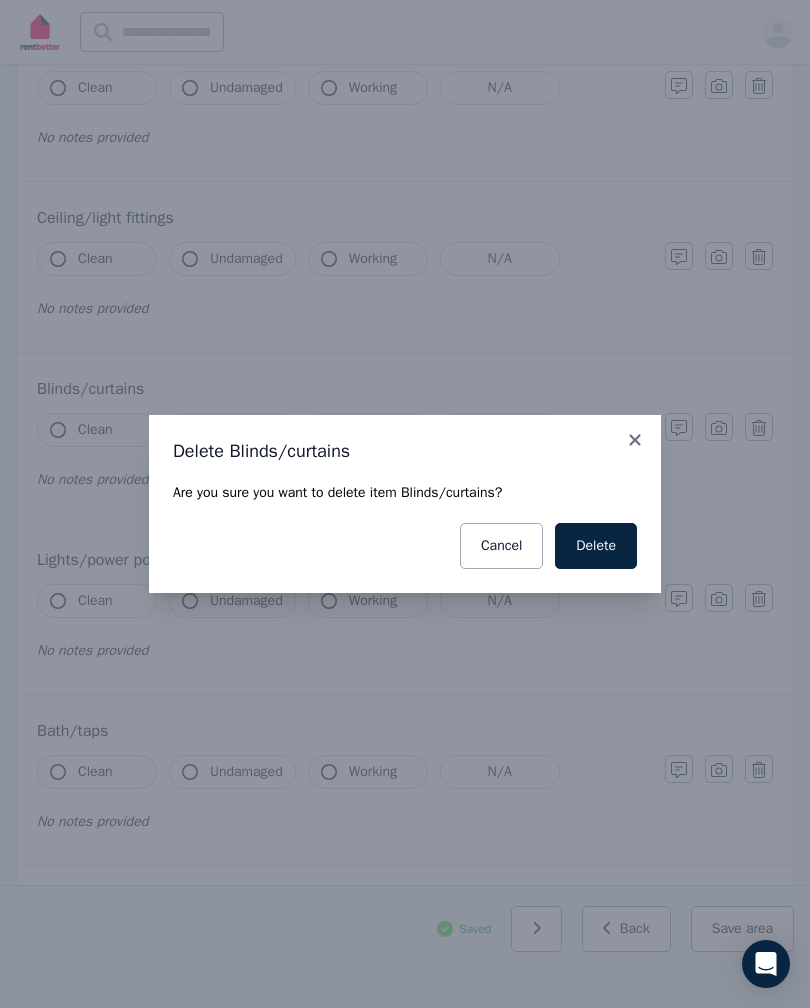 click on "Delete" at bounding box center (596, 546) 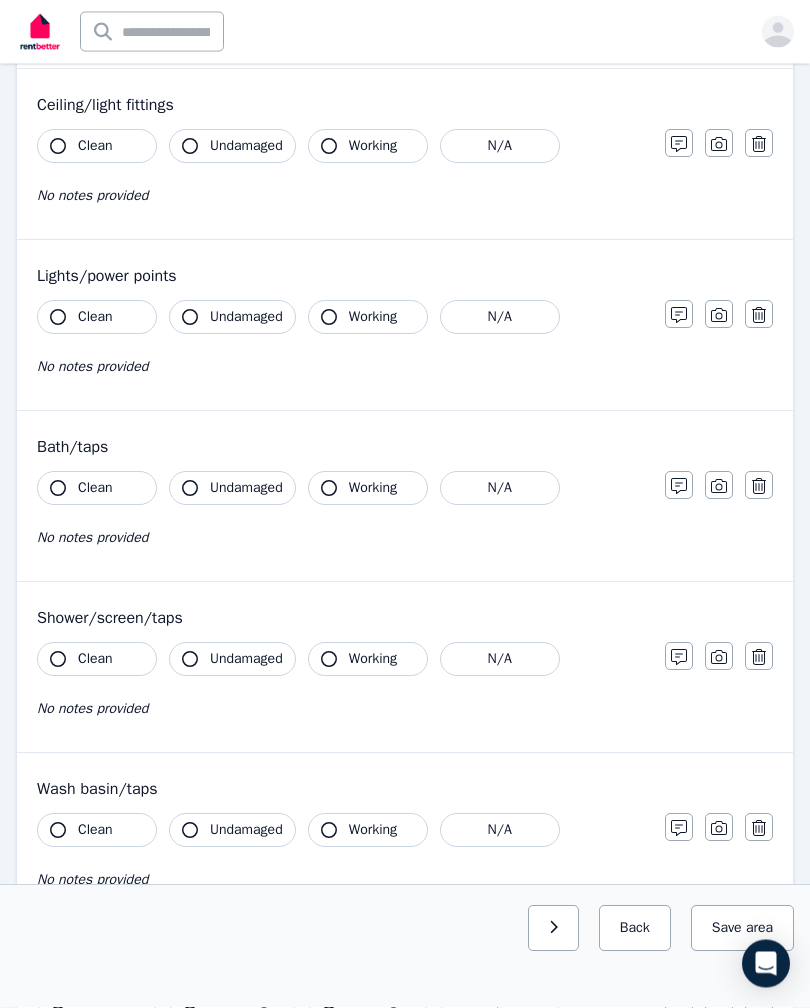 scroll, scrollTop: 923, scrollLeft: 0, axis: vertical 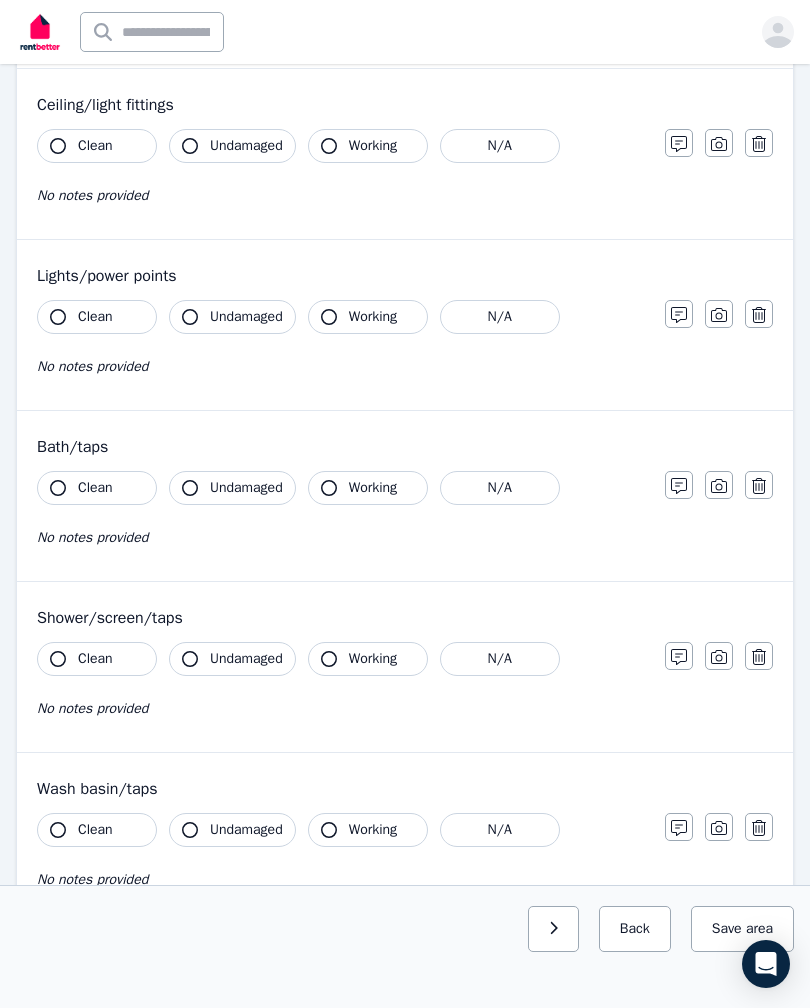 click 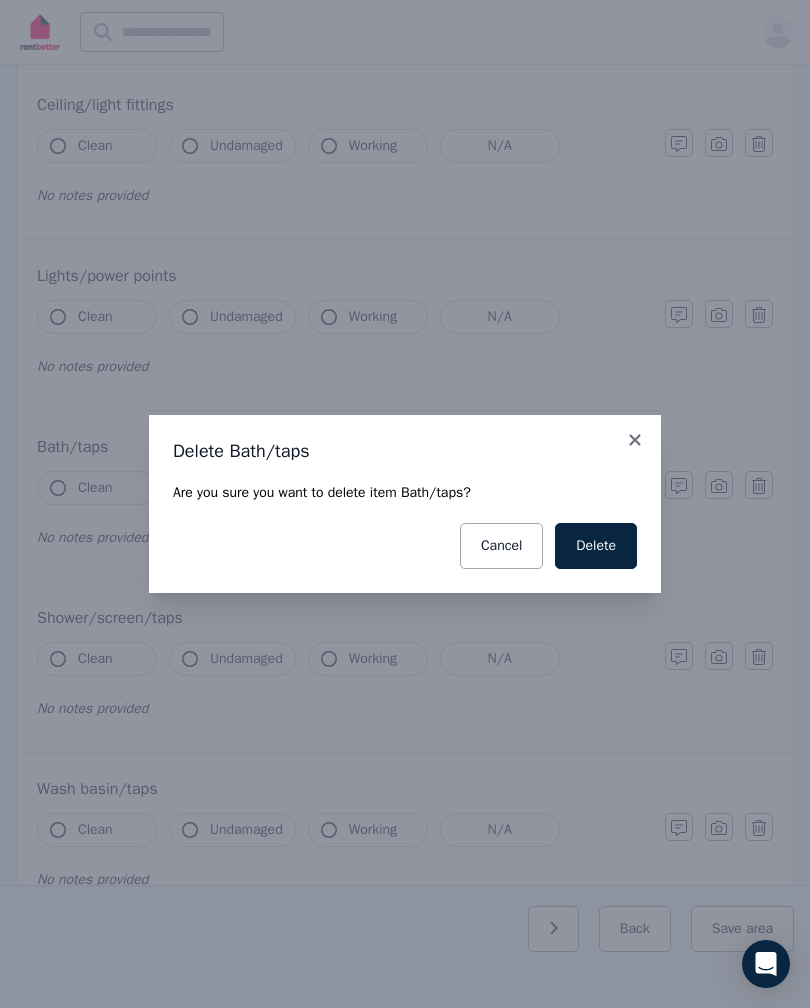 click on "Delete" at bounding box center [596, 546] 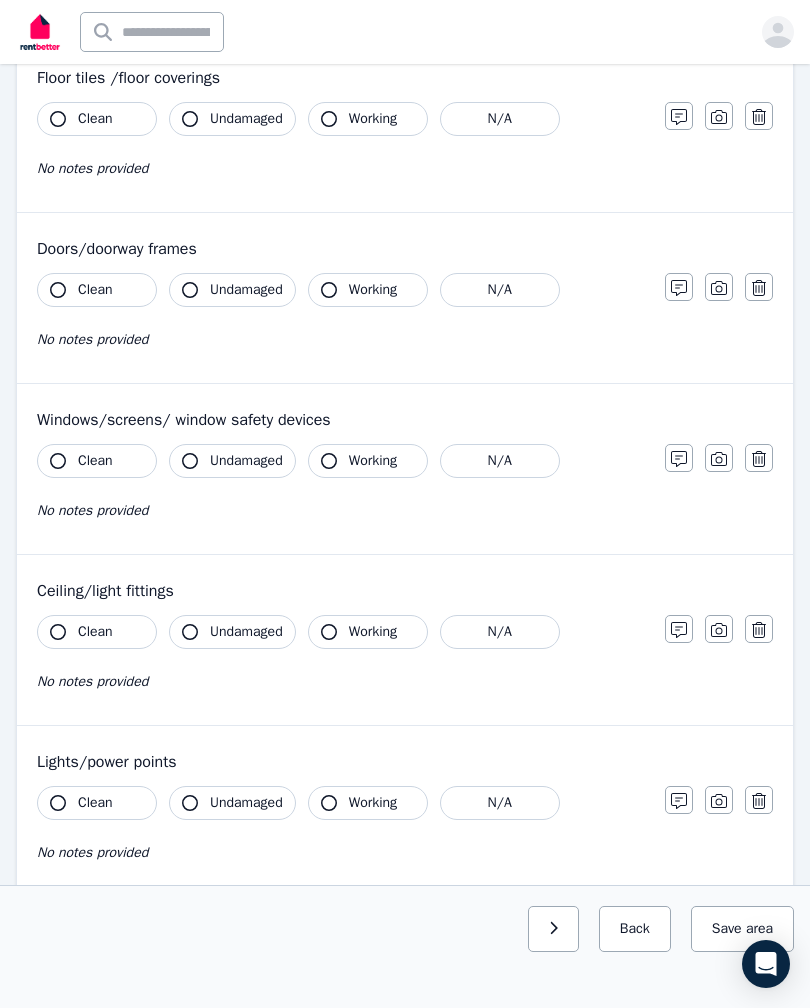 scroll, scrollTop: 435, scrollLeft: 0, axis: vertical 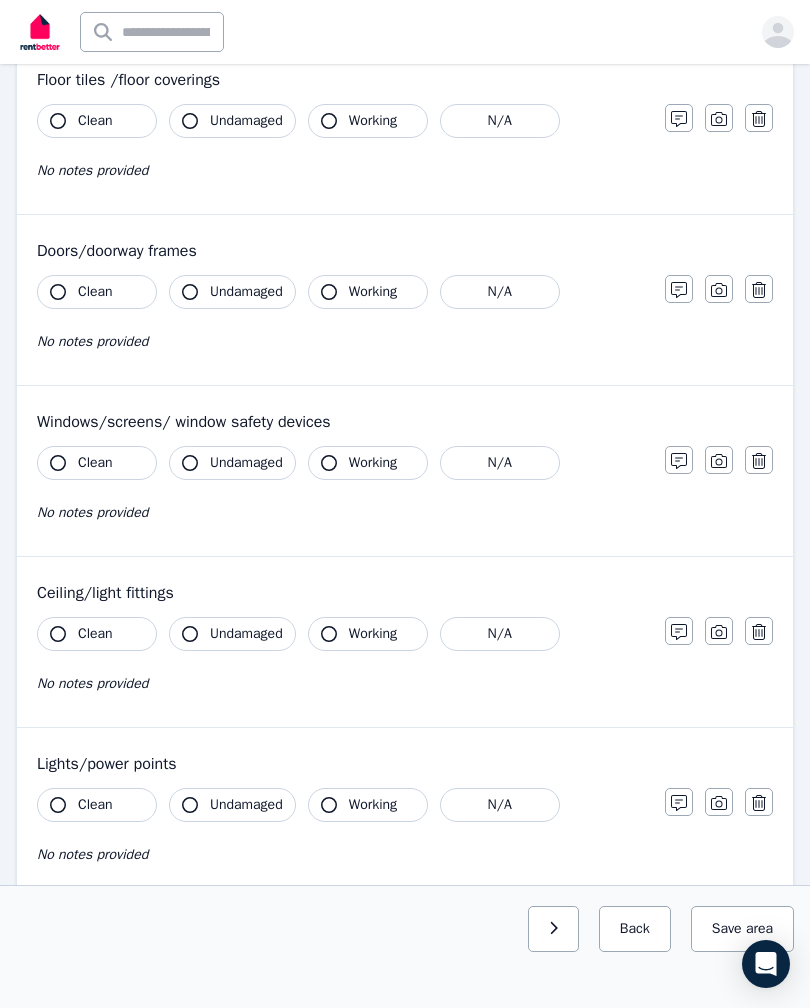 click on "Save   area" at bounding box center [742, 929] 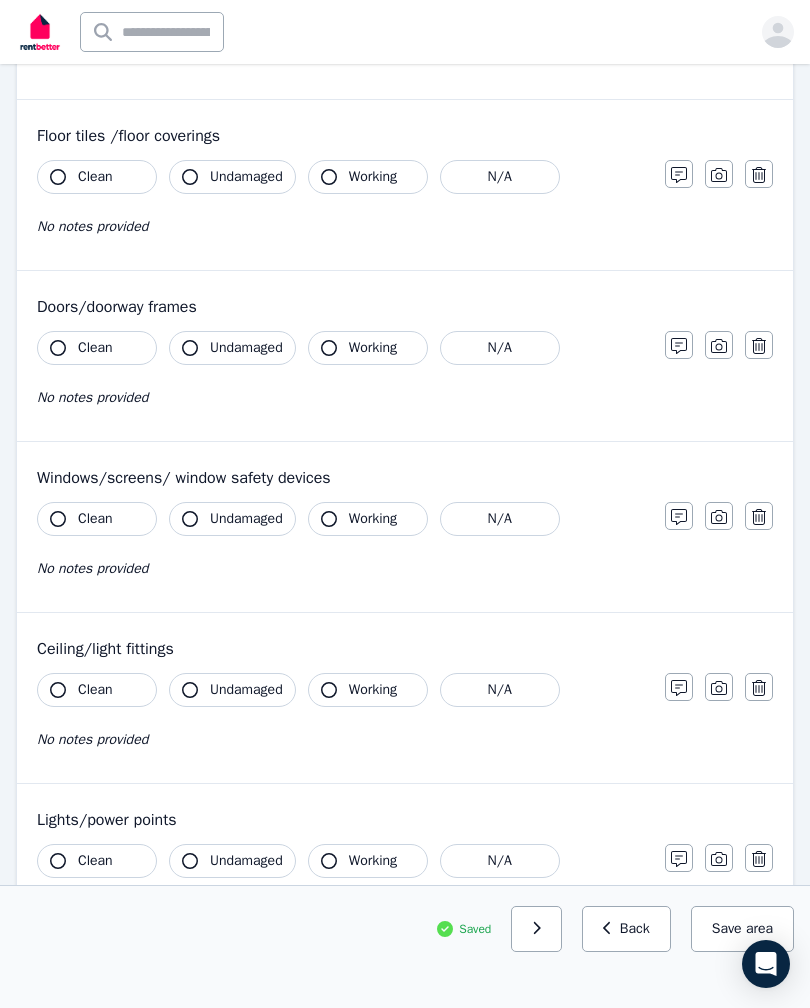 scroll, scrollTop: 0, scrollLeft: 0, axis: both 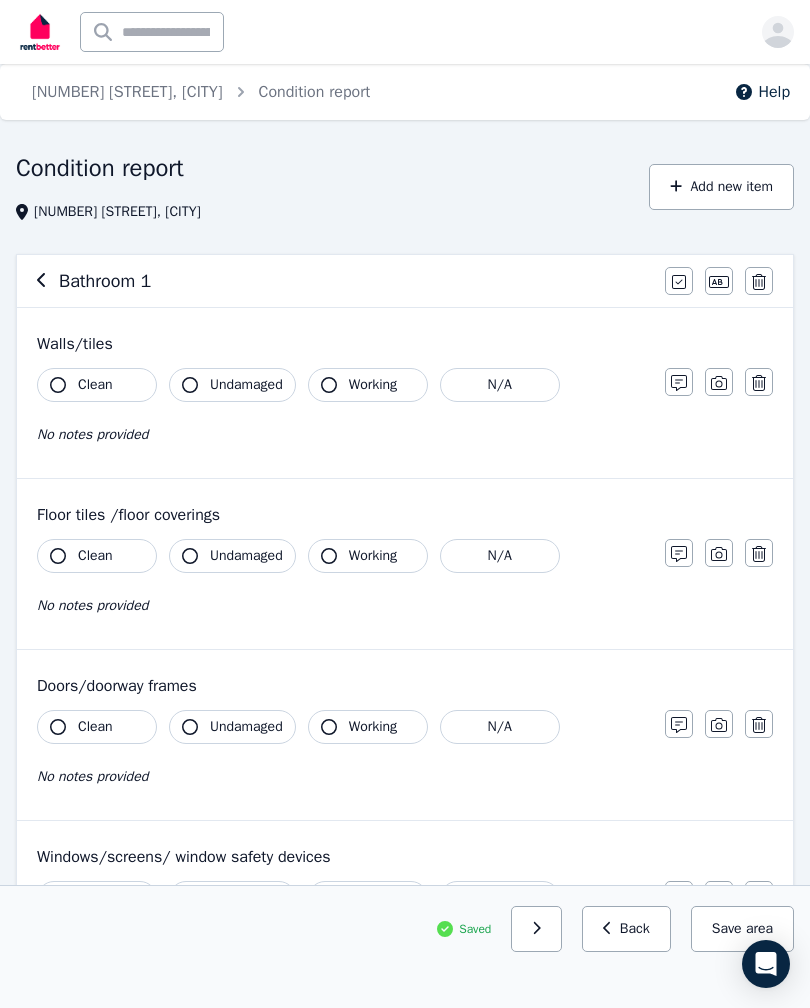 click on "Back" at bounding box center (626, 929) 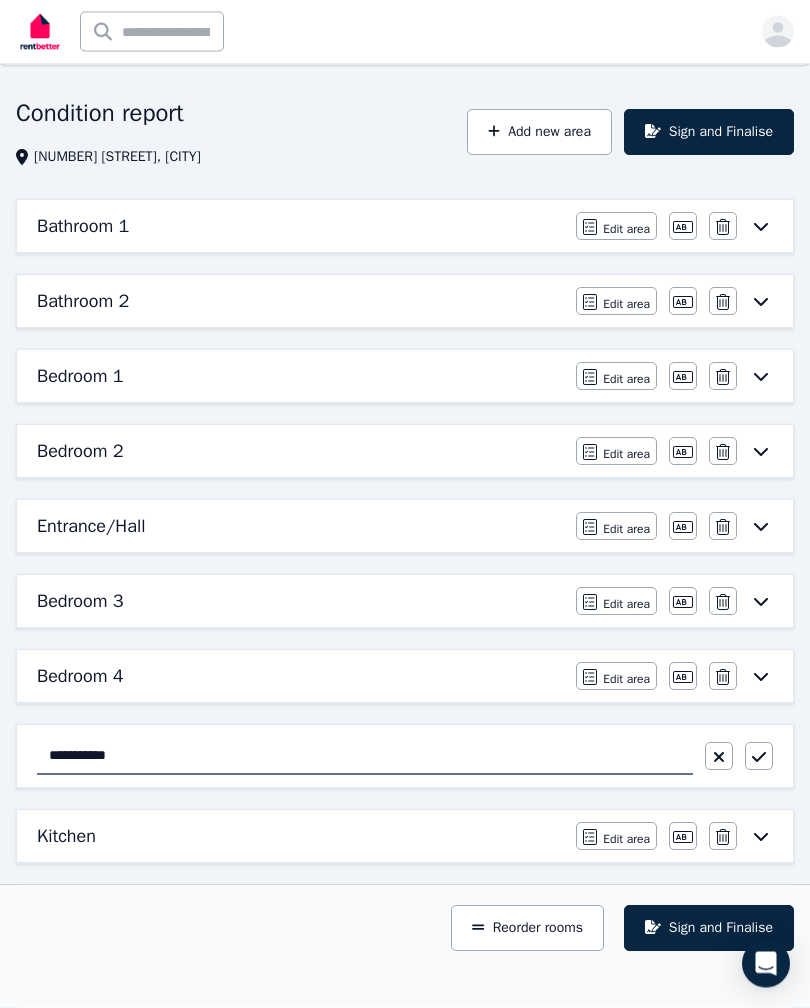 scroll, scrollTop: 55, scrollLeft: 0, axis: vertical 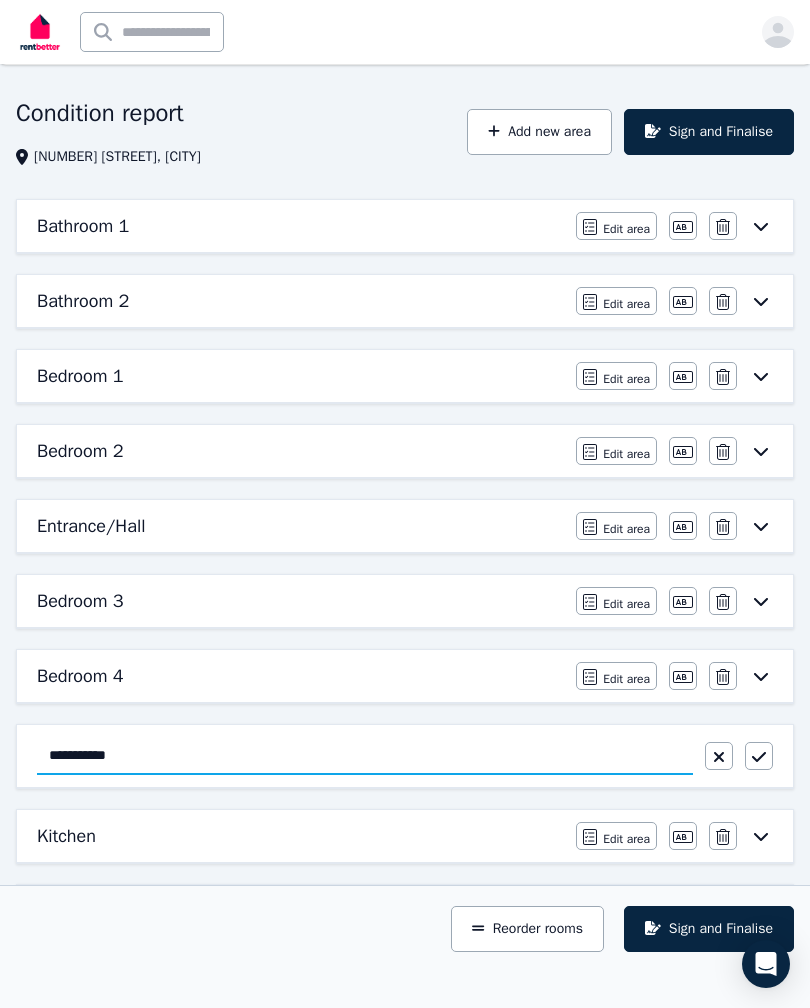 click on "**********" at bounding box center [365, 756] 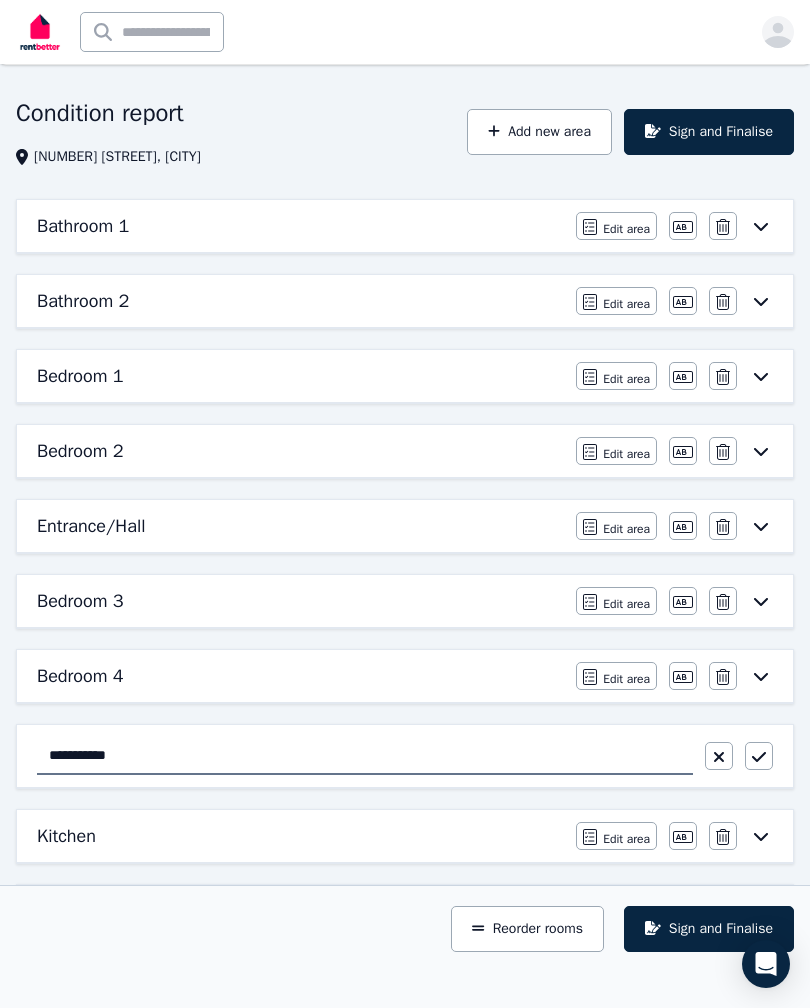 click on "Add new area" at bounding box center [539, 132] 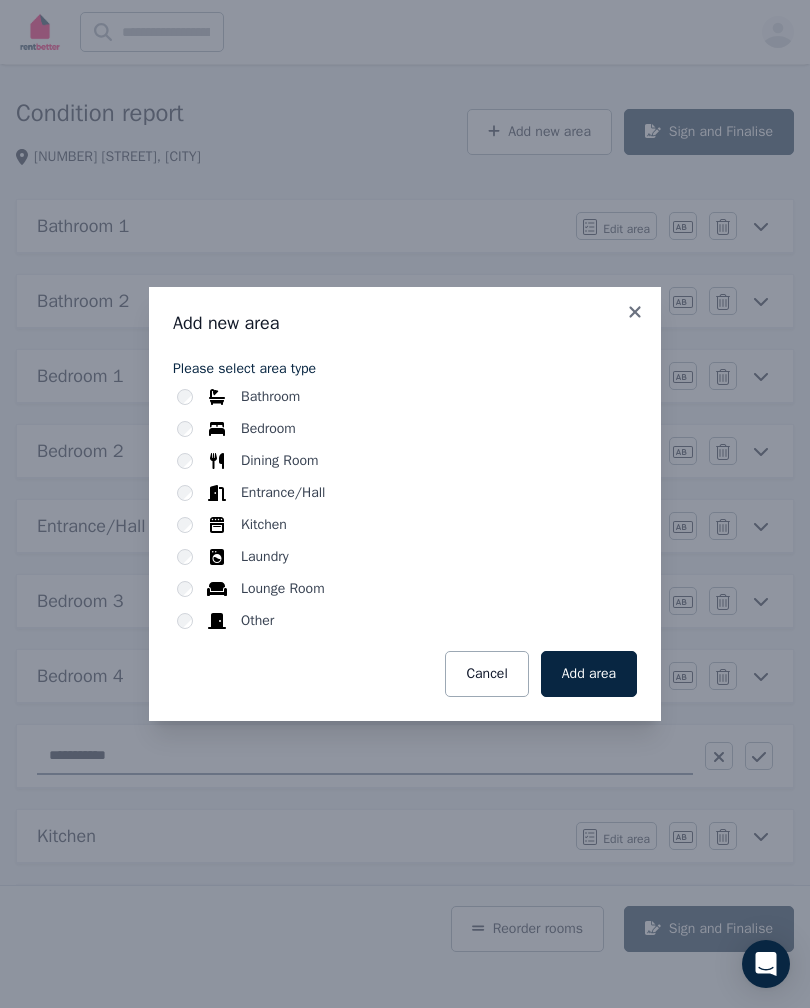 click on "Add area" at bounding box center [589, 674] 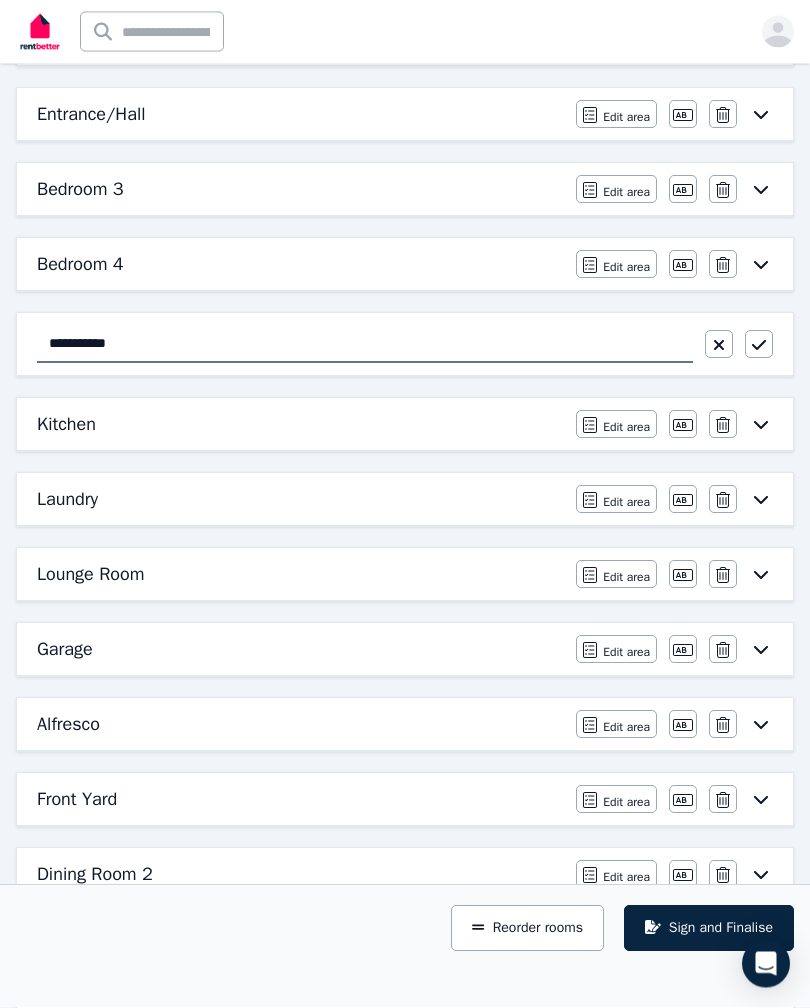 scroll, scrollTop: 465, scrollLeft: 0, axis: vertical 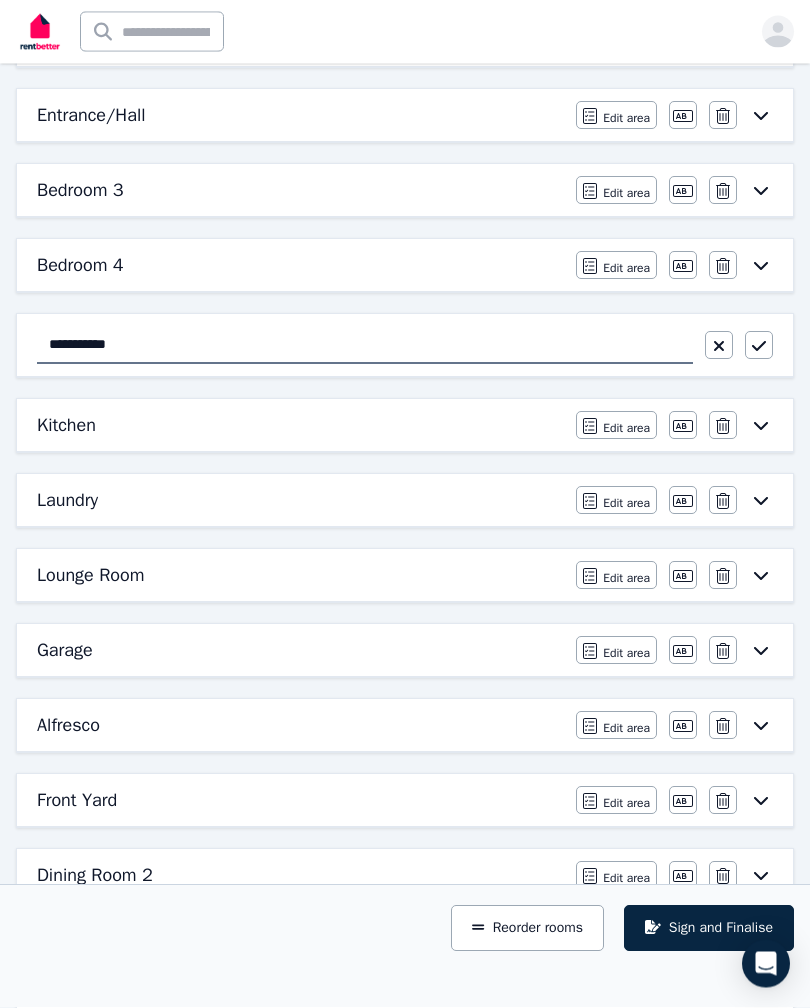 click 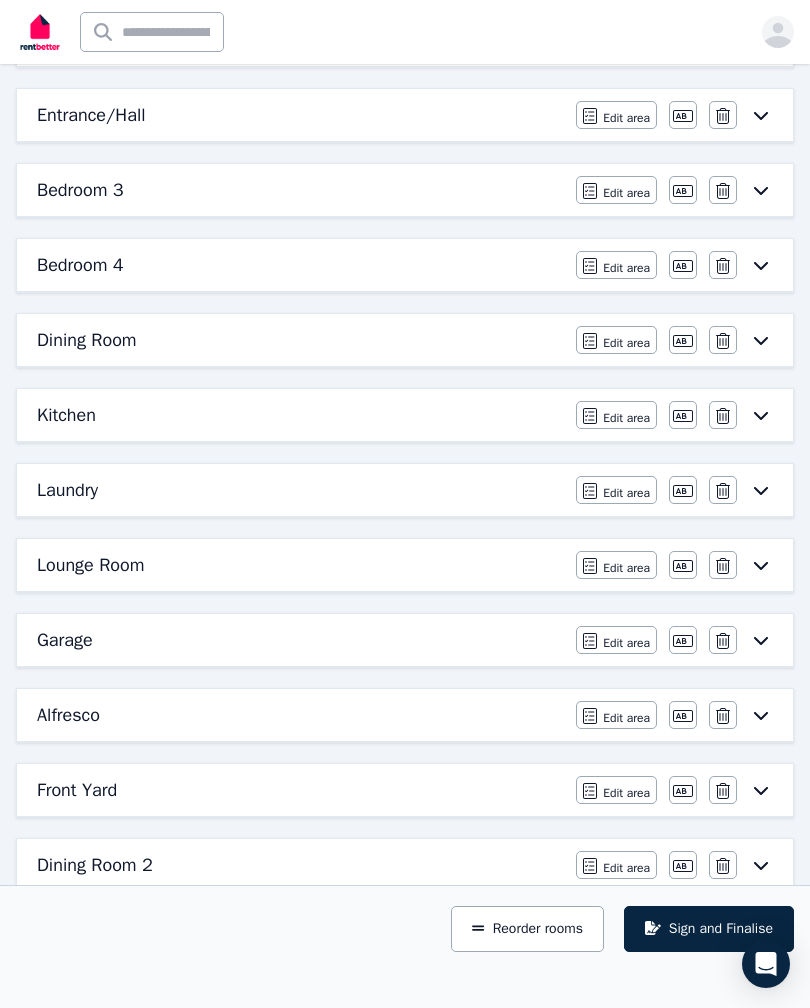 click 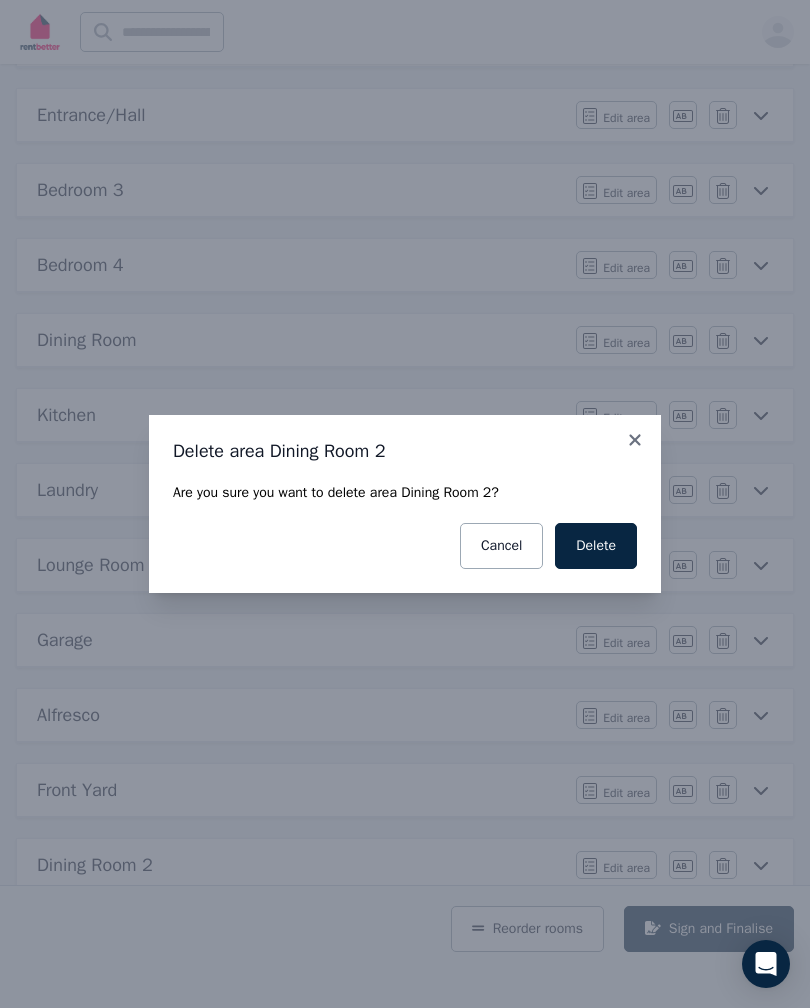 click on "Delete" at bounding box center [596, 546] 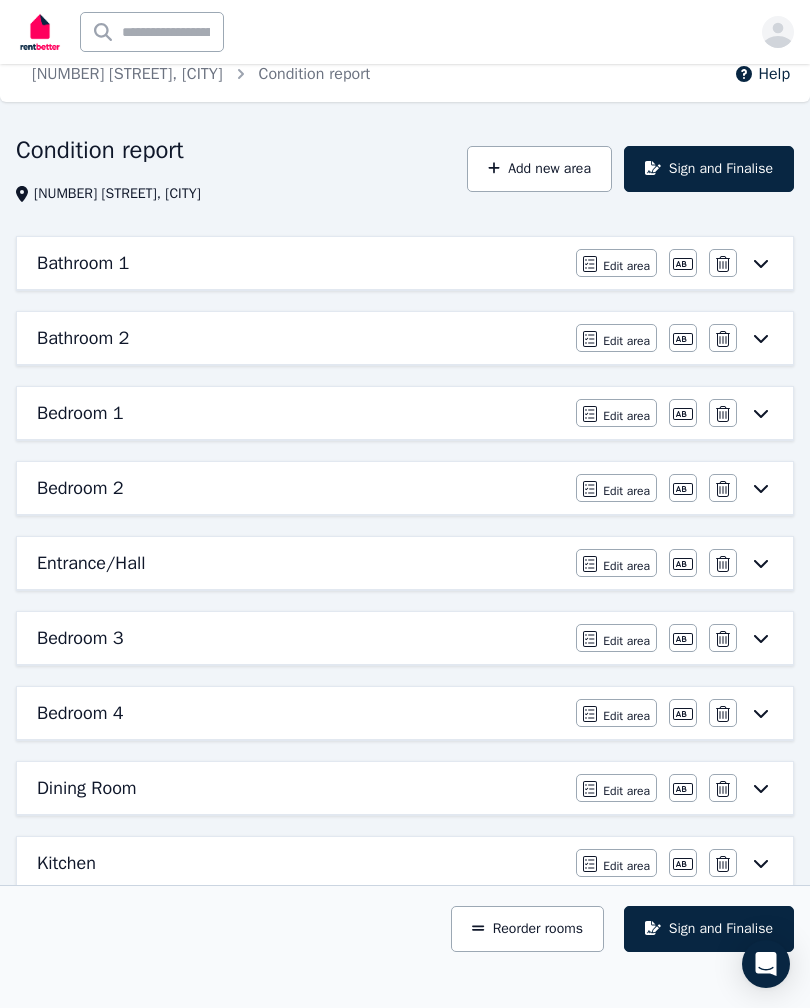 scroll, scrollTop: 0, scrollLeft: 0, axis: both 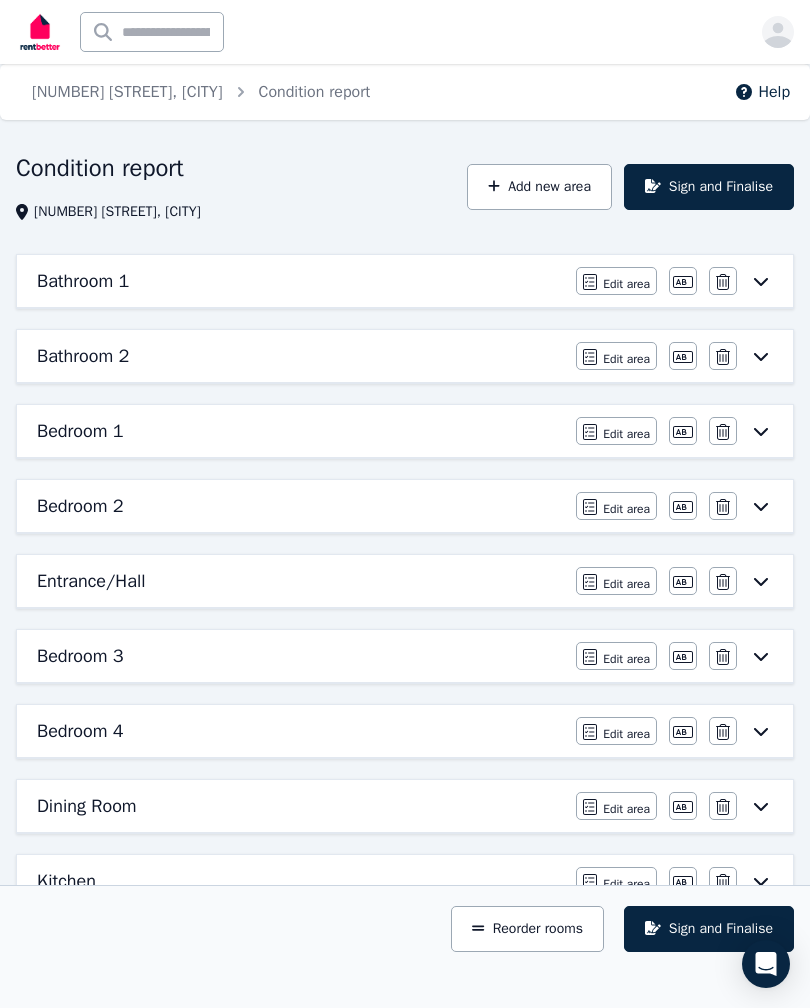 click on "Reorder rooms" at bounding box center (527, 929) 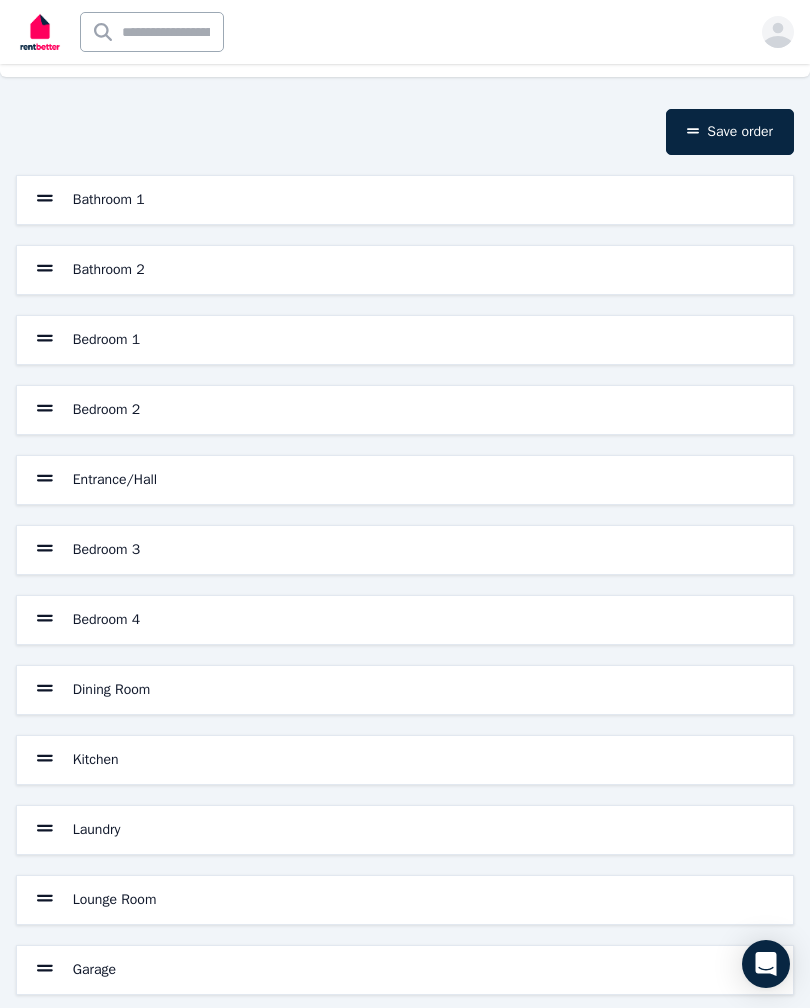 scroll, scrollTop: 177, scrollLeft: 0, axis: vertical 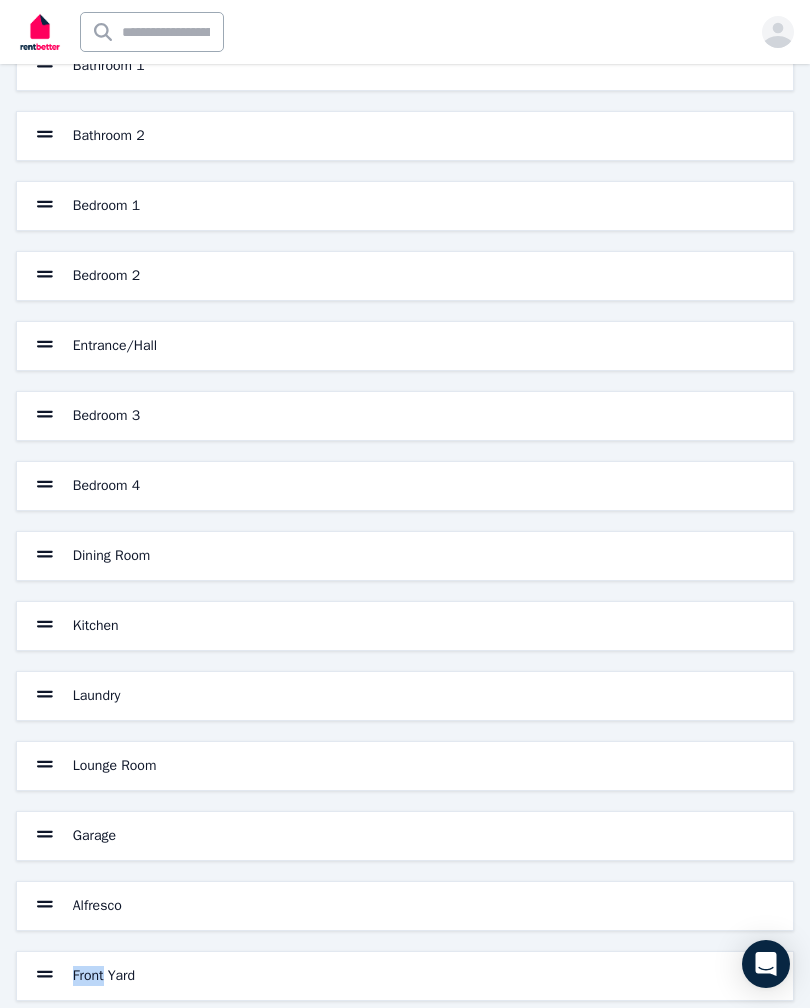 click 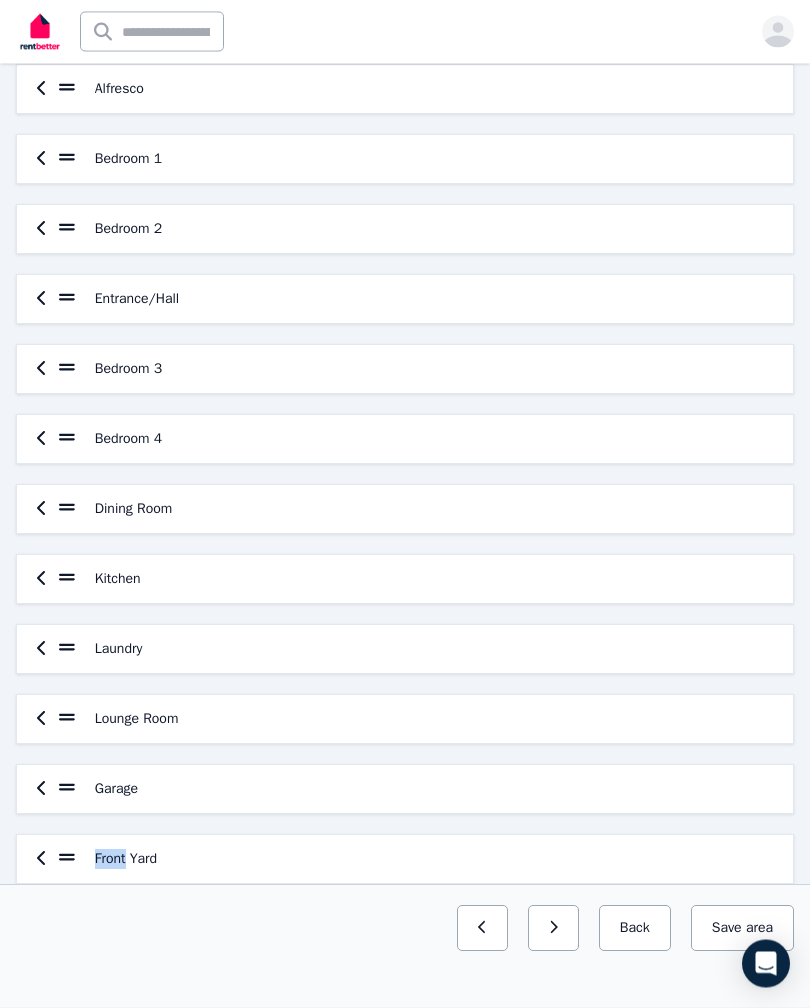 scroll, scrollTop: 300, scrollLeft: 0, axis: vertical 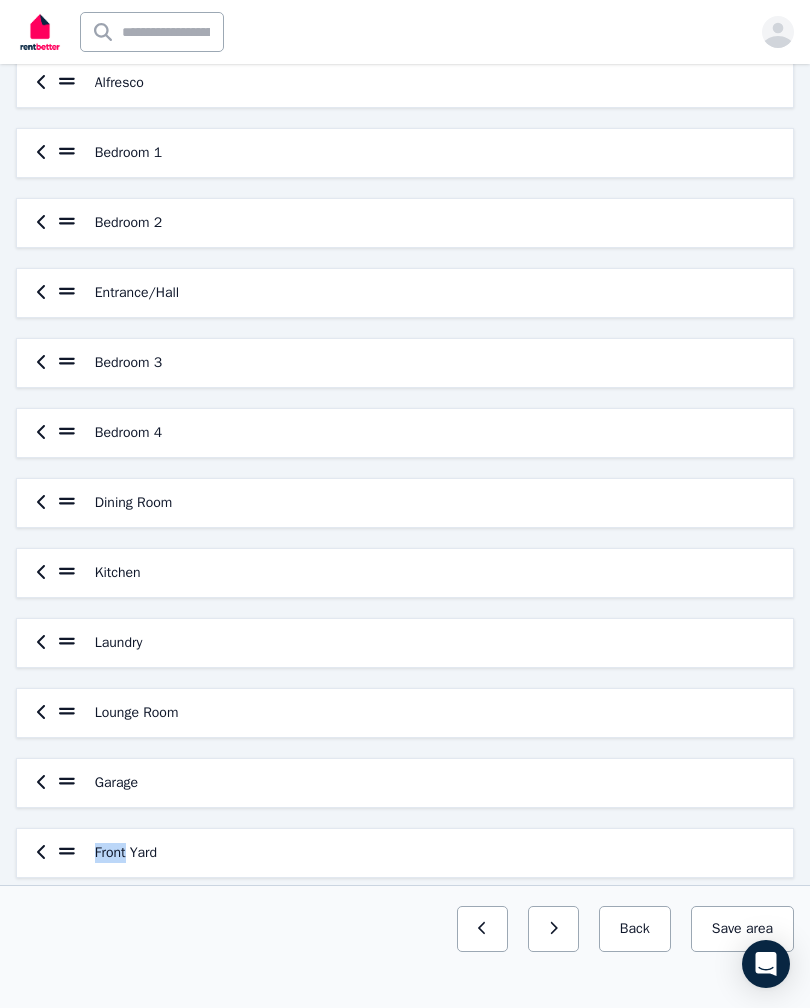 click on "Front Yard" at bounding box center [405, 853] 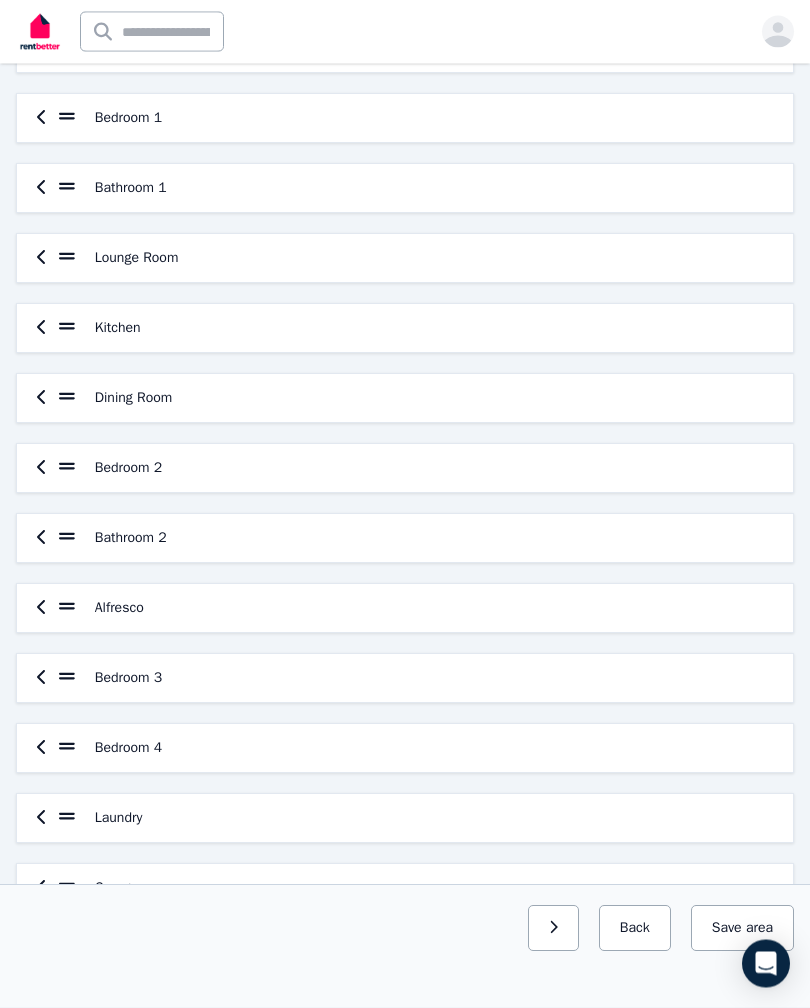scroll, scrollTop: 300, scrollLeft: 0, axis: vertical 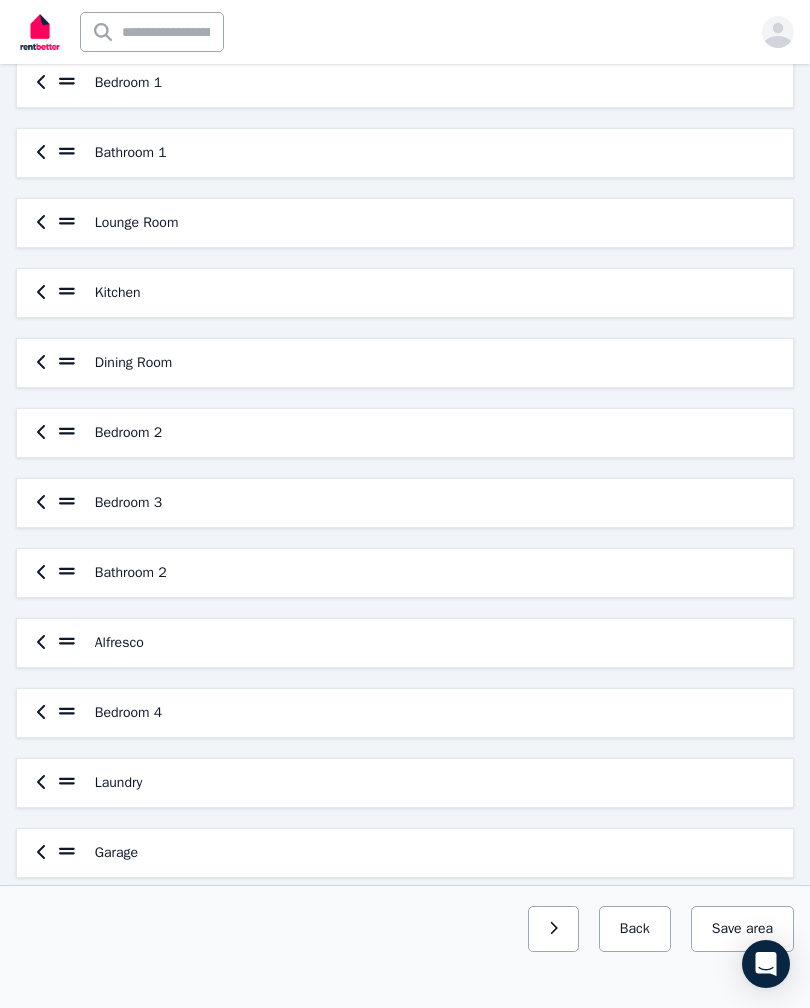 click 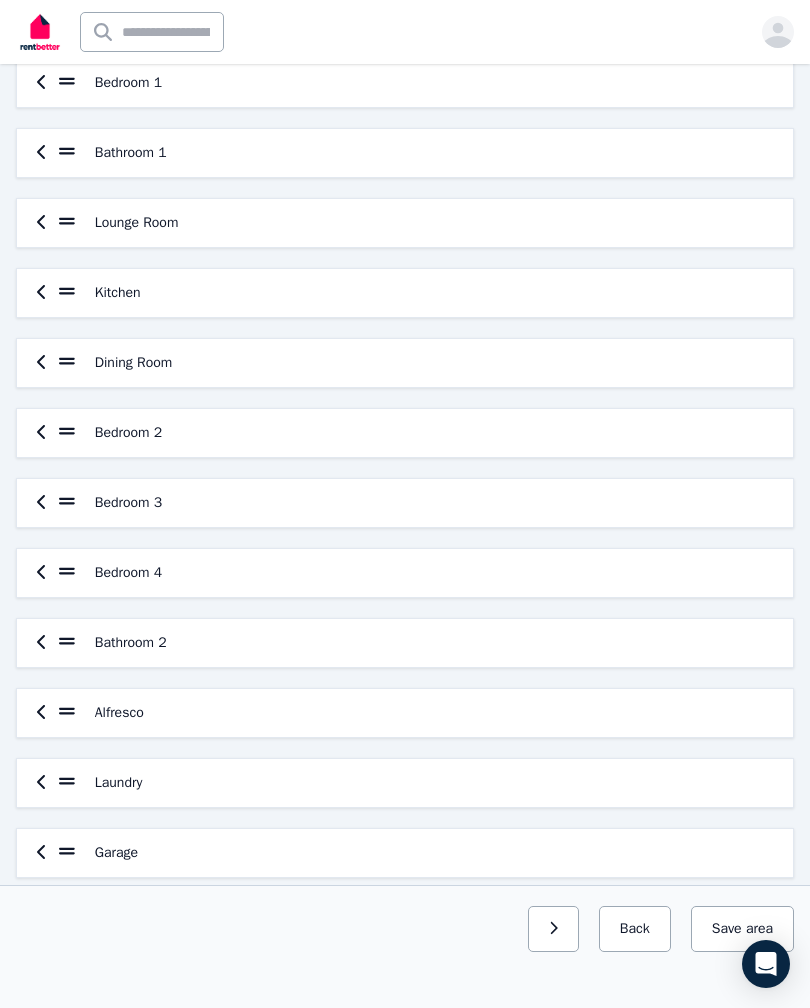click on "Save   area" at bounding box center [742, 929] 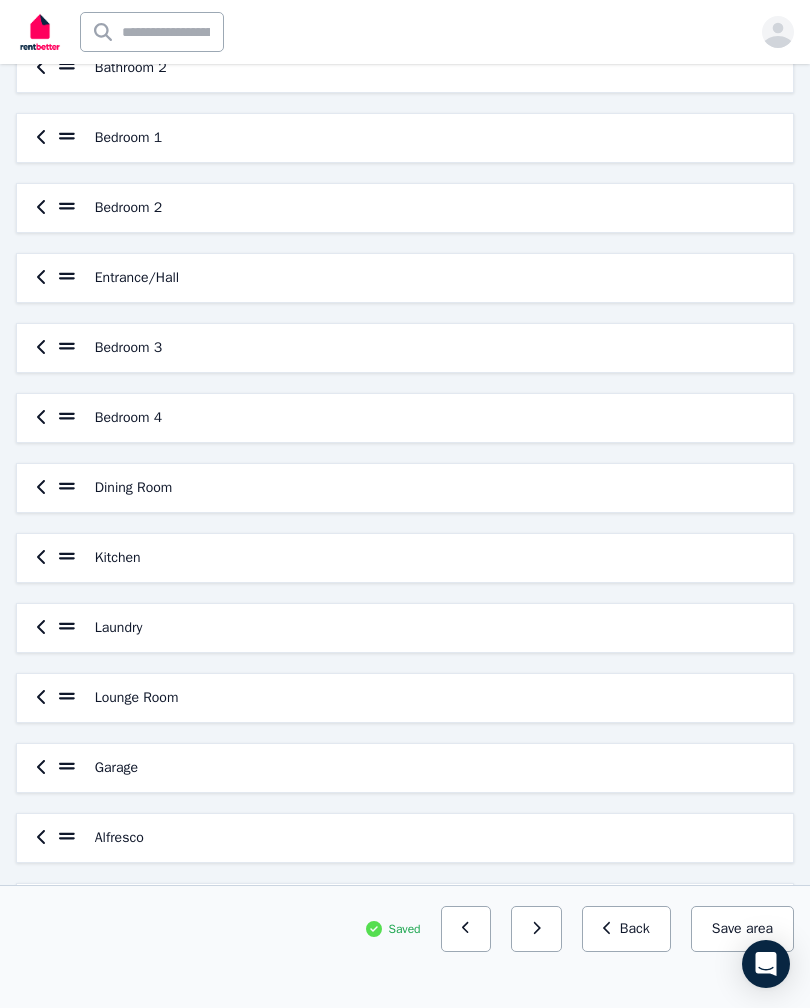 scroll, scrollTop: 0, scrollLeft: 0, axis: both 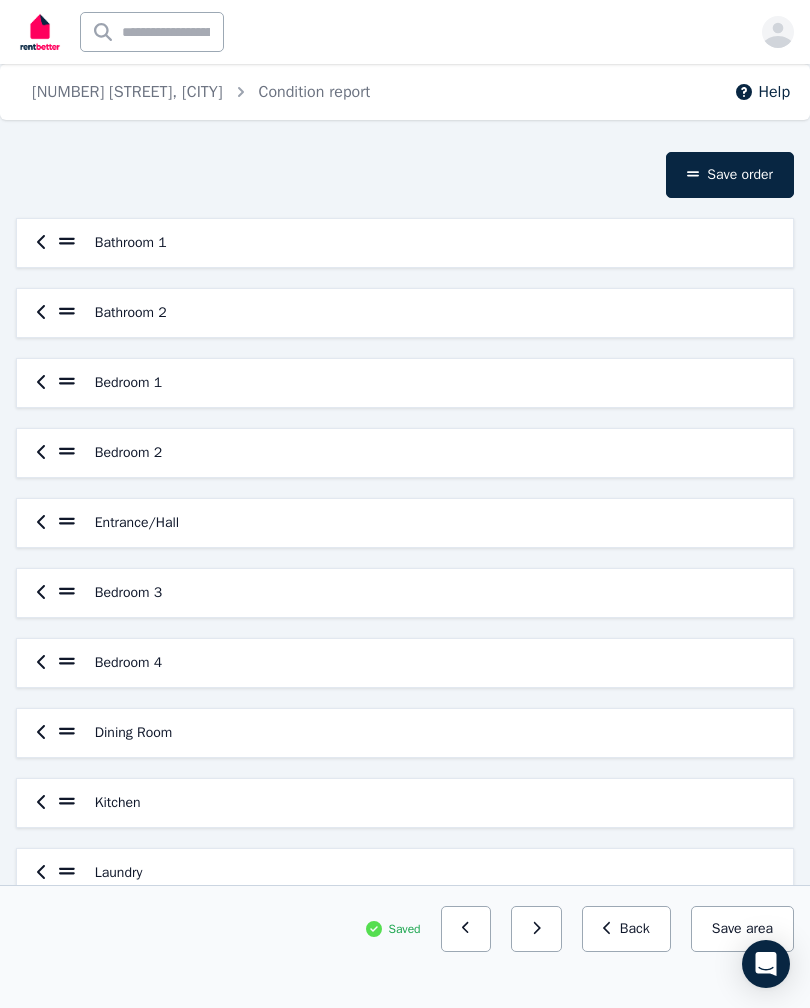 click on "Save order" at bounding box center (730, 175) 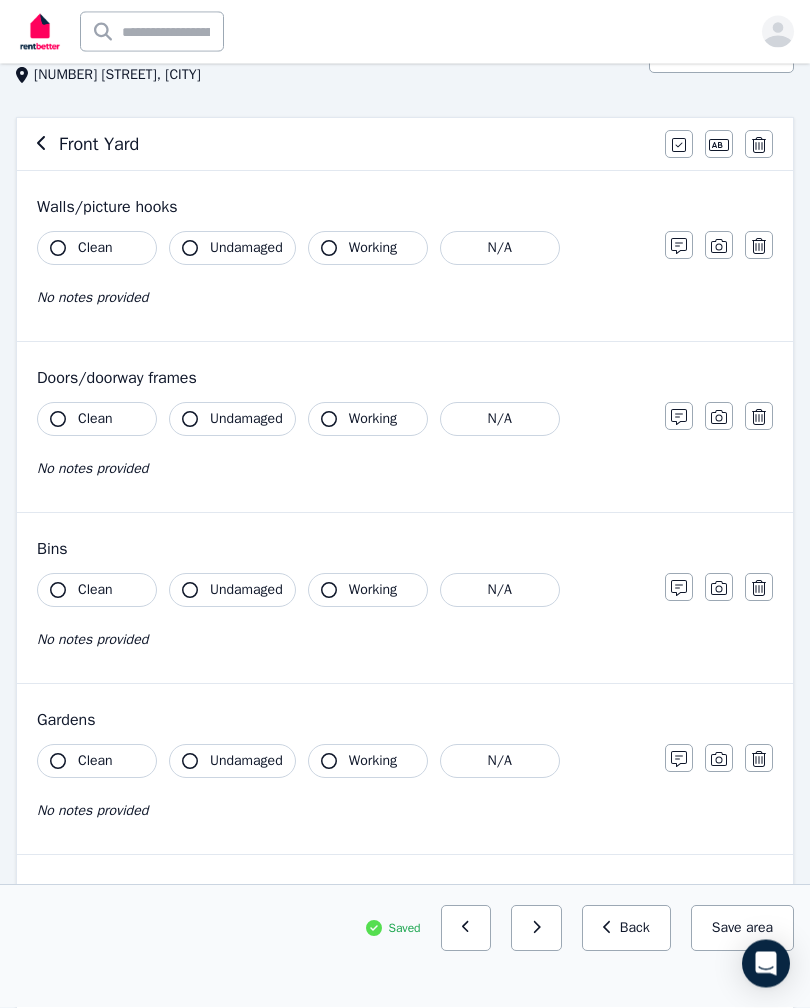 scroll, scrollTop: 0, scrollLeft: 0, axis: both 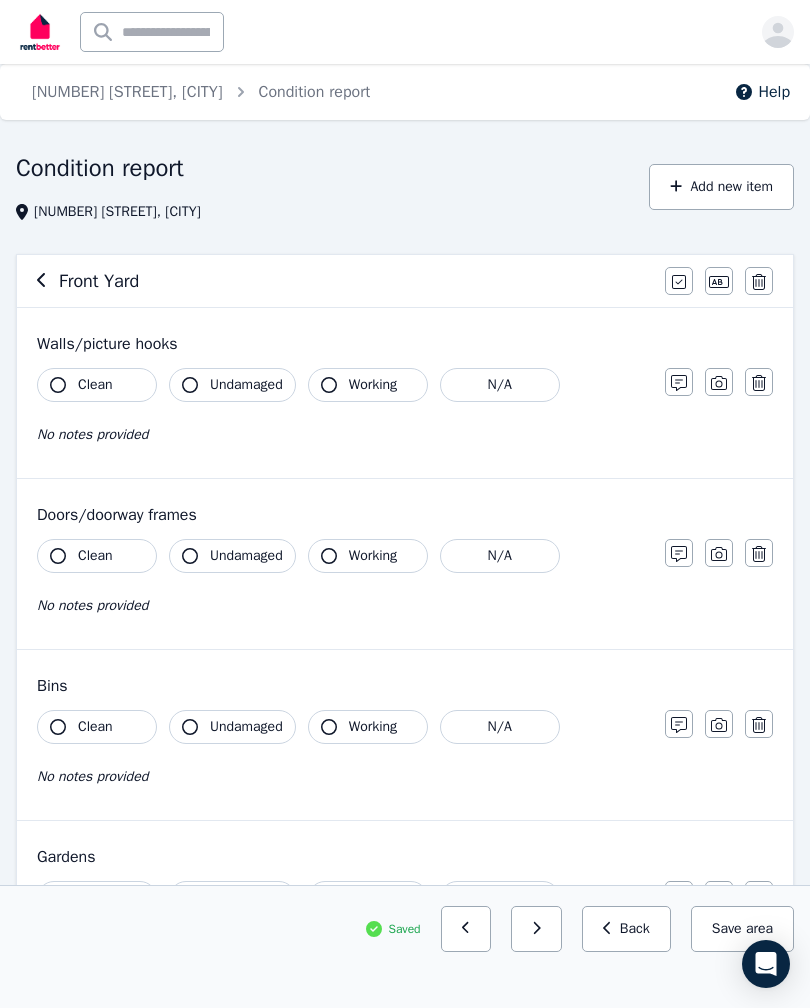 click at bounding box center [466, 929] 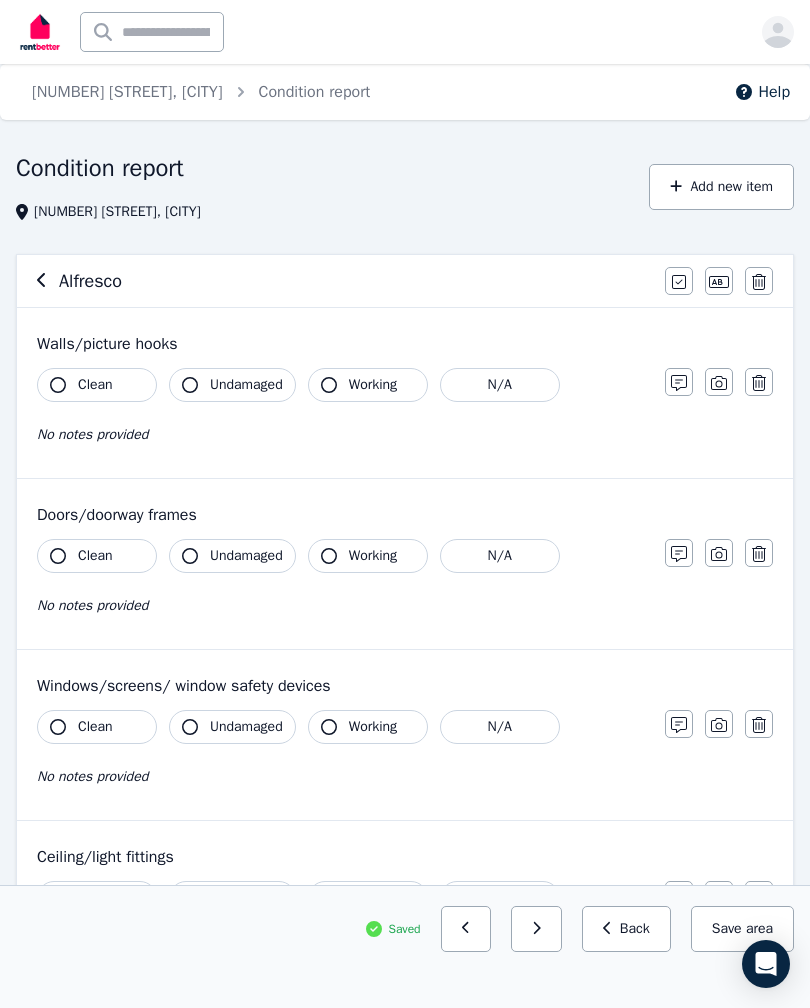 click at bounding box center [466, 929] 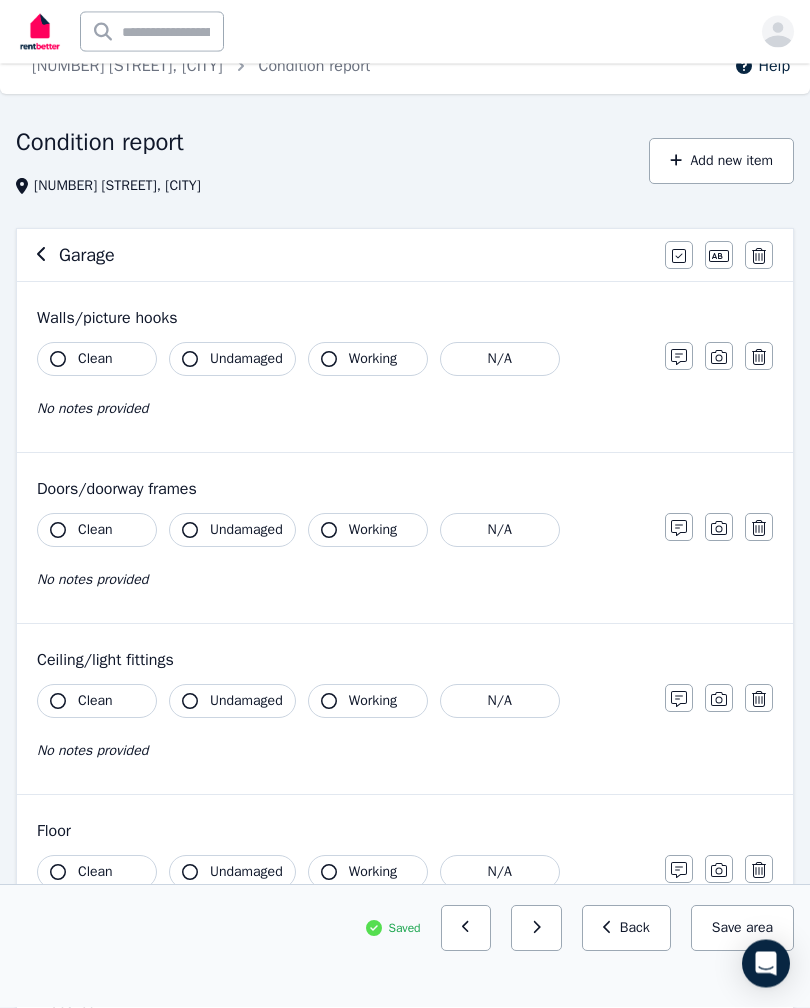 scroll, scrollTop: 0, scrollLeft: 0, axis: both 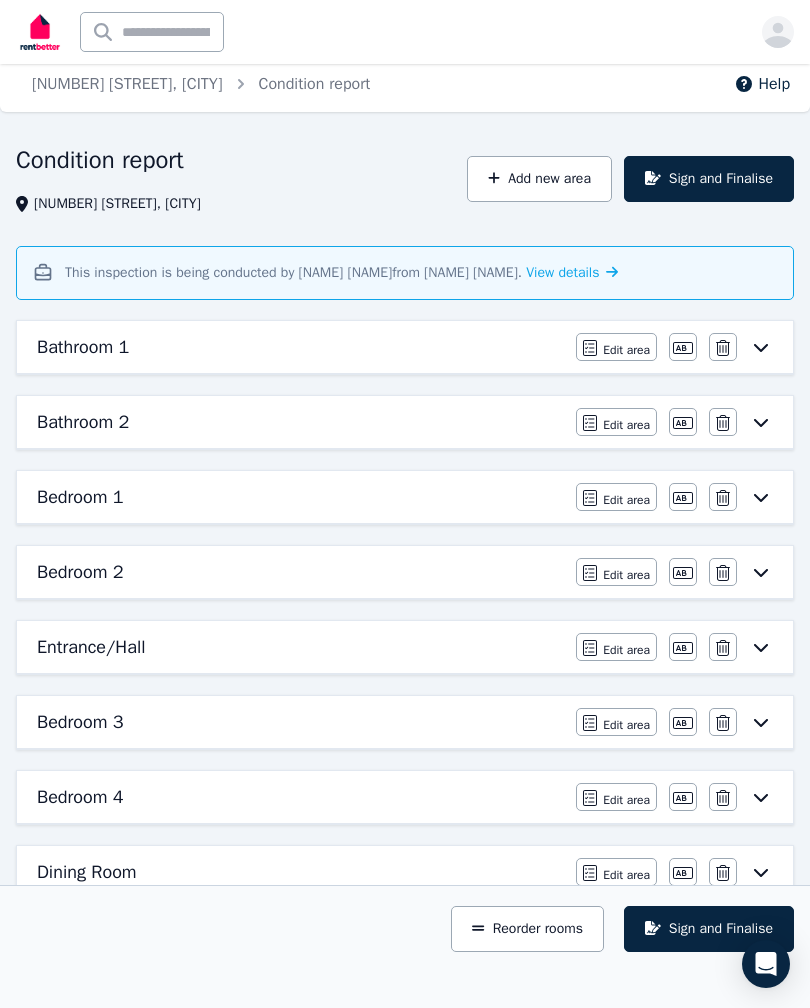 click on "Add new area" at bounding box center (539, 179) 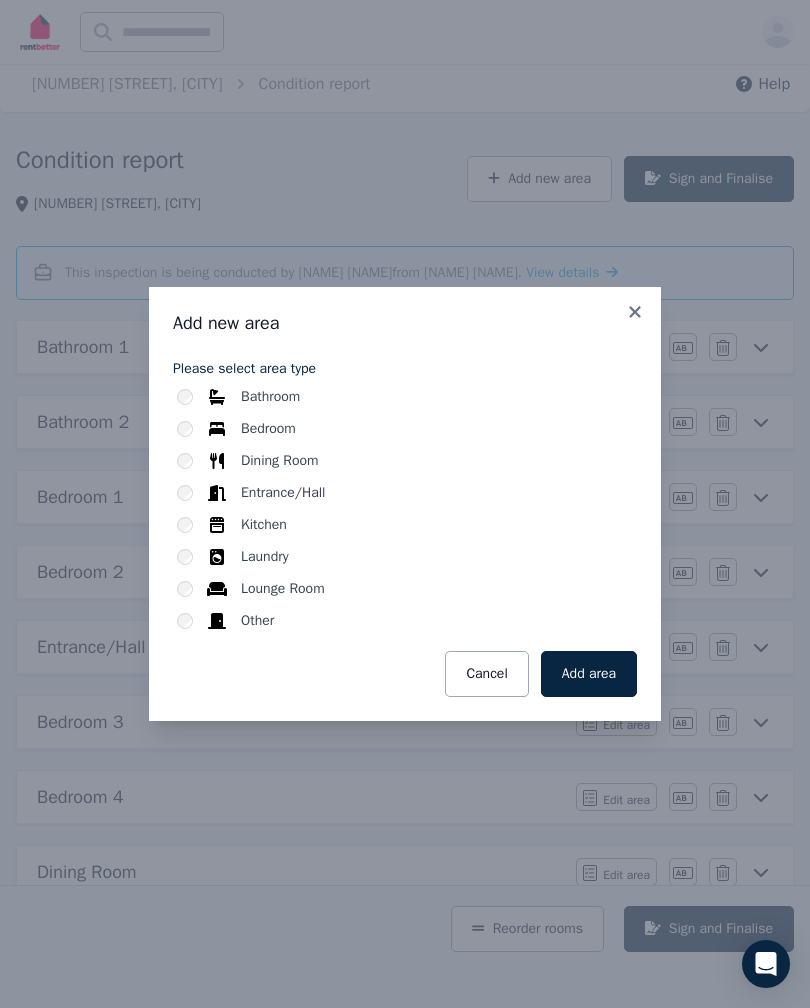 click on "Add area" at bounding box center (589, 674) 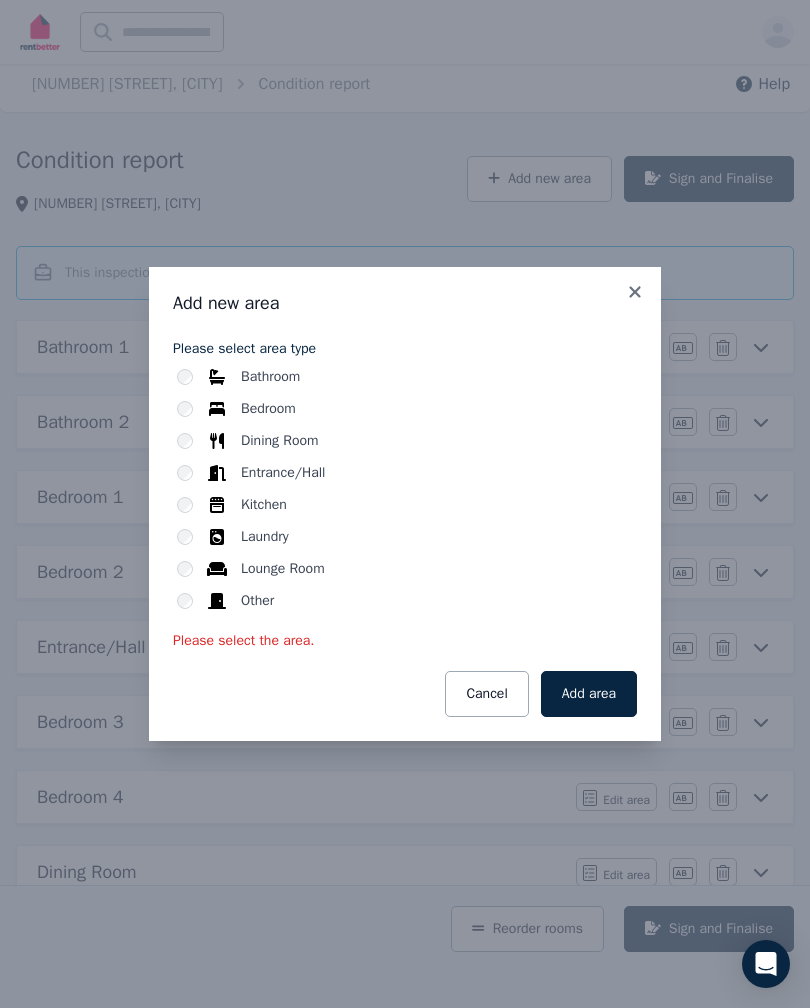click on "Other" at bounding box center [257, 601] 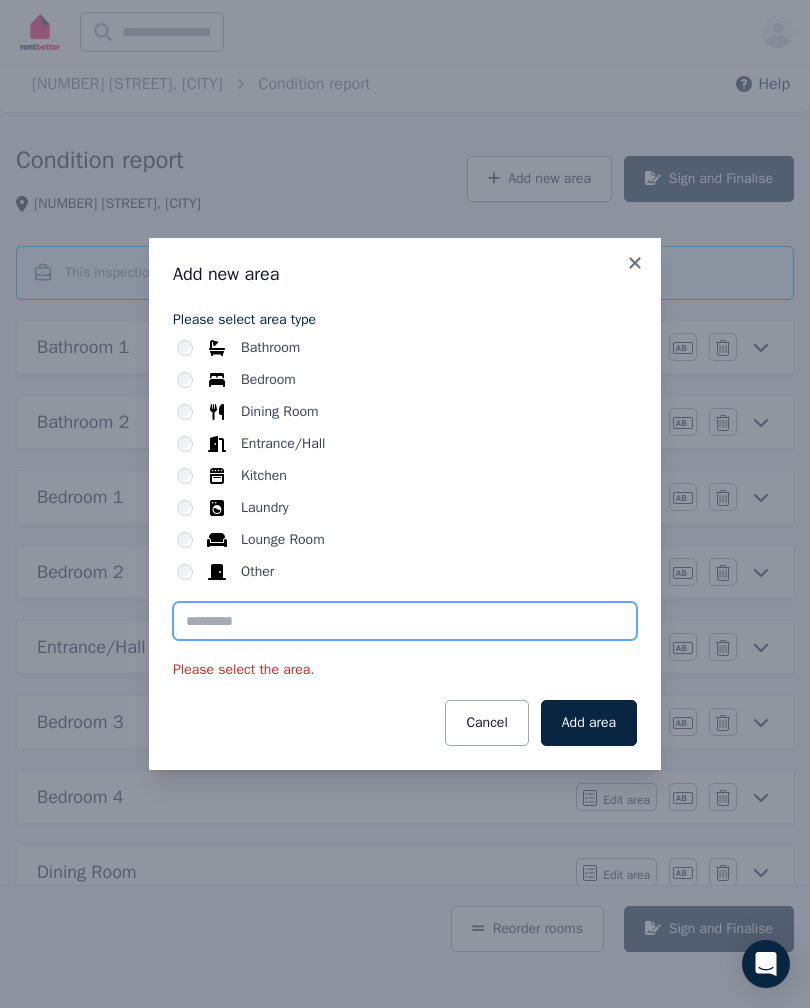 click at bounding box center (405, 621) 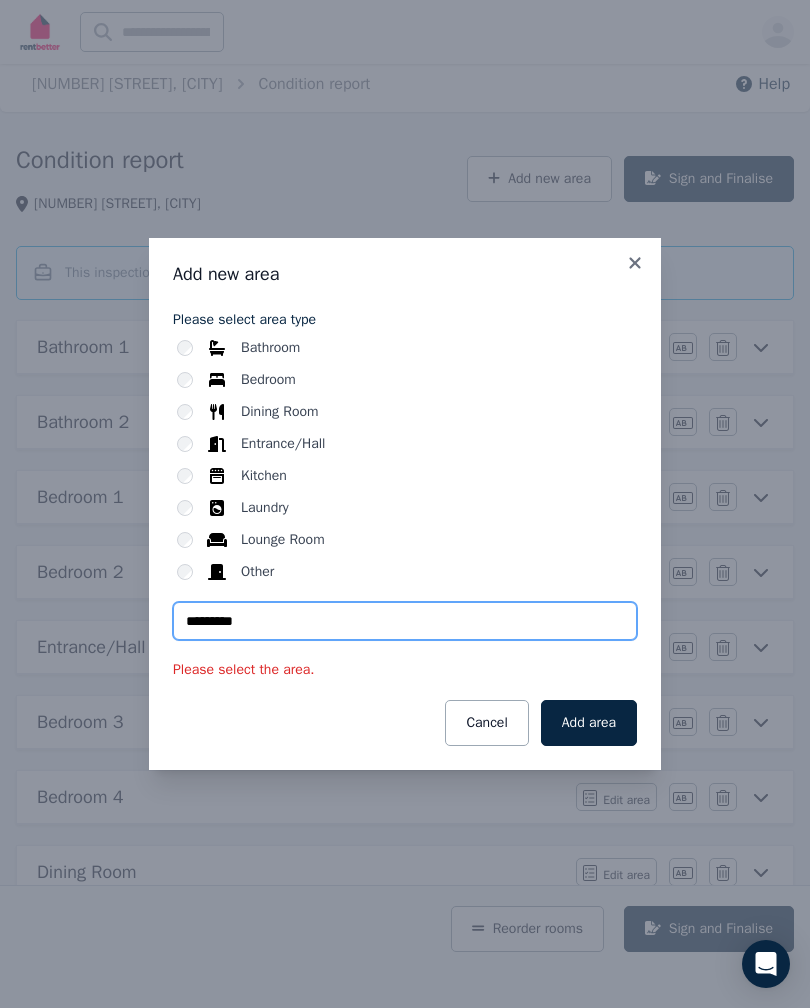 type on "*********" 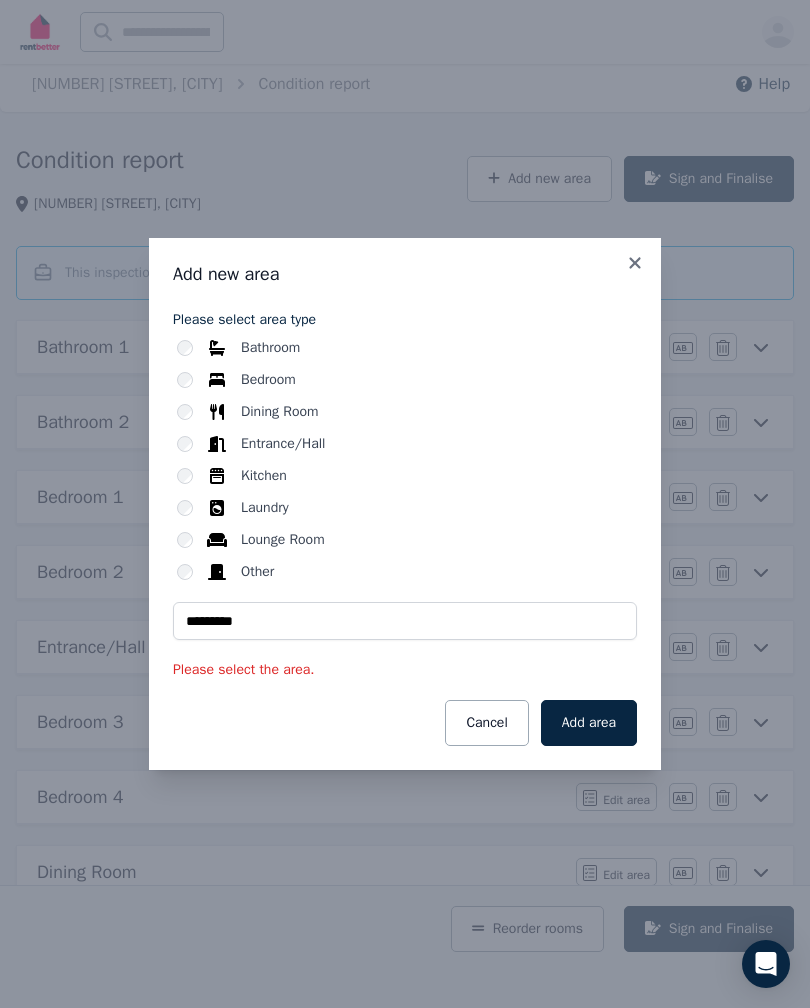 click on "Add area" at bounding box center [589, 723] 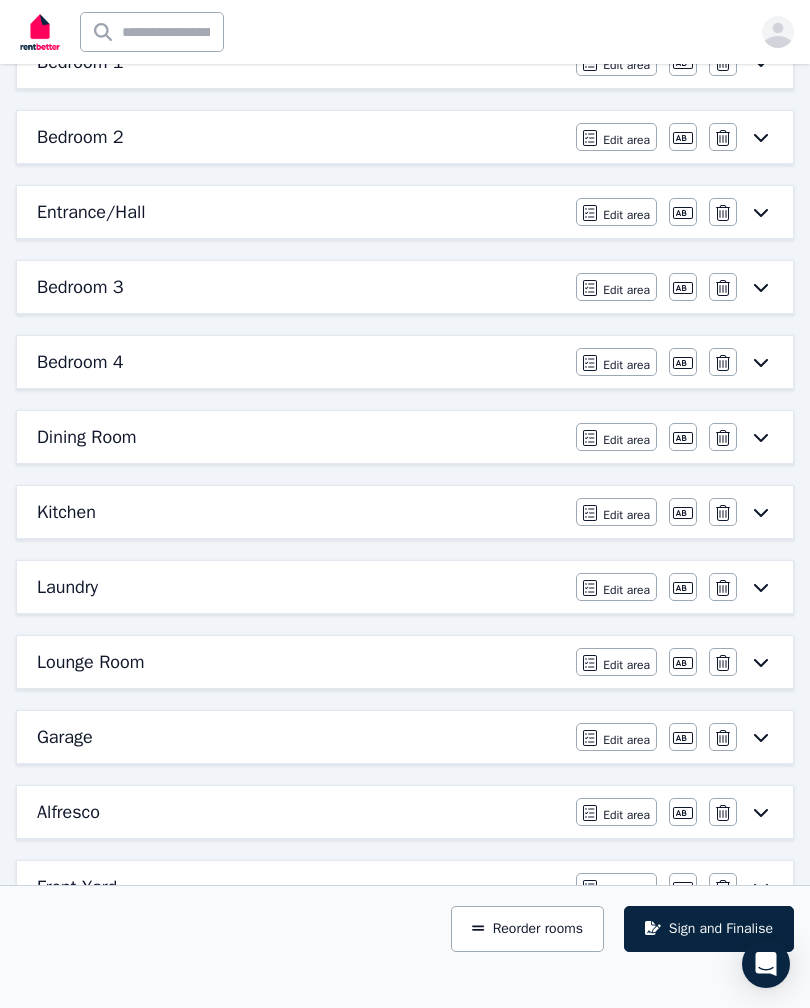 scroll, scrollTop: 0, scrollLeft: 0, axis: both 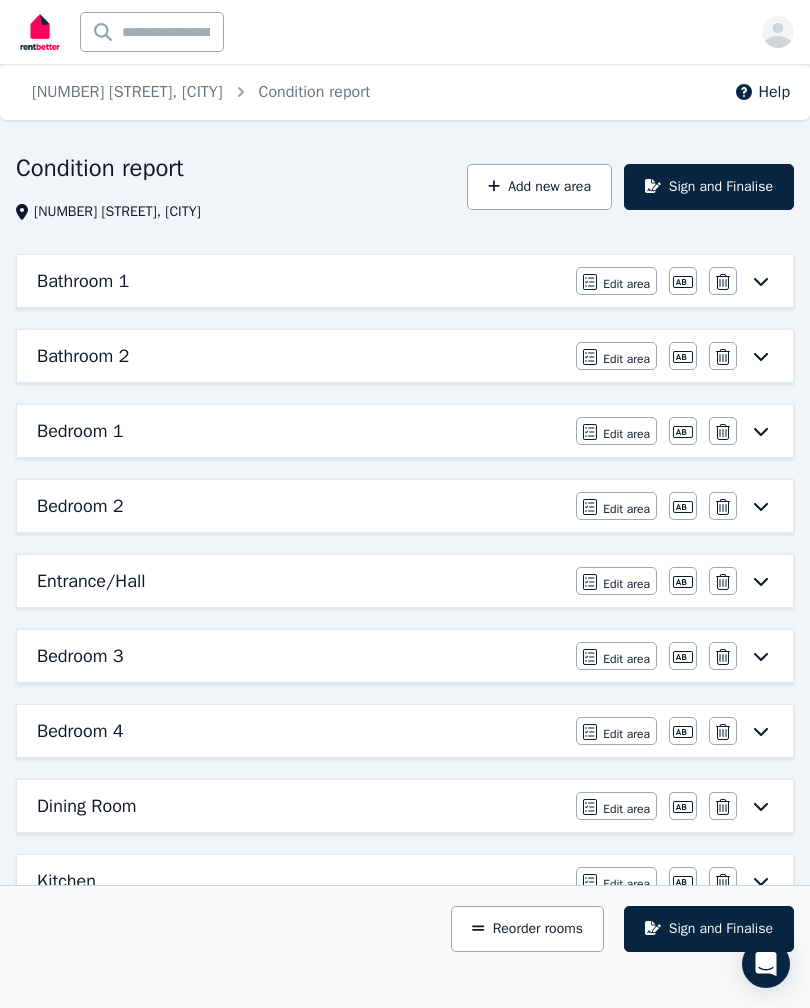 click on "Add new area" at bounding box center (539, 187) 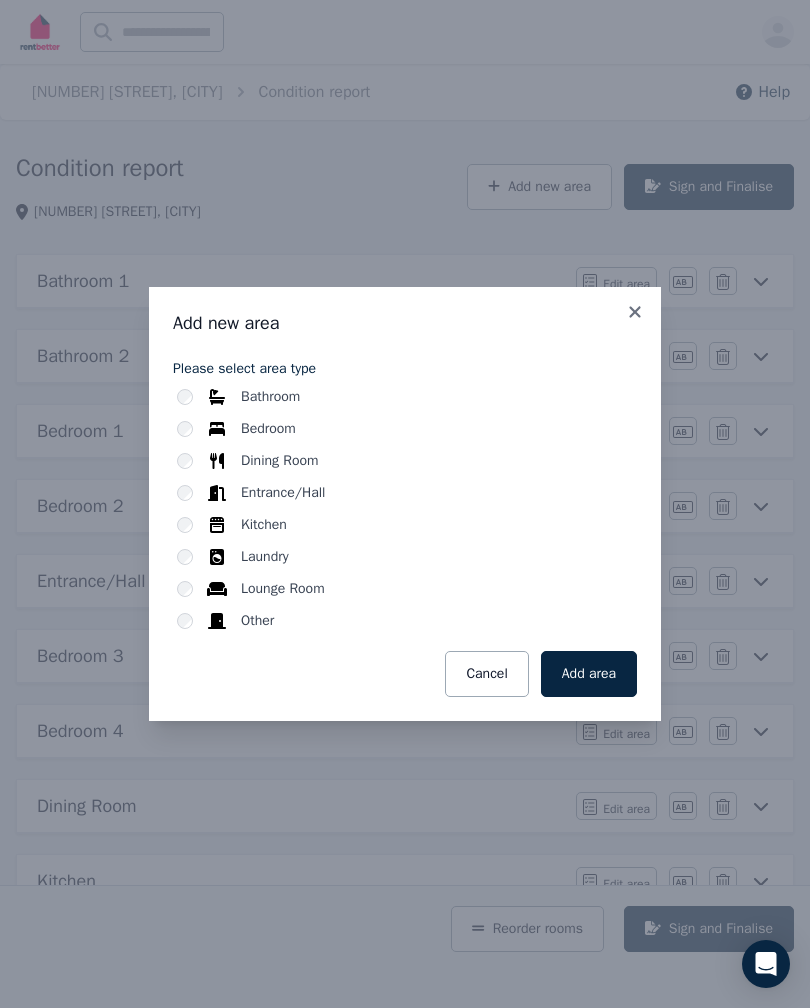 click on "Bathroom Bedroom Dining Room Entrance/Hall Kitchen Laundry Lounge Room Other" at bounding box center [405, 509] 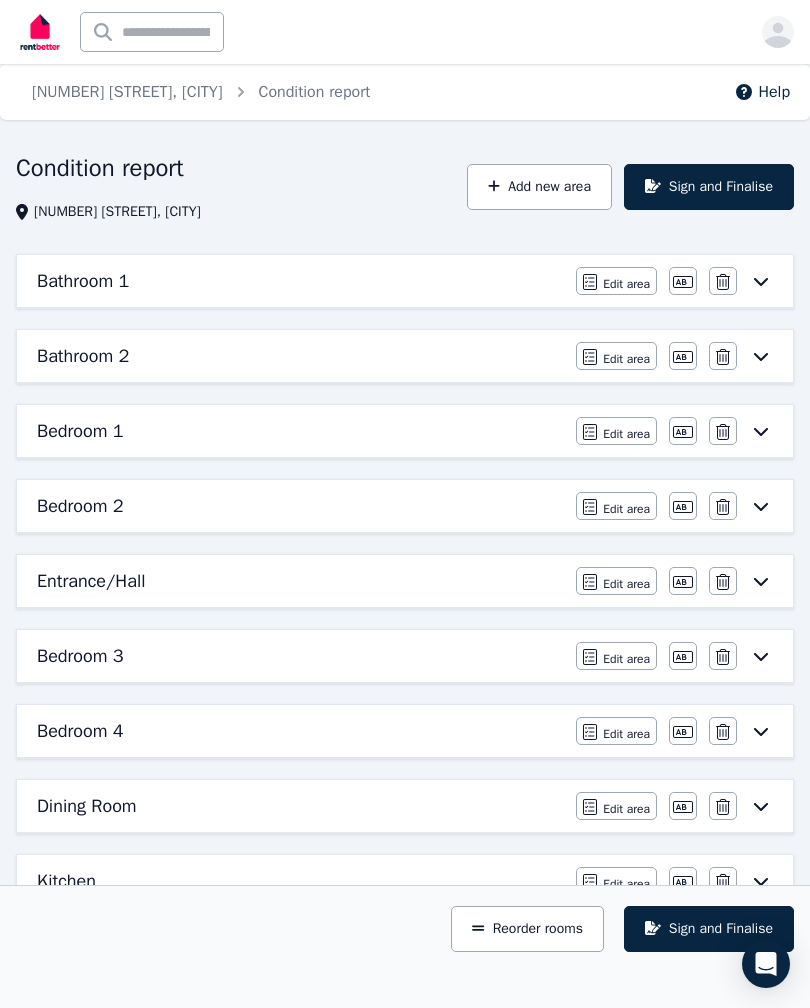 click on "Add new area" at bounding box center [539, 187] 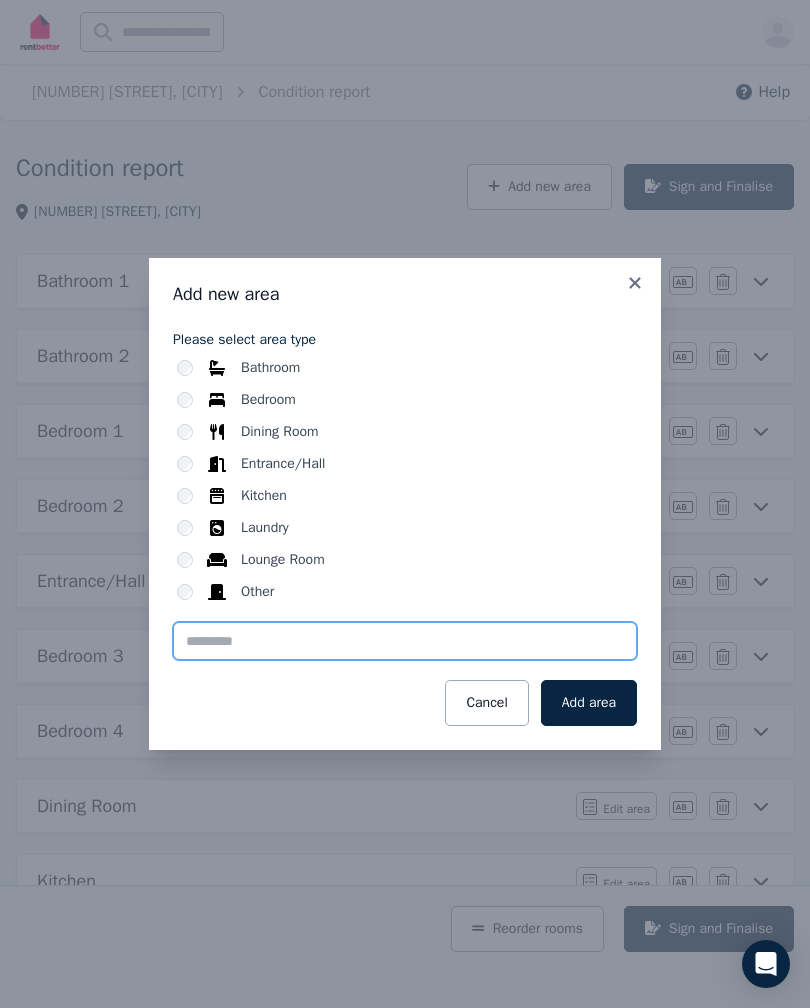 click at bounding box center (405, 641) 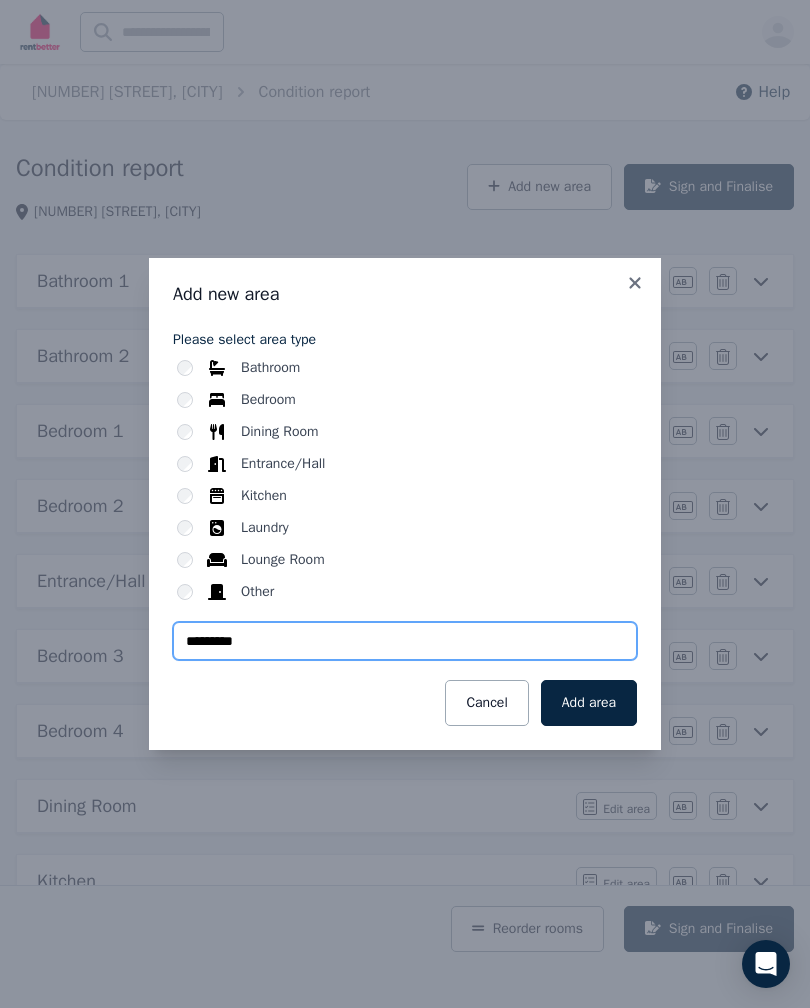 type on "*********" 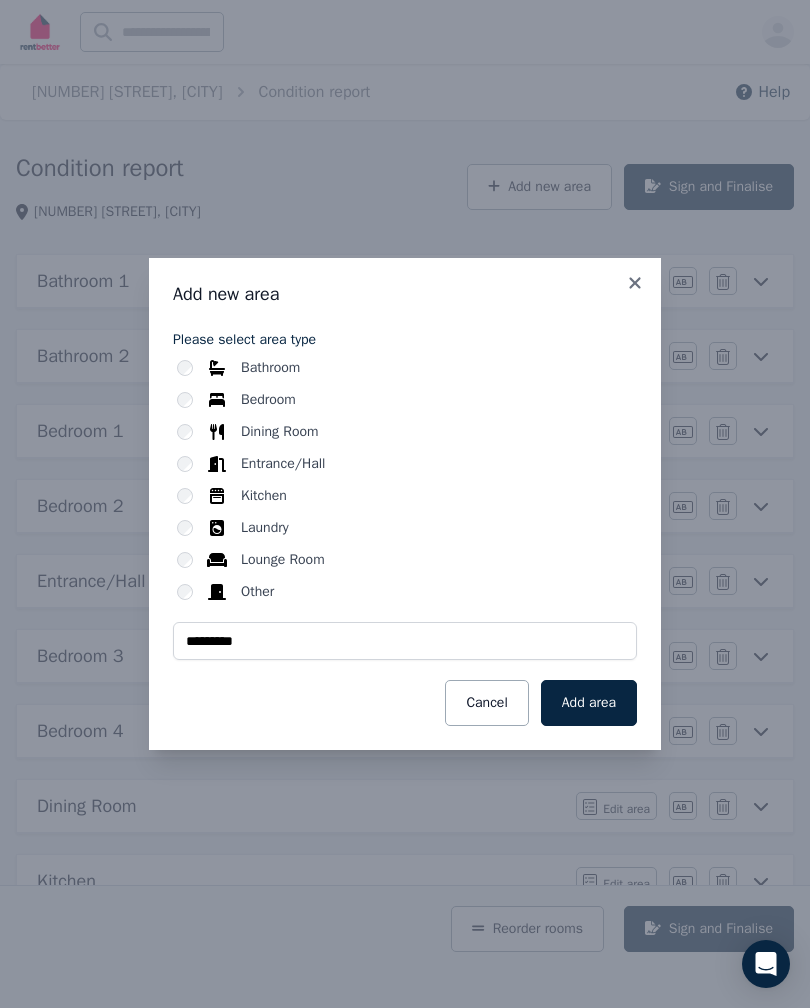 click on "Add area" at bounding box center (589, 703) 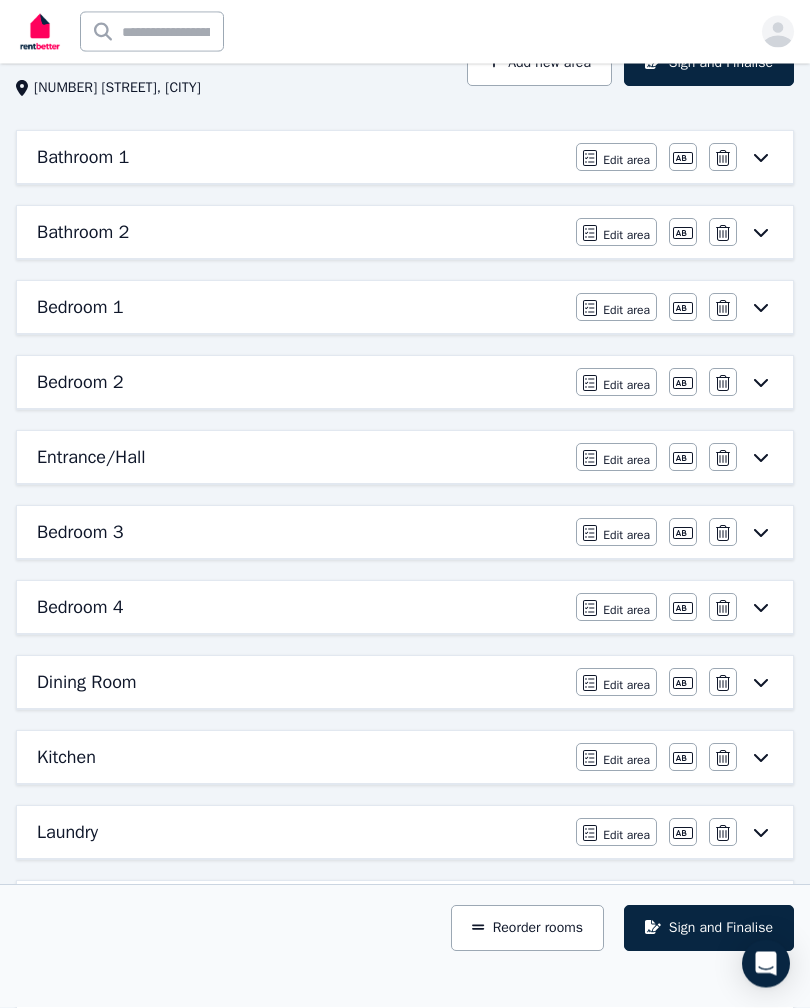 scroll, scrollTop: 0, scrollLeft: 0, axis: both 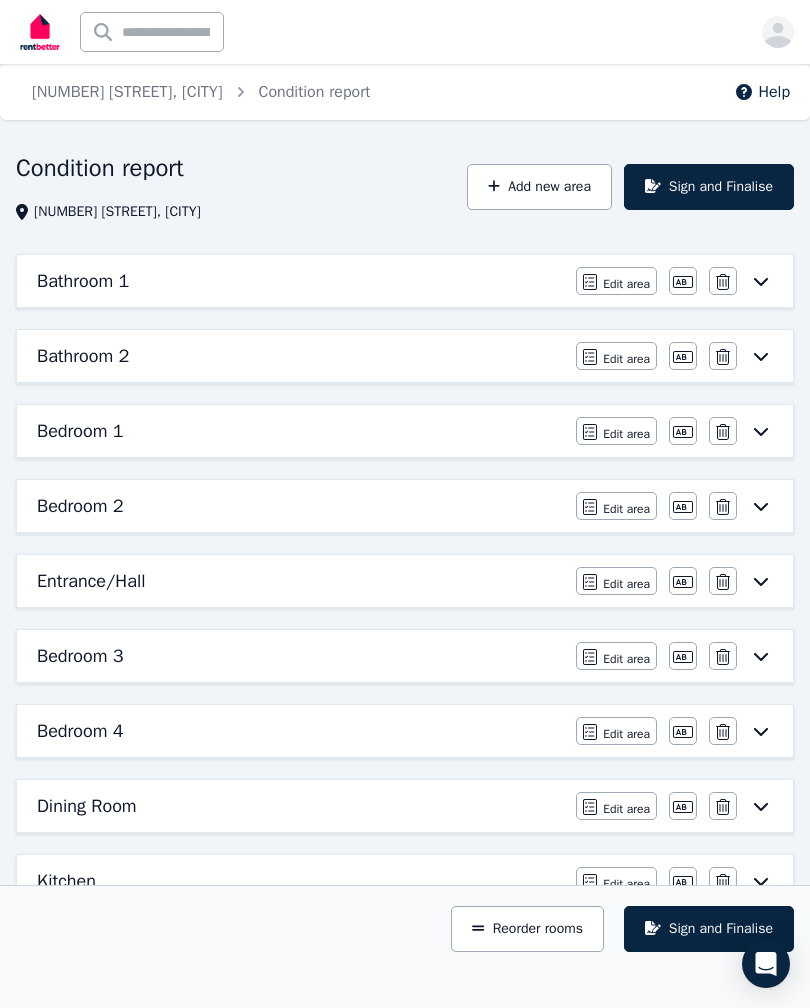 click 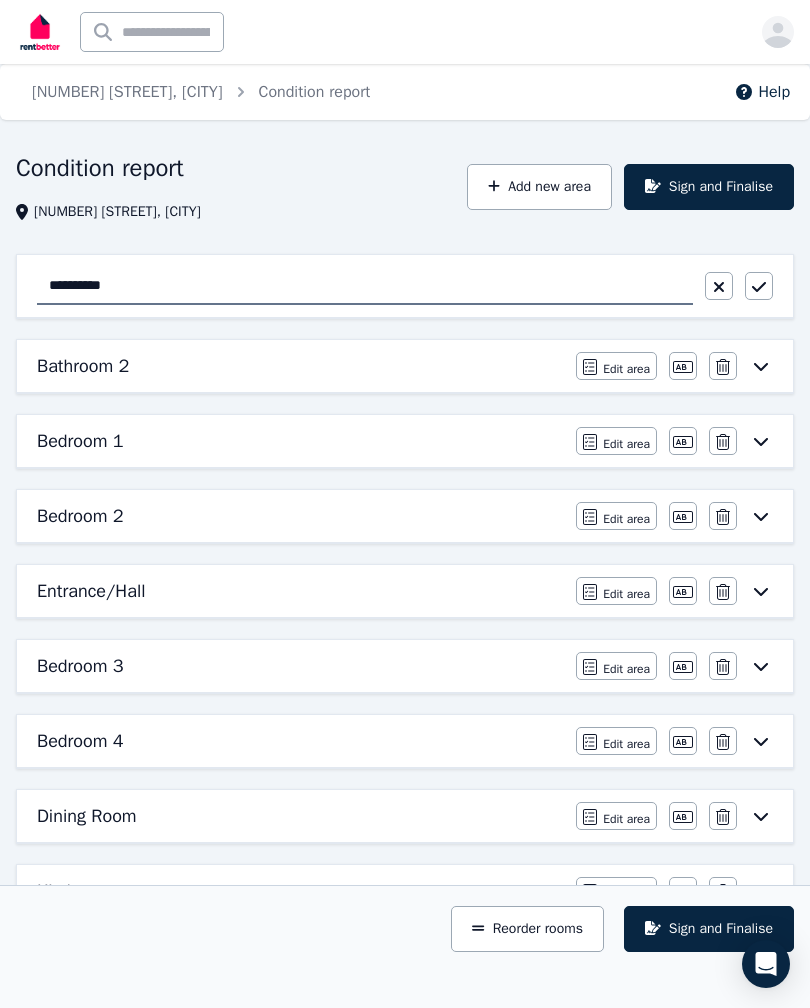 click at bounding box center (719, 286) 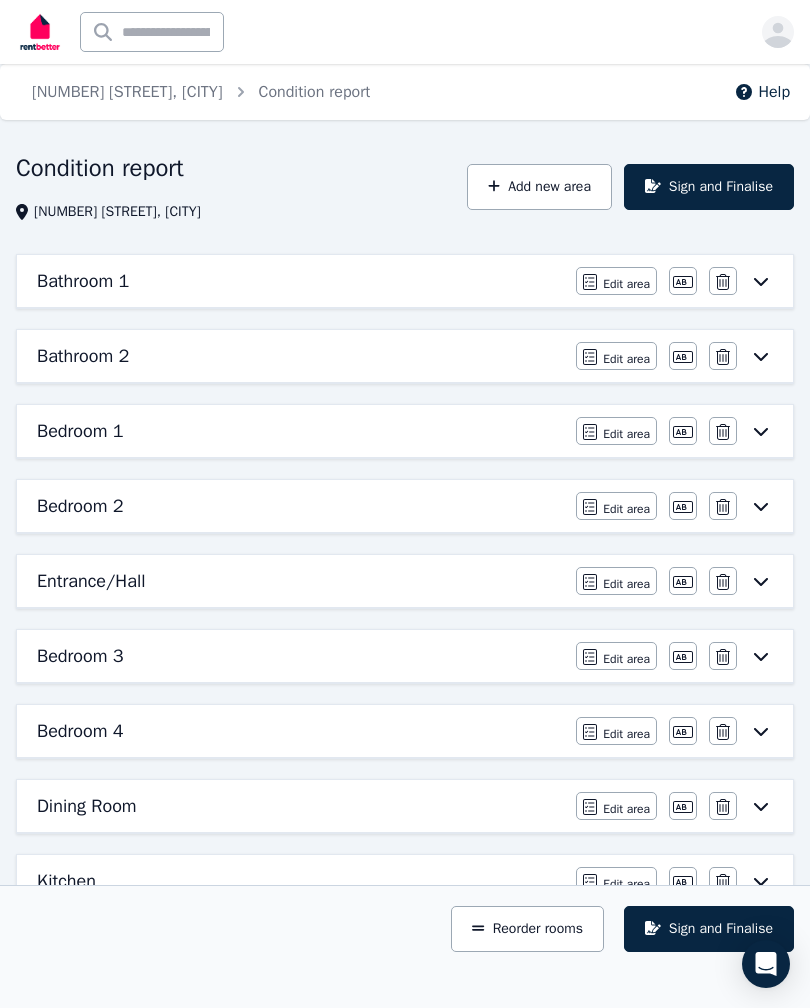 click at bounding box center (723, 281) 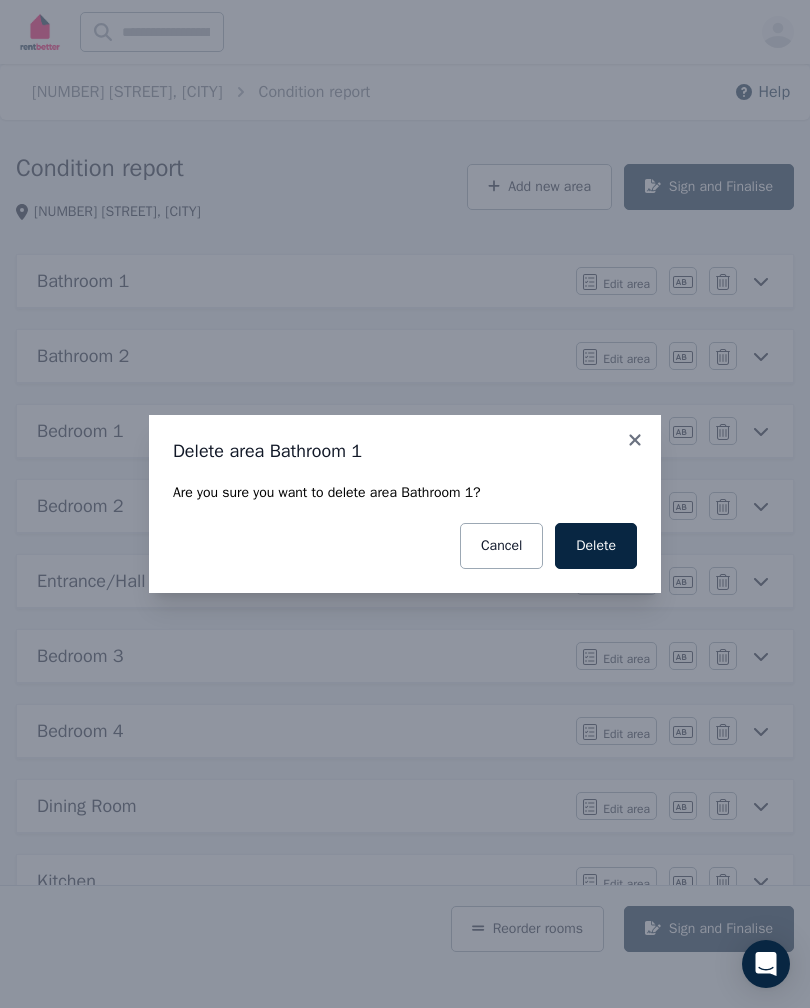 click on "Cancel" at bounding box center [501, 546] 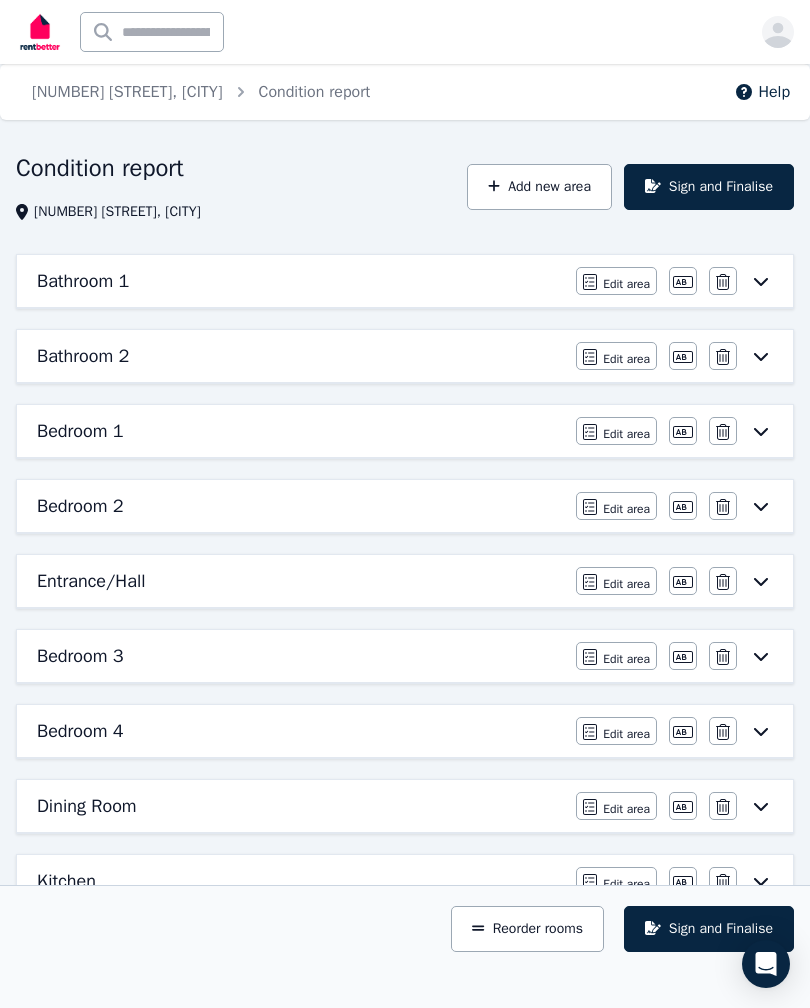 click 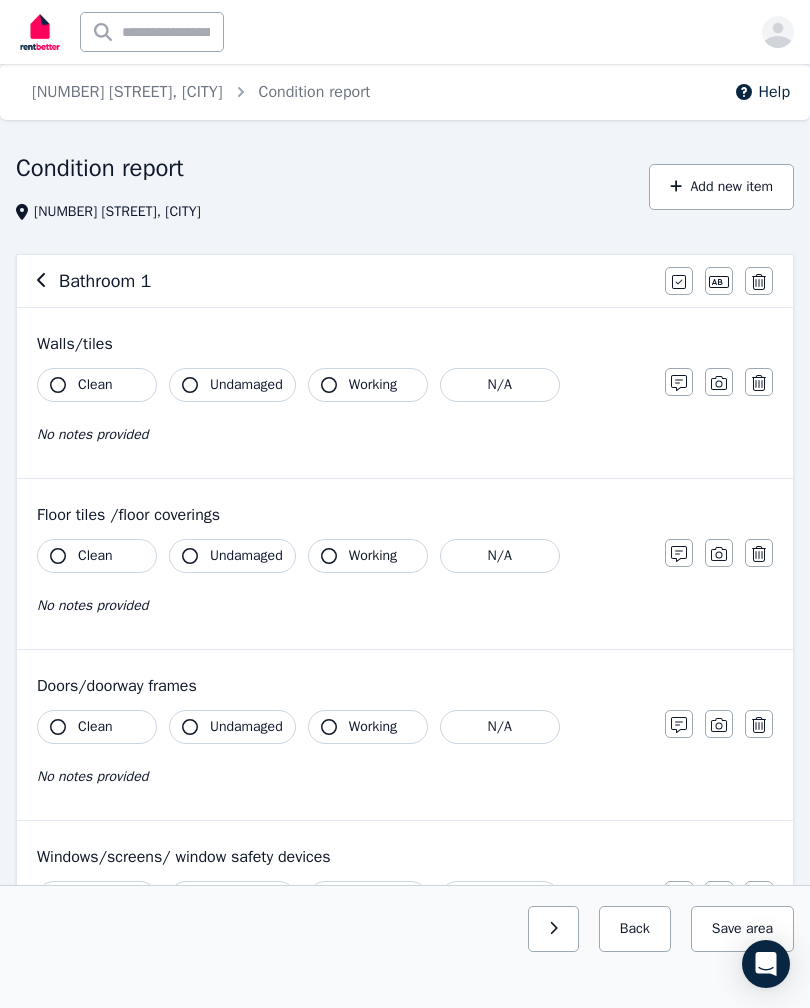 click 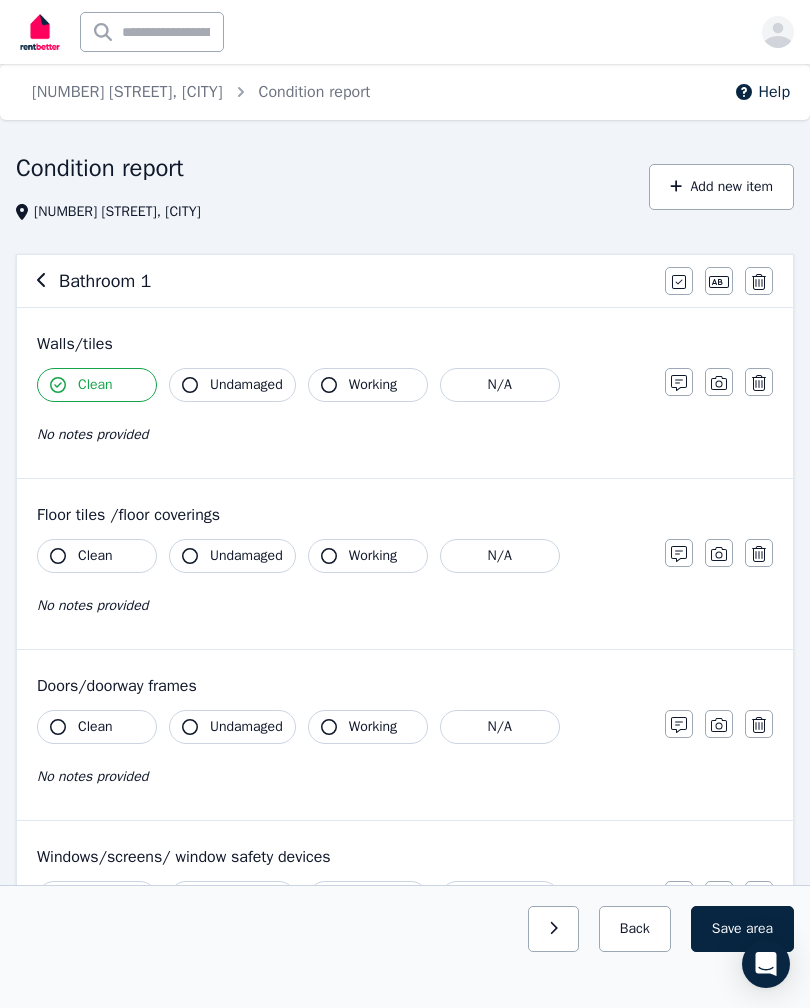 click 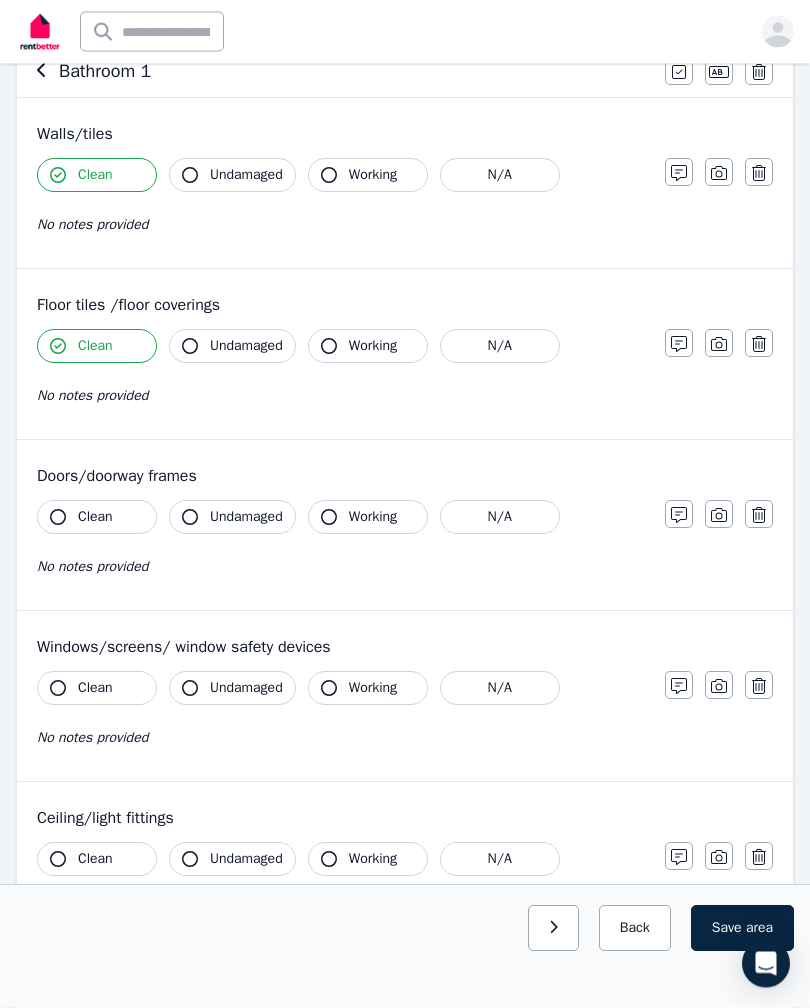scroll, scrollTop: 210, scrollLeft: 0, axis: vertical 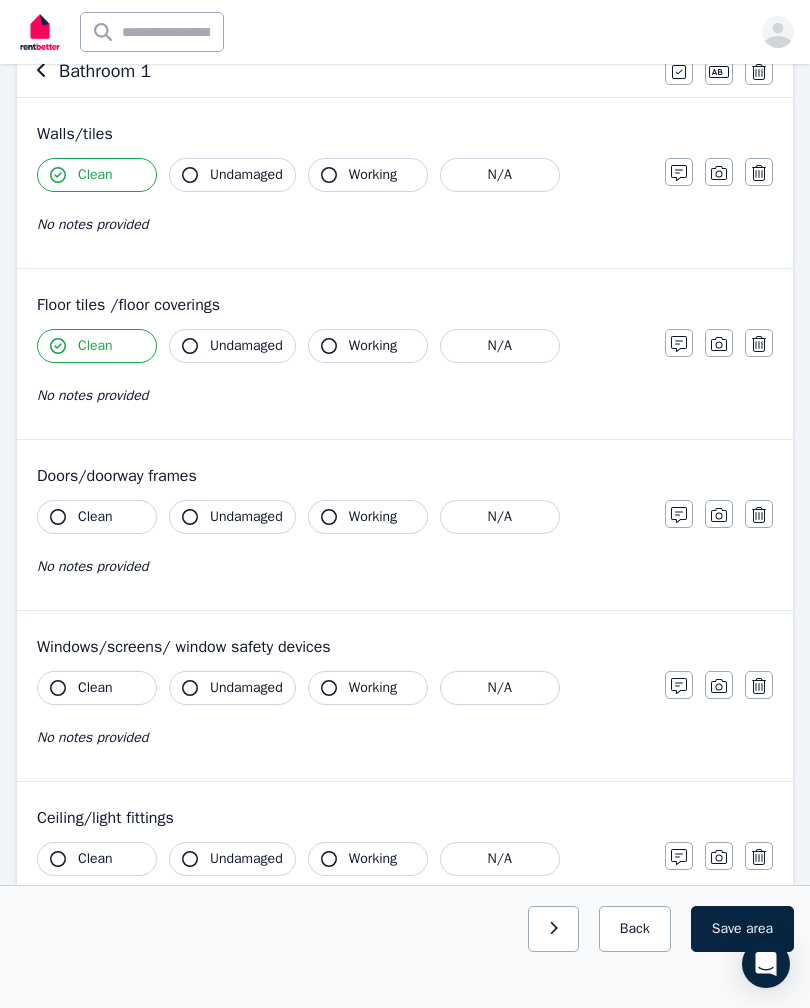 click 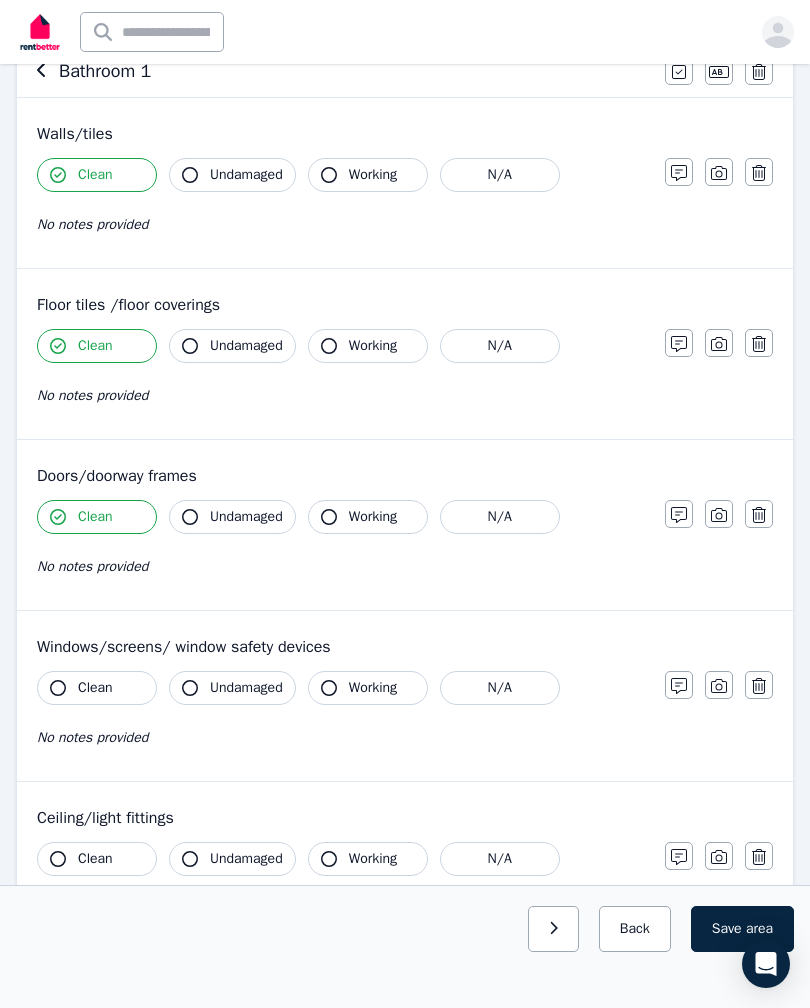 click on "Clean" at bounding box center (97, 688) 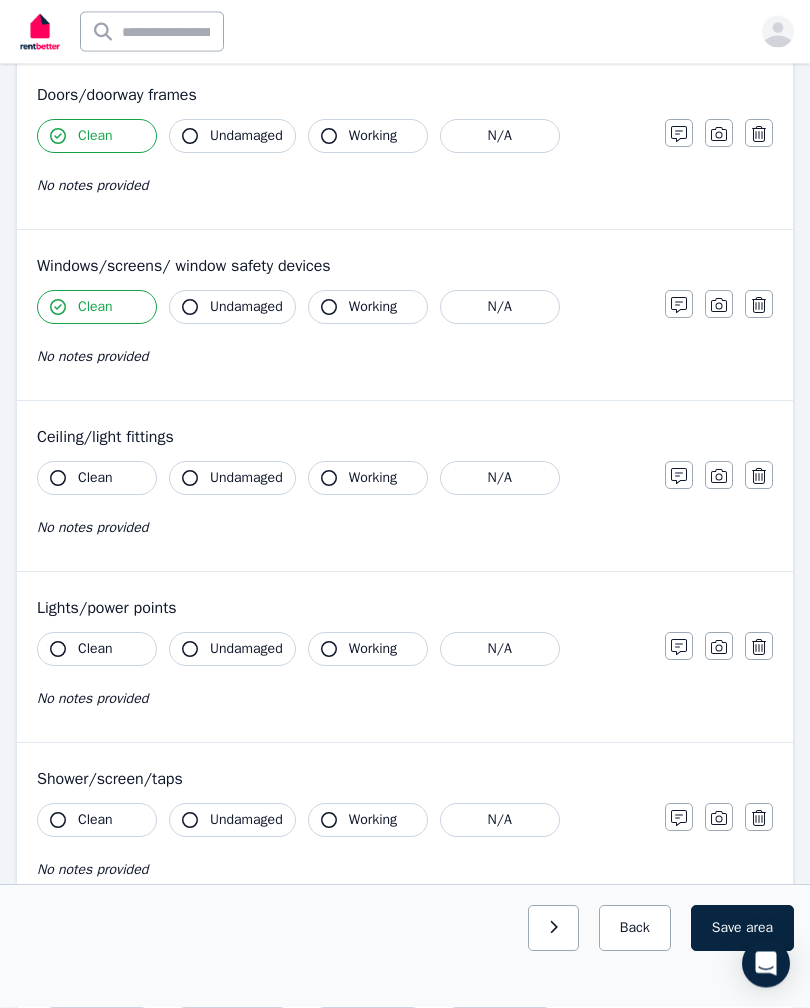 click 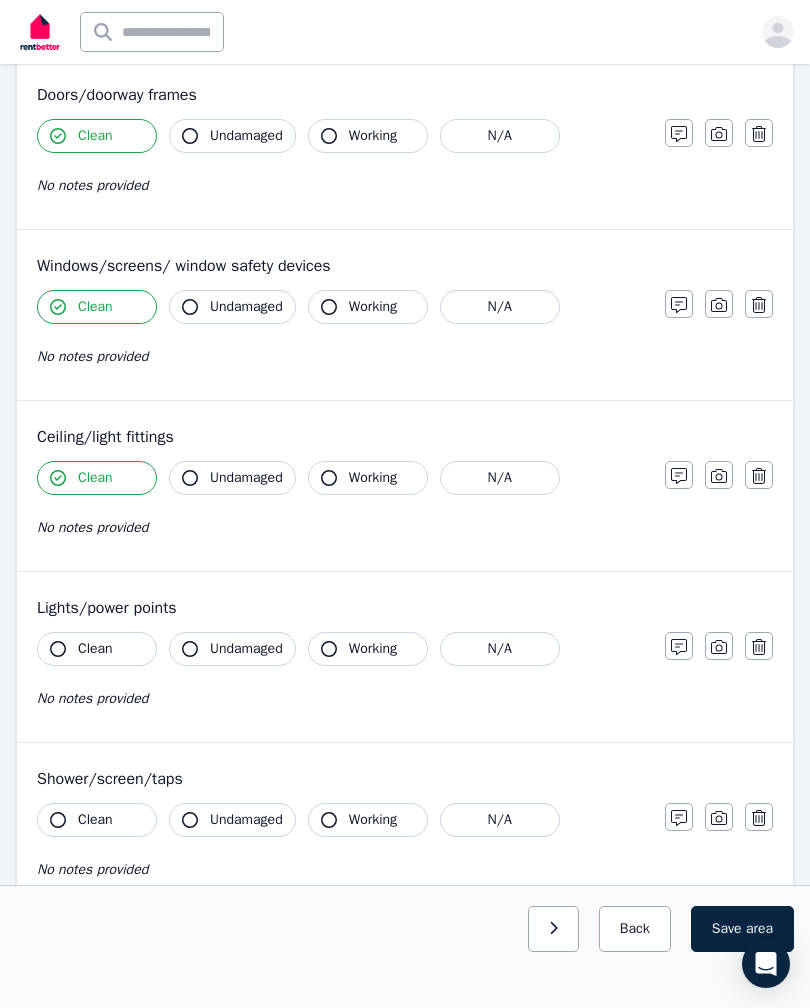 click 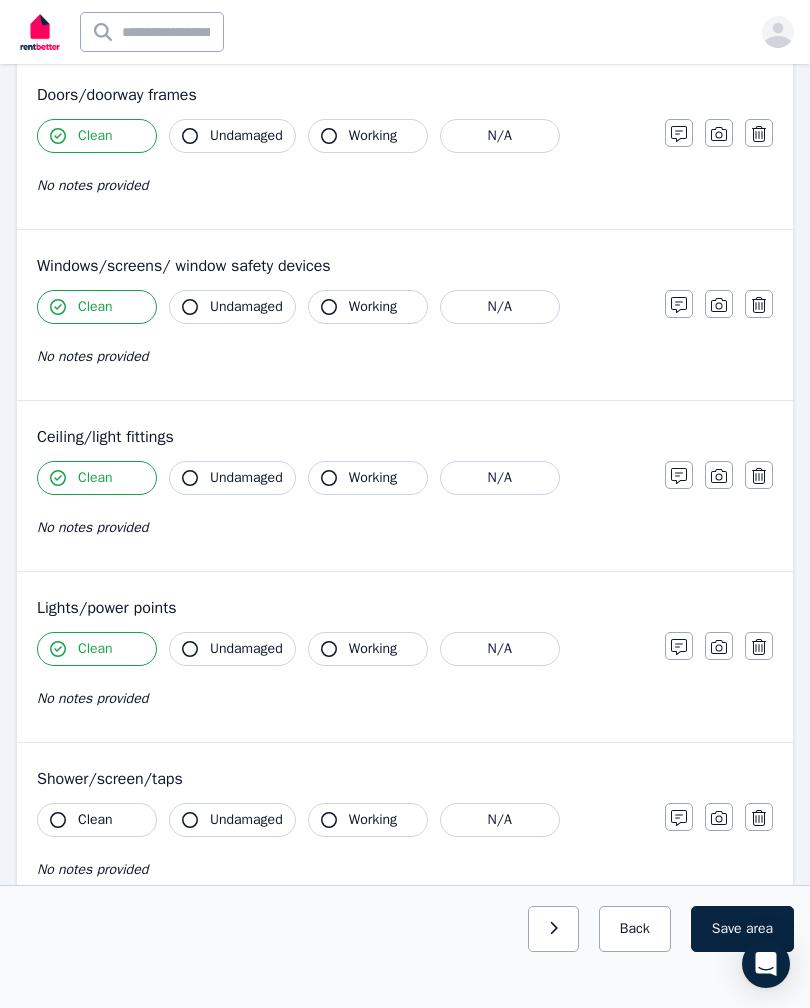 click 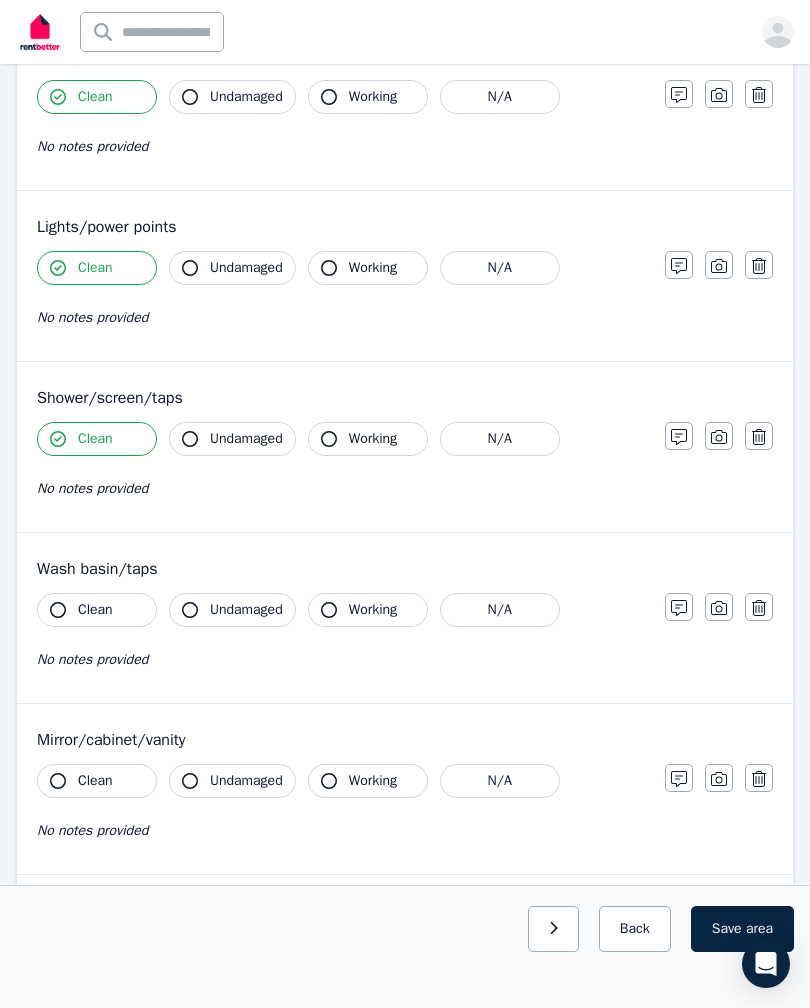 scroll, scrollTop: 978, scrollLeft: 0, axis: vertical 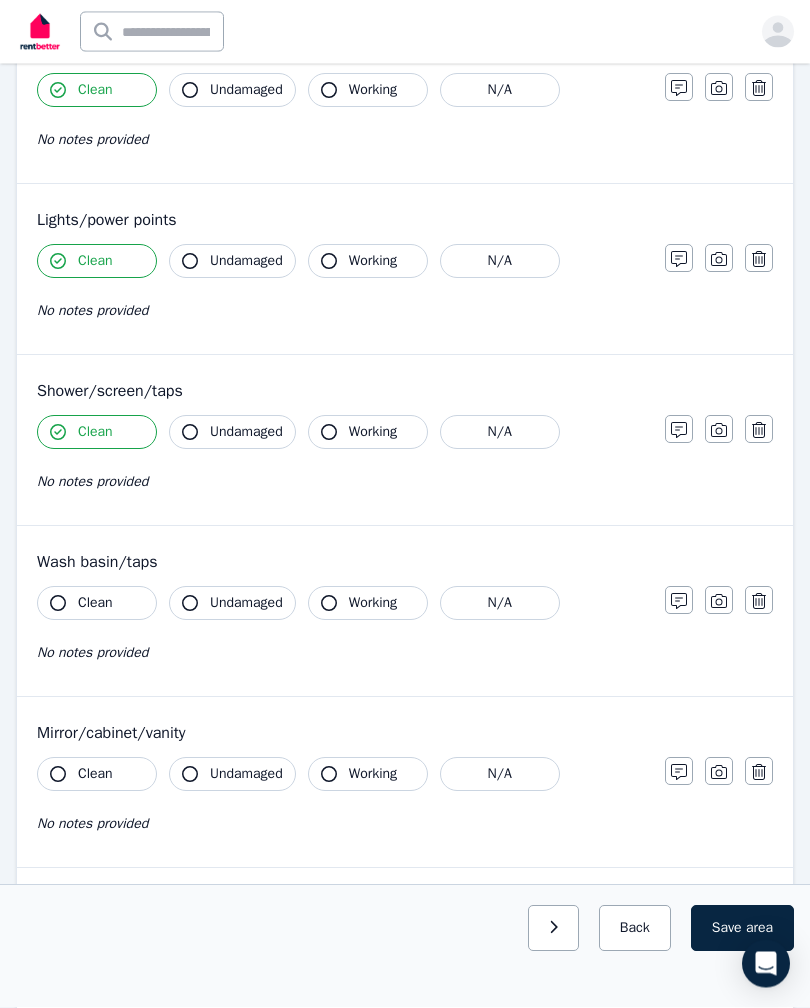click on "Clean" at bounding box center [97, 604] 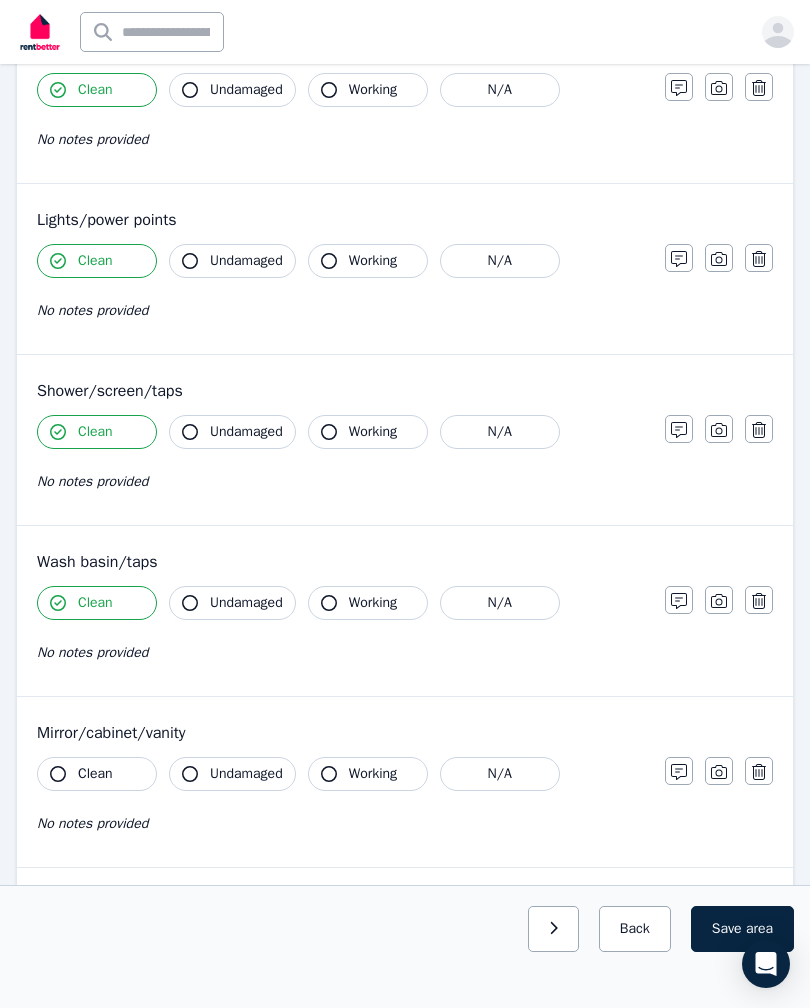 click on "Clean" at bounding box center [97, 774] 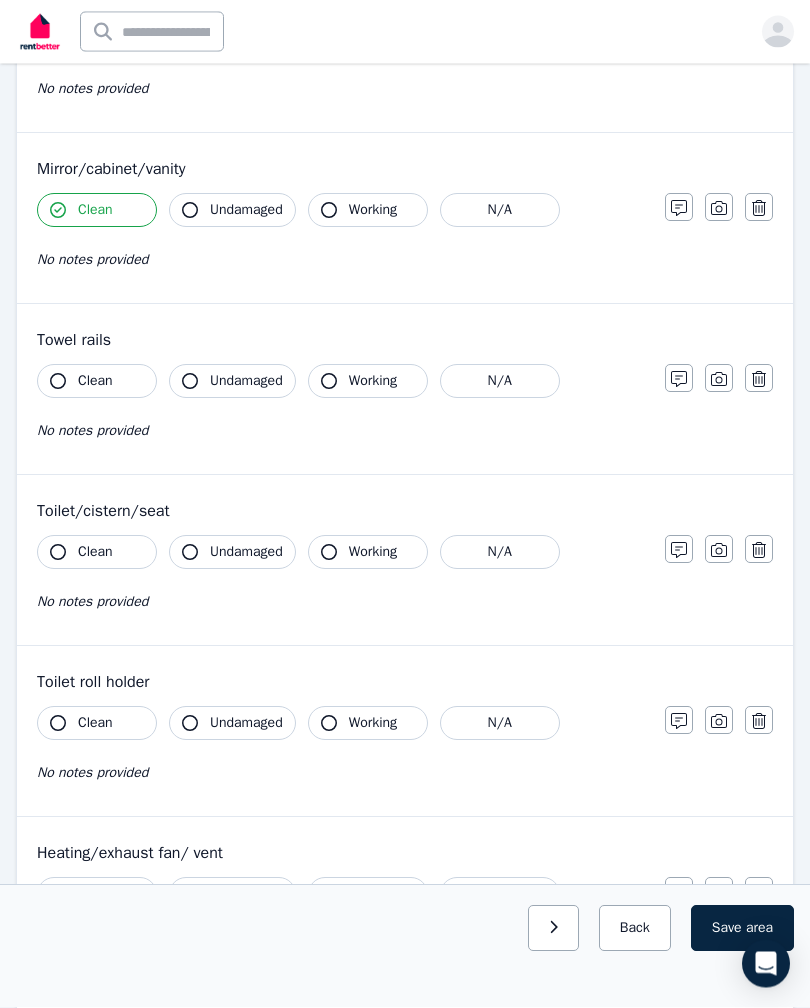 scroll, scrollTop: 1544, scrollLeft: 0, axis: vertical 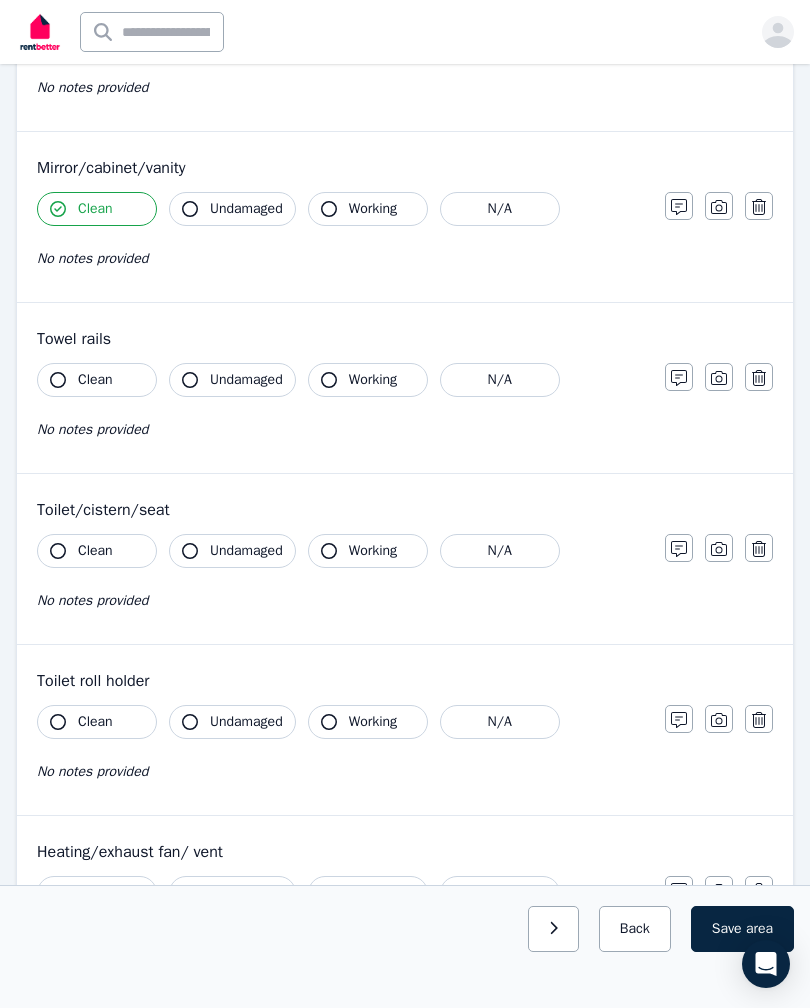 click 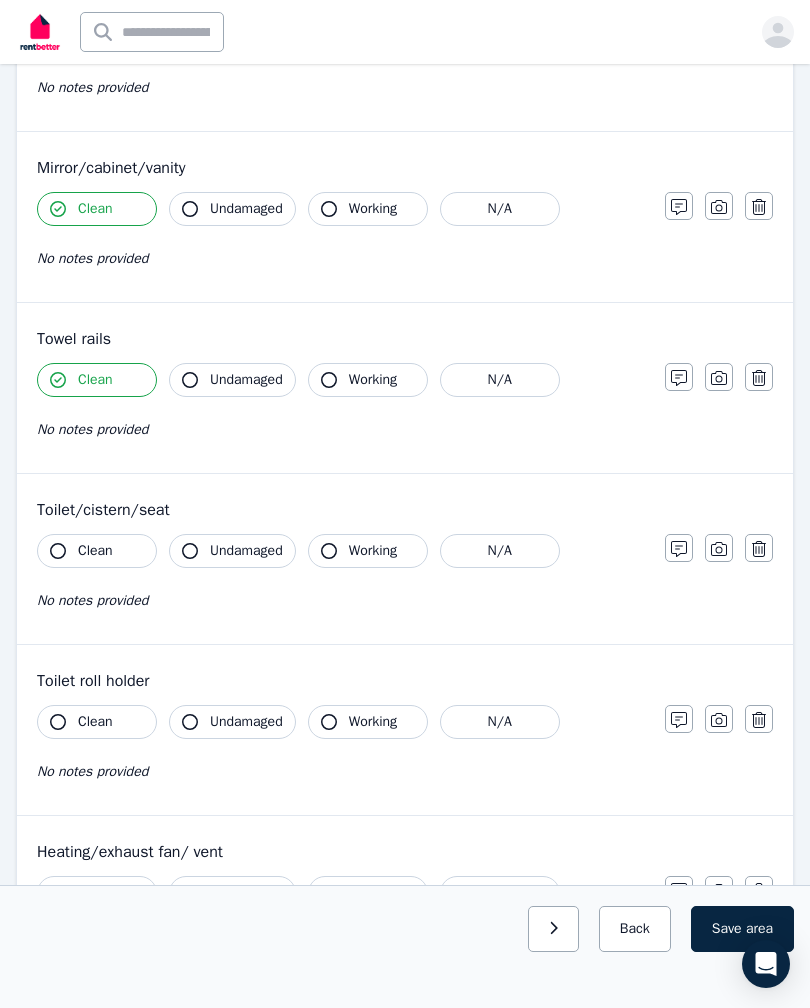 click 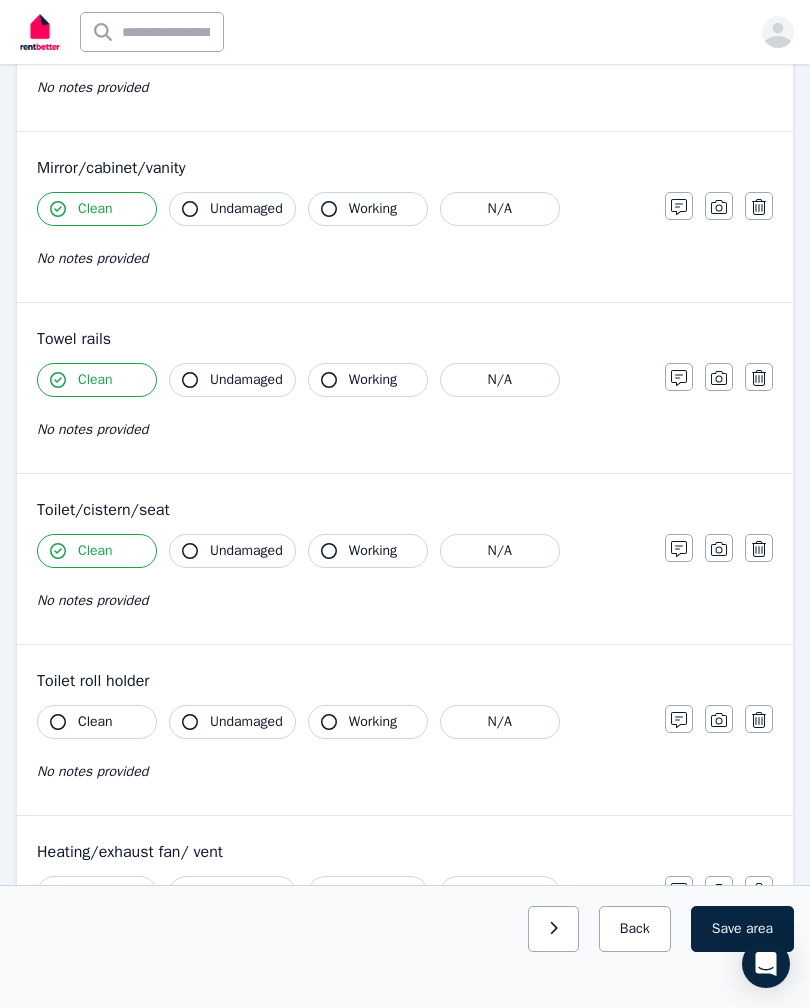 click on "Clean" at bounding box center [97, 722] 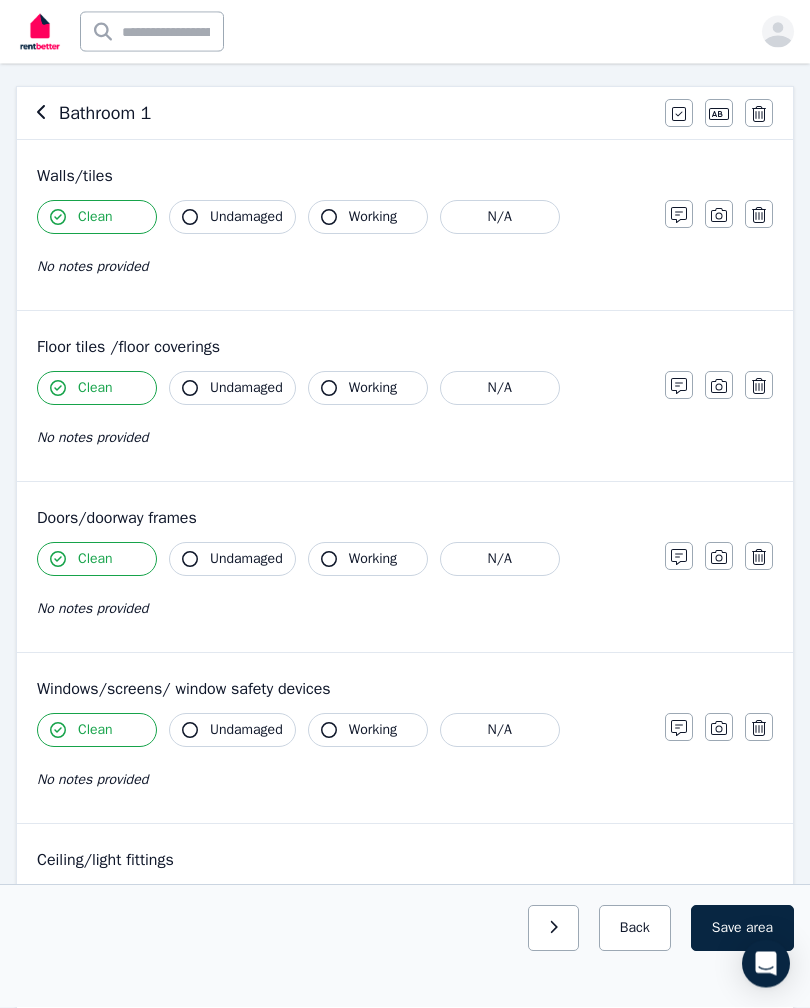 scroll, scrollTop: 0, scrollLeft: 0, axis: both 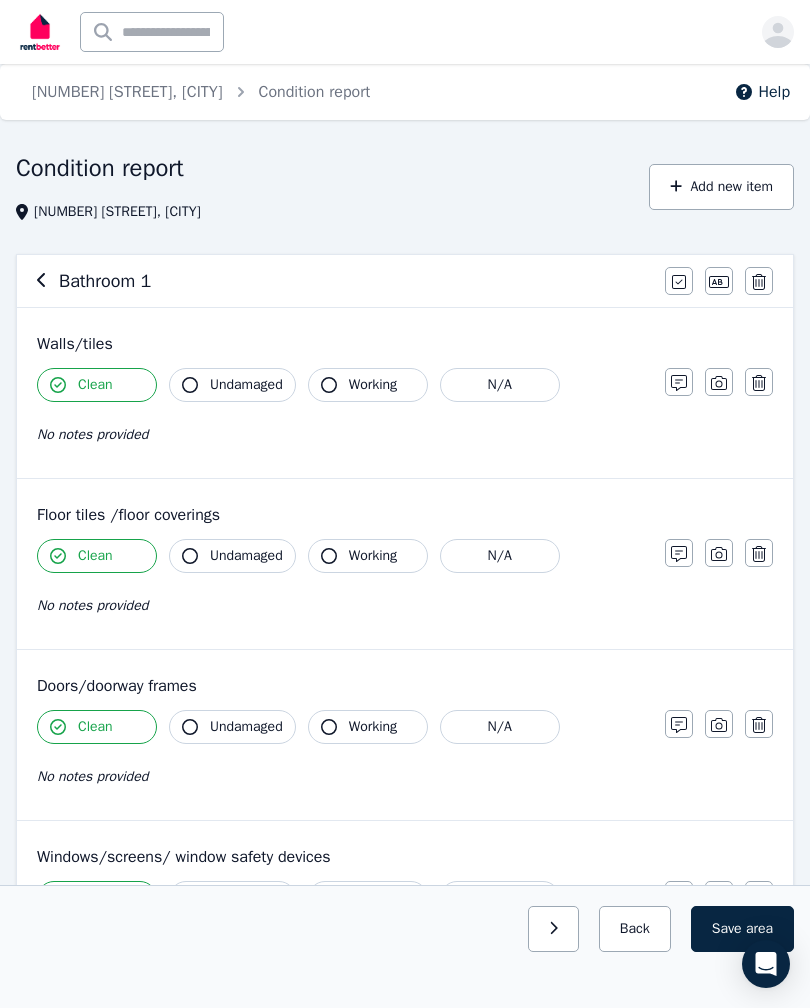 click 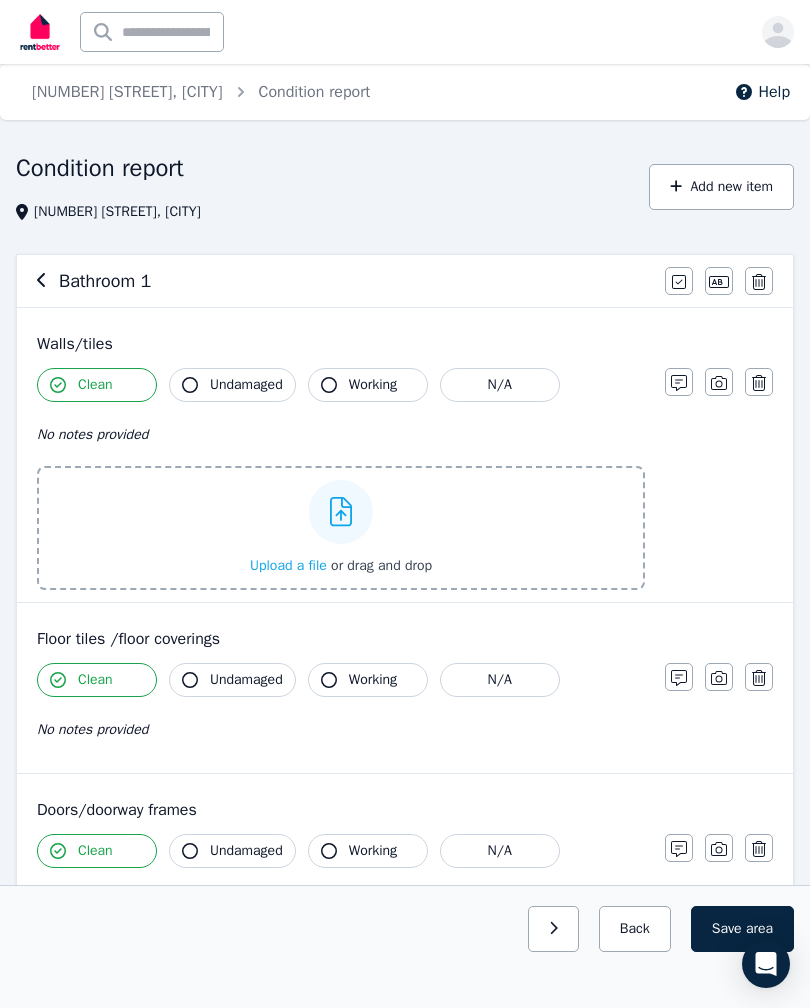 click on "Upload a file" at bounding box center (288, 565) 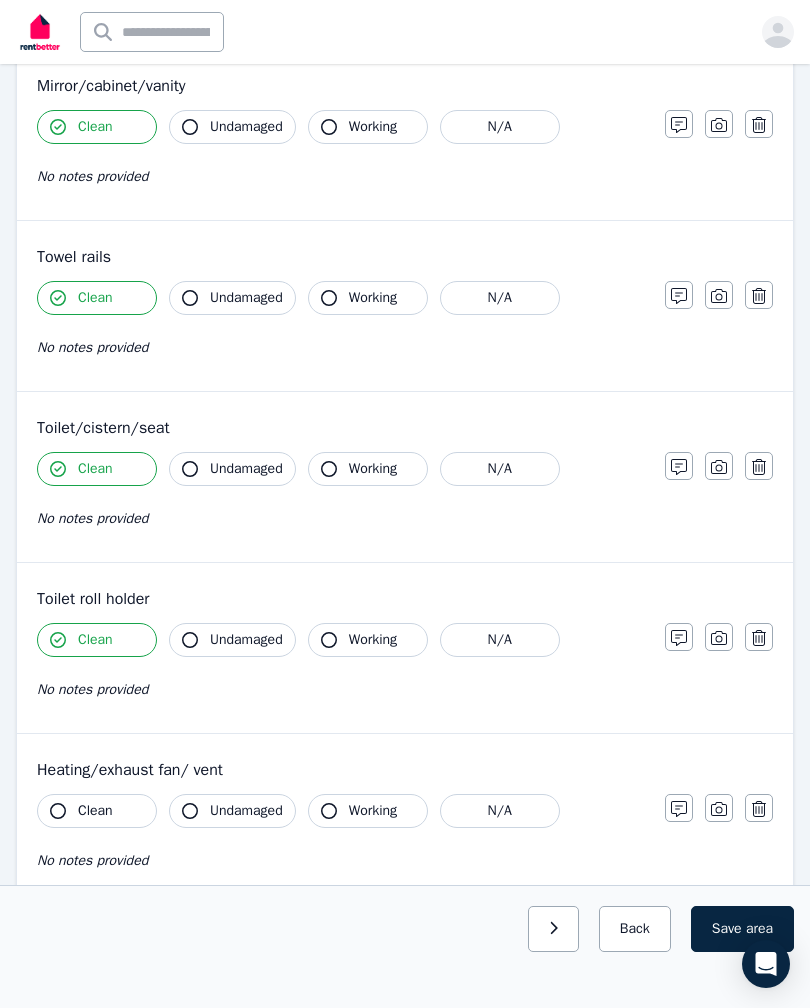 scroll, scrollTop: 1904, scrollLeft: 0, axis: vertical 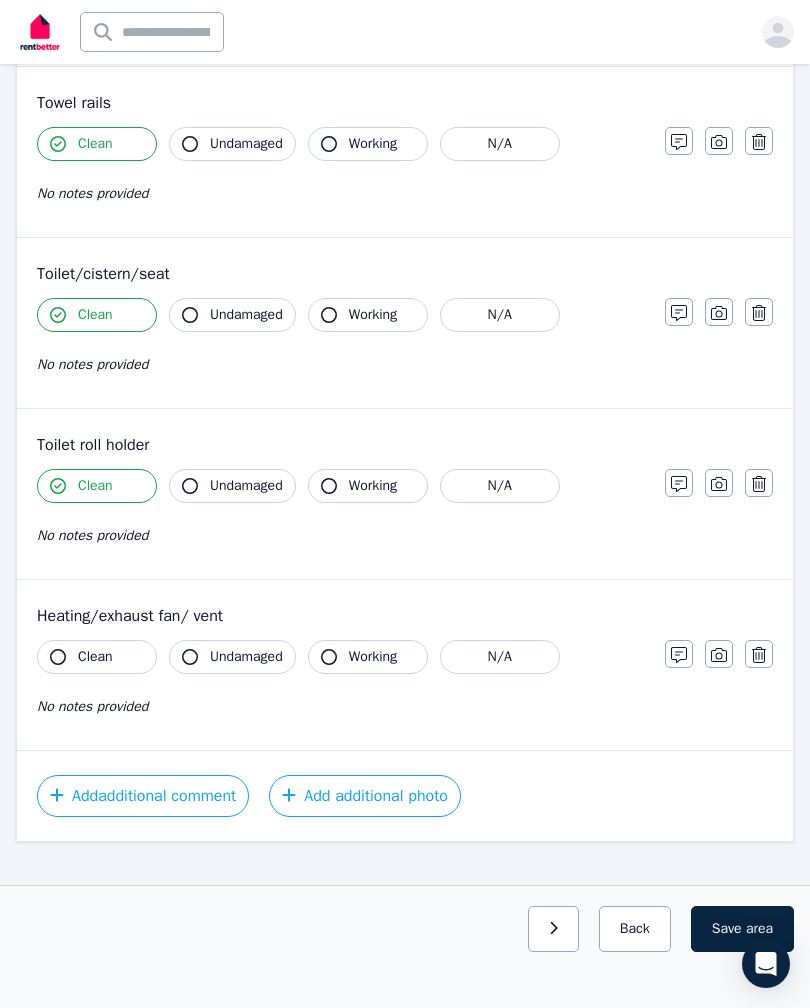 click on "Add additional photo" at bounding box center [365, 796] 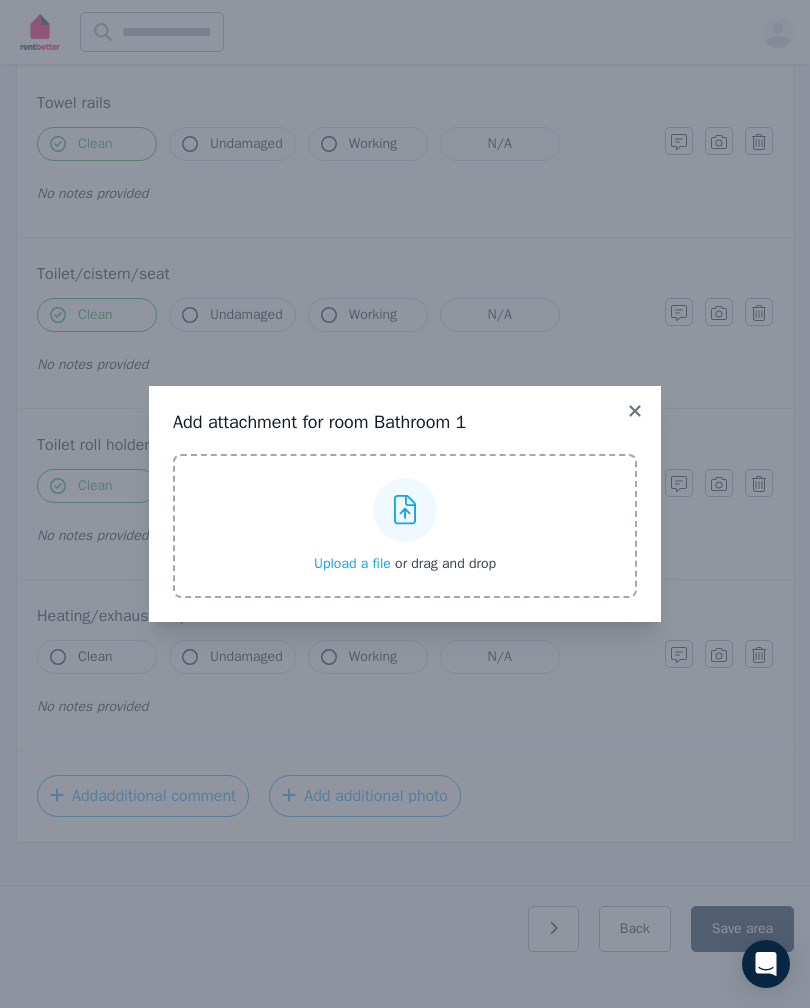 click on "Upload a file" at bounding box center (352, 563) 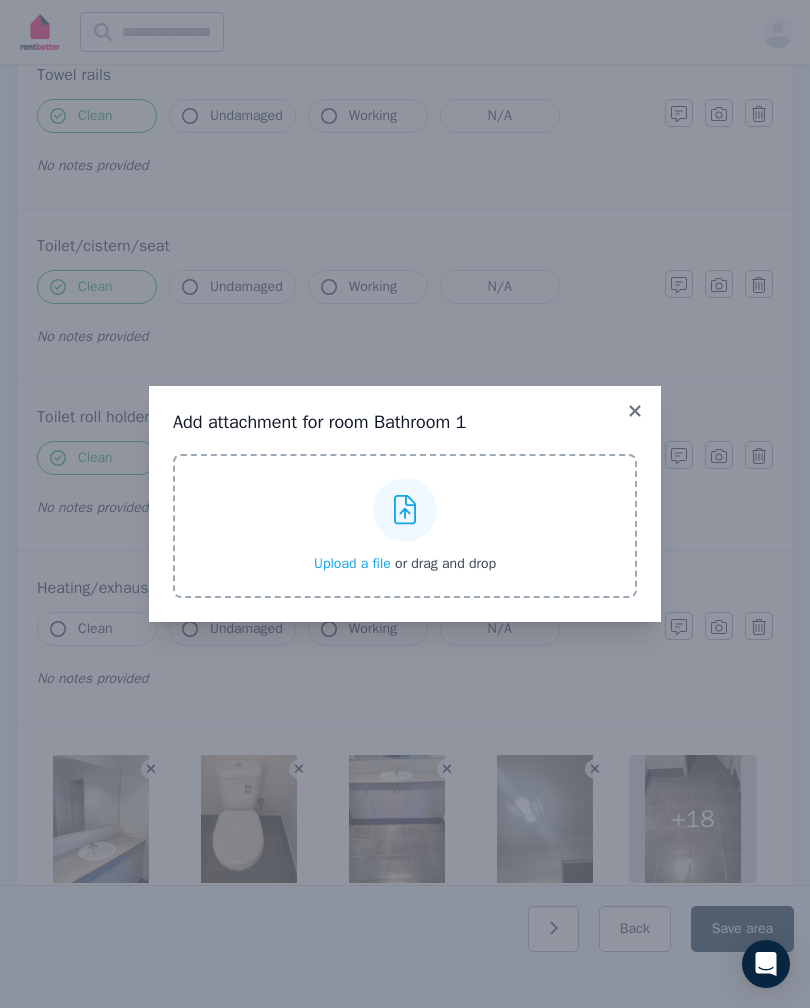 scroll, scrollTop: 1933, scrollLeft: 0, axis: vertical 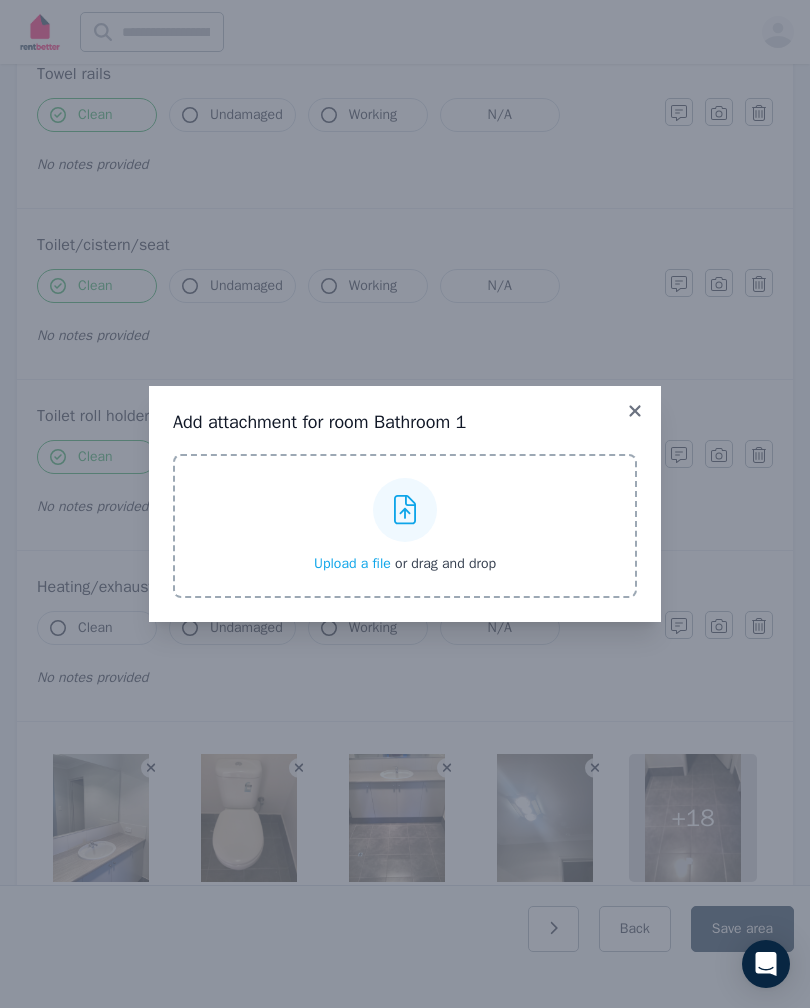 click 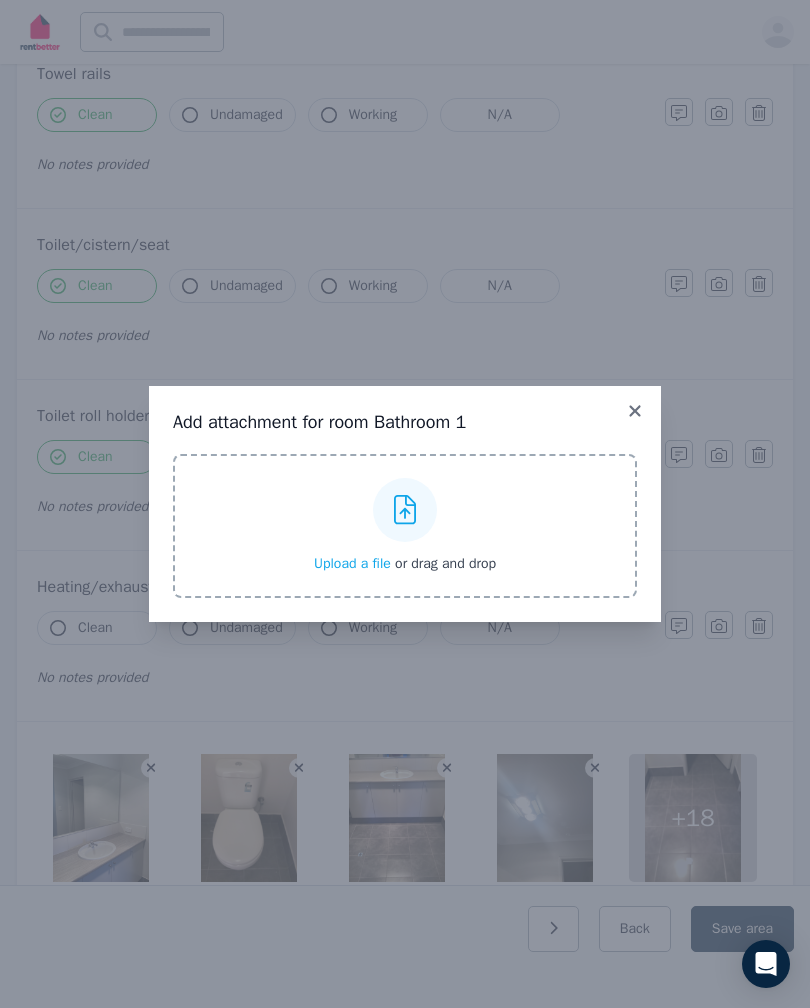 scroll, scrollTop: 1904, scrollLeft: 0, axis: vertical 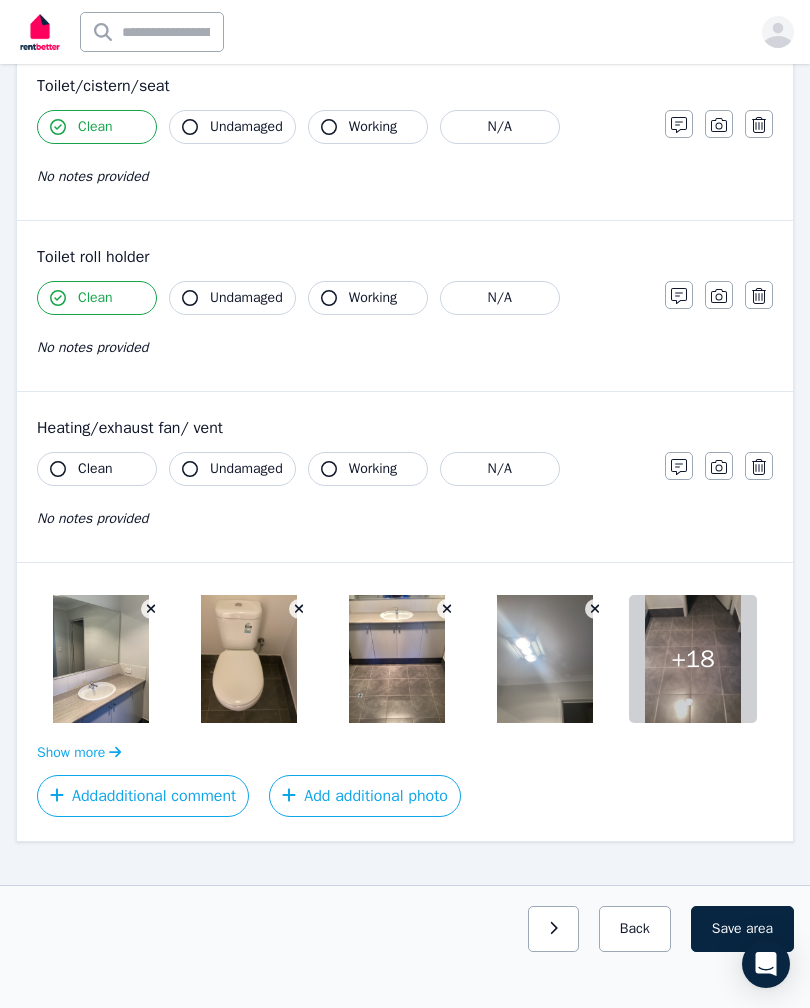 click on "Save   area" at bounding box center (742, 929) 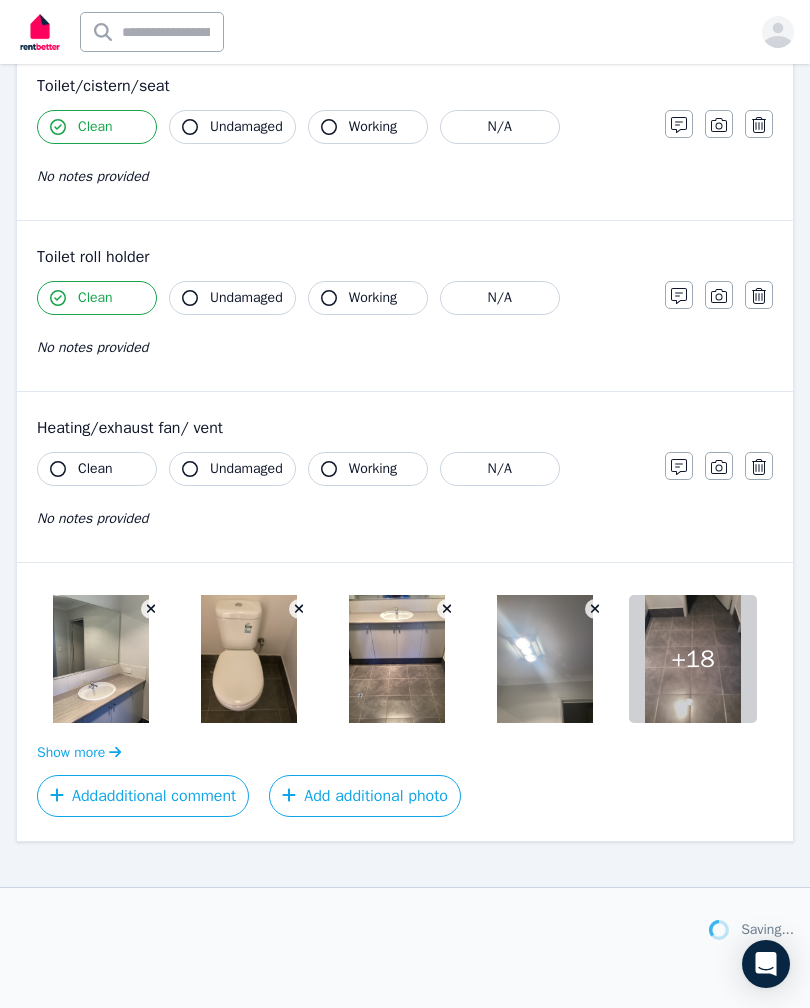 scroll, scrollTop: 2090, scrollLeft: 0, axis: vertical 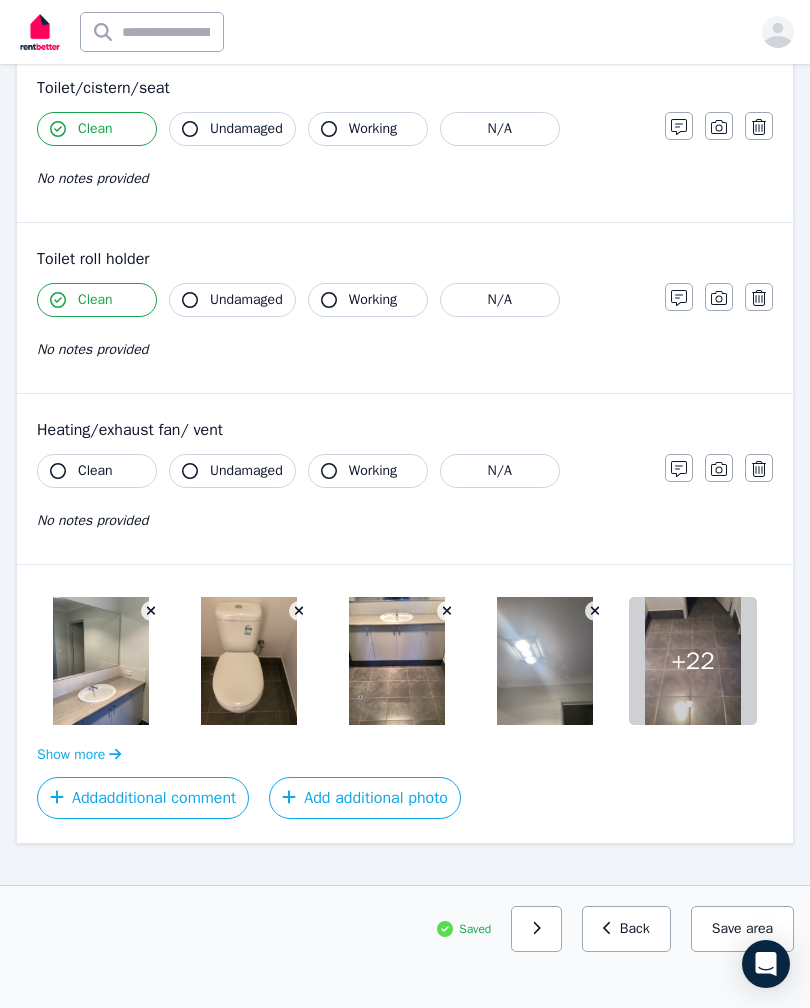 click 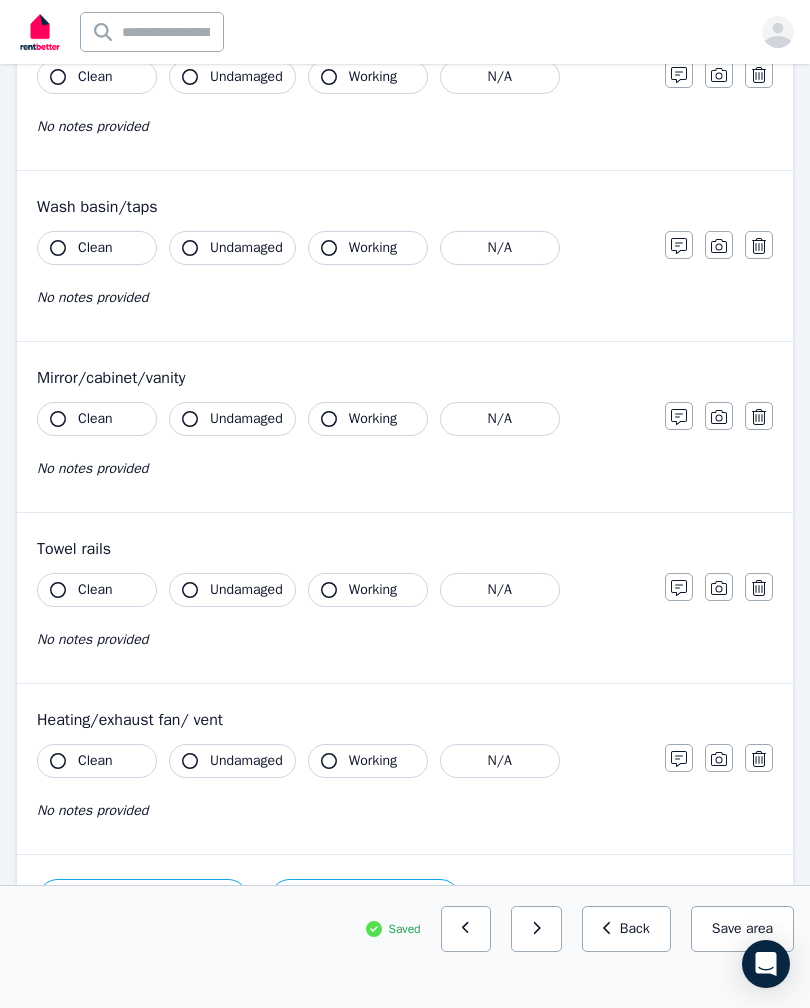 scroll, scrollTop: 1609, scrollLeft: 0, axis: vertical 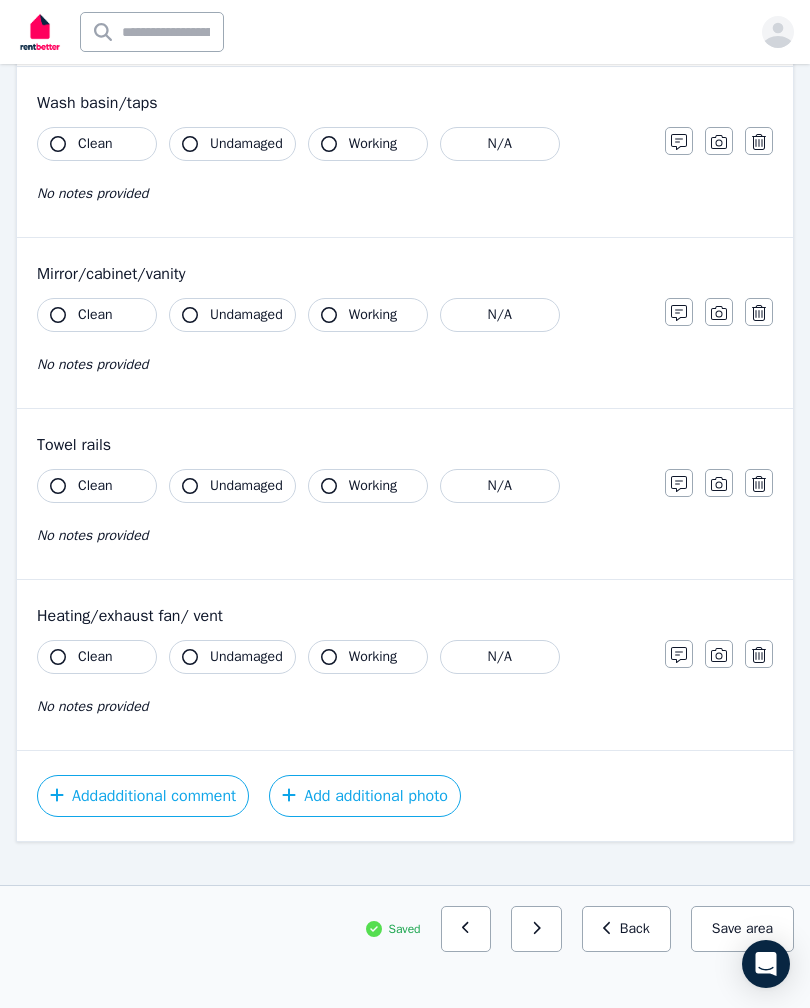 click on "Add additional photo" at bounding box center (365, 796) 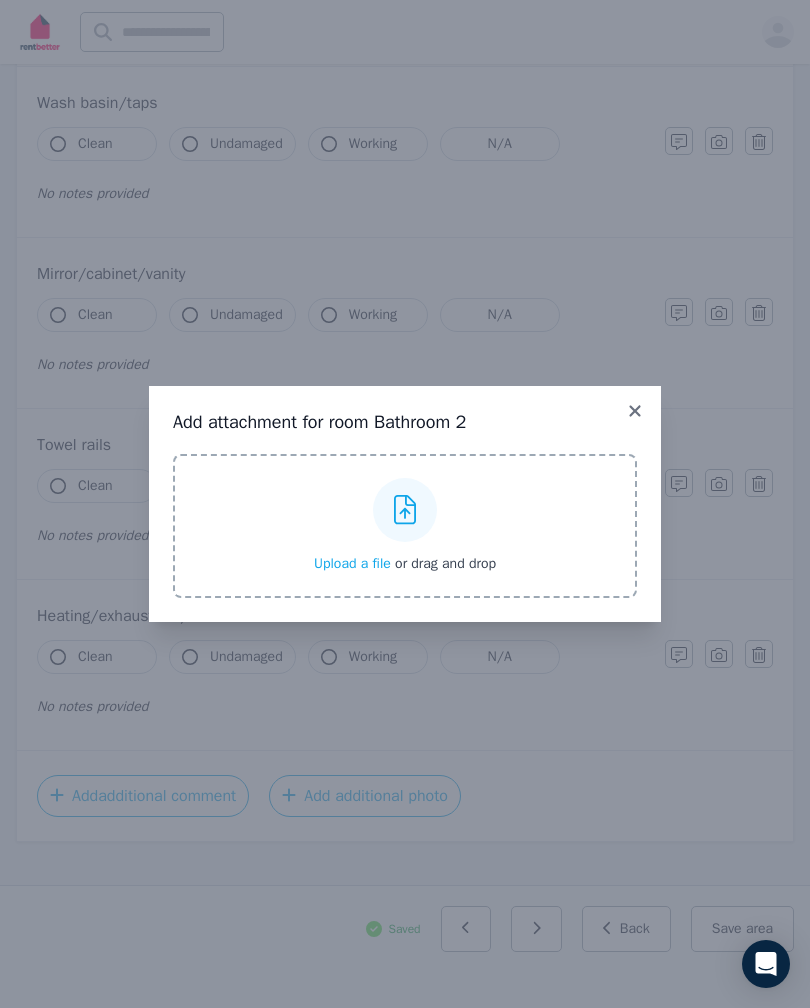 click on "Upload a file" at bounding box center [352, 563] 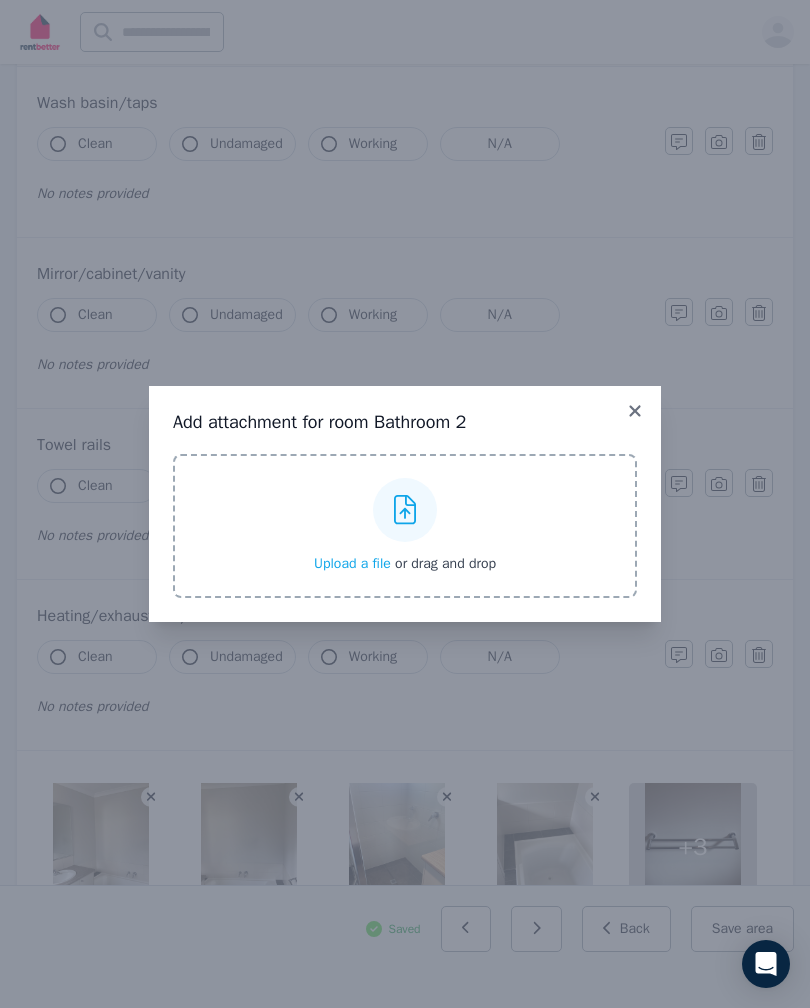 scroll, scrollTop: 1638, scrollLeft: 0, axis: vertical 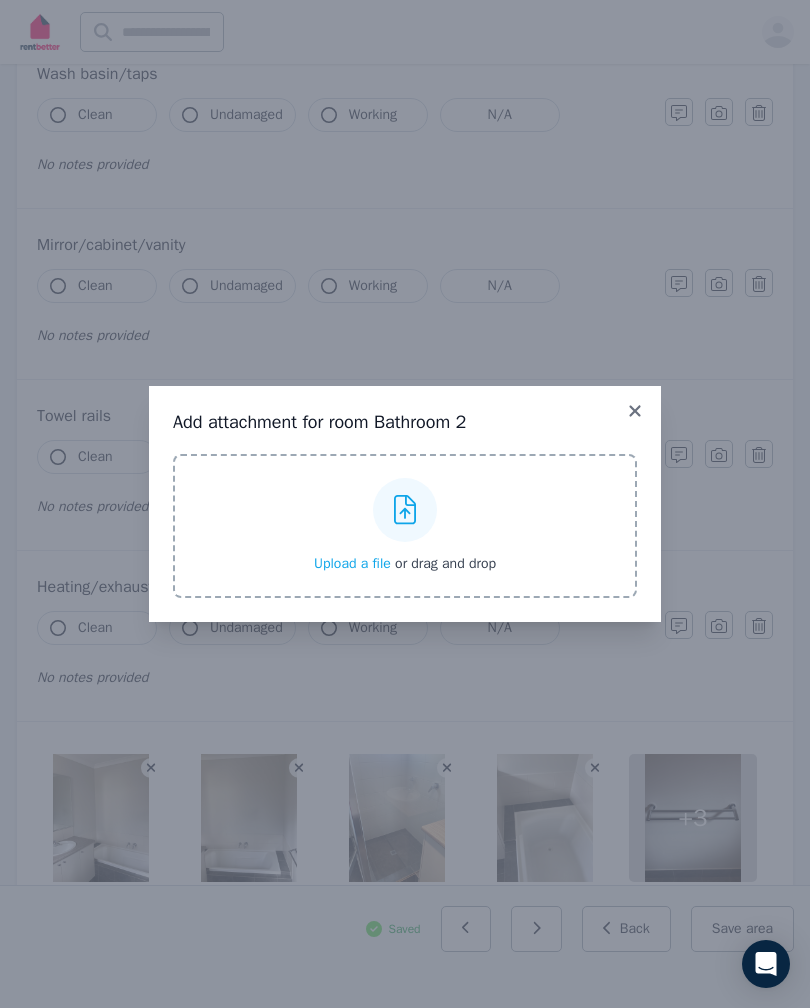click 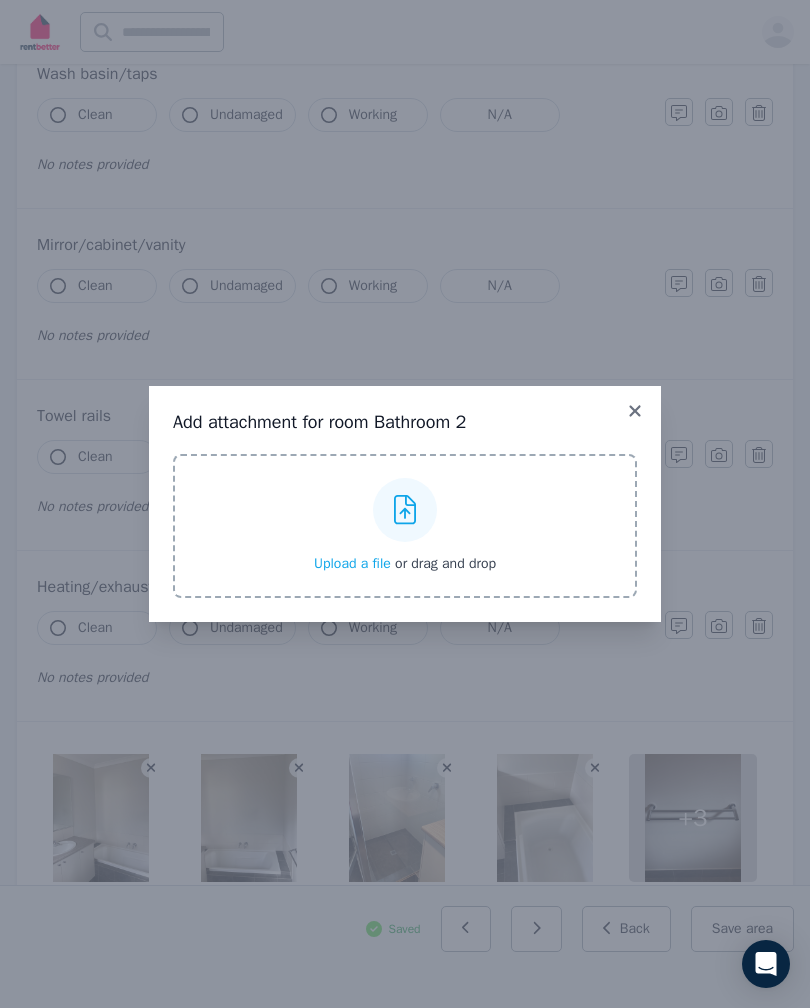 scroll, scrollTop: 1609, scrollLeft: 0, axis: vertical 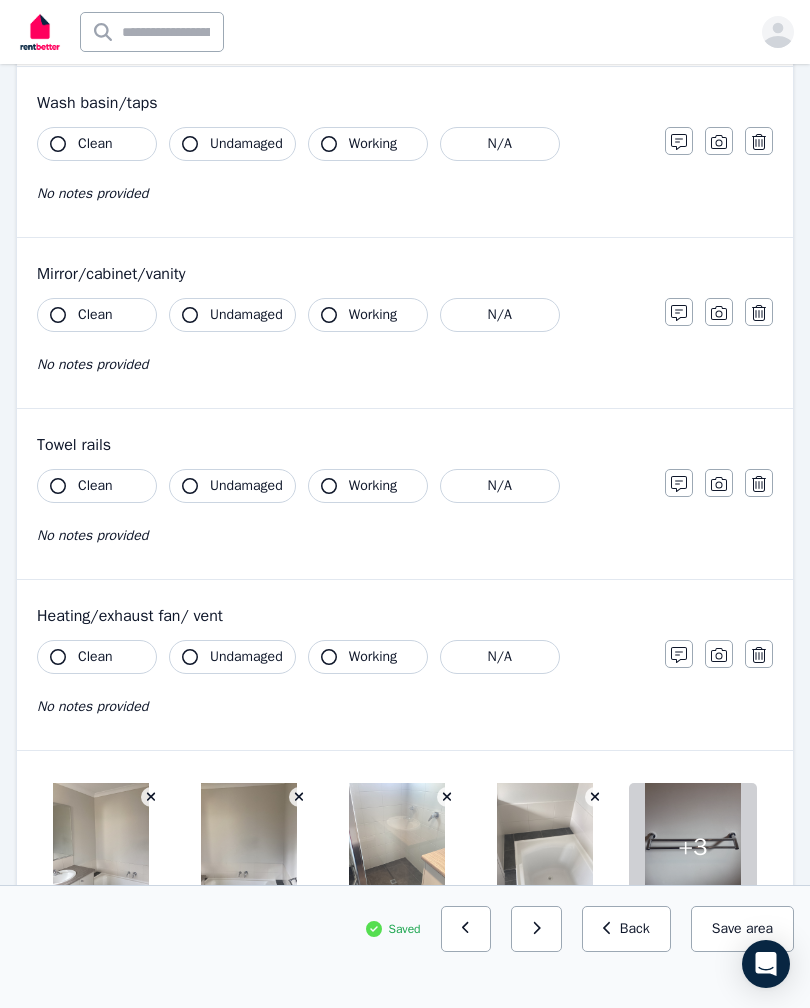 click on "Save   area" at bounding box center (742, 929) 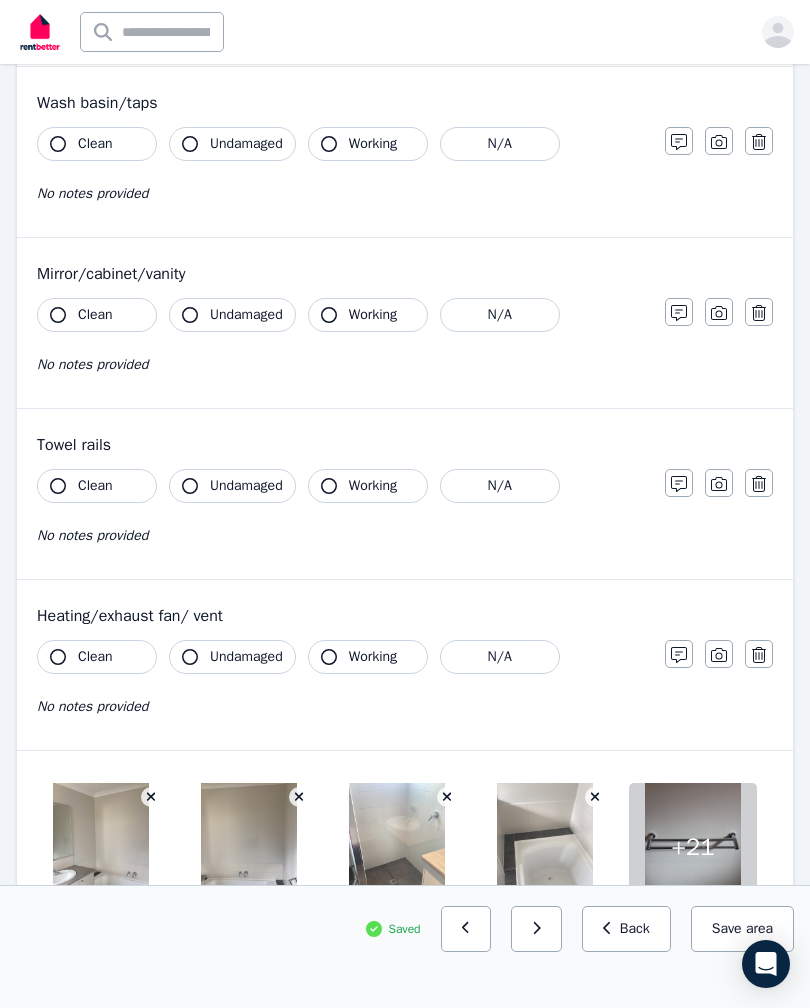 click 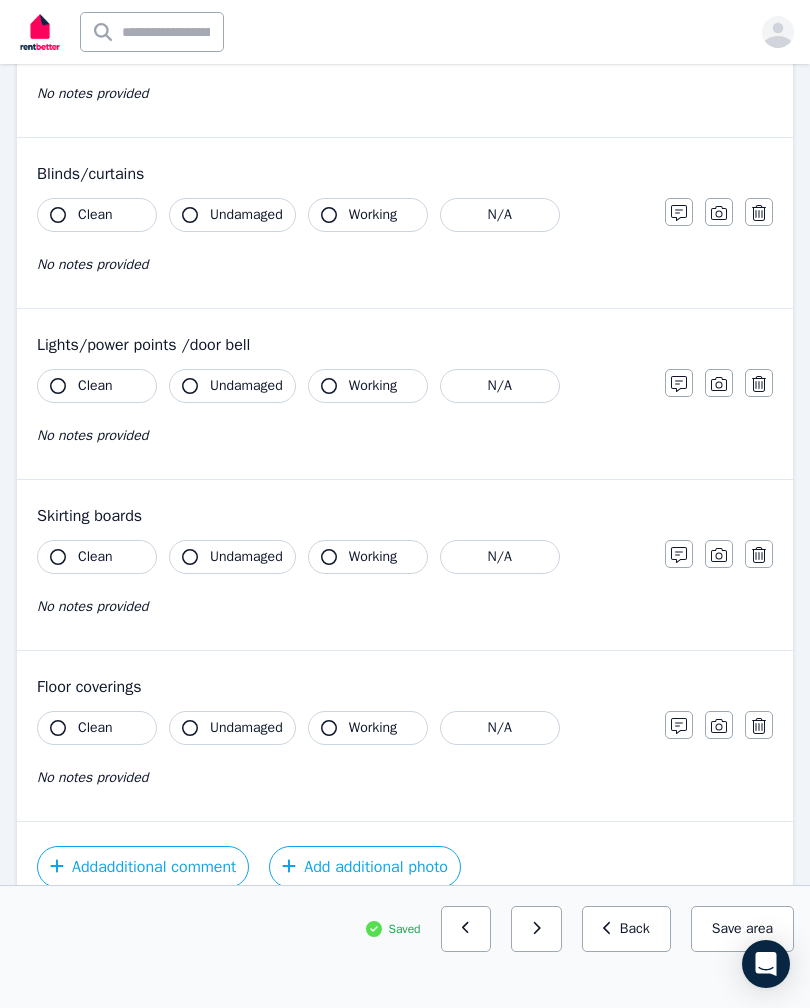 scroll, scrollTop: 1096, scrollLeft: 0, axis: vertical 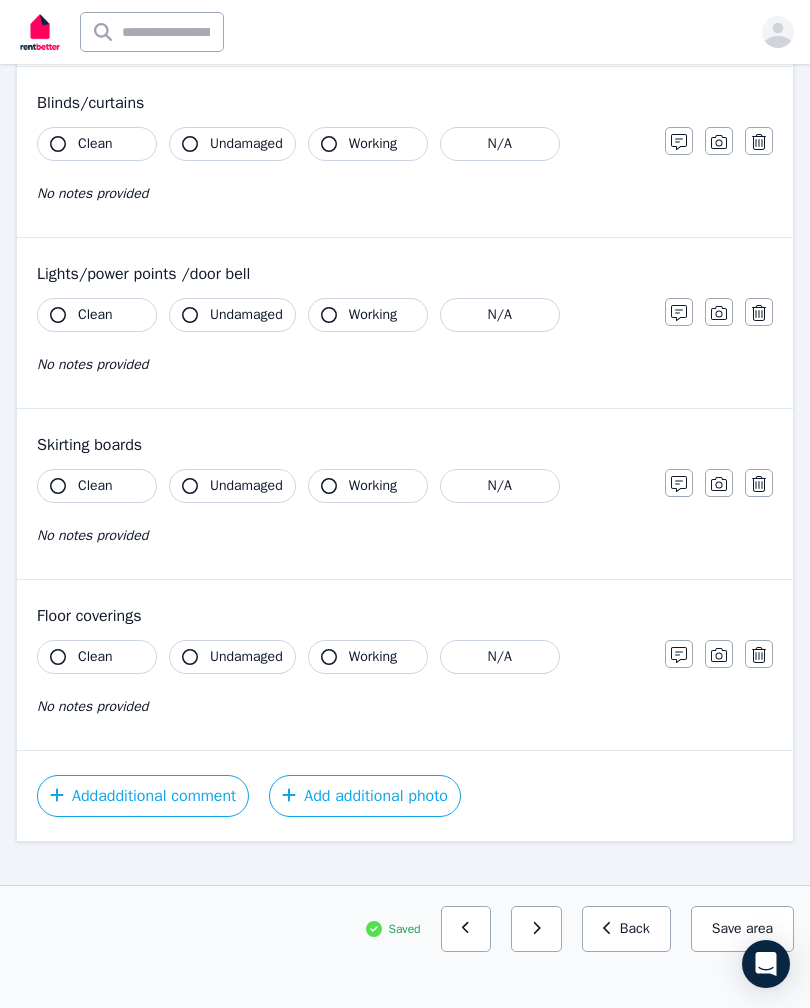 click on "Add additional photo" at bounding box center (365, 796) 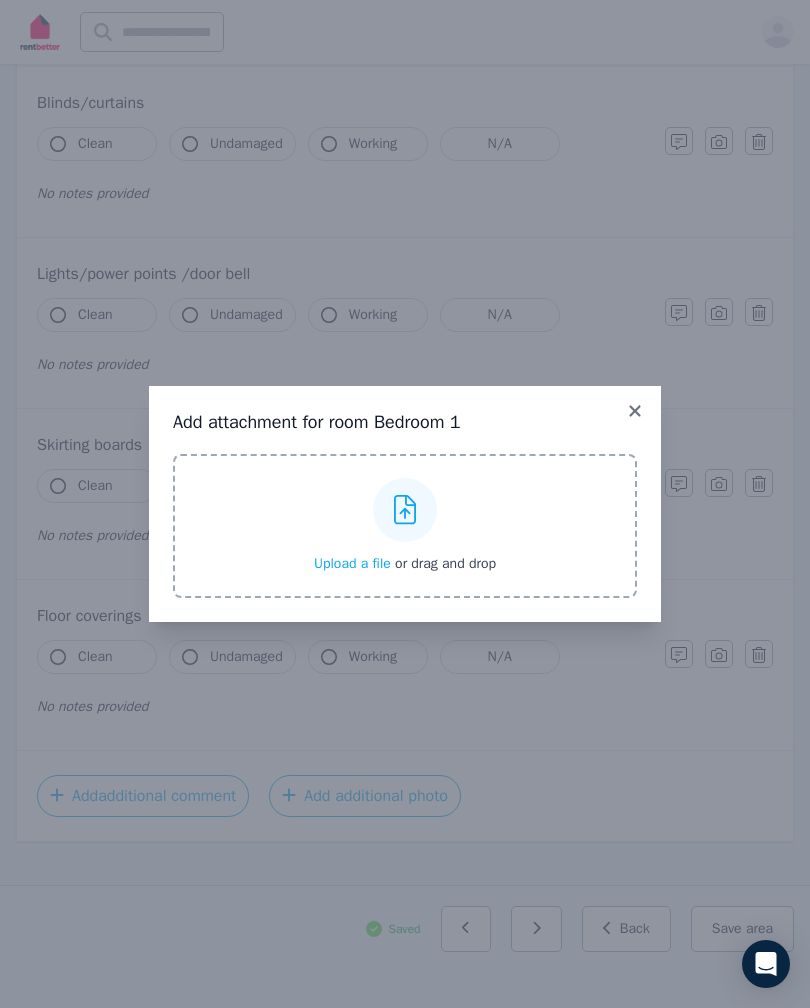 click on "Upload a file" at bounding box center [352, 563] 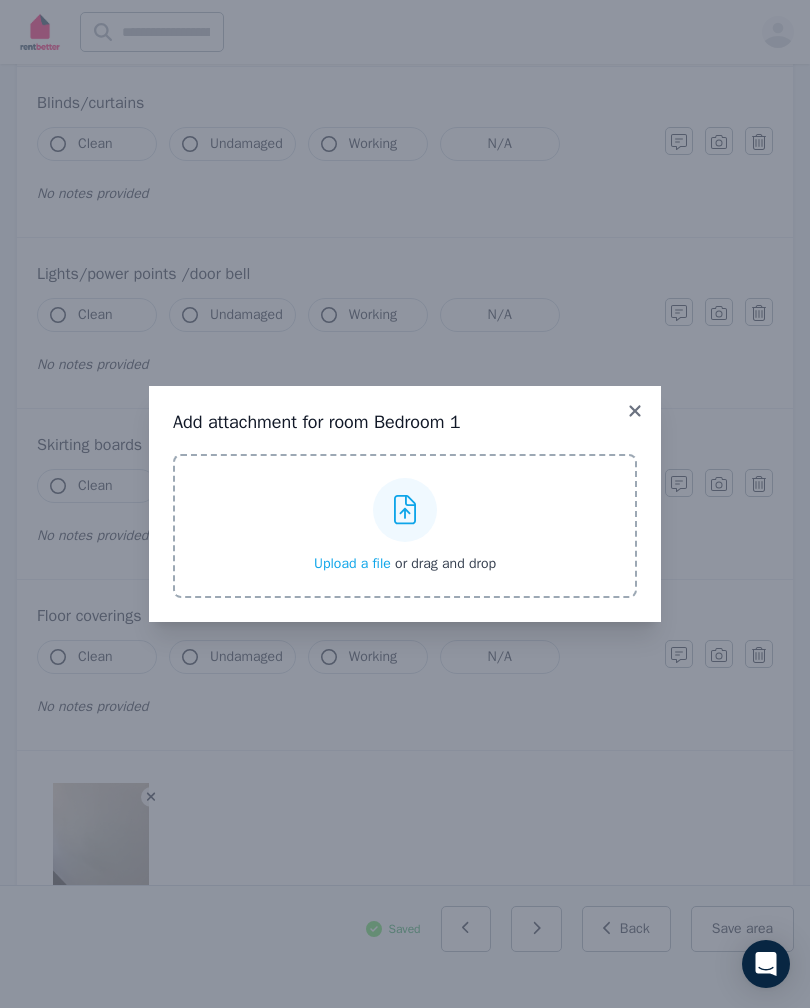 click 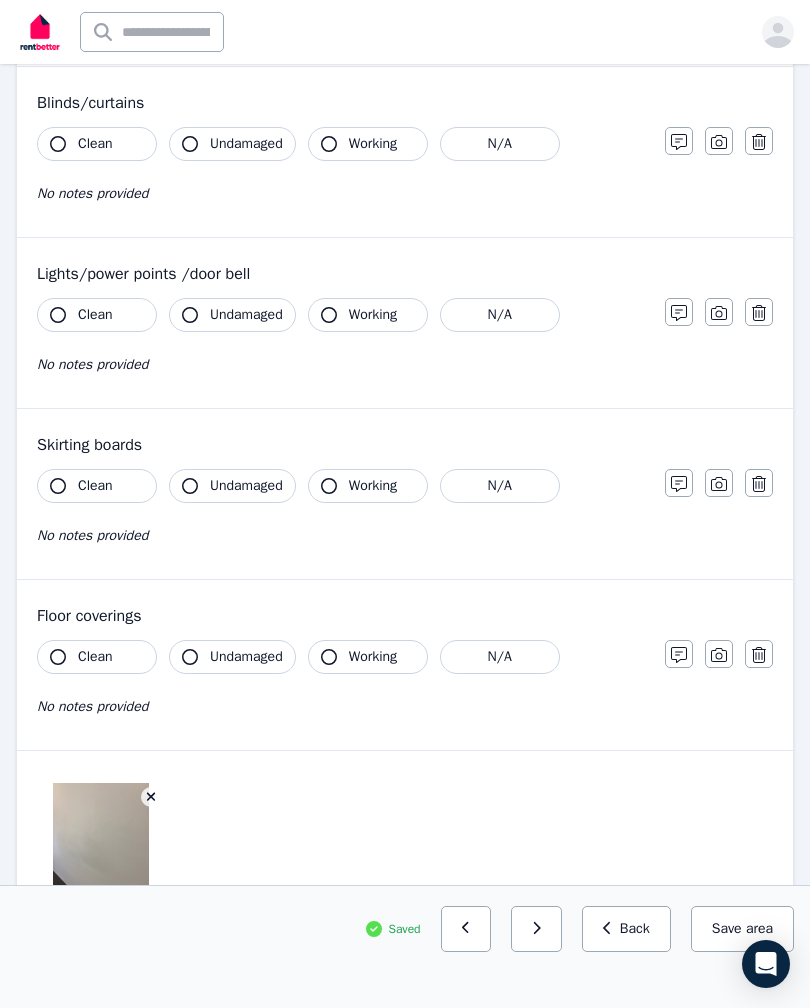 click on "Save   area" at bounding box center [742, 929] 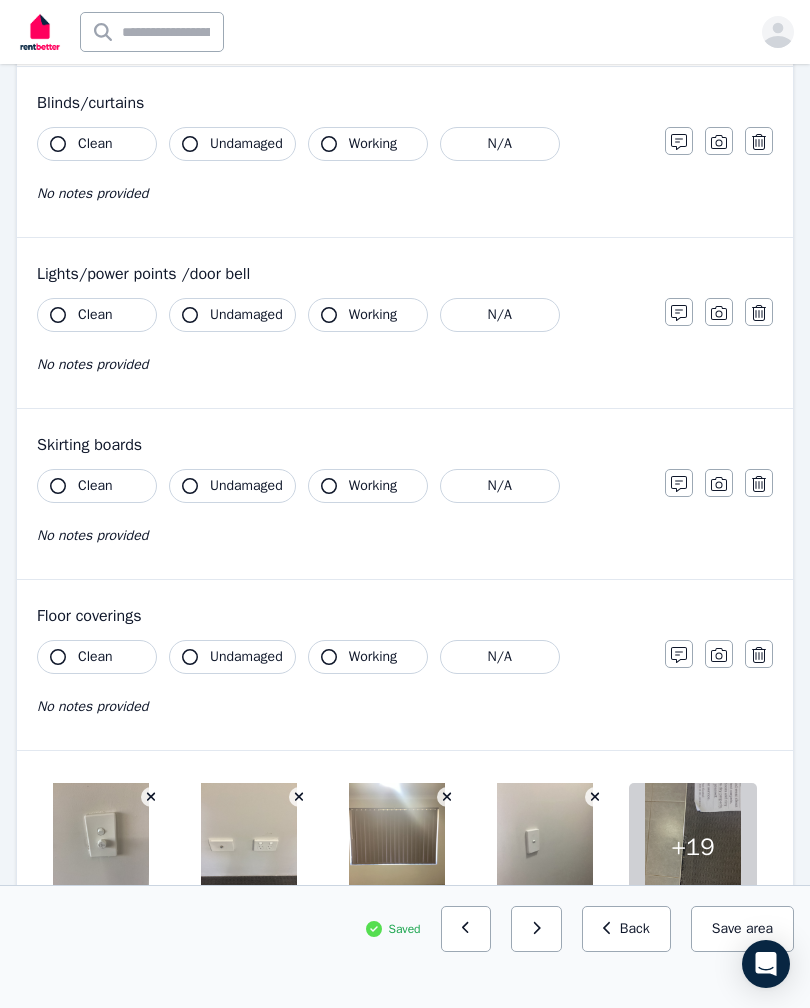 click at bounding box center (536, 929) 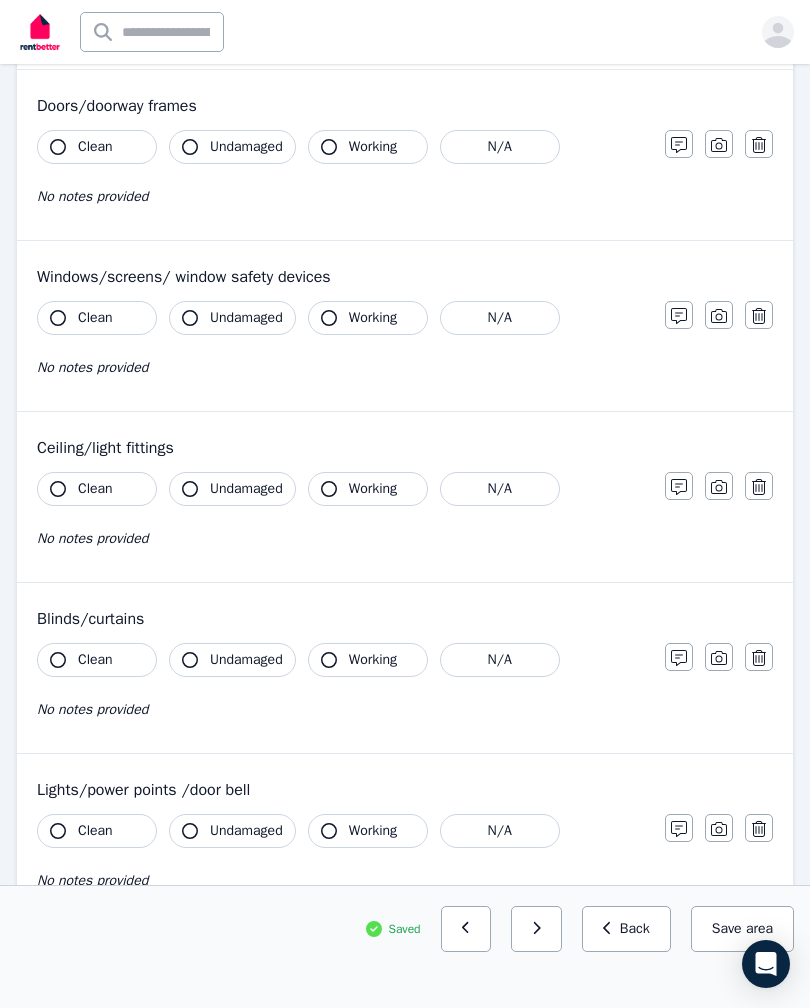 scroll, scrollTop: 925, scrollLeft: 0, axis: vertical 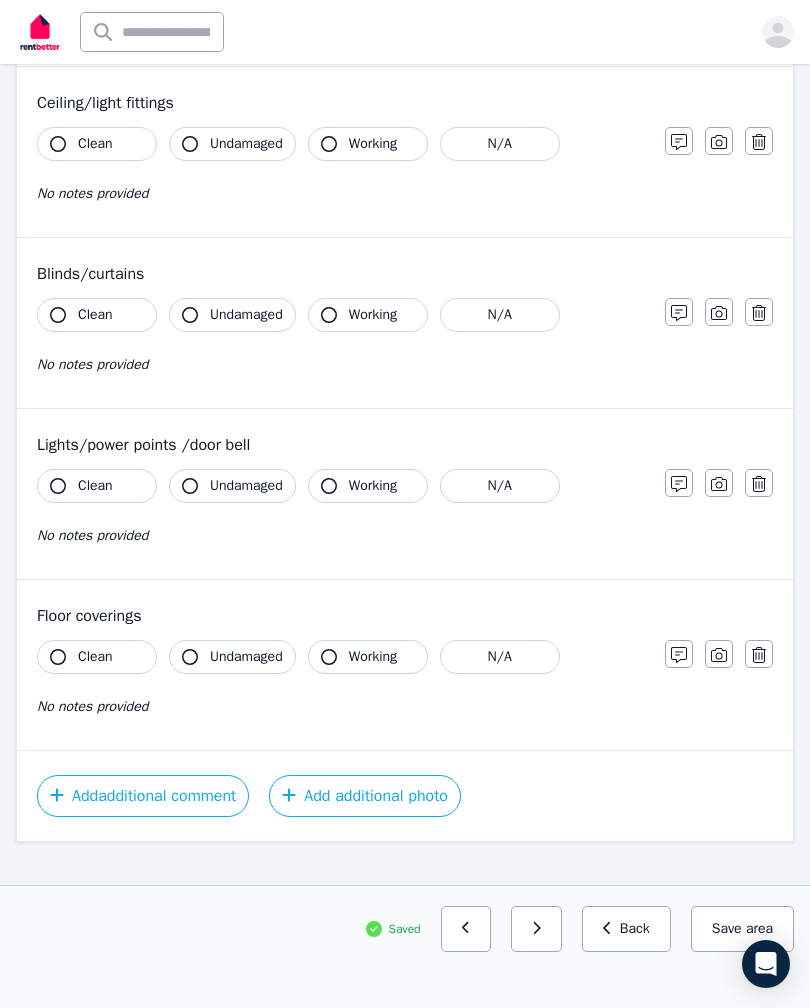 click on "Add additional photo" at bounding box center (365, 796) 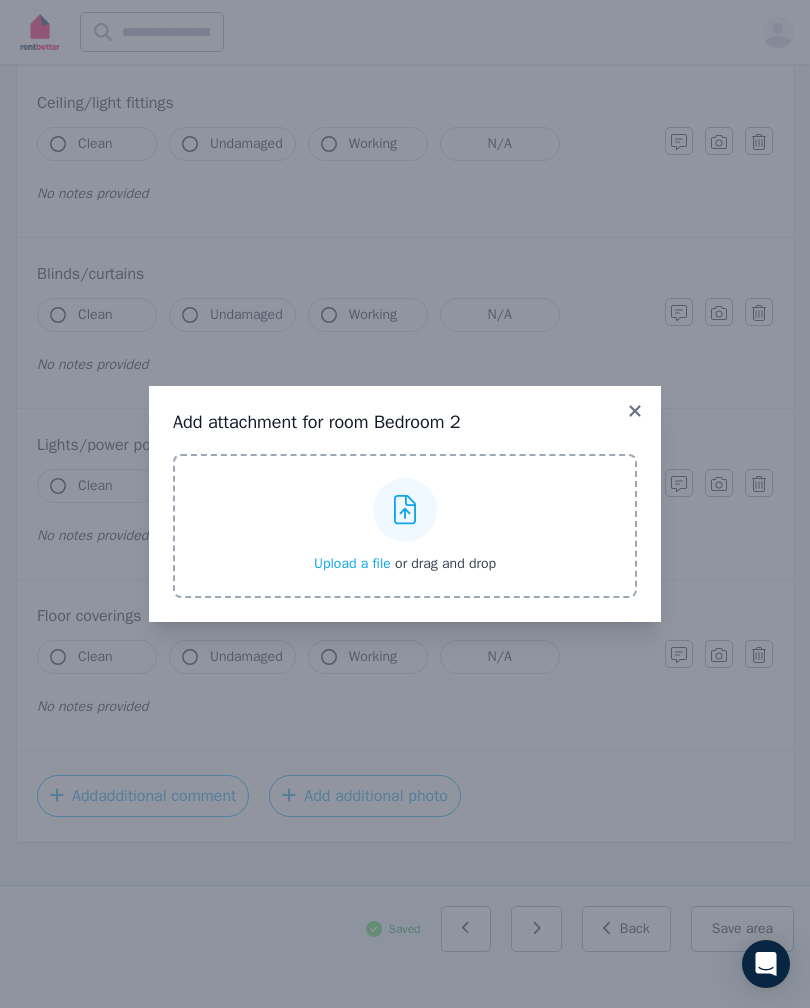 click on "Upload a file" at bounding box center (352, 563) 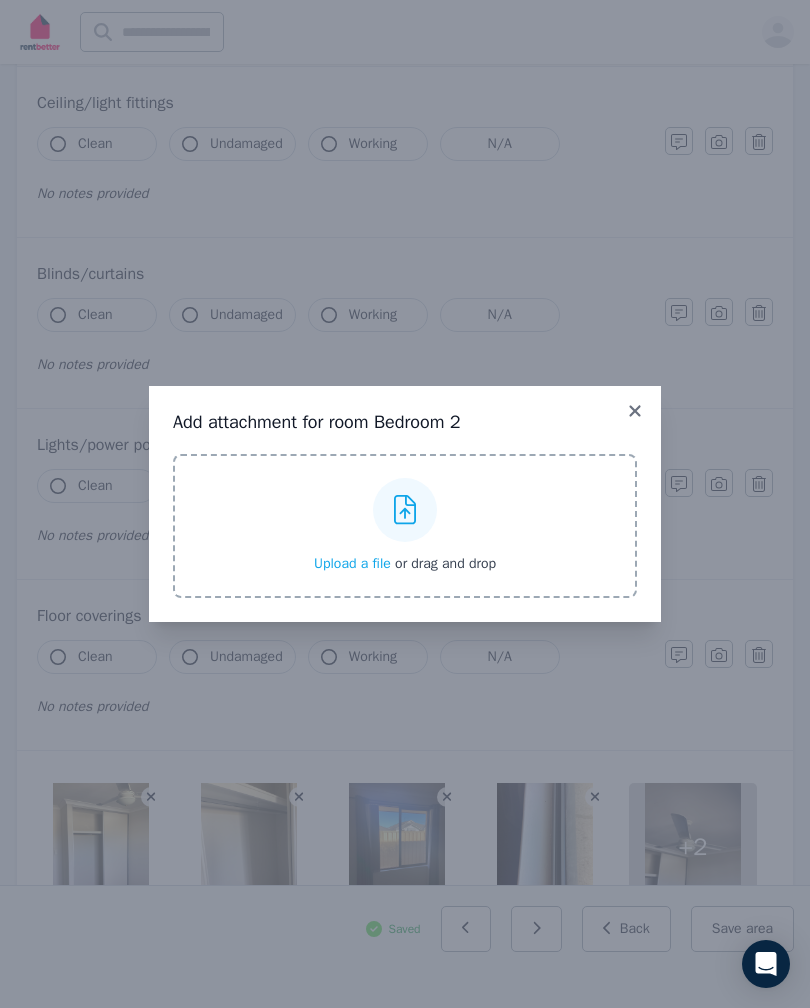 click 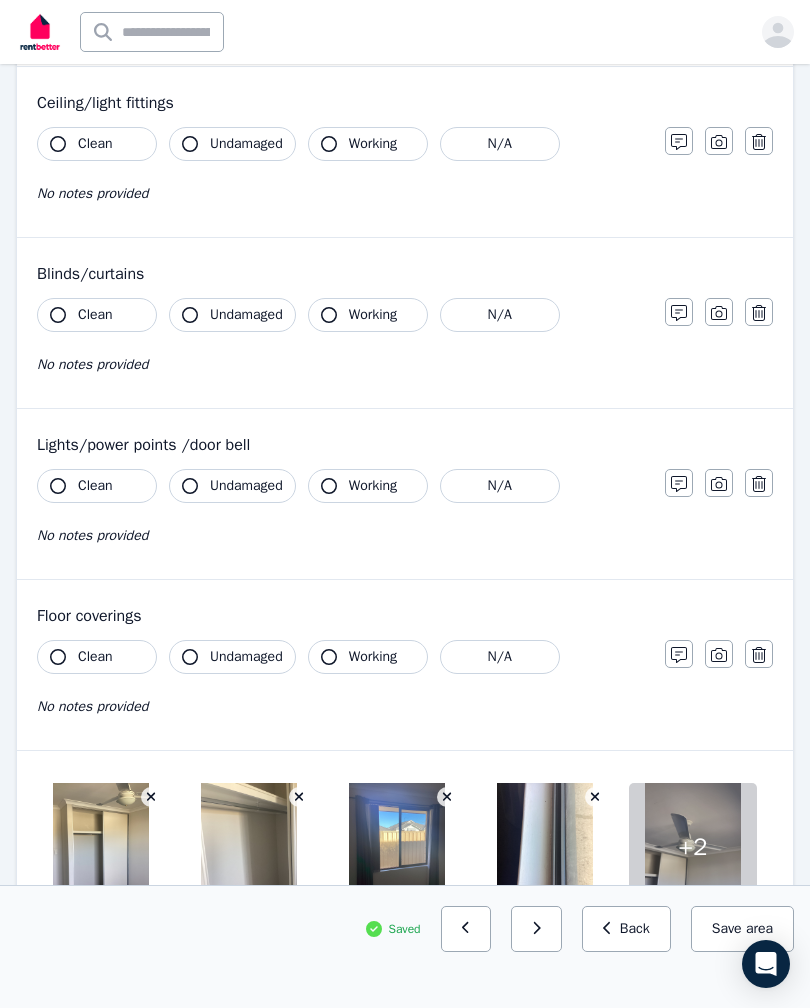 click on "Save   area" at bounding box center [742, 929] 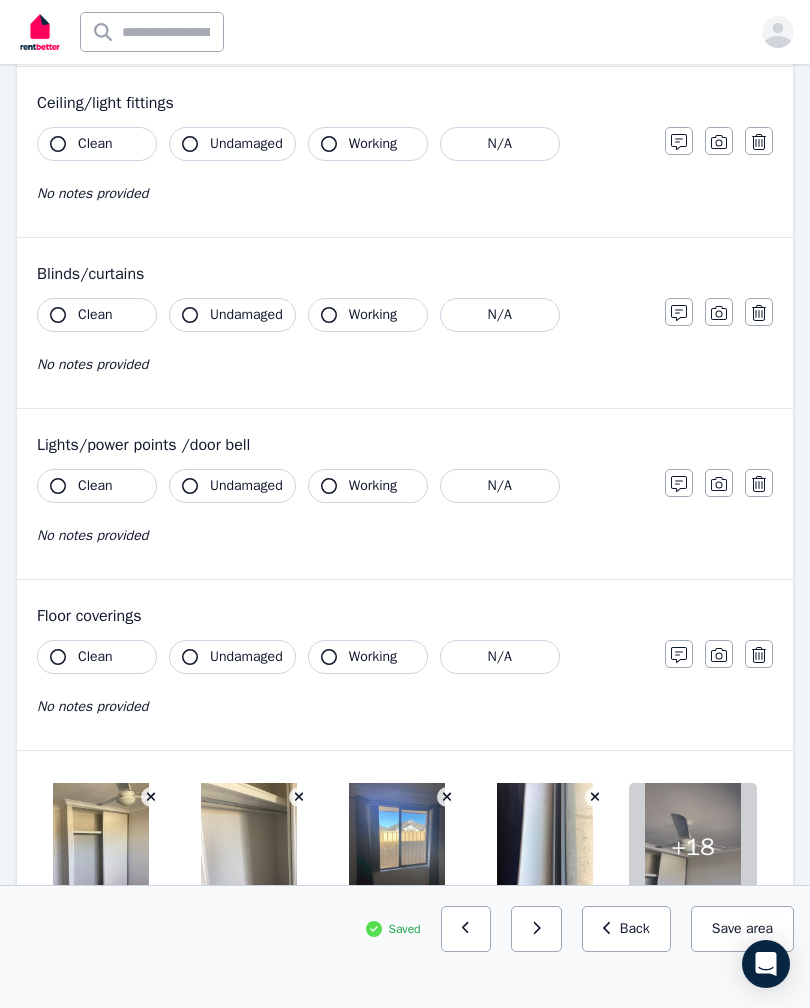 click 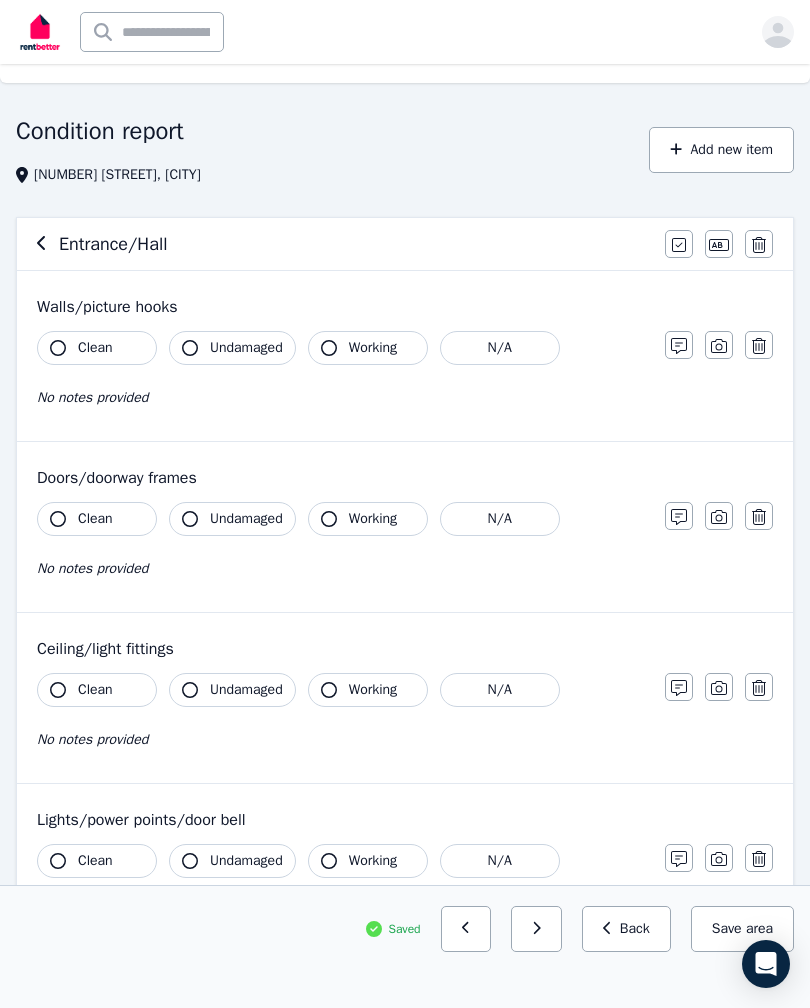 scroll, scrollTop: 412, scrollLeft: 0, axis: vertical 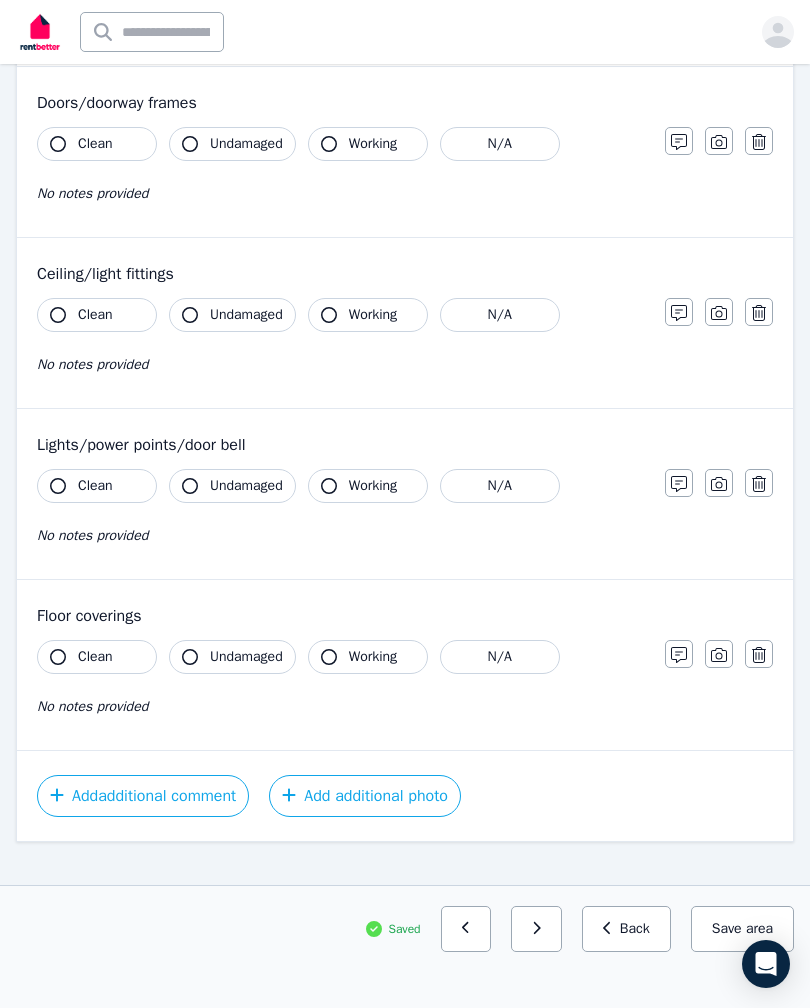 click on "Add additional photo" at bounding box center (365, 796) 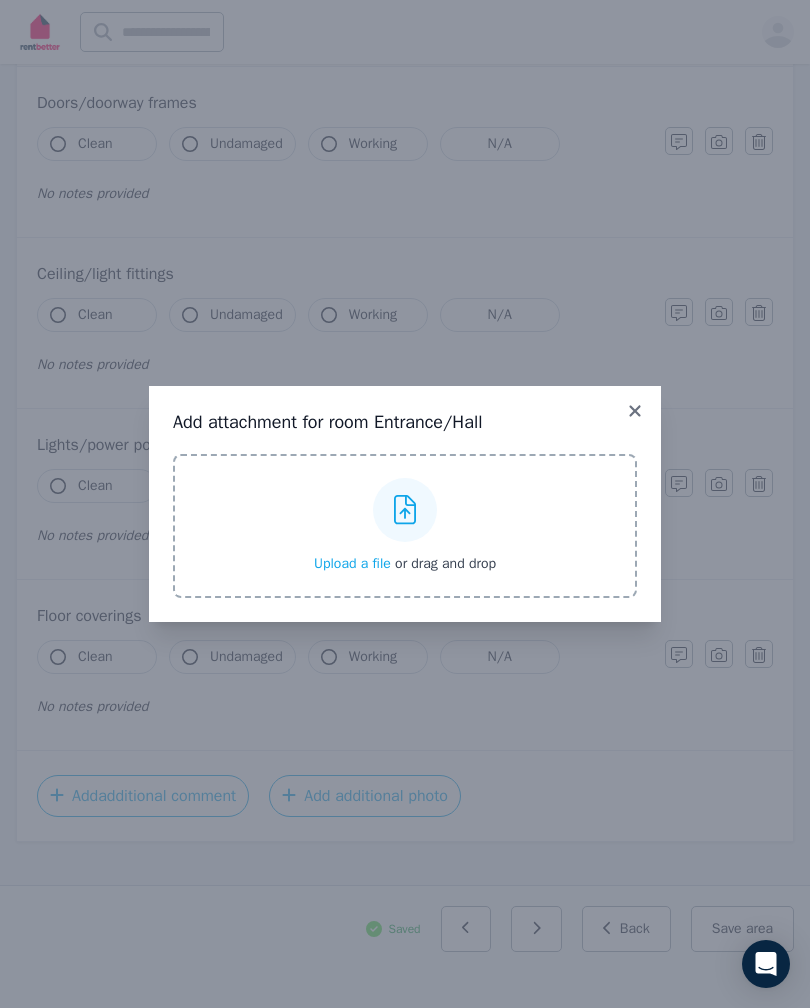 click on "Upload a file" at bounding box center [352, 563] 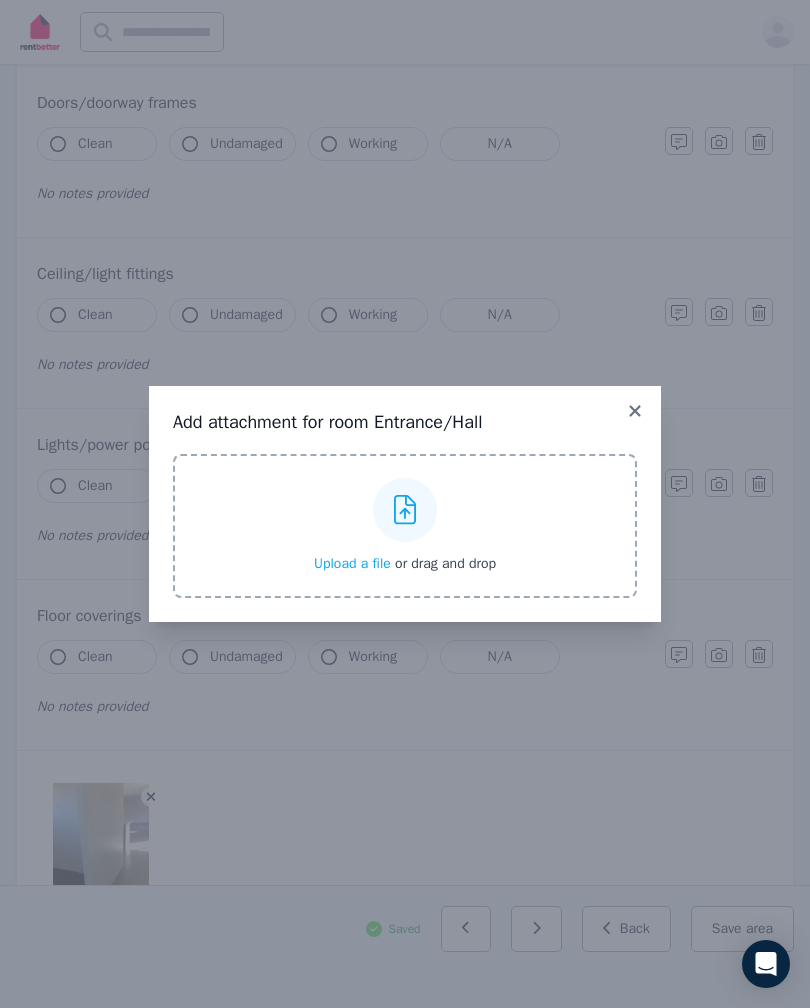 click 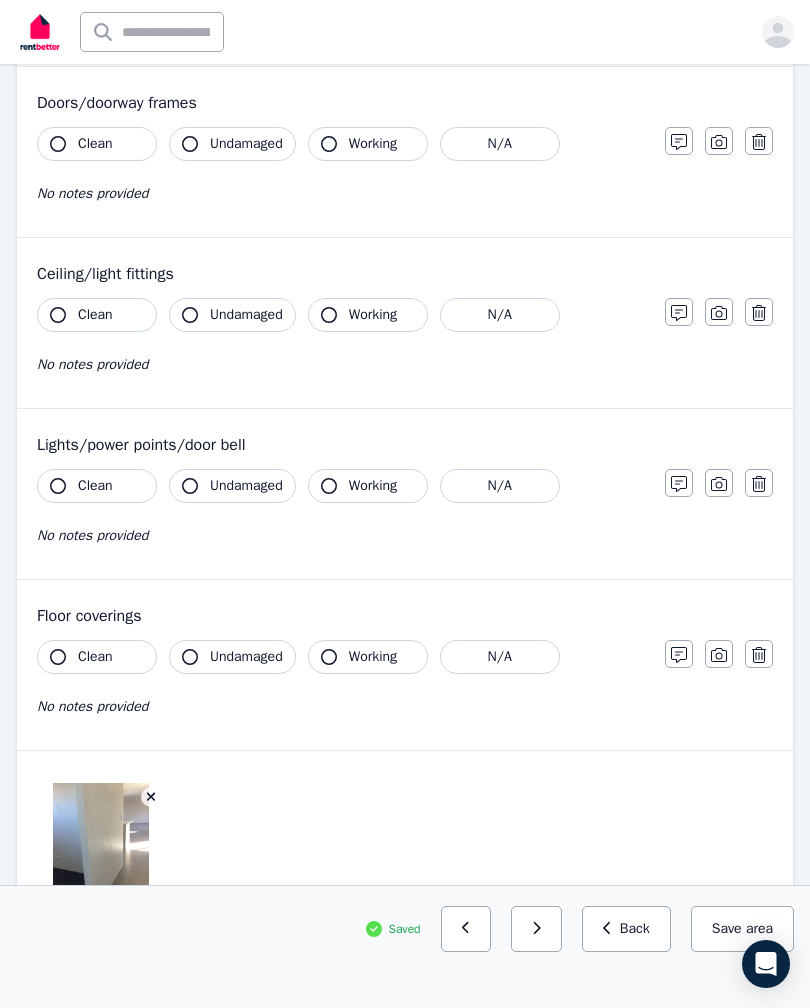 click on "Save   area" at bounding box center (742, 929) 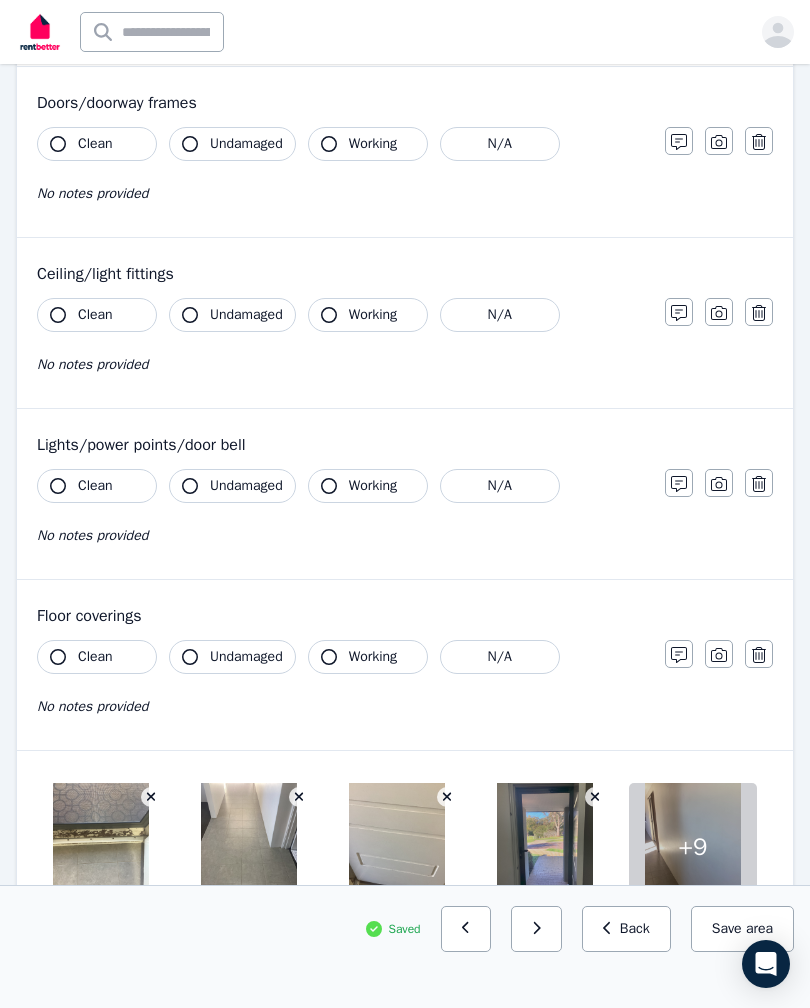 click 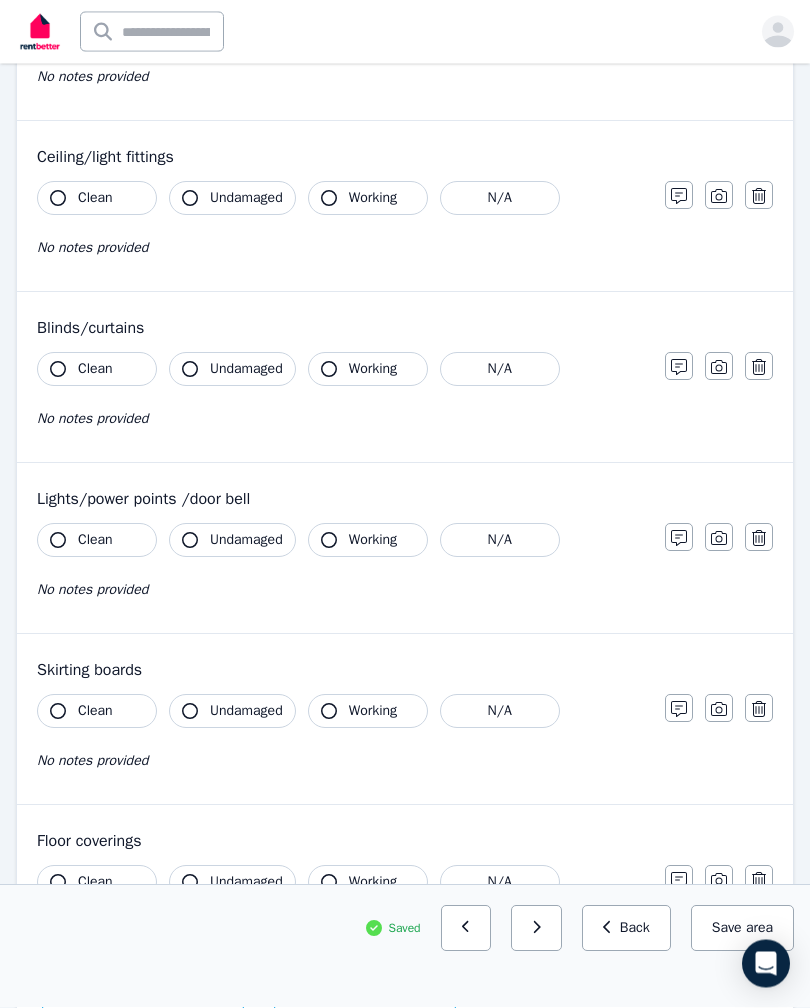 scroll, scrollTop: 1096, scrollLeft: 0, axis: vertical 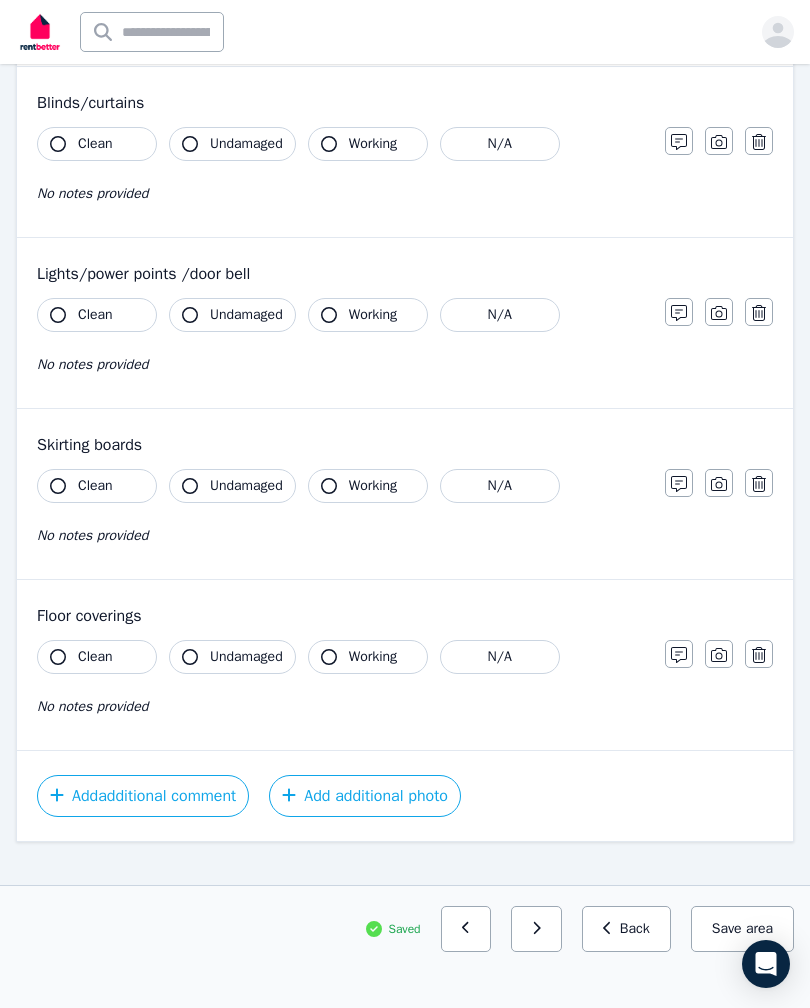 click on "Add additional photo" at bounding box center (365, 796) 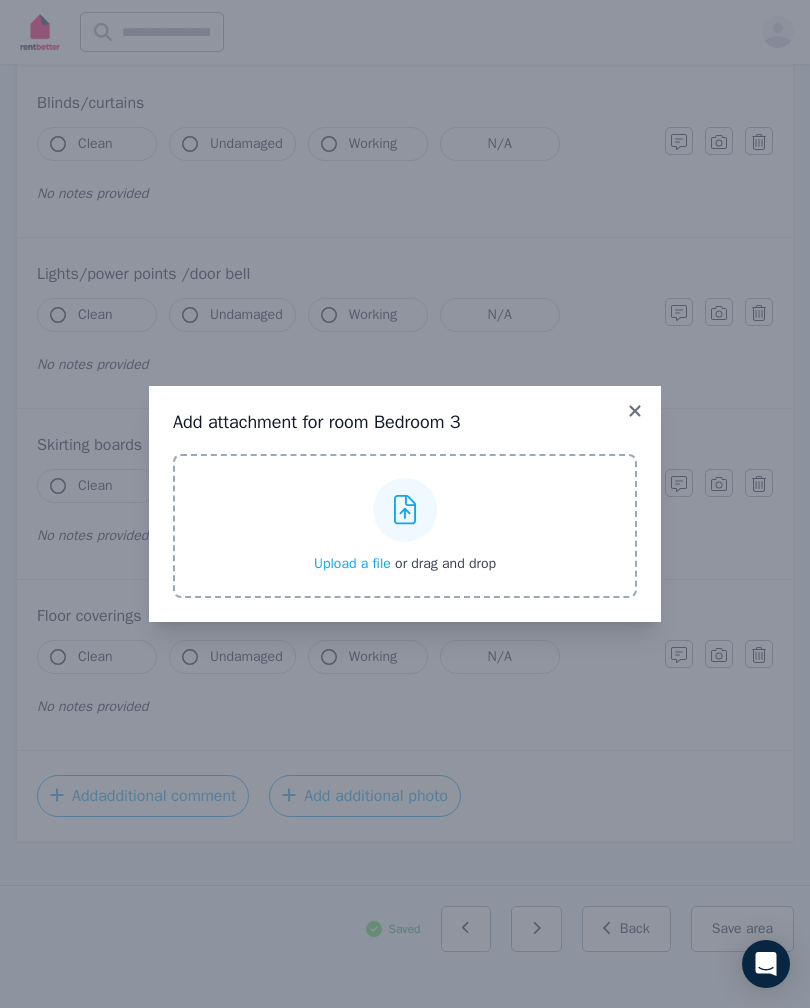 click on "Upload a file" at bounding box center (352, 563) 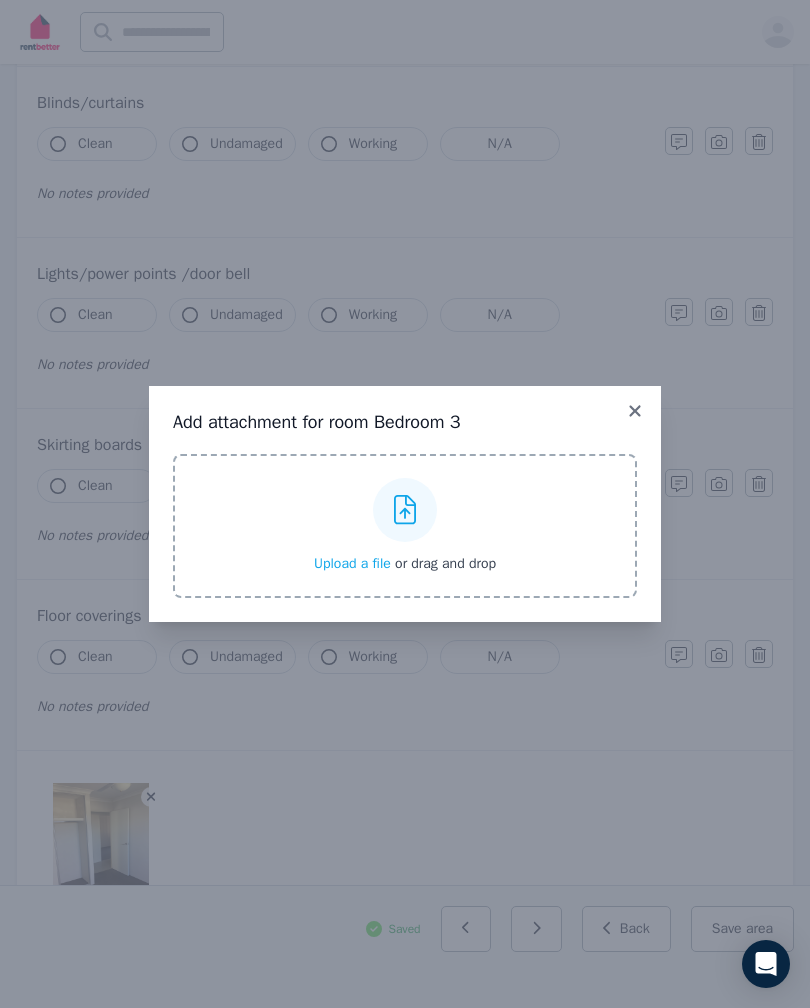 click 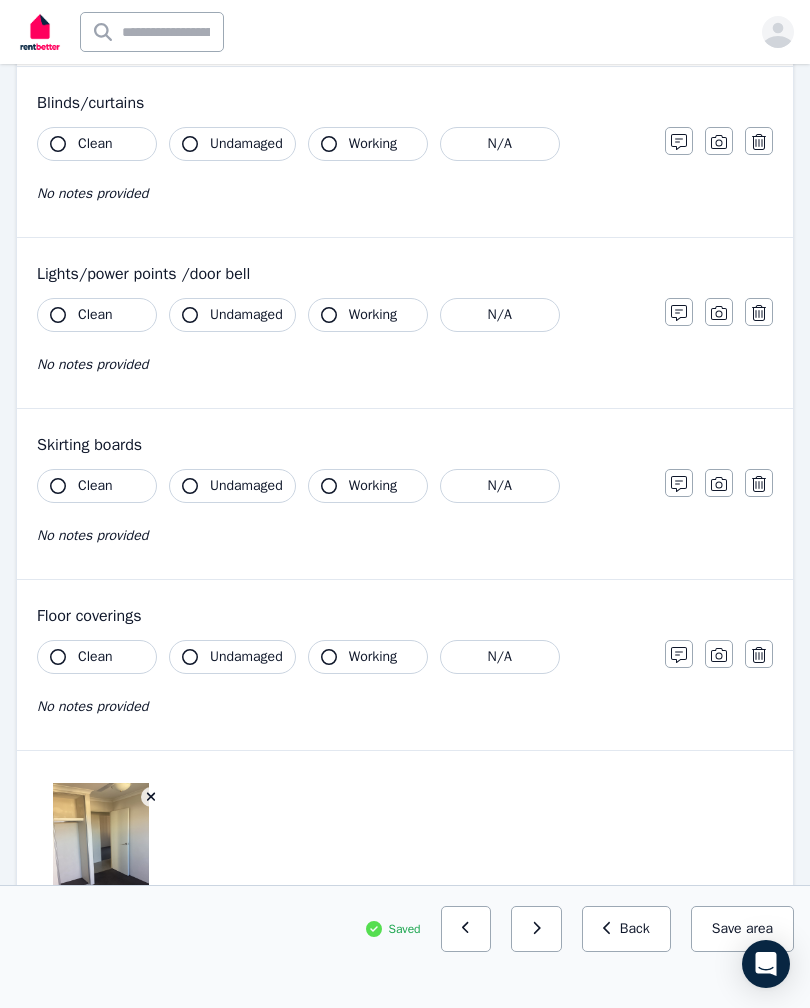click on "Save   area" at bounding box center (742, 929) 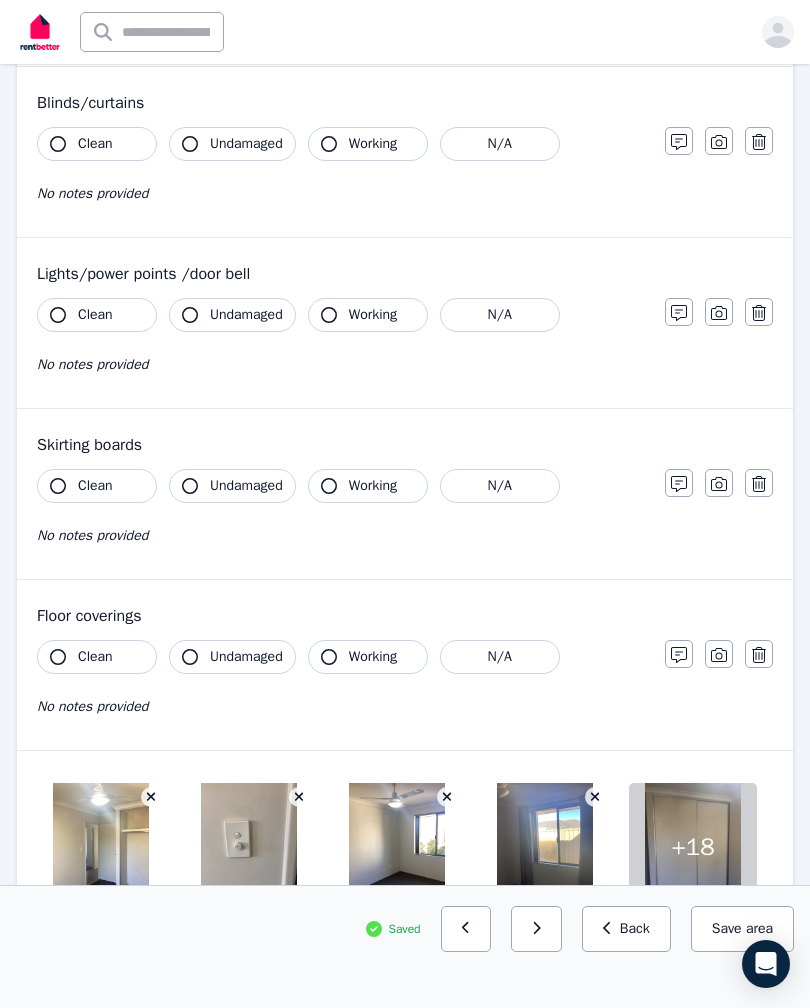 click 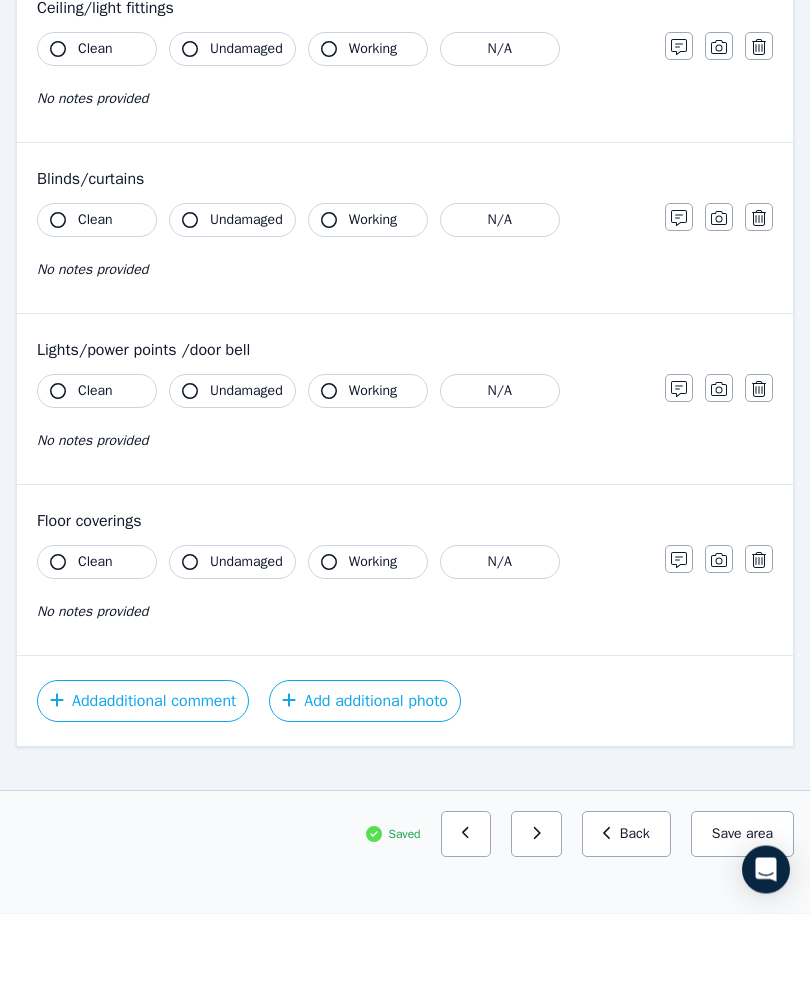 scroll, scrollTop: 925, scrollLeft: 0, axis: vertical 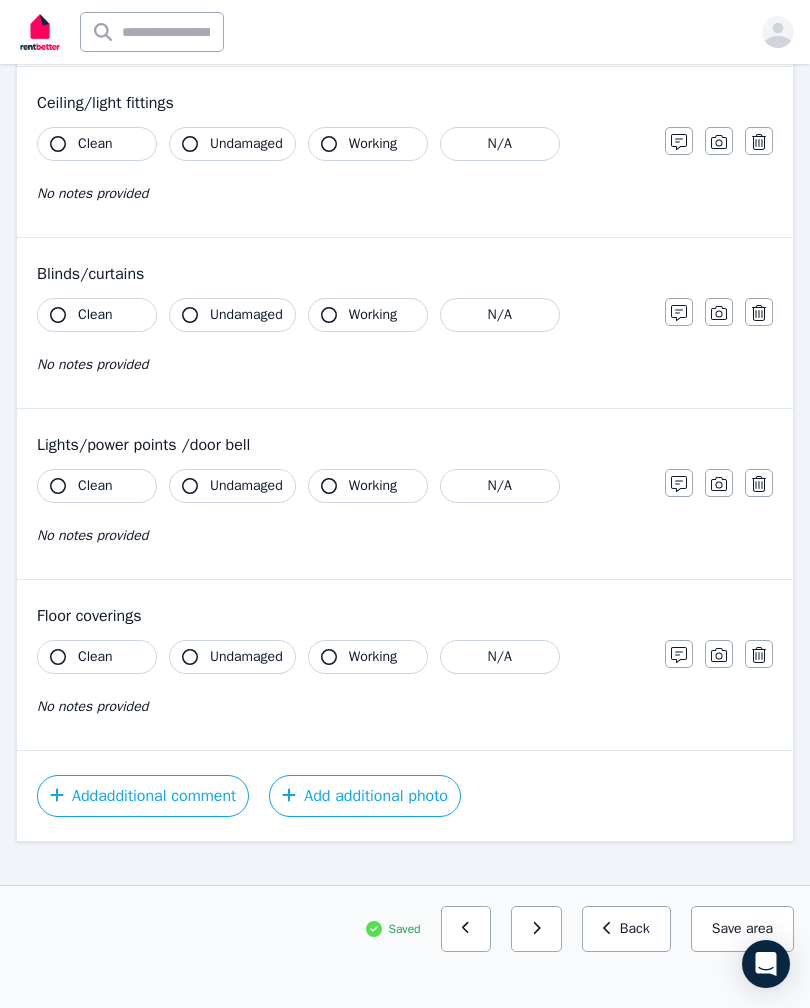 click on "Add additional photo" at bounding box center [365, 796] 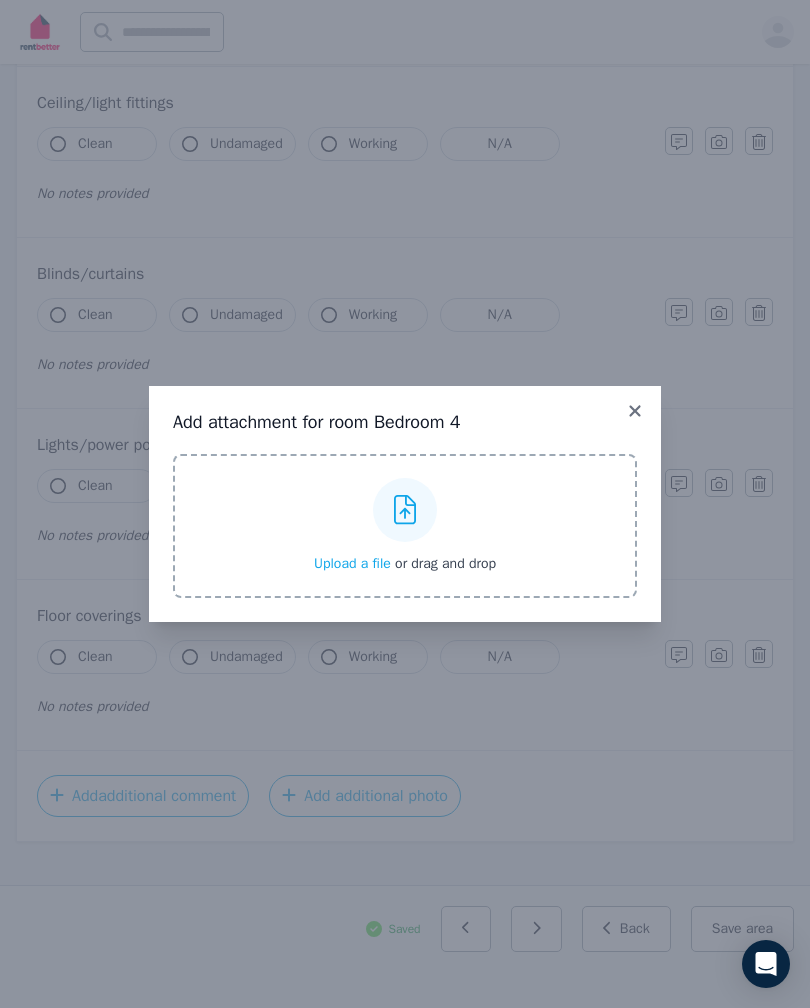 click on "Upload a file" at bounding box center [352, 563] 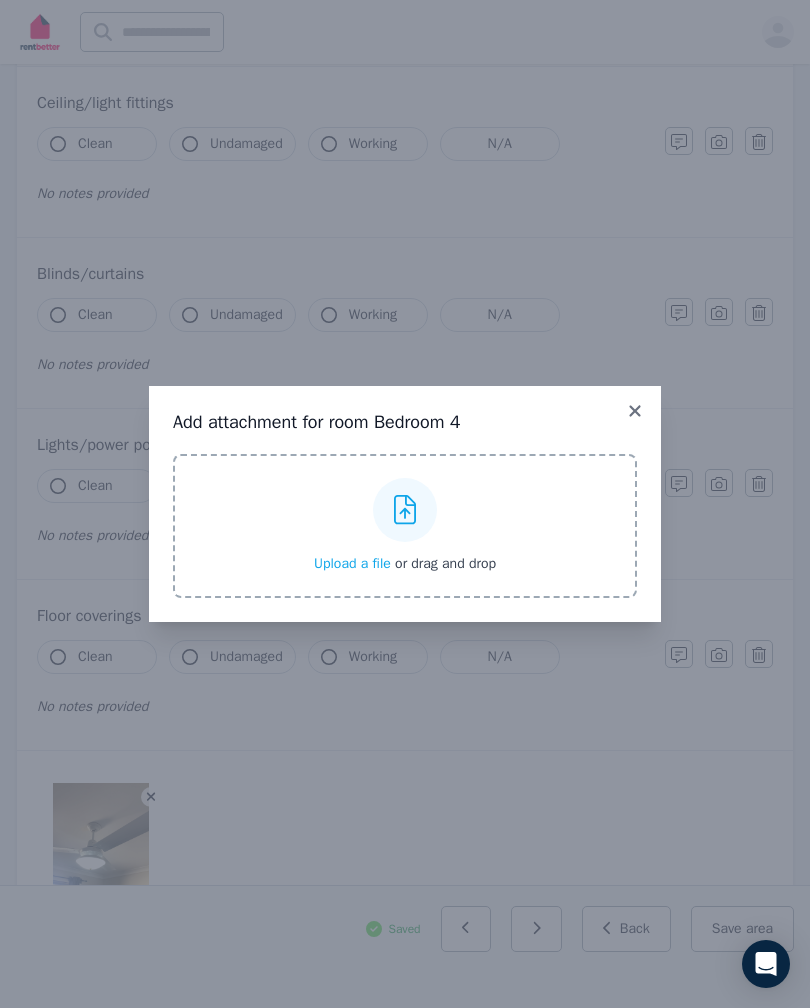 click 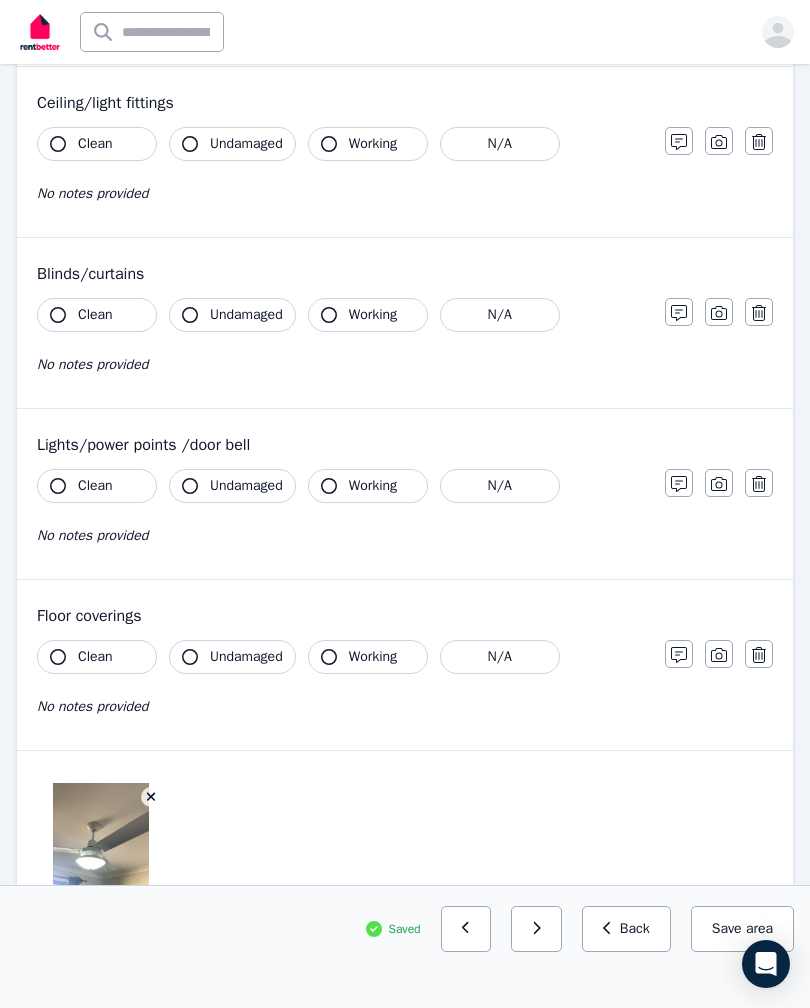 click on "Save   area" at bounding box center (742, 929) 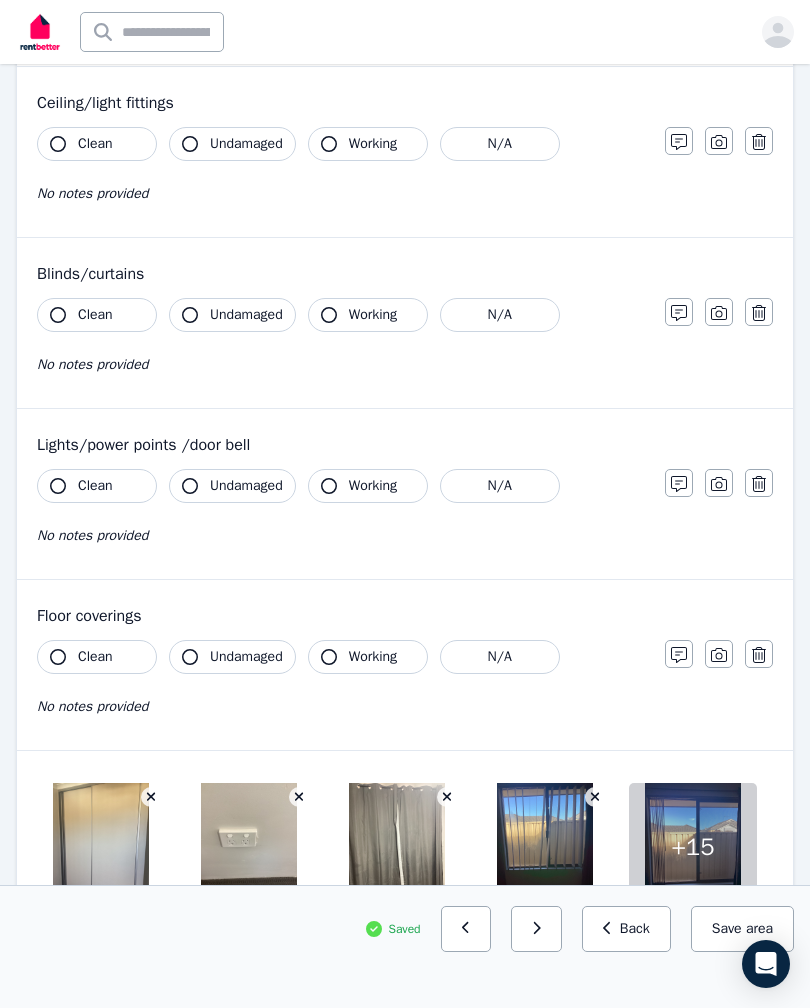 click at bounding box center [536, 929] 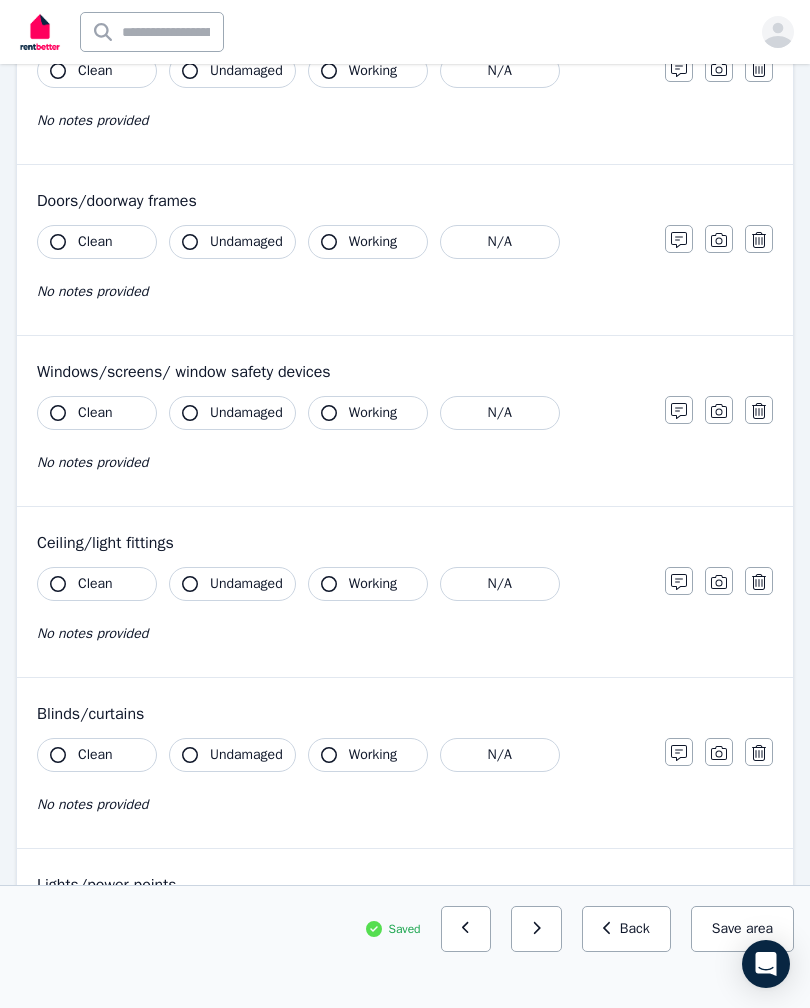 scroll, scrollTop: 925, scrollLeft: 0, axis: vertical 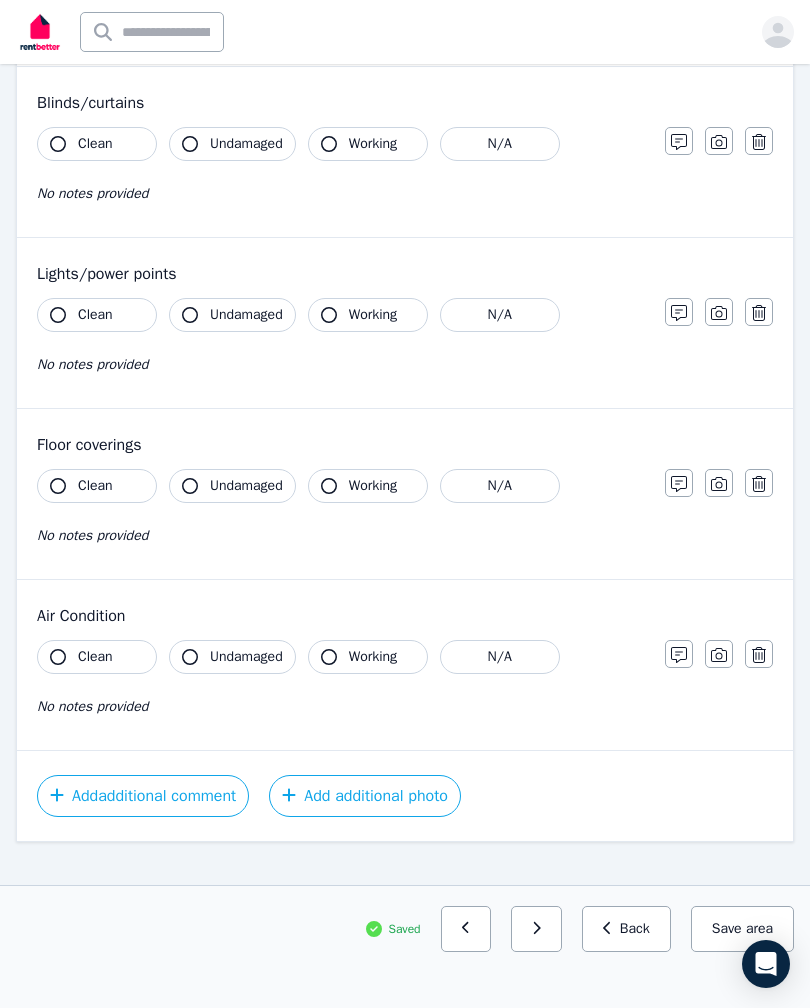 click on "Add additional photo" at bounding box center (365, 796) 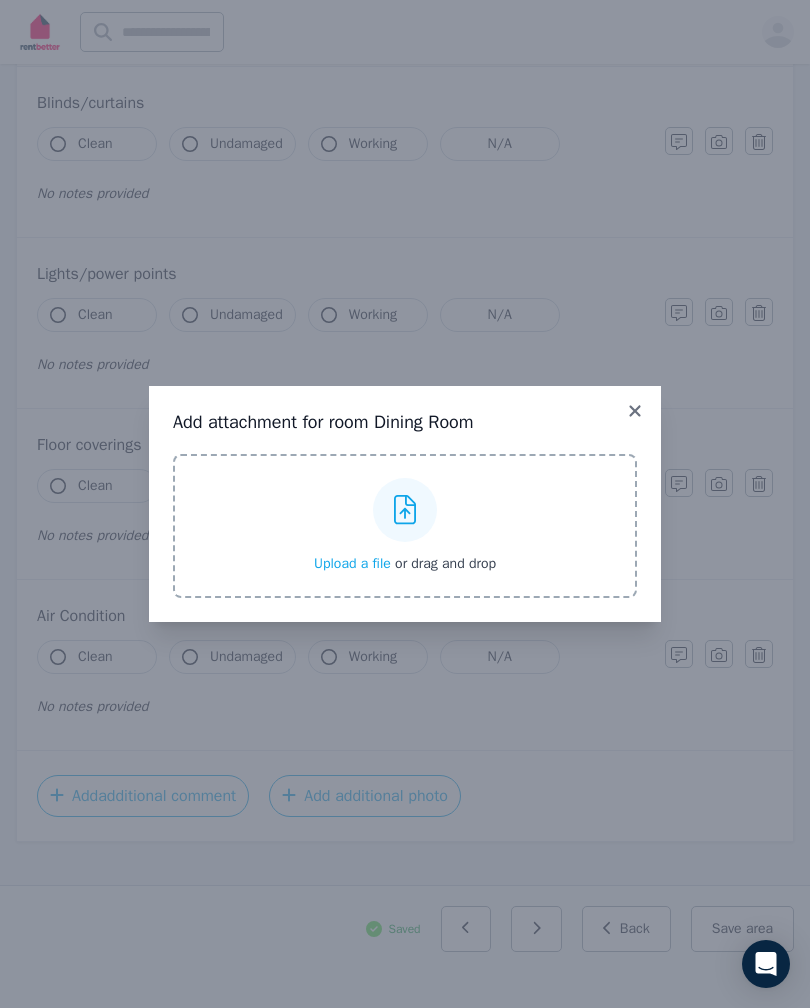 click on "Upload a file" at bounding box center (352, 563) 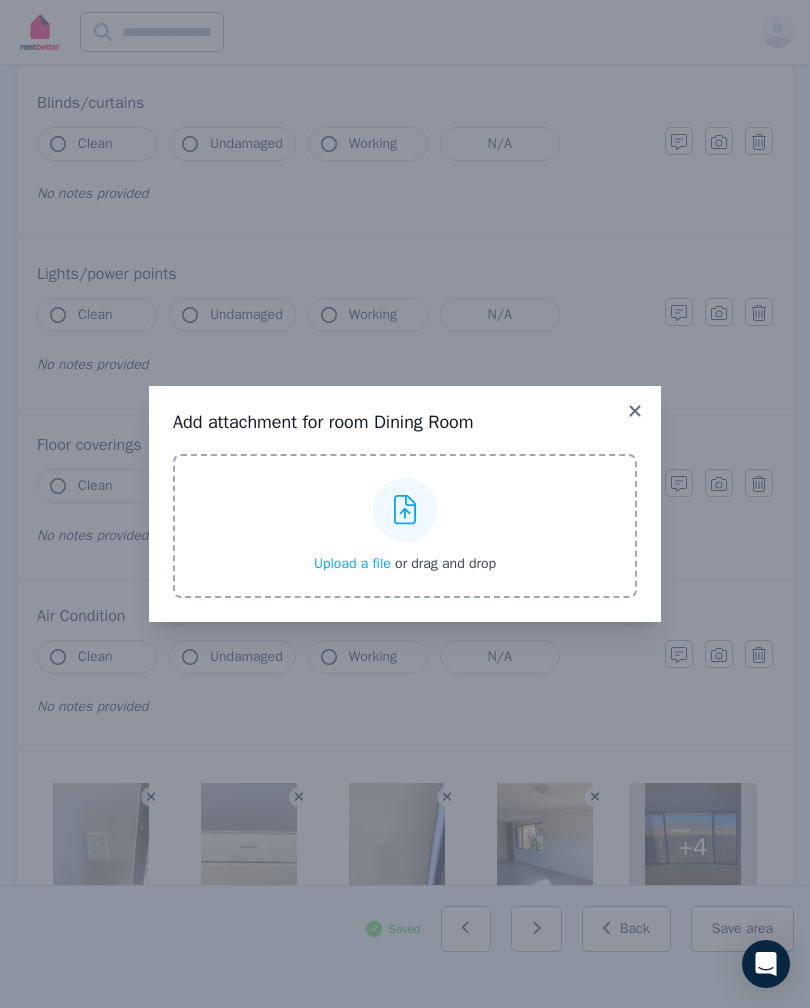 click 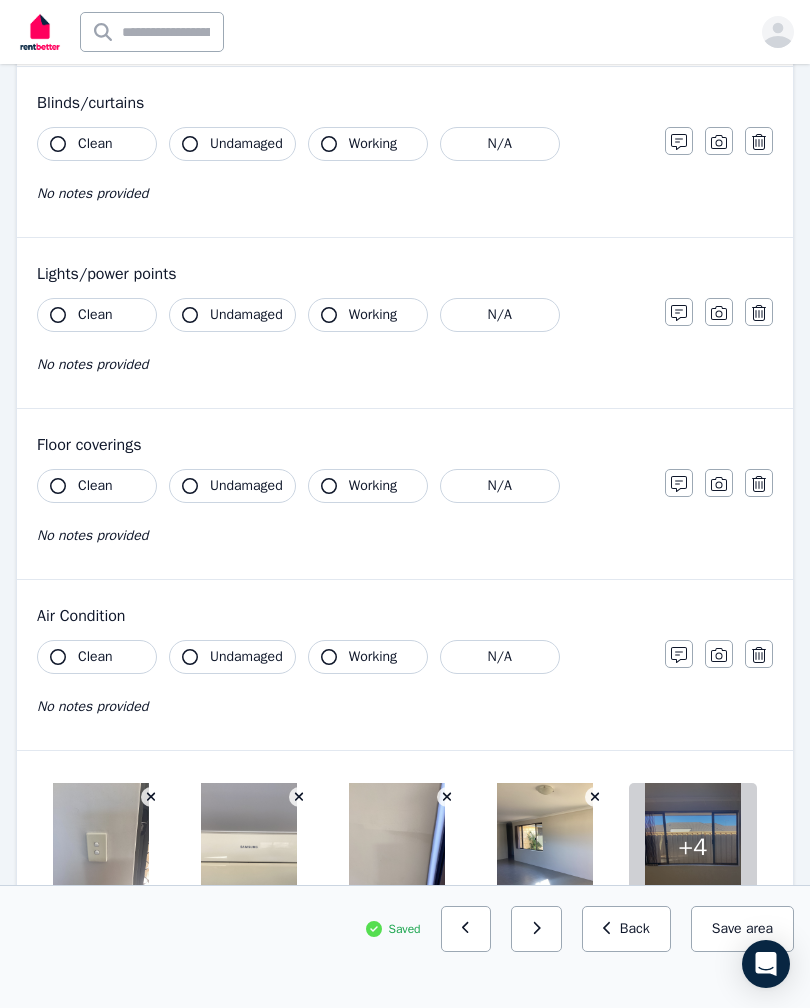 click on "Save   area" at bounding box center [742, 929] 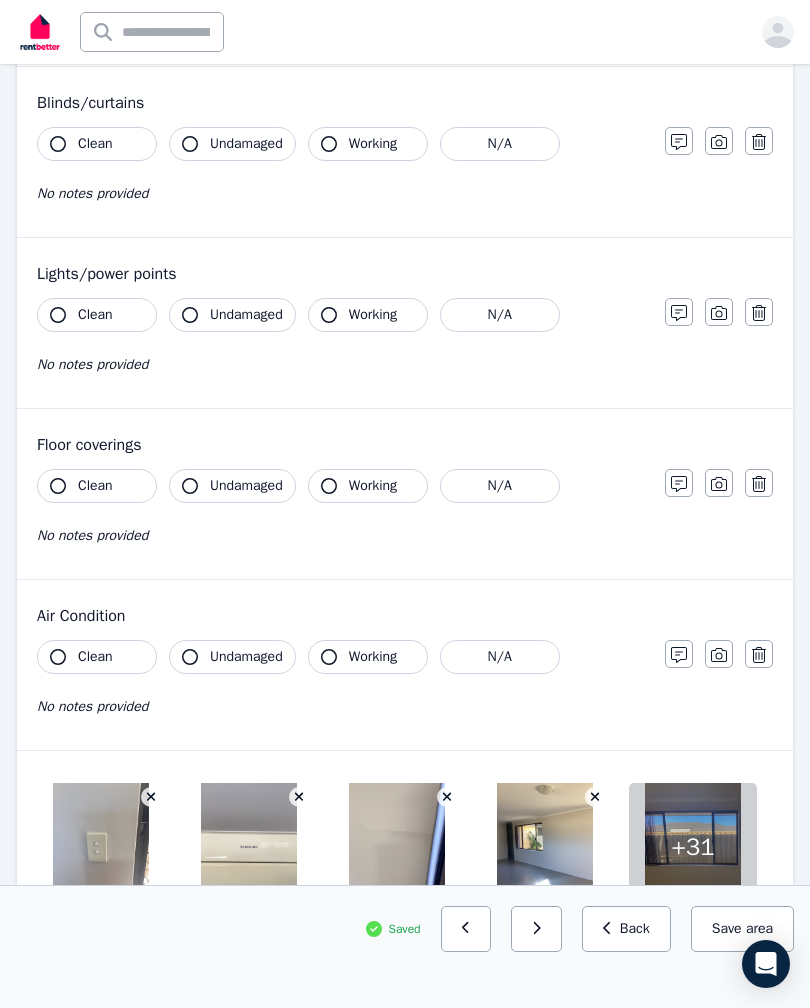 click at bounding box center (536, 929) 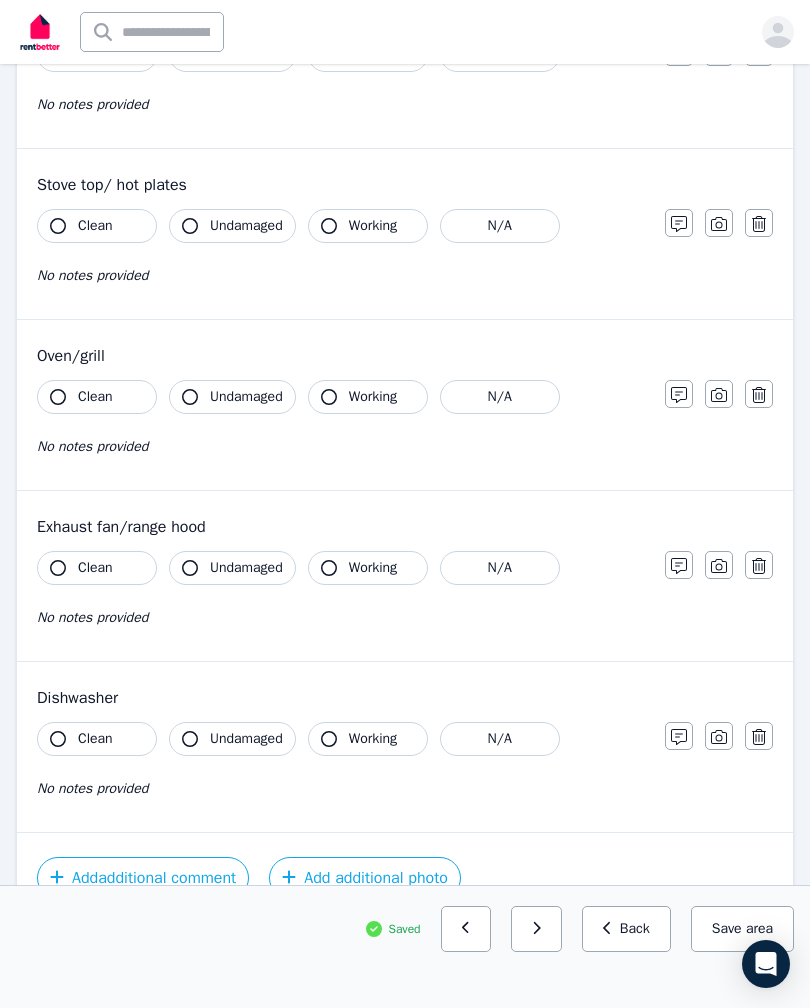 scroll, scrollTop: 2122, scrollLeft: 0, axis: vertical 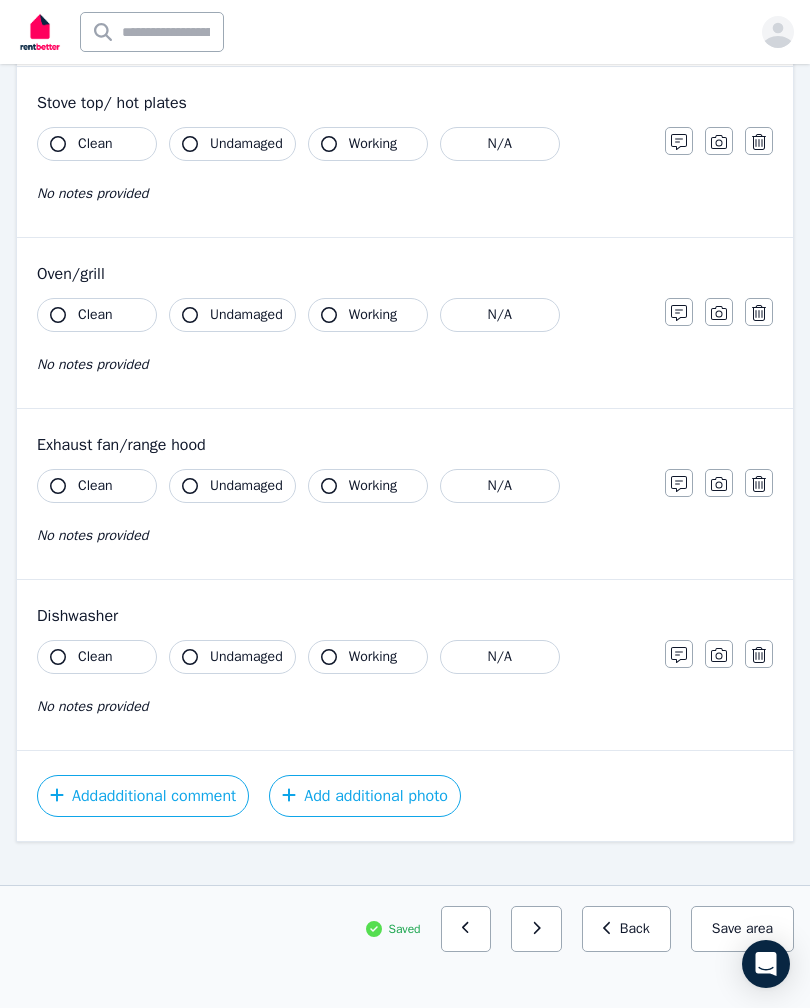 click on "Add additional photo" at bounding box center (365, 796) 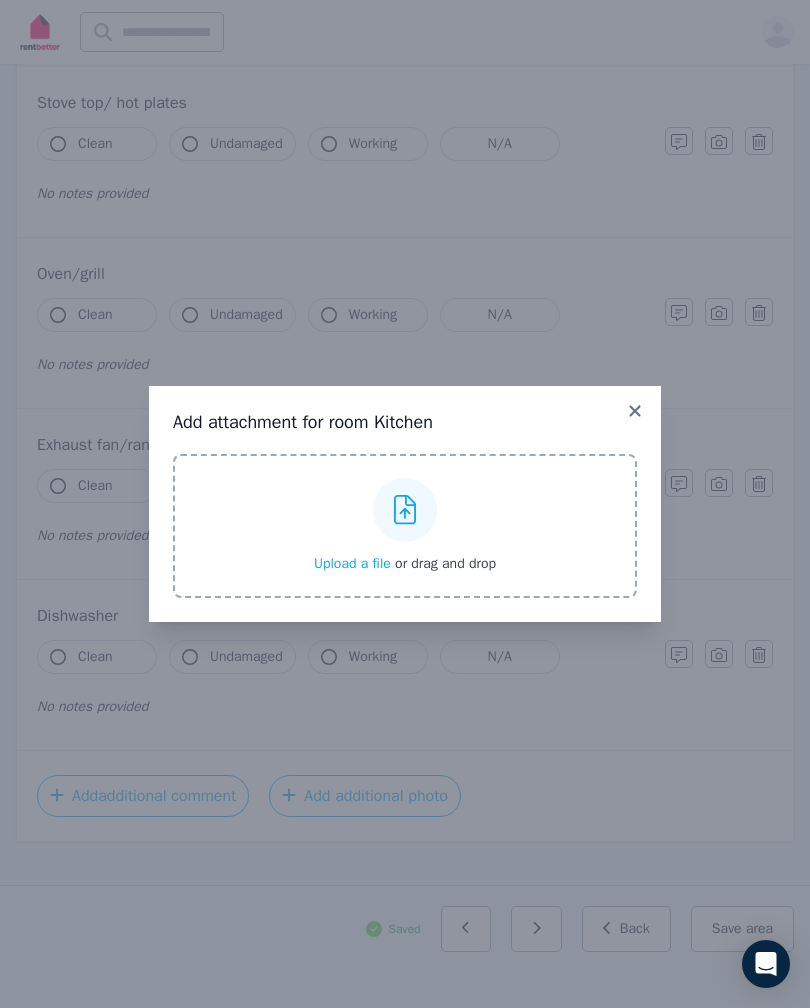 click on "Upload a file" at bounding box center [352, 563] 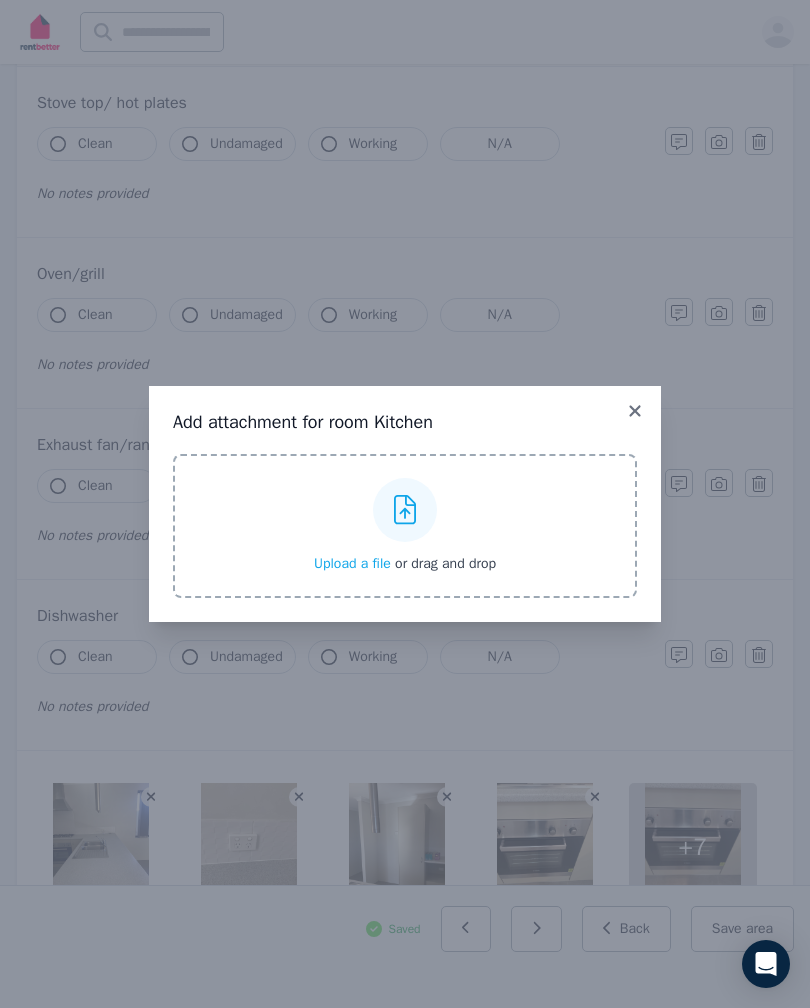 click 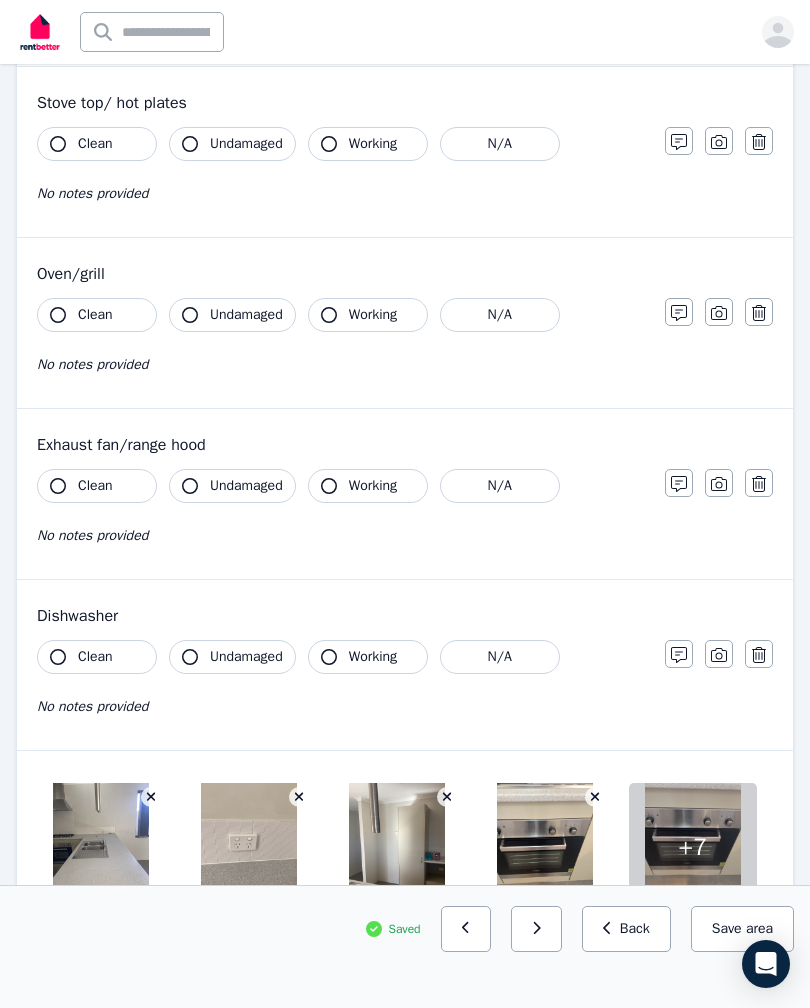 click on "Save   area" at bounding box center (742, 929) 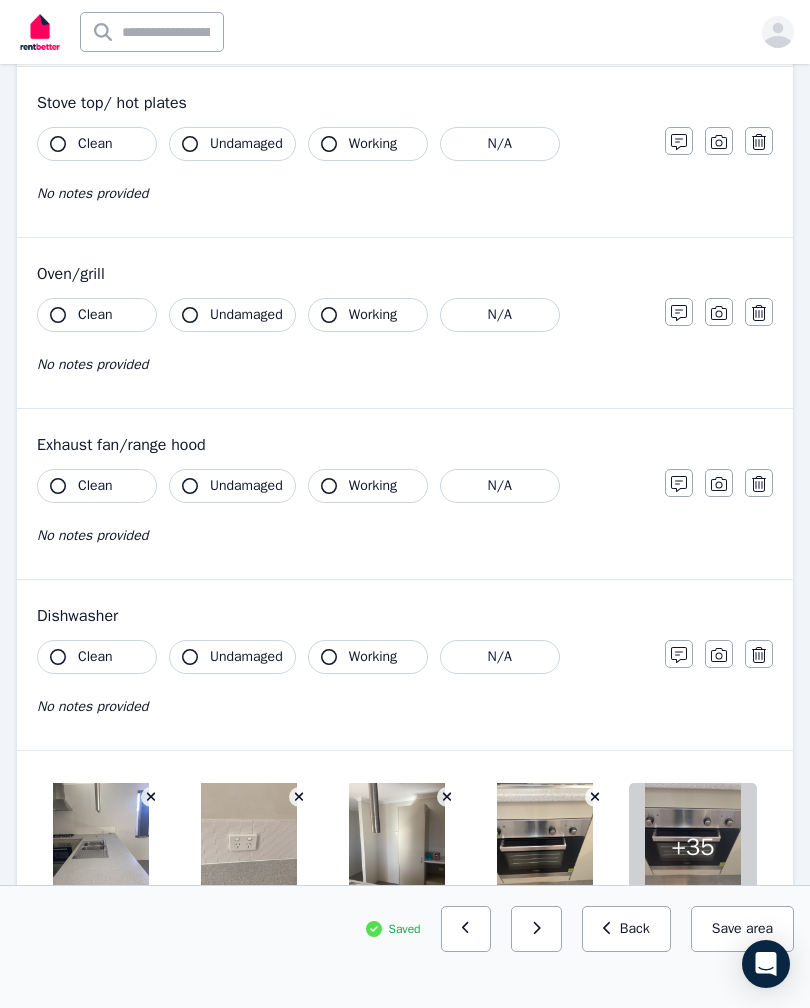 click 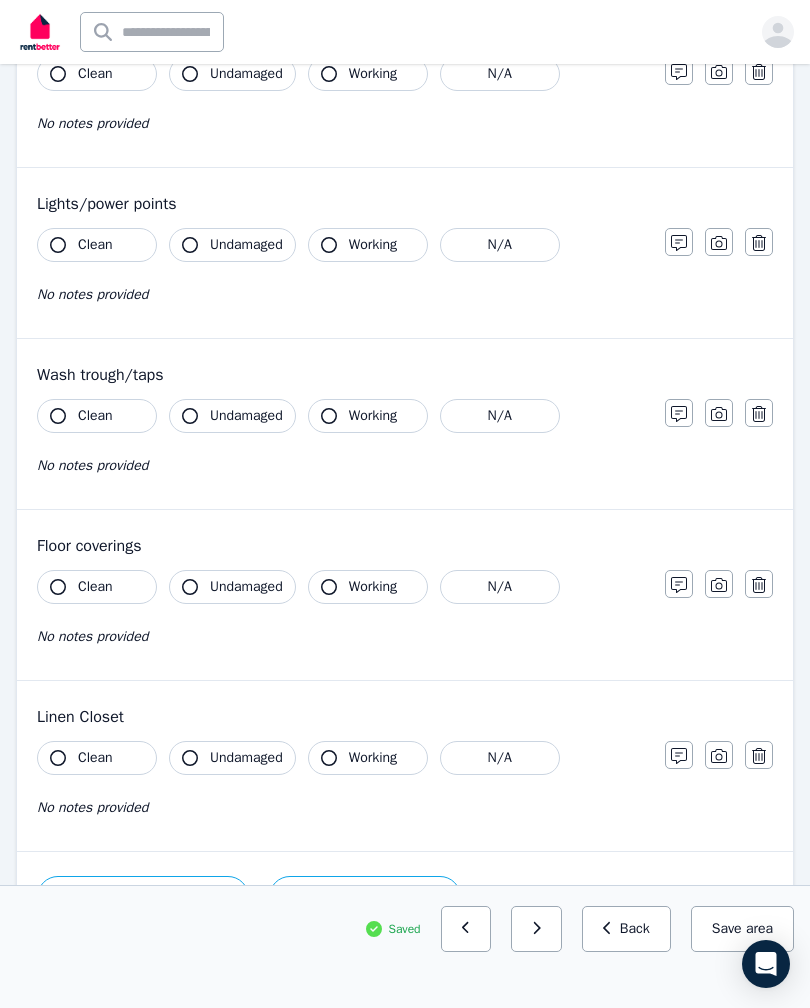 scroll, scrollTop: 925, scrollLeft: 0, axis: vertical 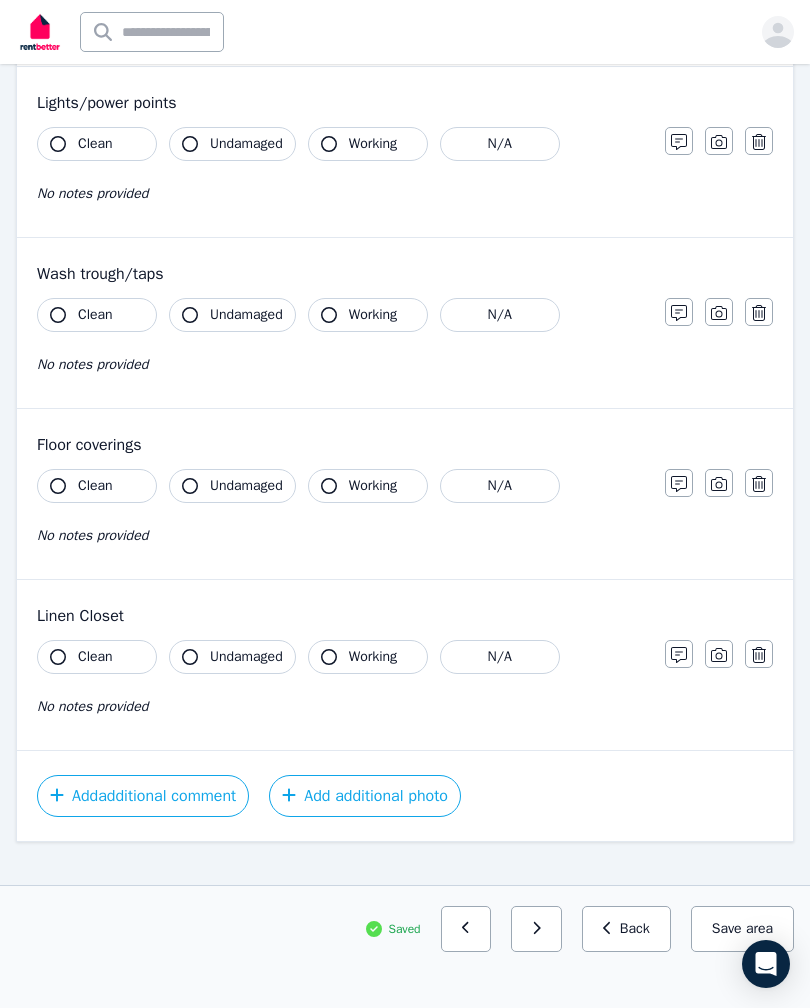 click on "Add additional photo" at bounding box center [365, 796] 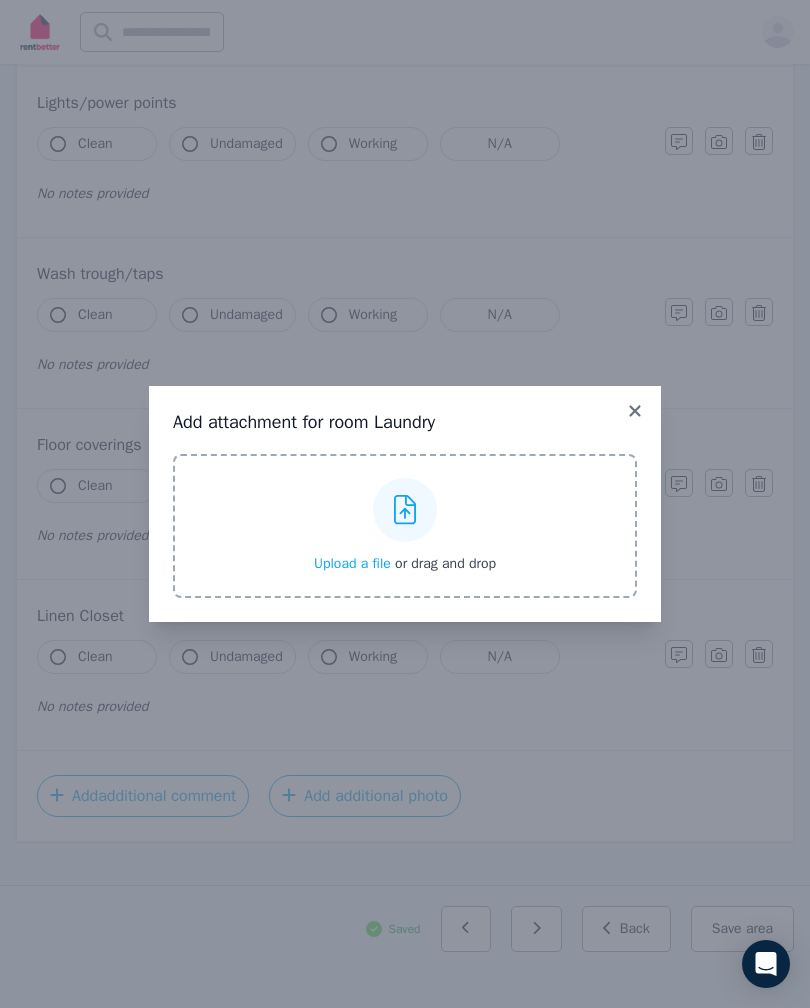 click on "Upload a file" at bounding box center (352, 563) 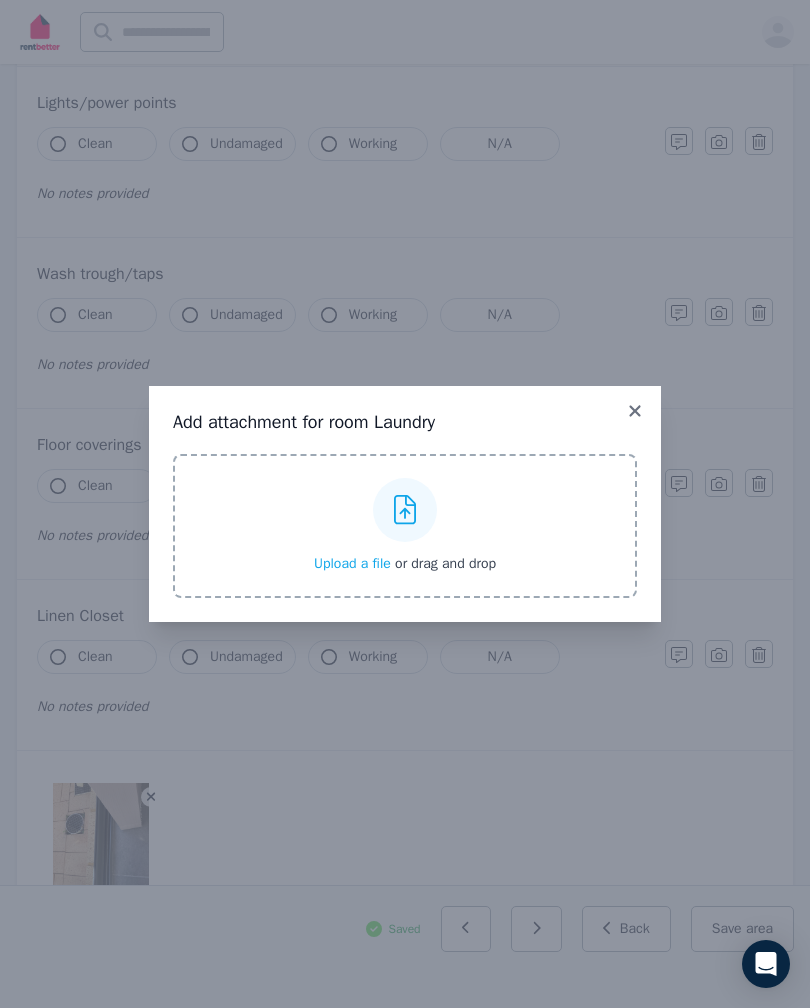 click 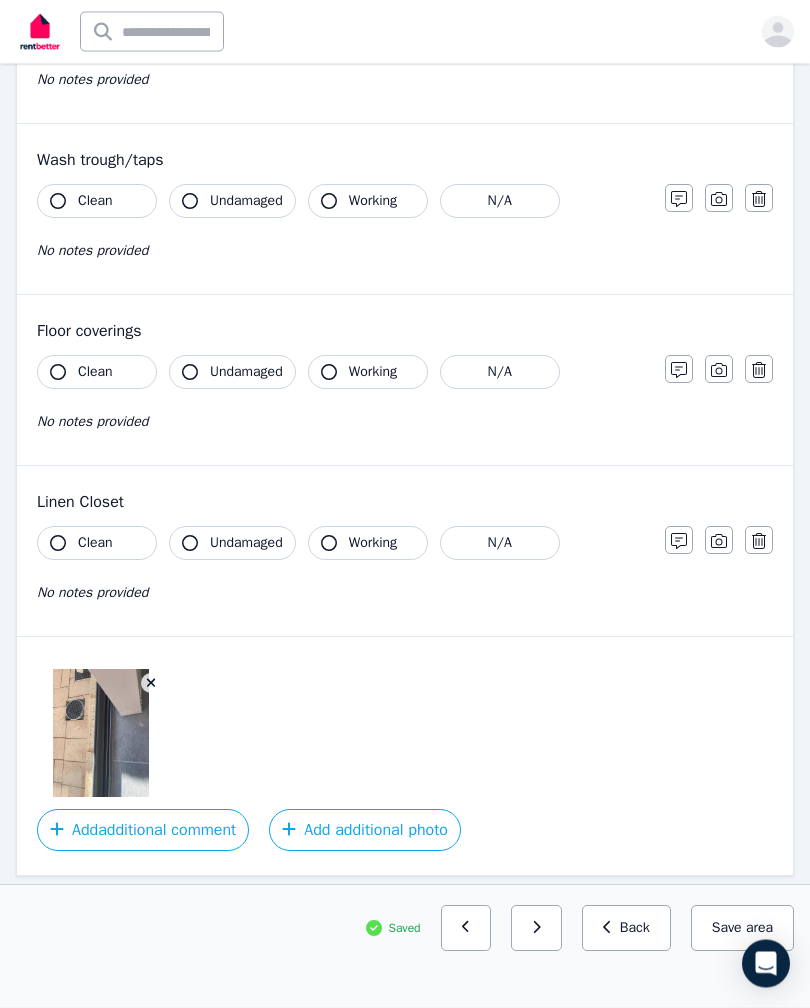 scroll, scrollTop: 1073, scrollLeft: 0, axis: vertical 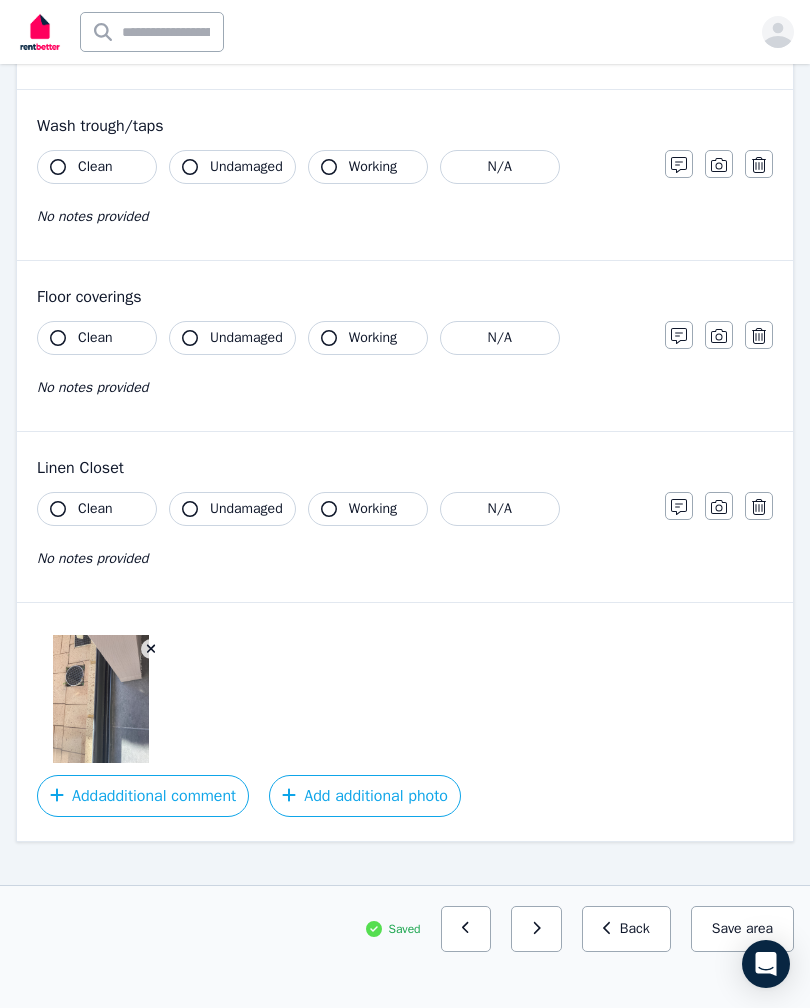 click 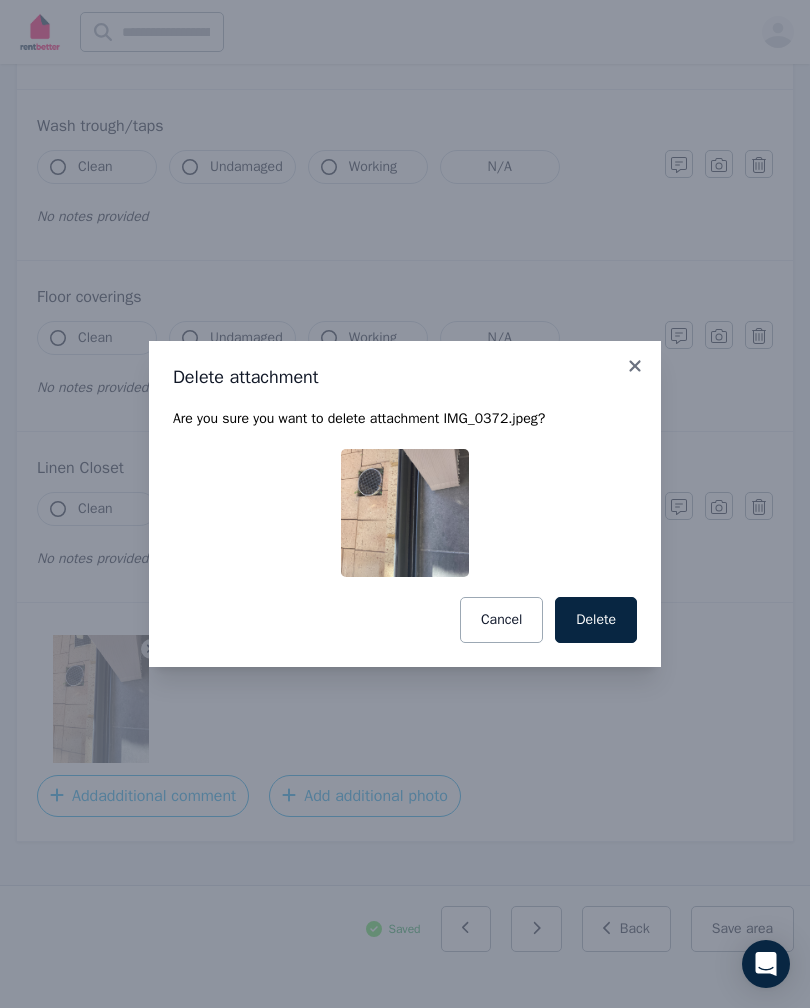 click on "Delete" at bounding box center [596, 620] 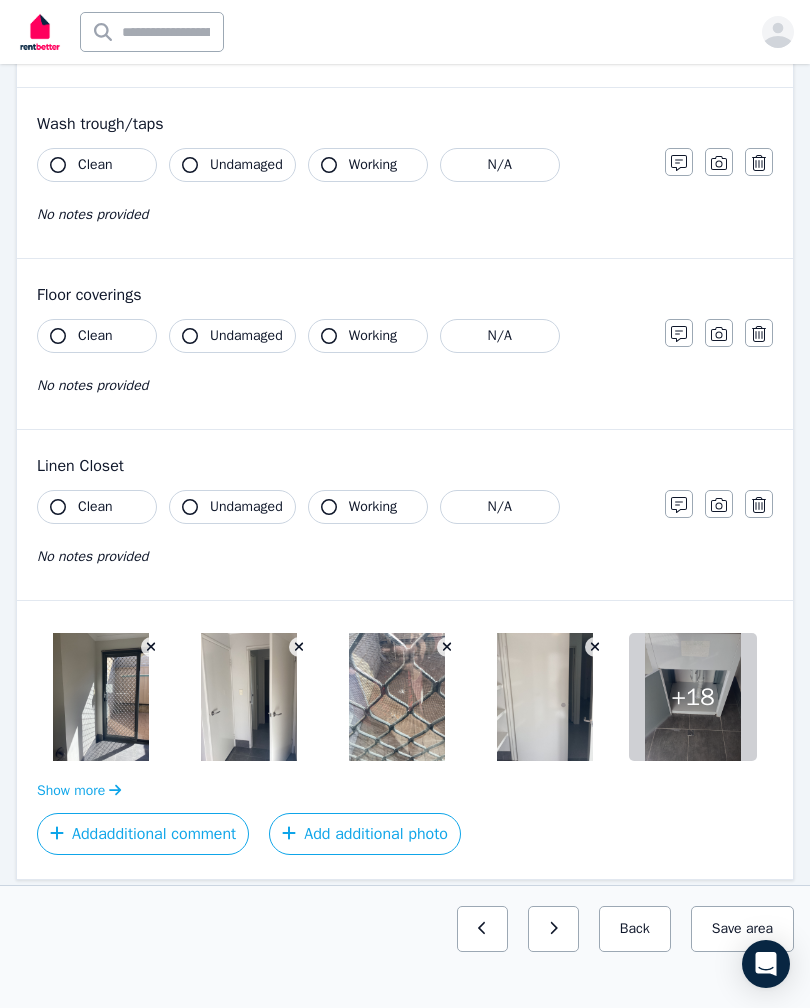 scroll, scrollTop: 1113, scrollLeft: 0, axis: vertical 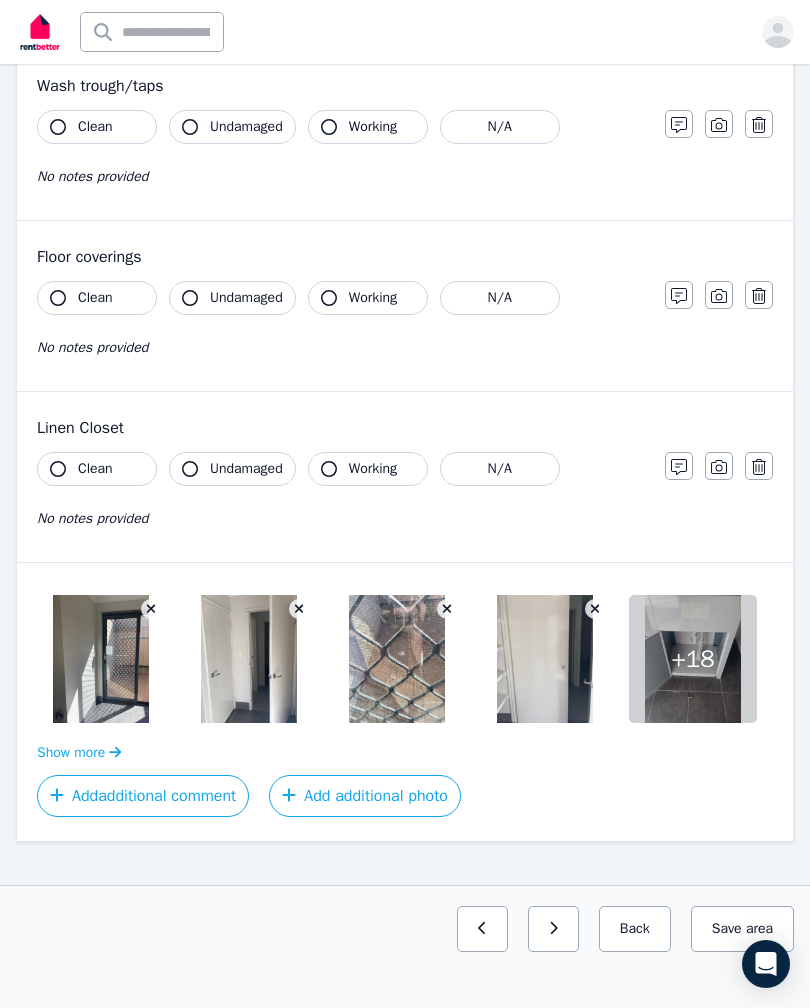 click on "Save   area" at bounding box center (742, 929) 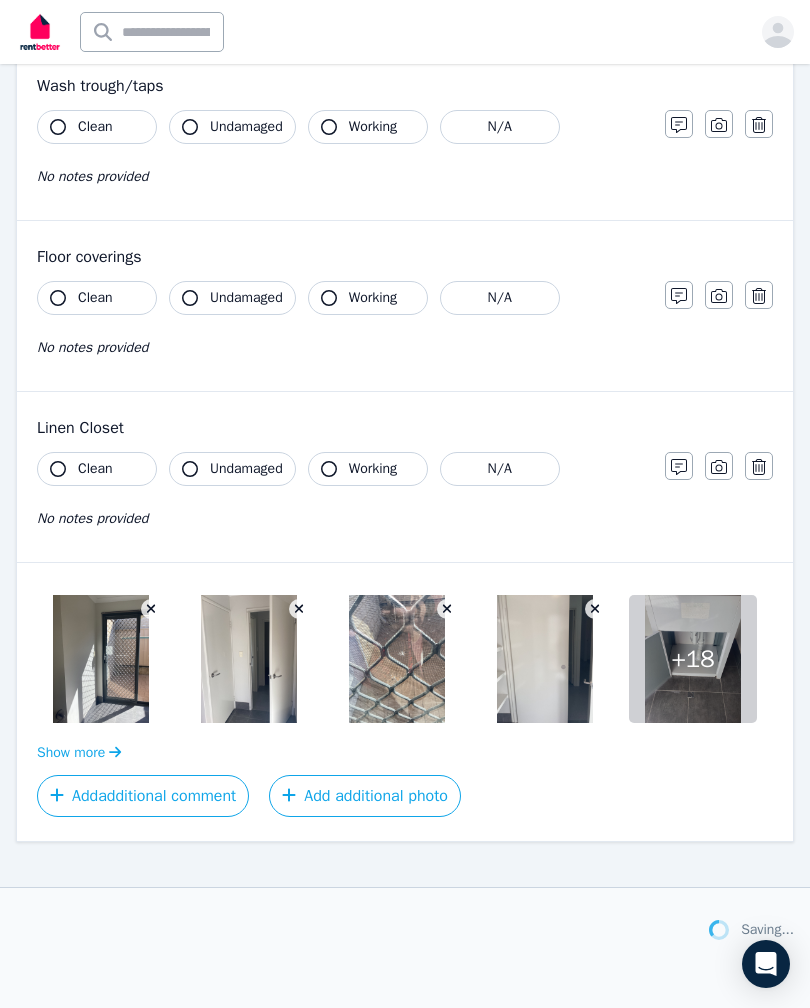 scroll, scrollTop: 1111, scrollLeft: 0, axis: vertical 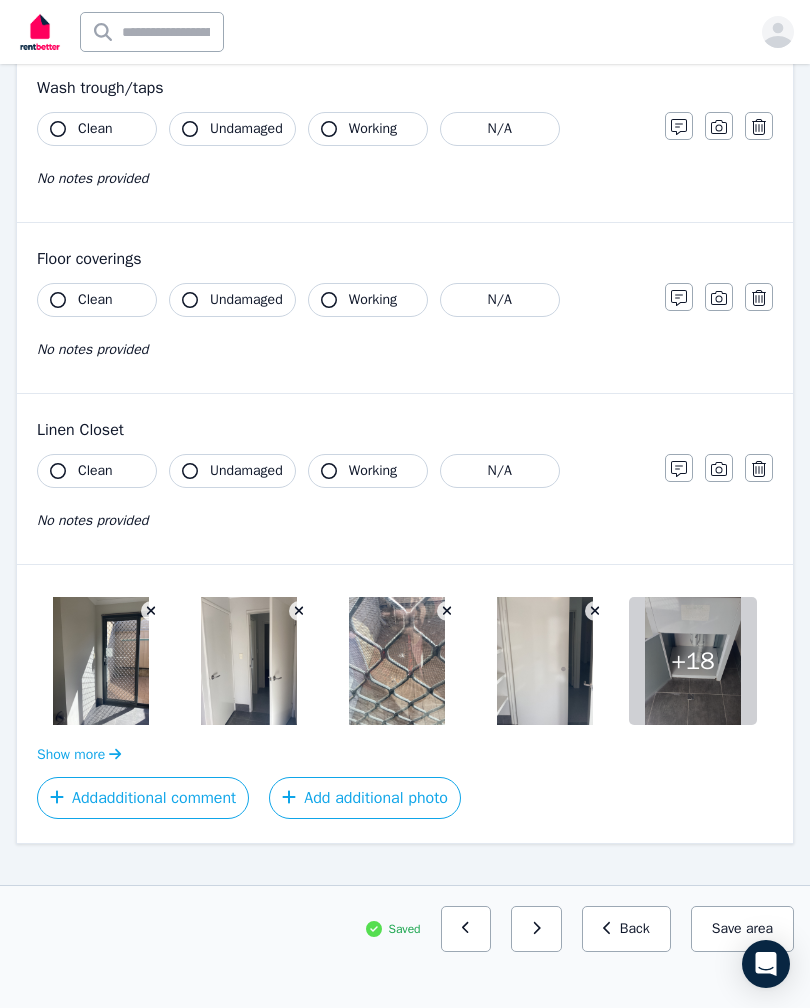 click 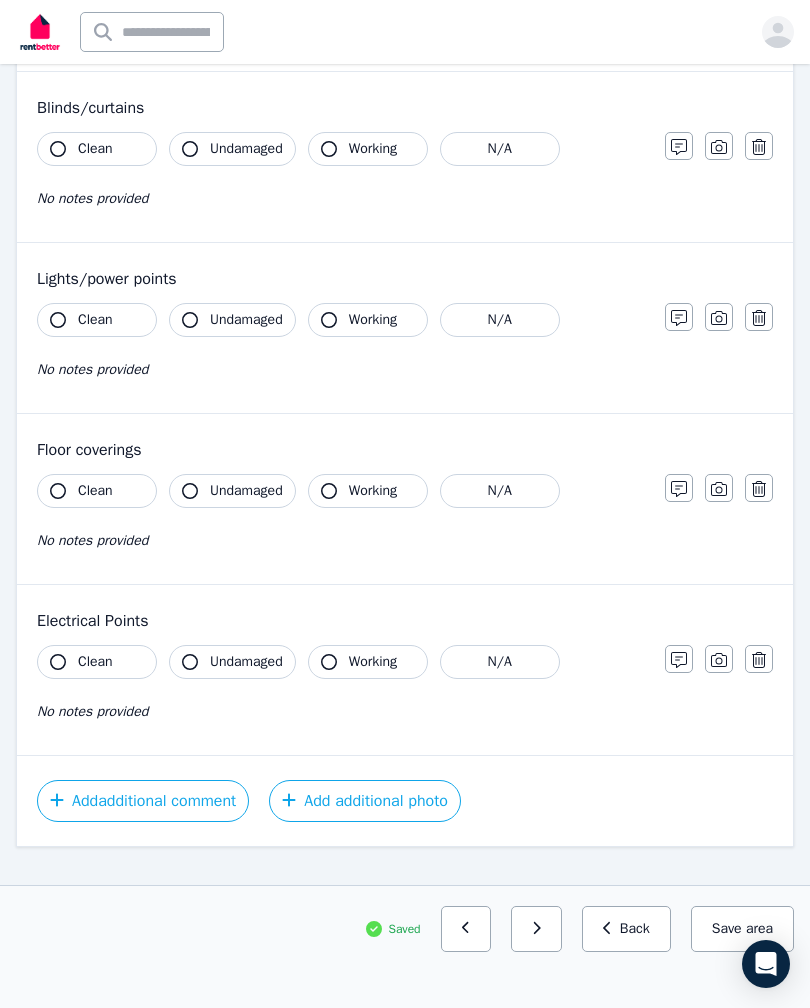 scroll, scrollTop: 925, scrollLeft: 0, axis: vertical 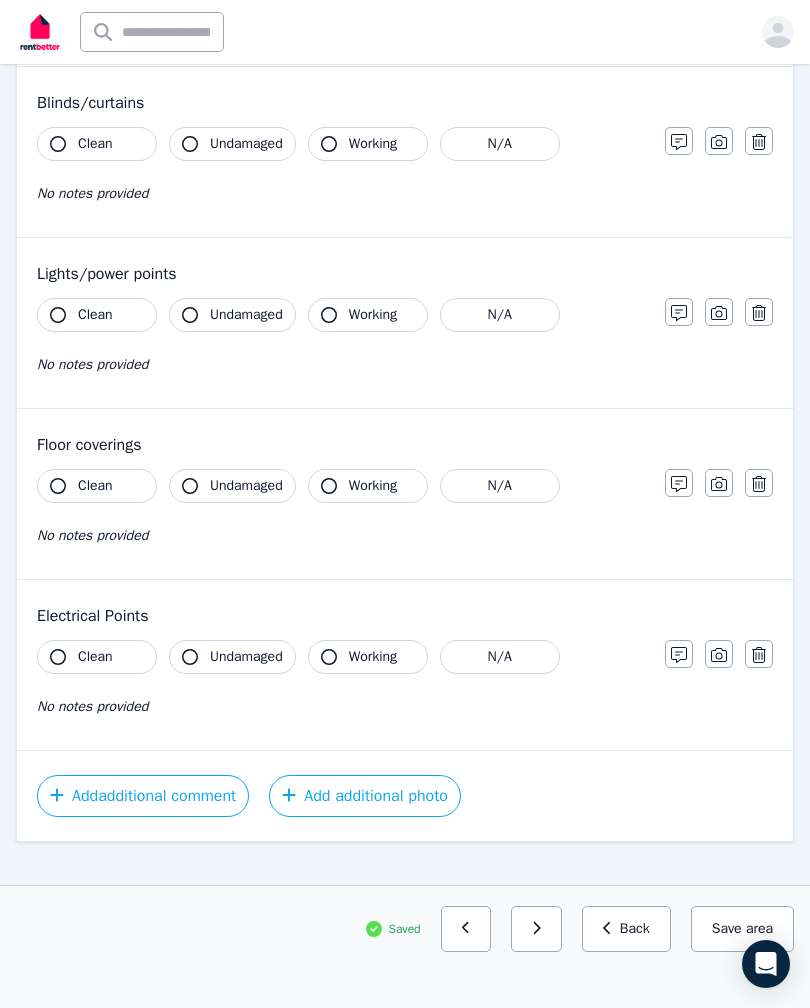 click on "Add additional photo" at bounding box center [365, 796] 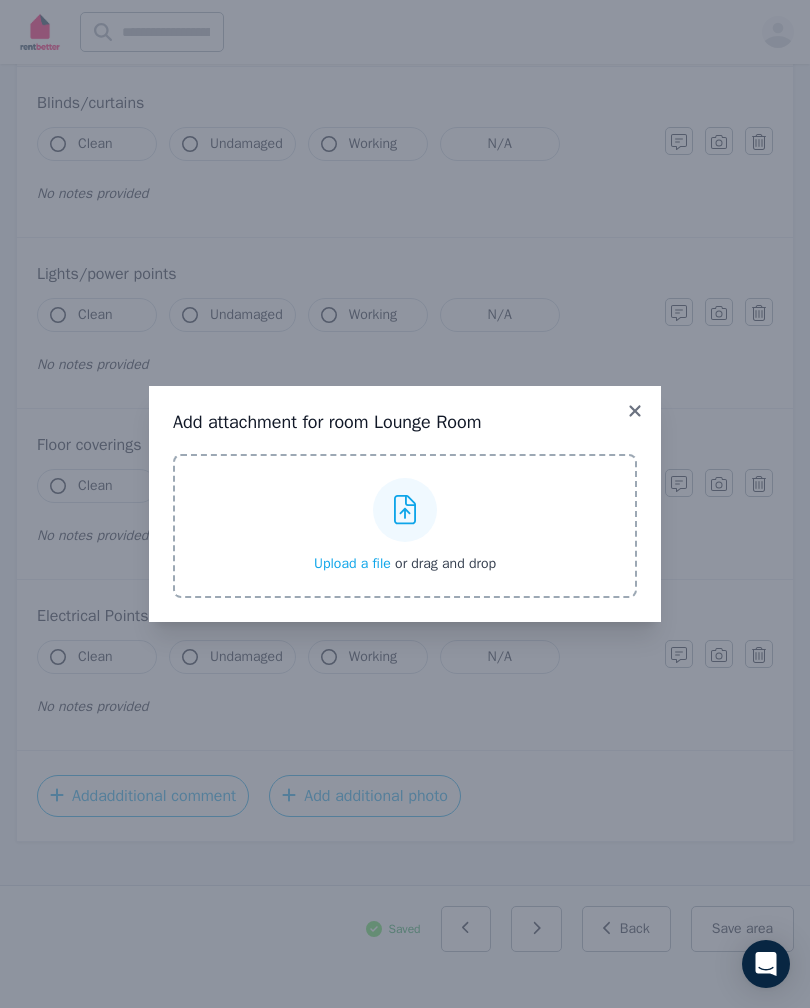 click on "Upload a file" at bounding box center (352, 563) 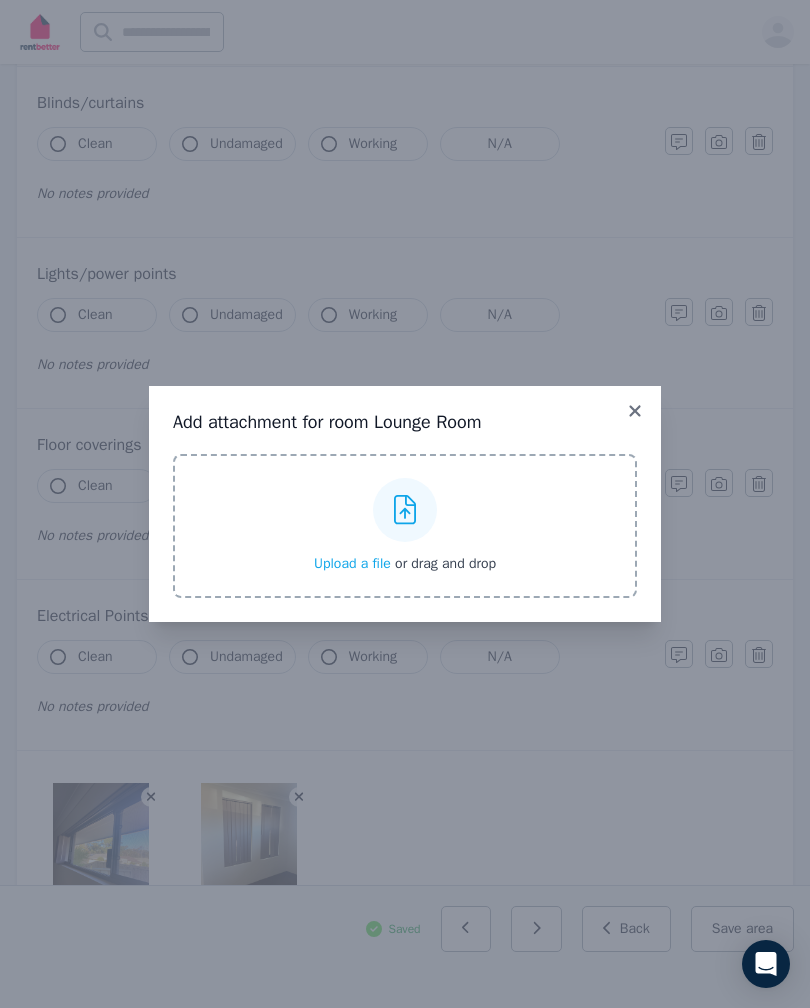click 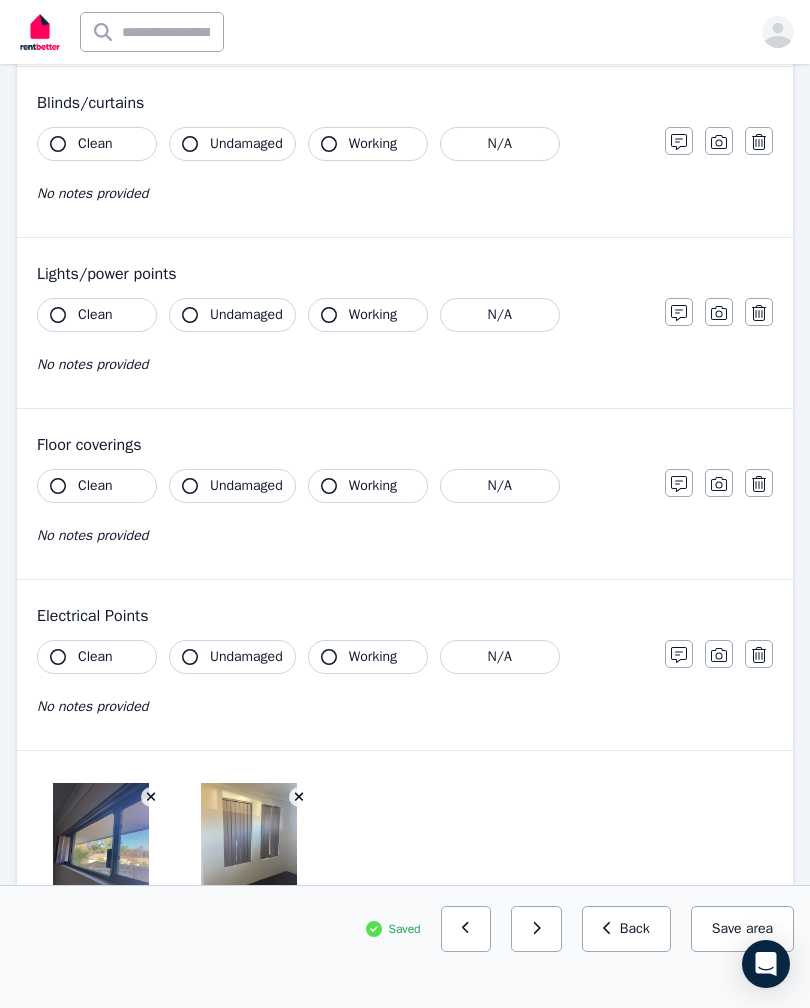 click on "Save   area" at bounding box center (742, 929) 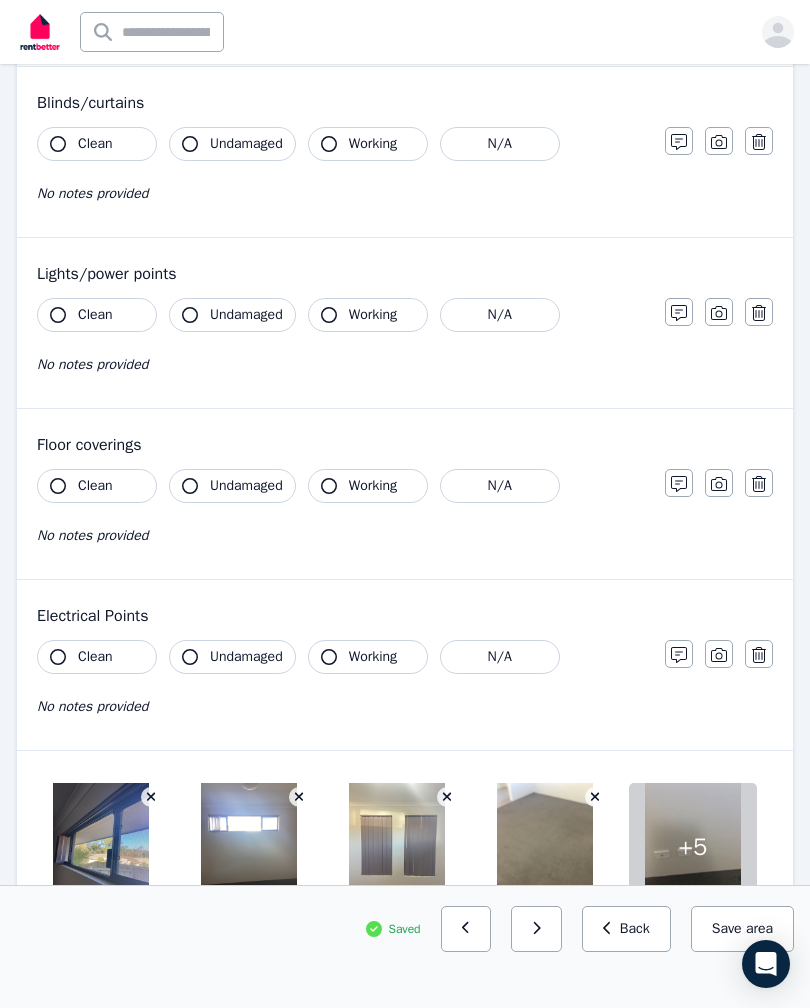 click on "Save   area" at bounding box center (742, 929) 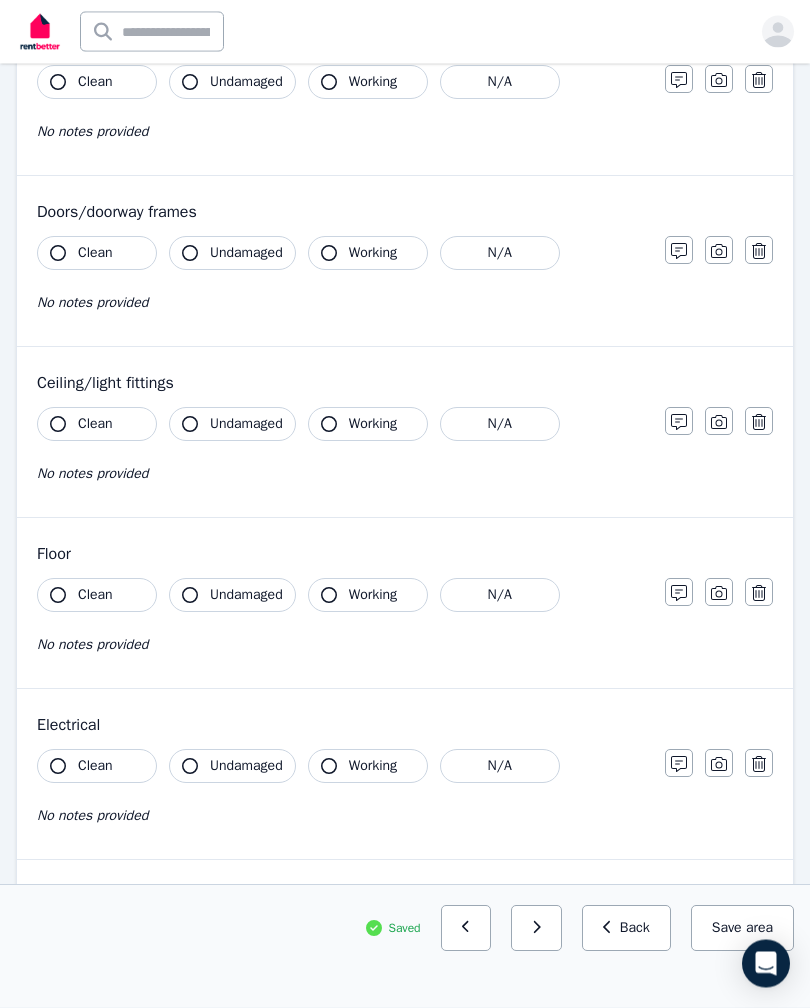 scroll, scrollTop: 412, scrollLeft: 0, axis: vertical 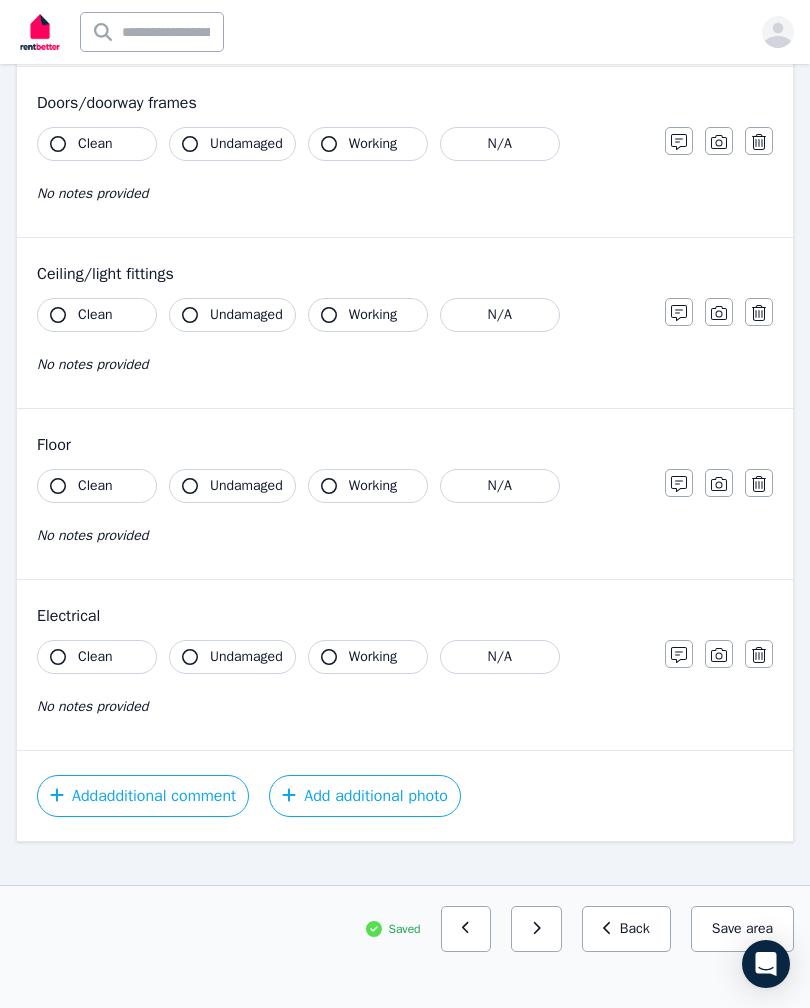click on "Add additional photo" at bounding box center (365, 796) 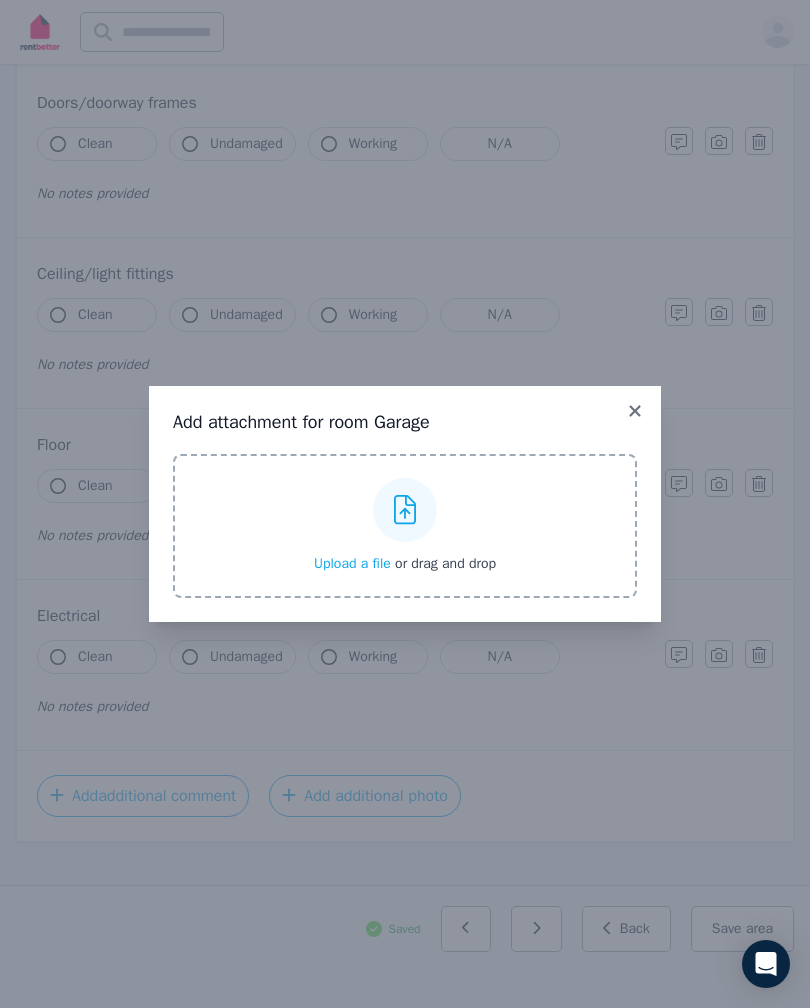 click on "Upload a file" at bounding box center [352, 563] 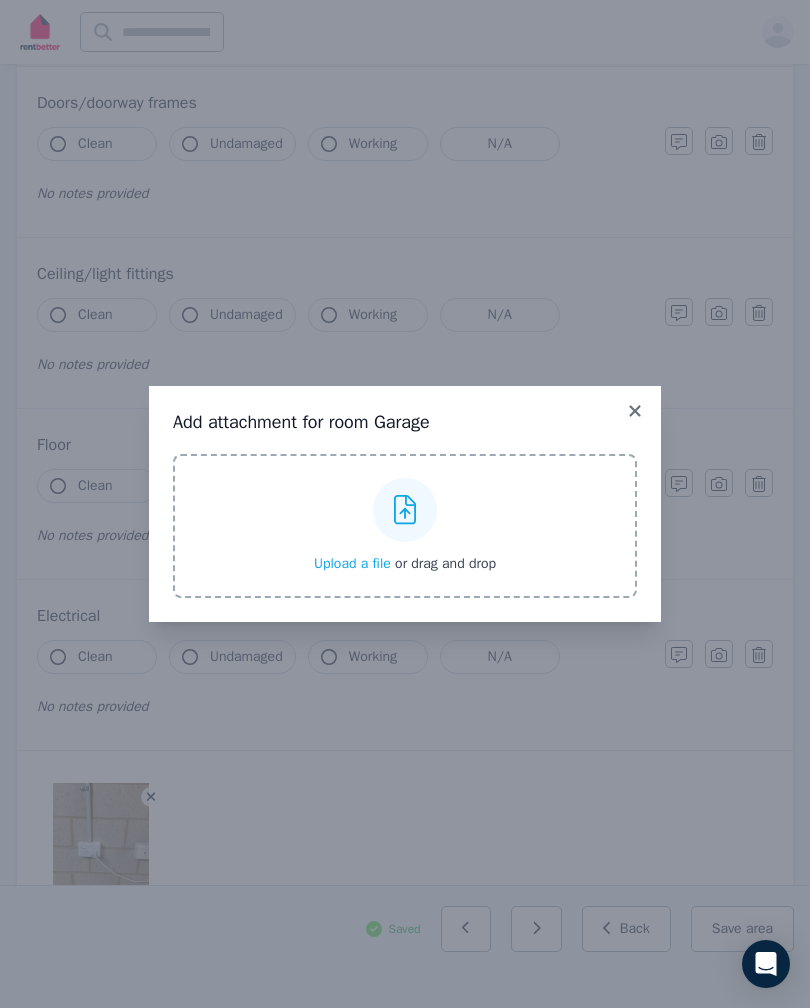 click 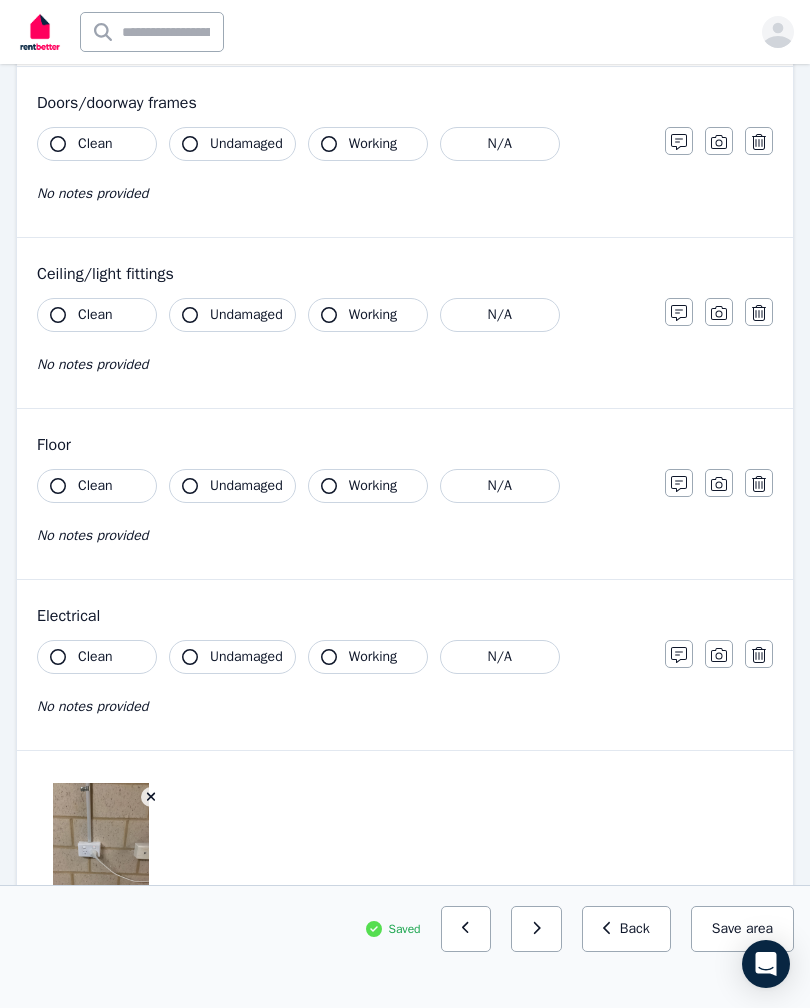 click on "Save   area" at bounding box center [742, 929] 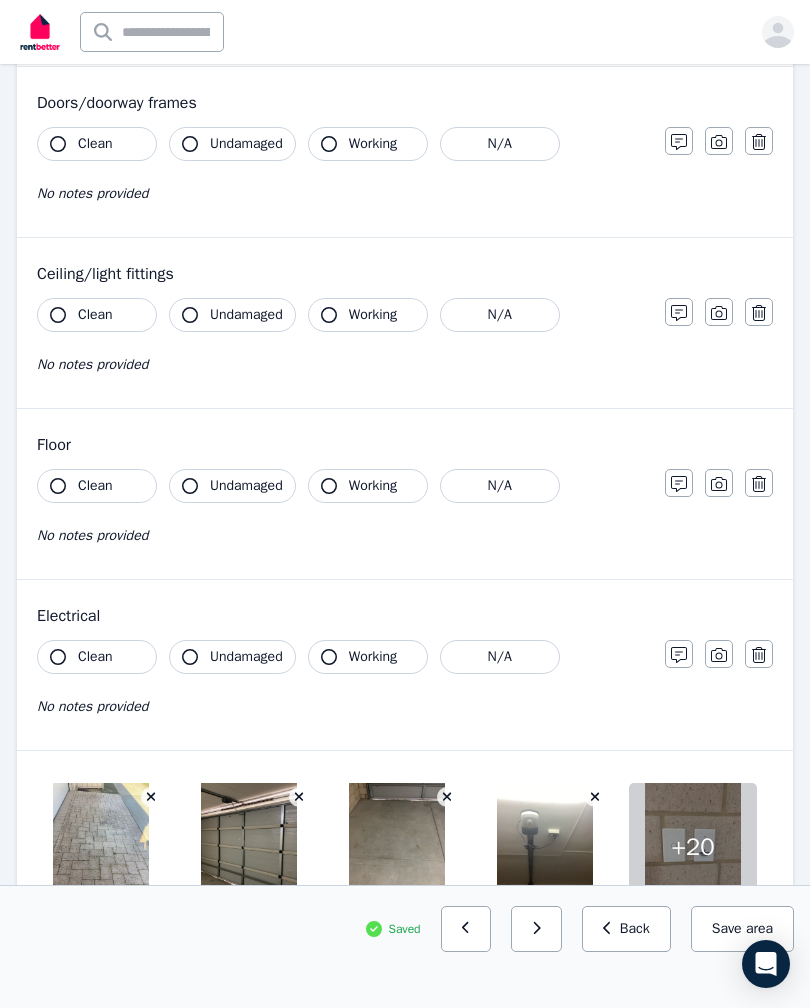 click 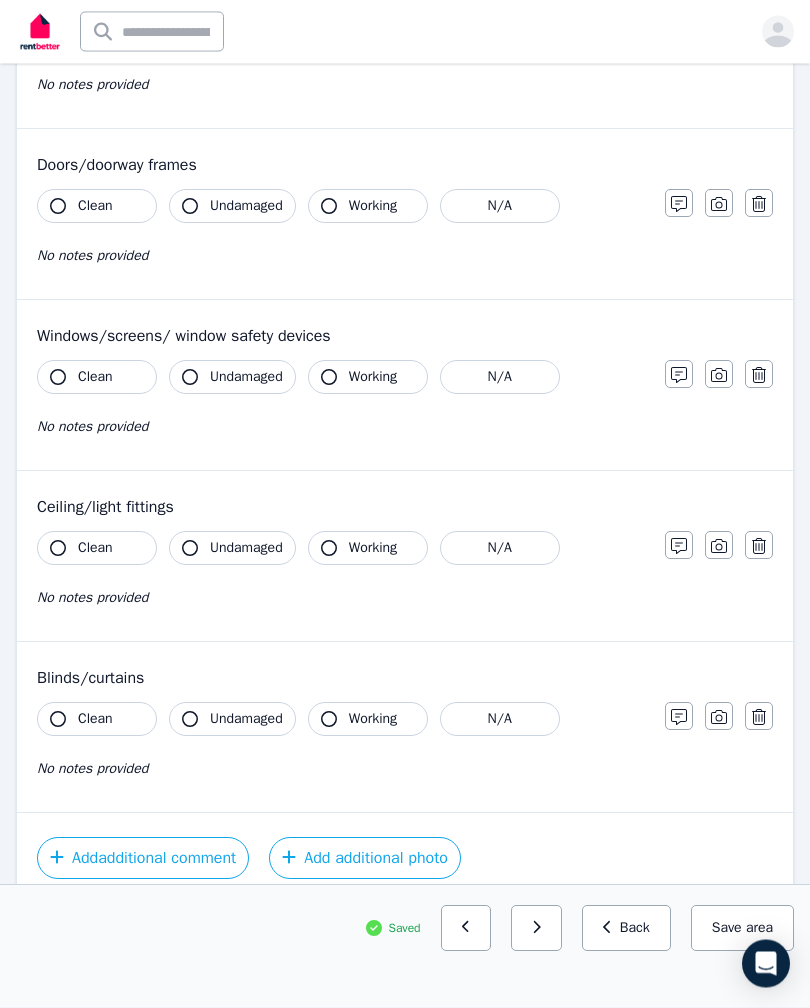 scroll, scrollTop: 412, scrollLeft: 0, axis: vertical 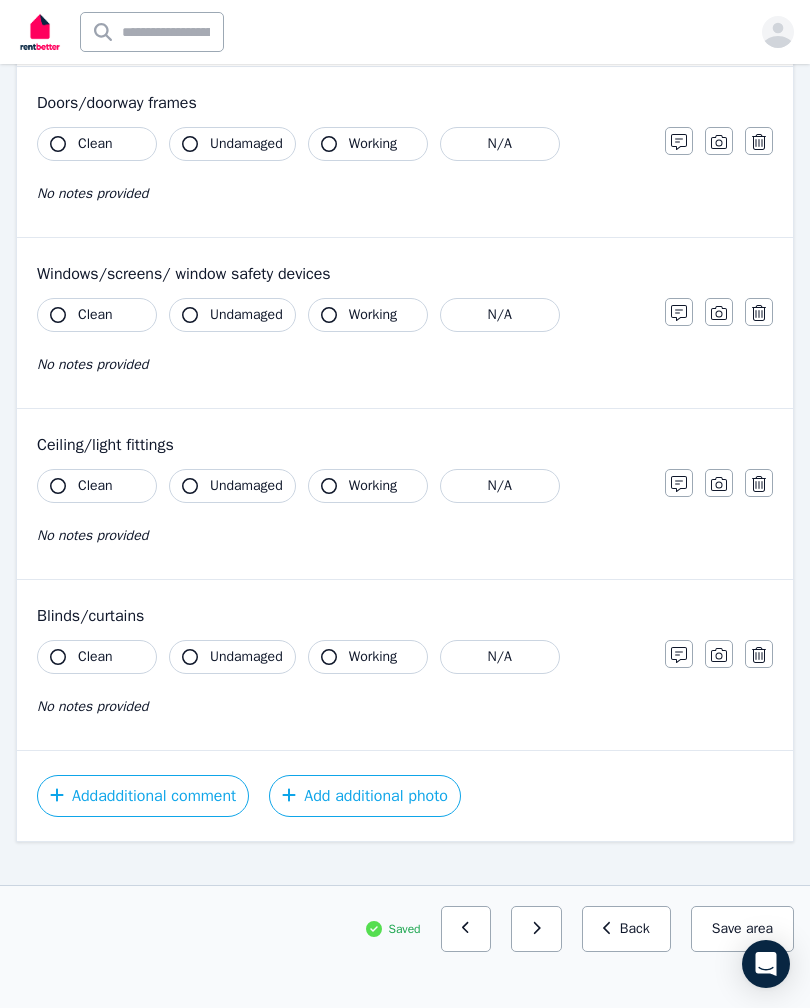 click on "Add additional photo" at bounding box center (365, 796) 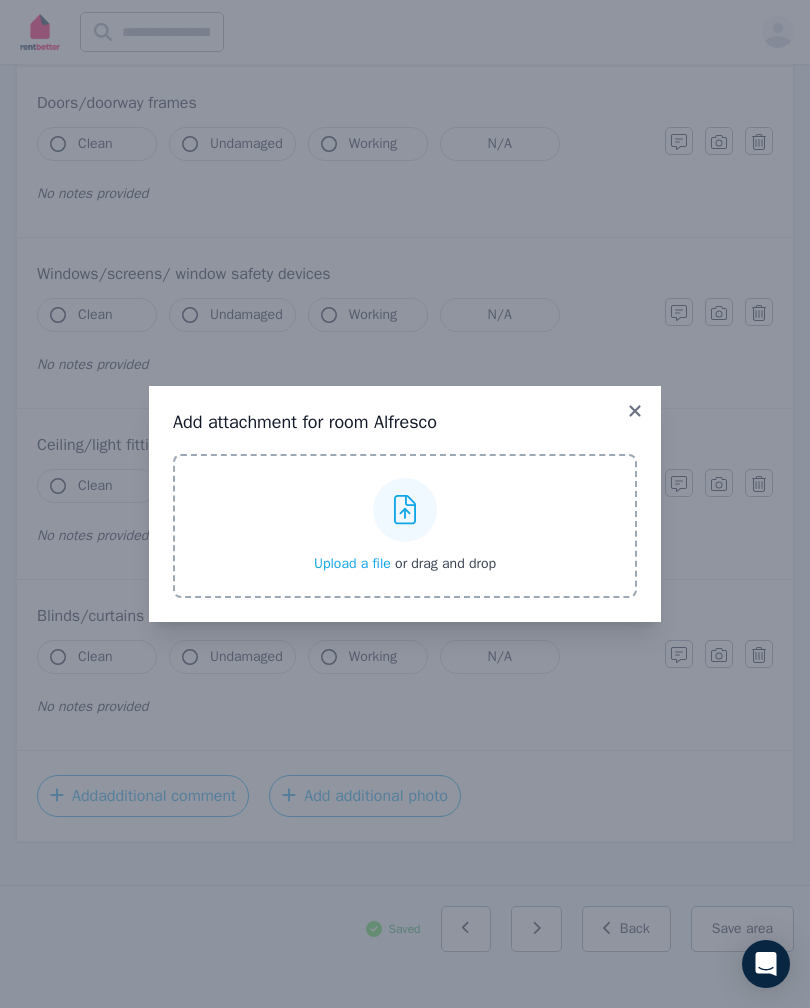 click on "Upload a file" at bounding box center (352, 563) 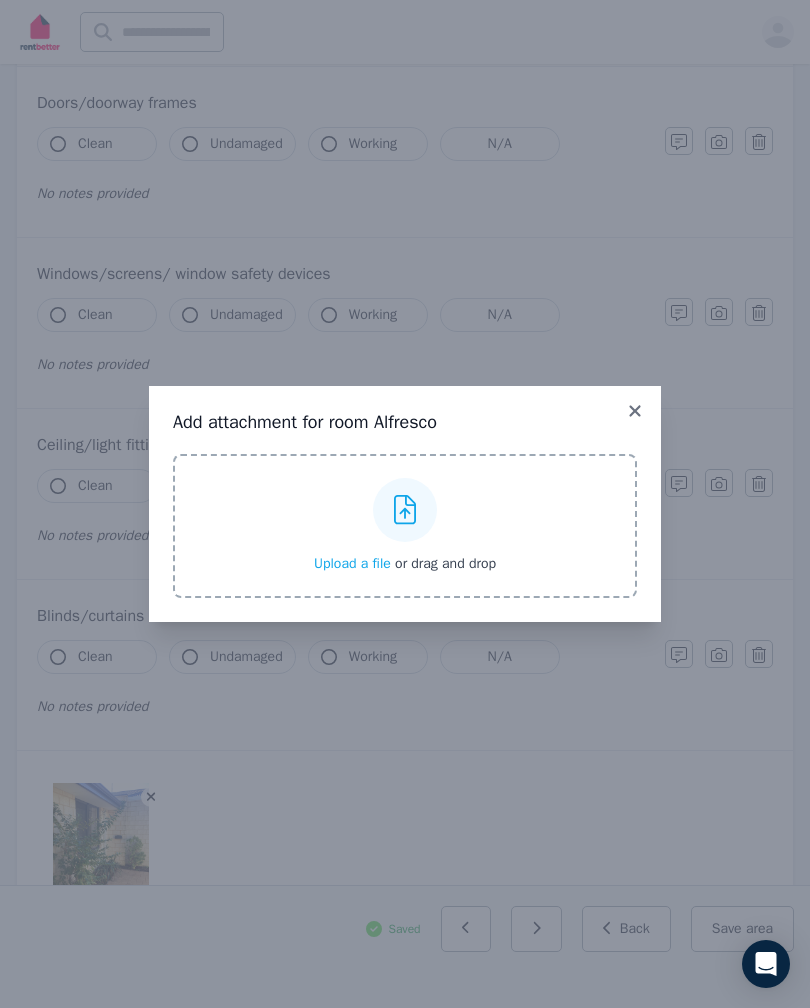 click 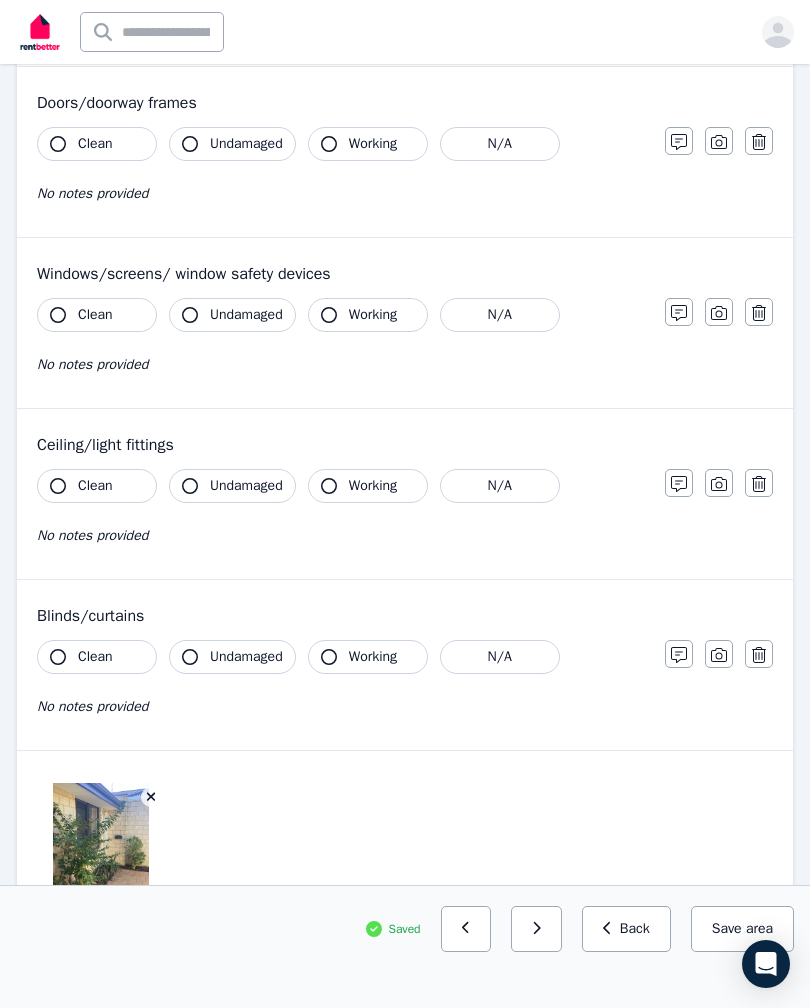 click on "Save   area" at bounding box center (742, 929) 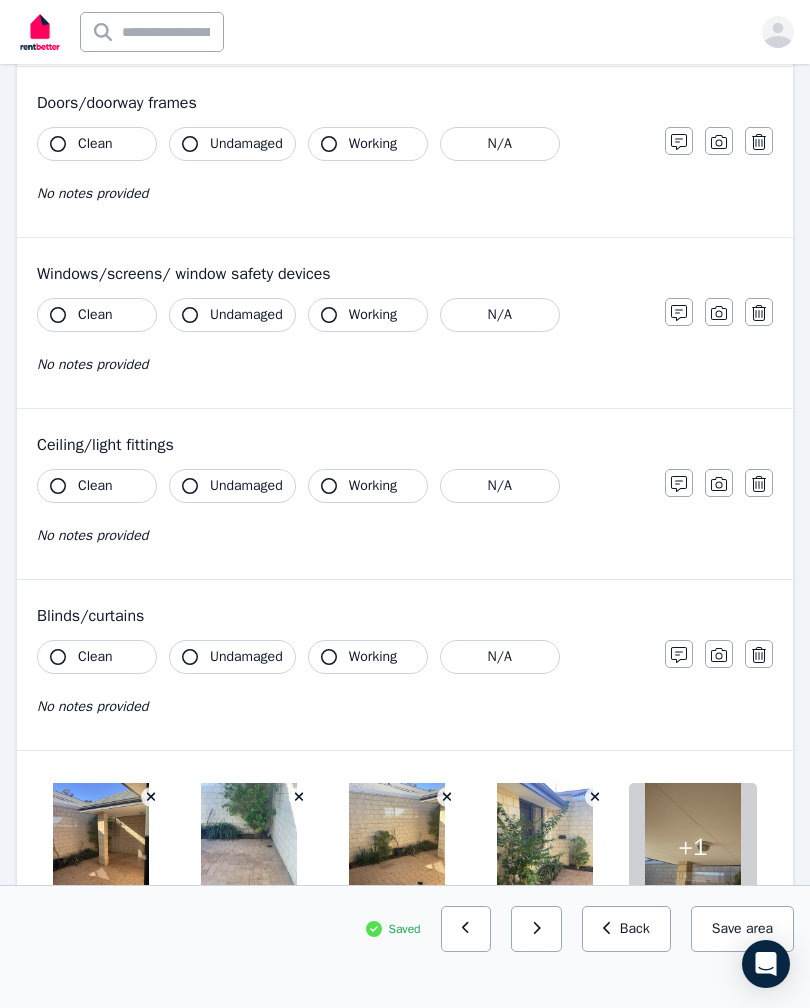 click at bounding box center [536, 929] 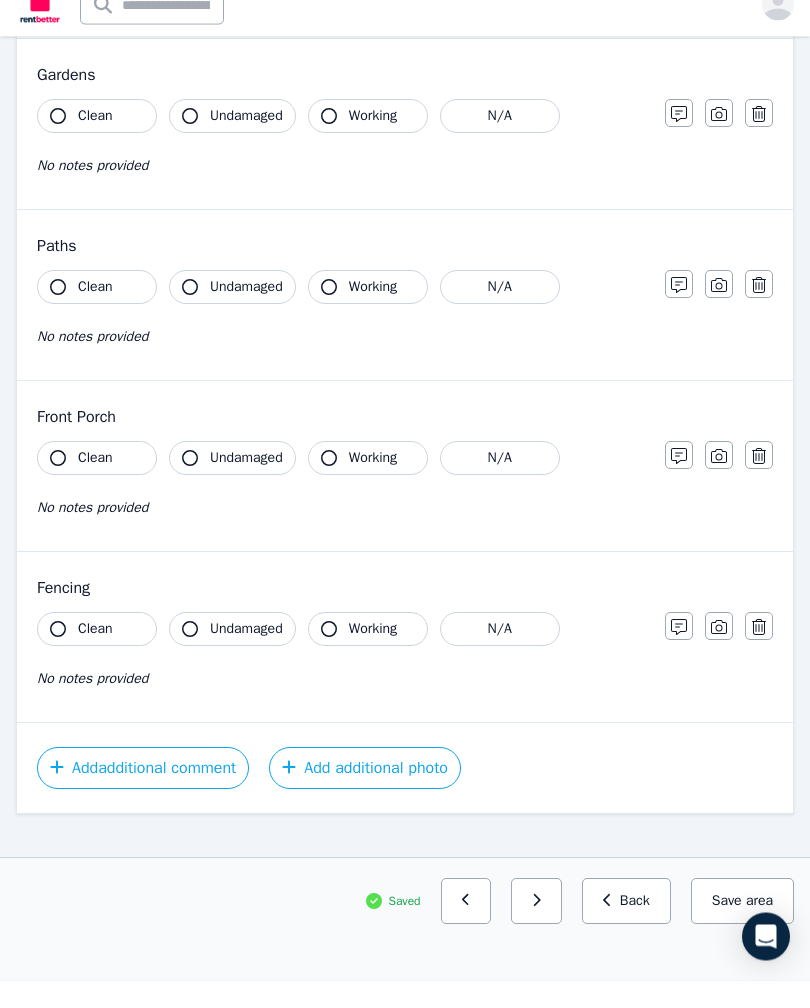 scroll, scrollTop: 754, scrollLeft: 0, axis: vertical 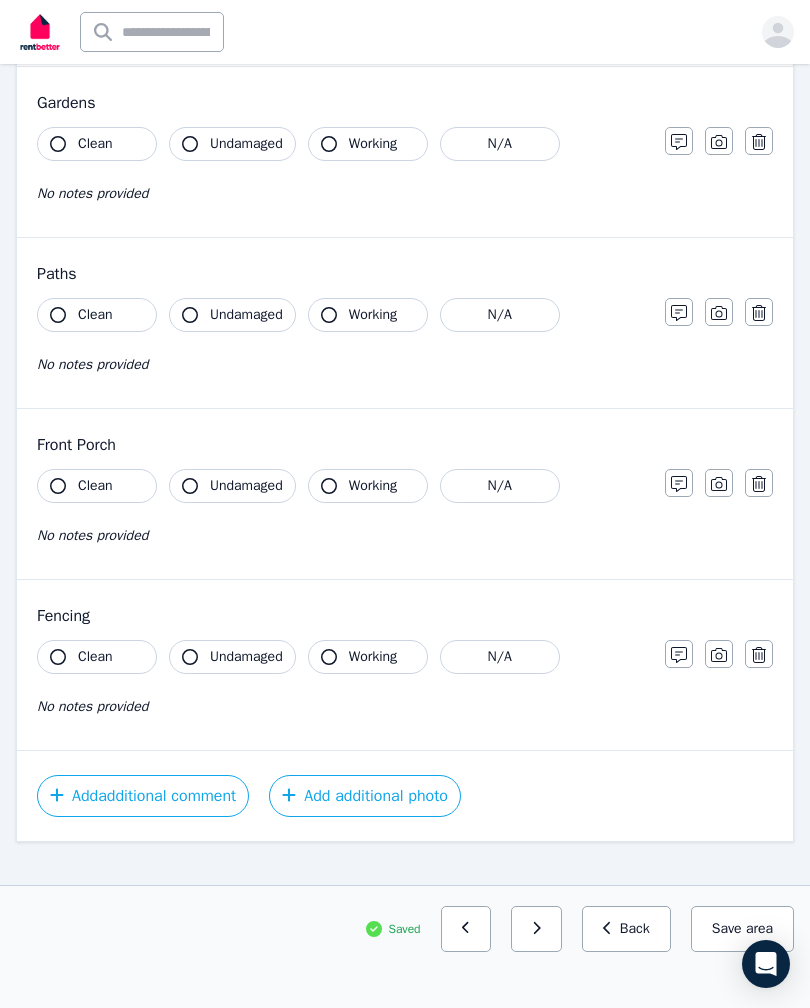 click on "Add additional photo" at bounding box center [365, 796] 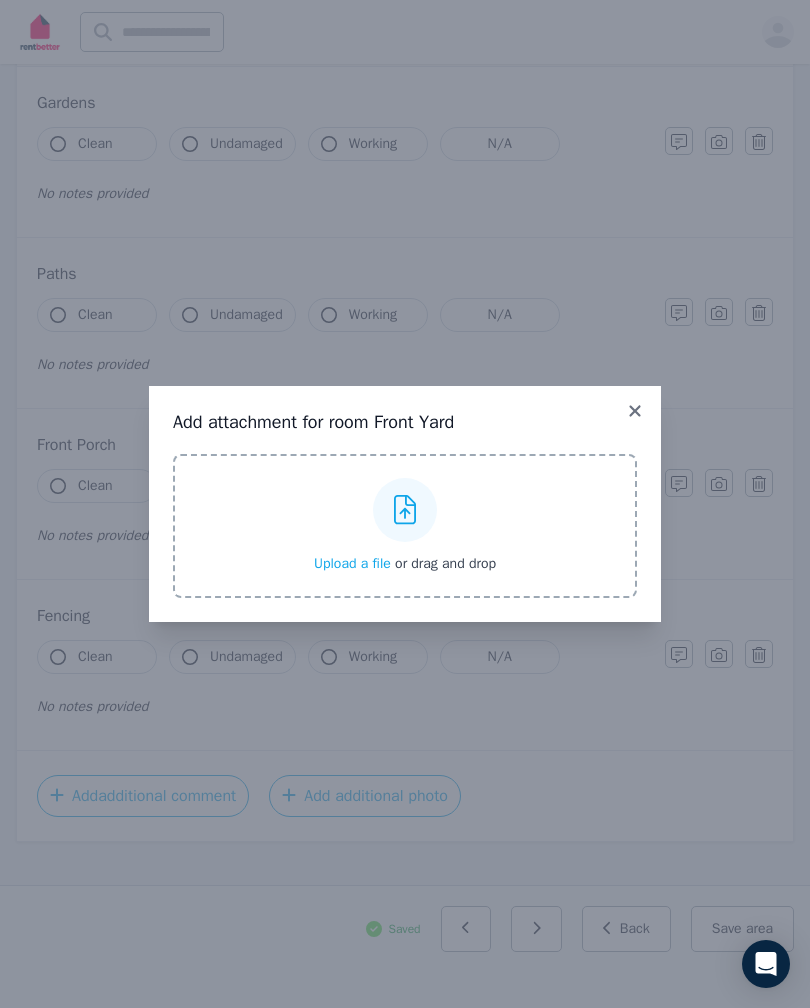 click on "Upload a file" at bounding box center [352, 563] 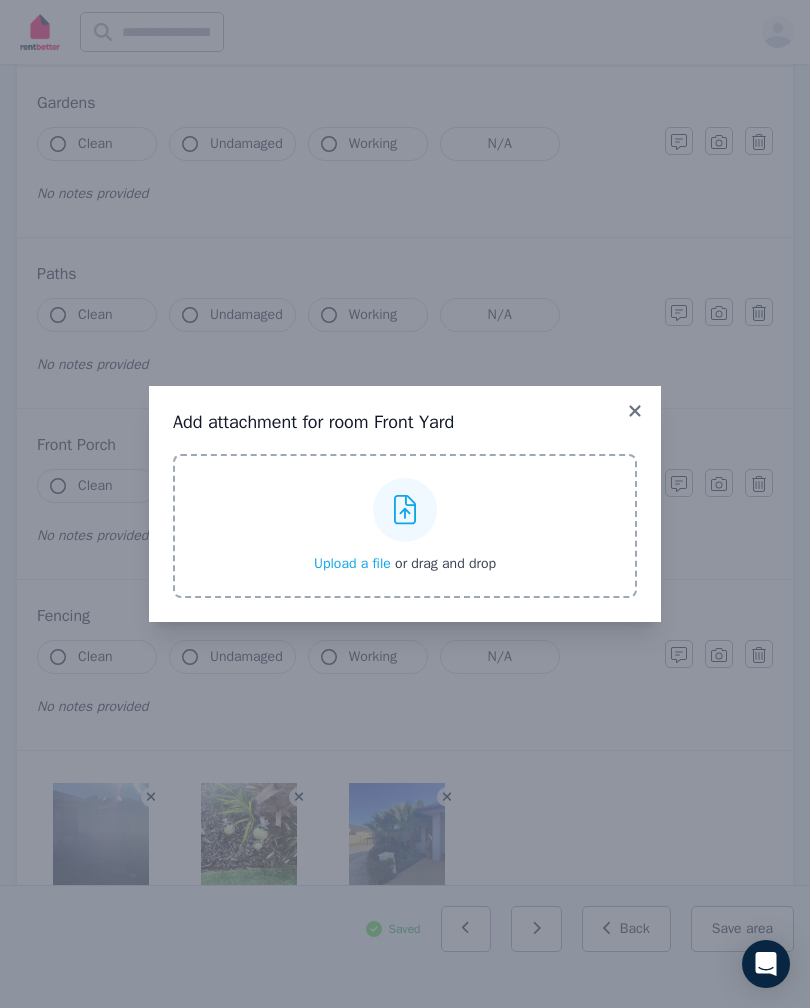 click 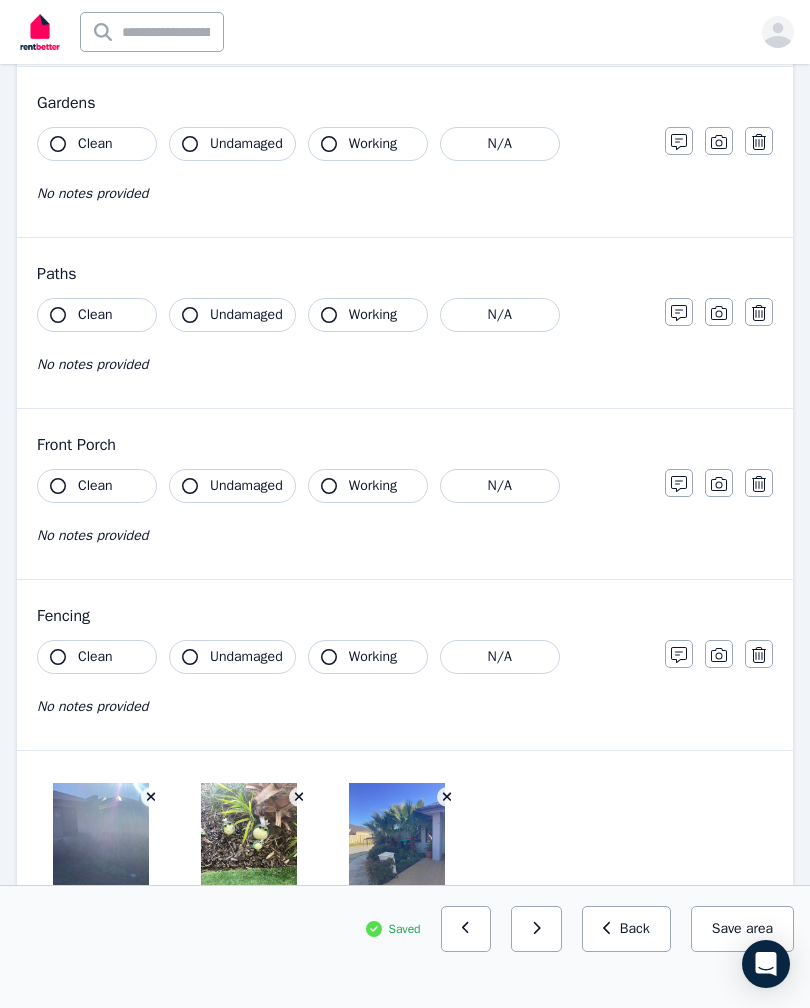click on "Save   area" at bounding box center [742, 929] 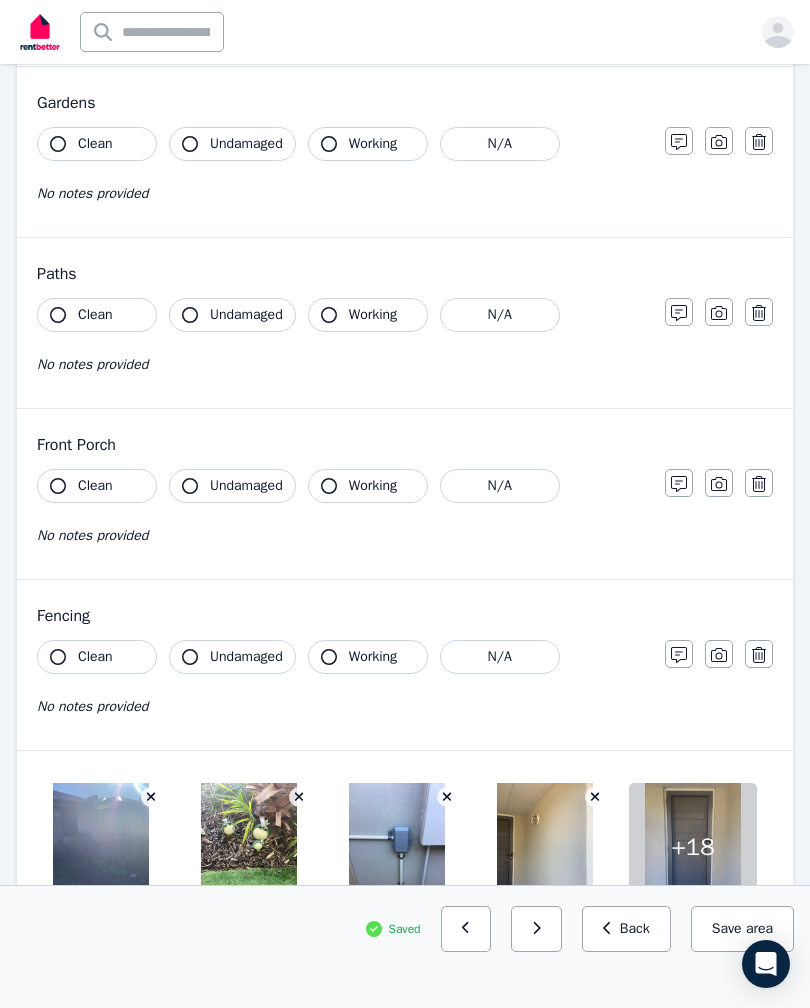 click at bounding box center (536, 929) 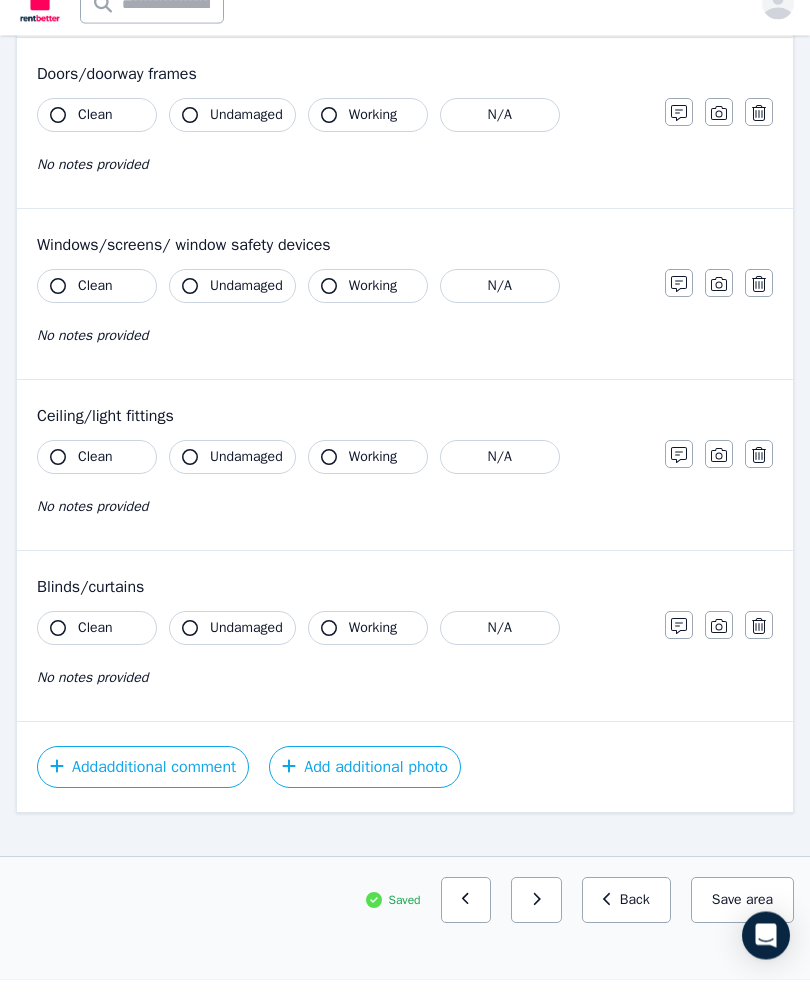 scroll, scrollTop: 412, scrollLeft: 0, axis: vertical 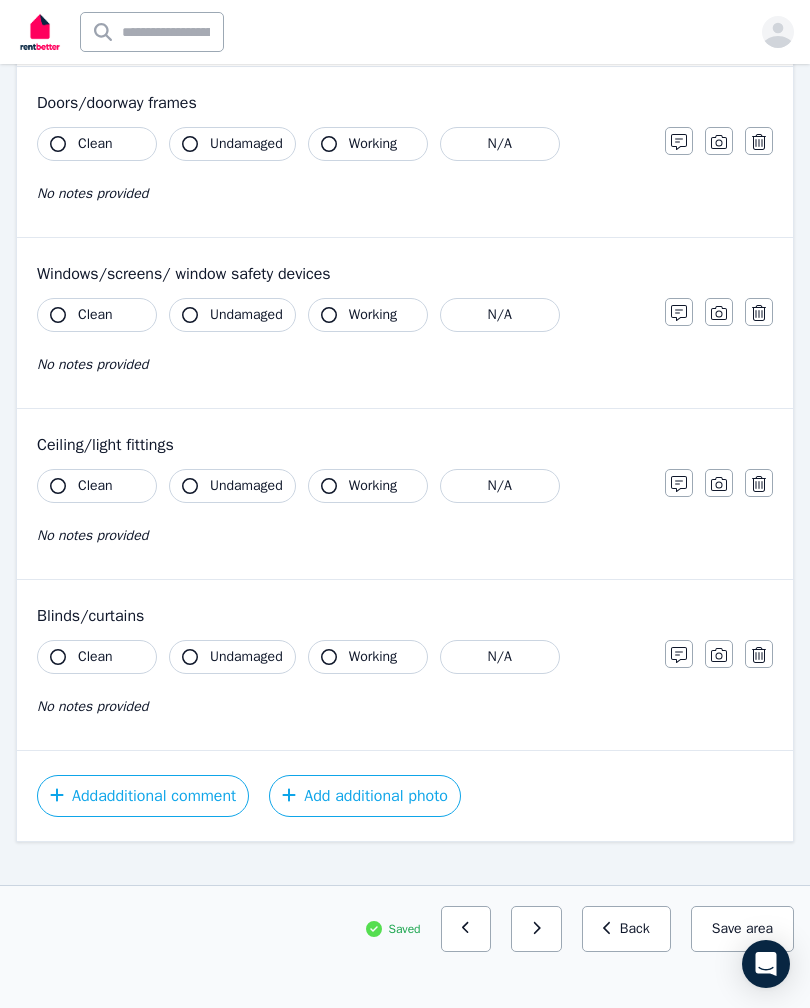 click on "Add additional photo" at bounding box center (365, 796) 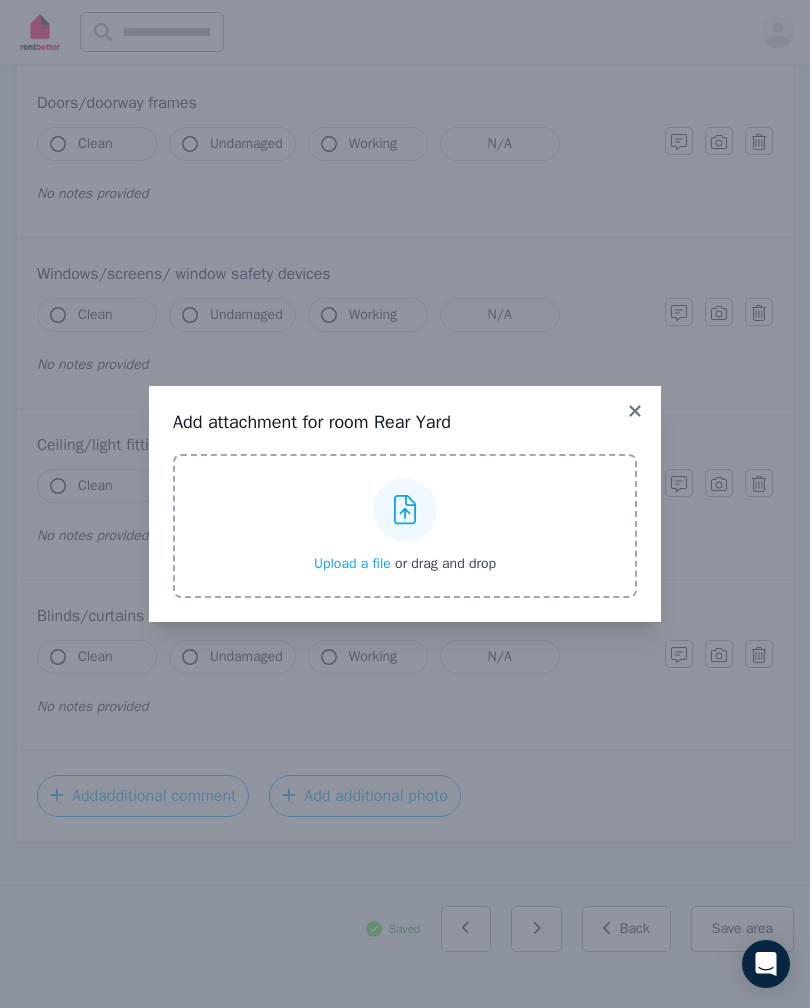 click on "Upload a file" at bounding box center [352, 563] 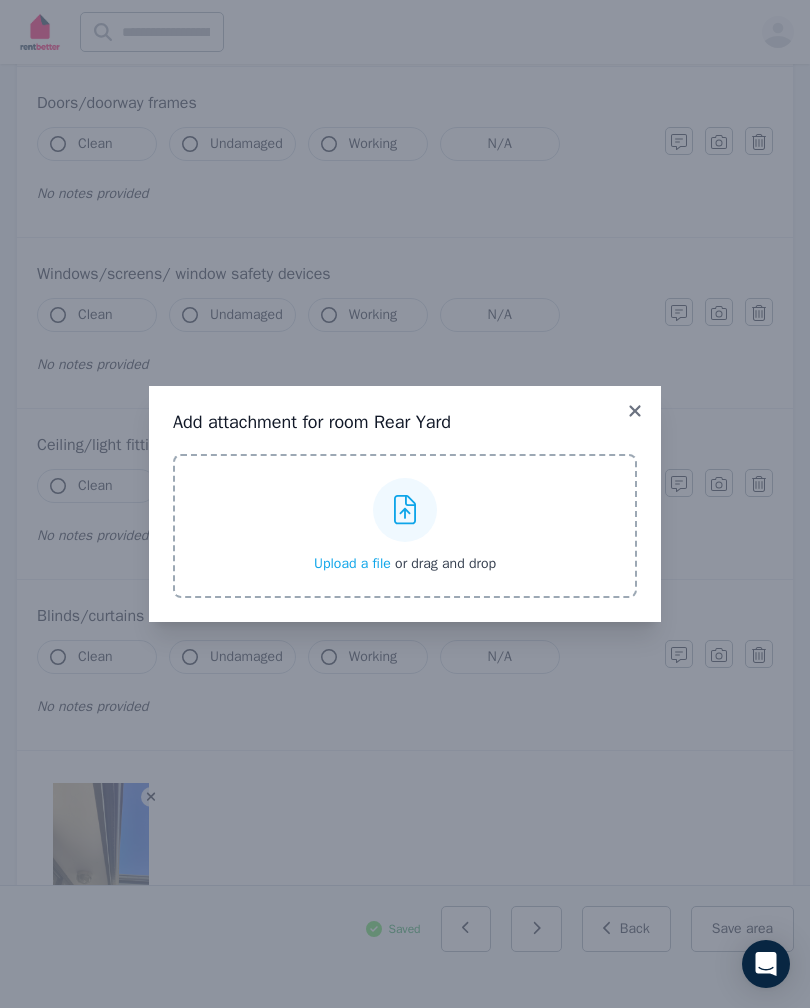 click 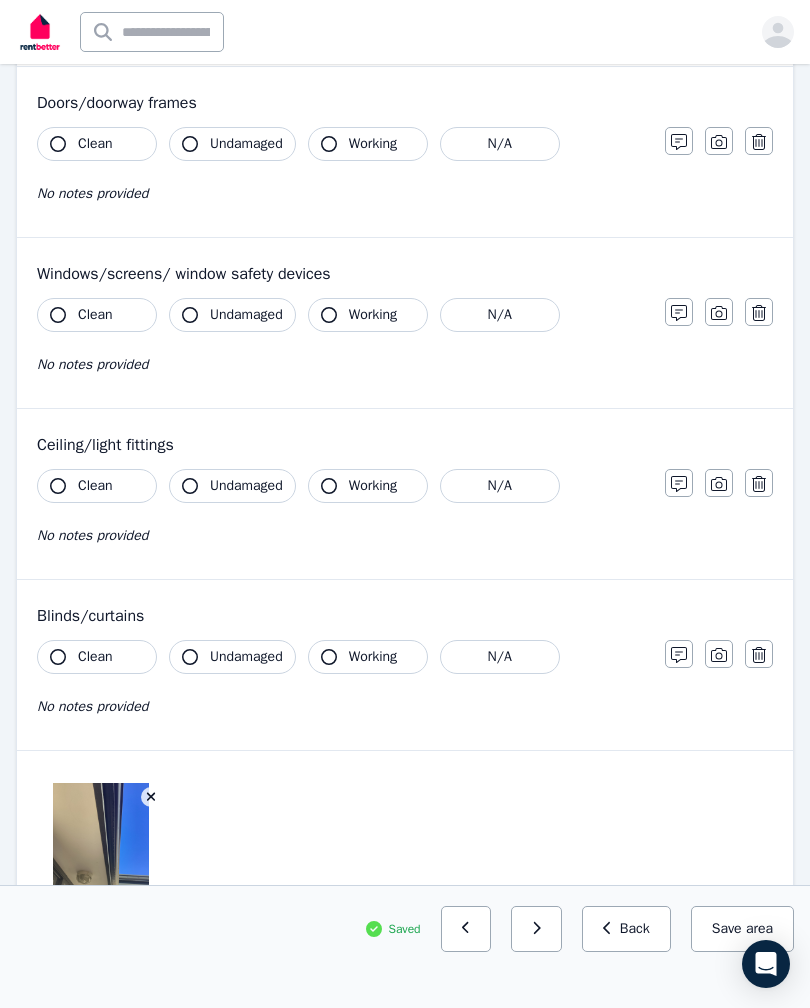 click on "Save   area" at bounding box center [742, 929] 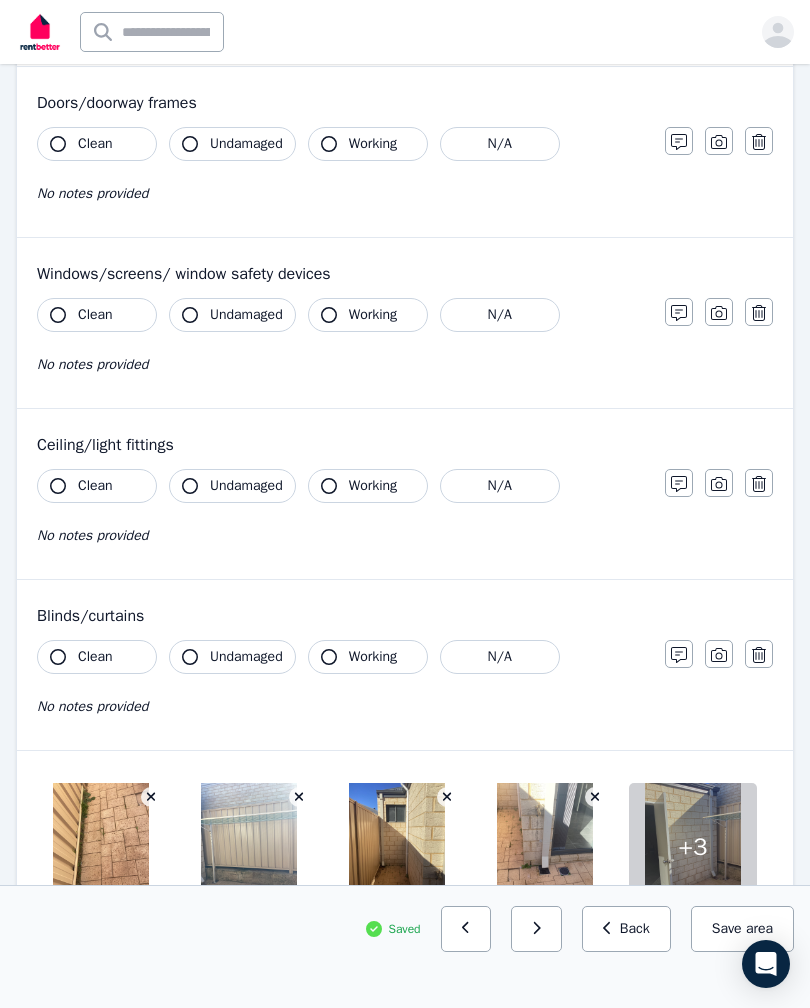 click at bounding box center (536, 929) 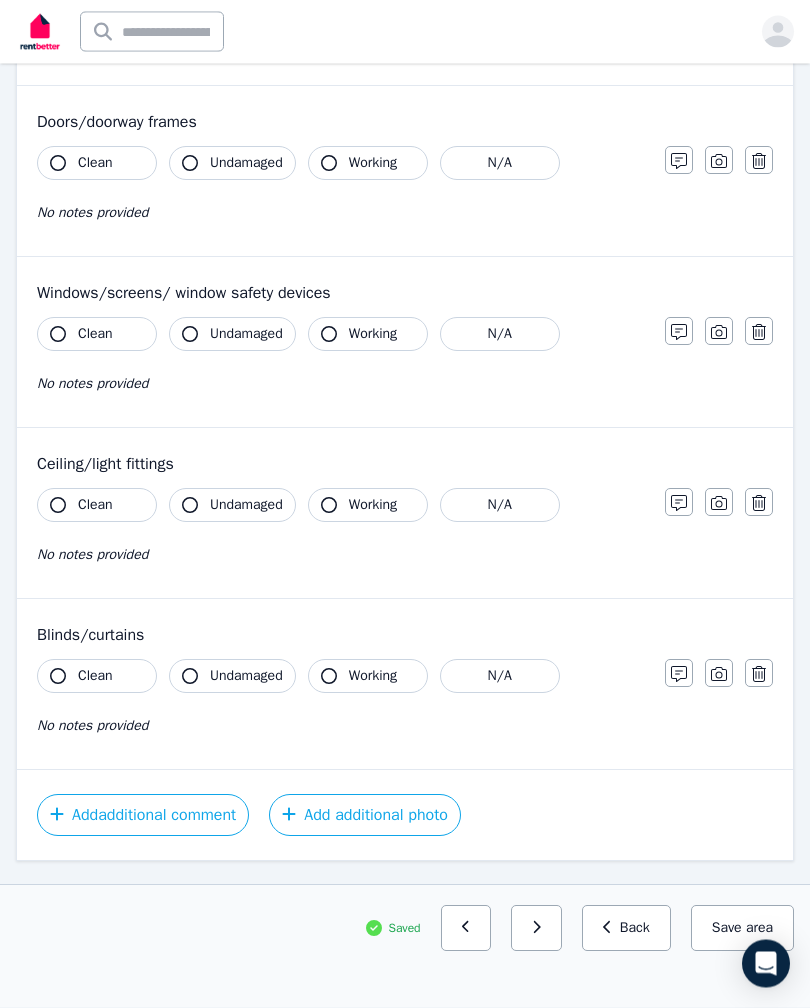 scroll, scrollTop: 412, scrollLeft: 0, axis: vertical 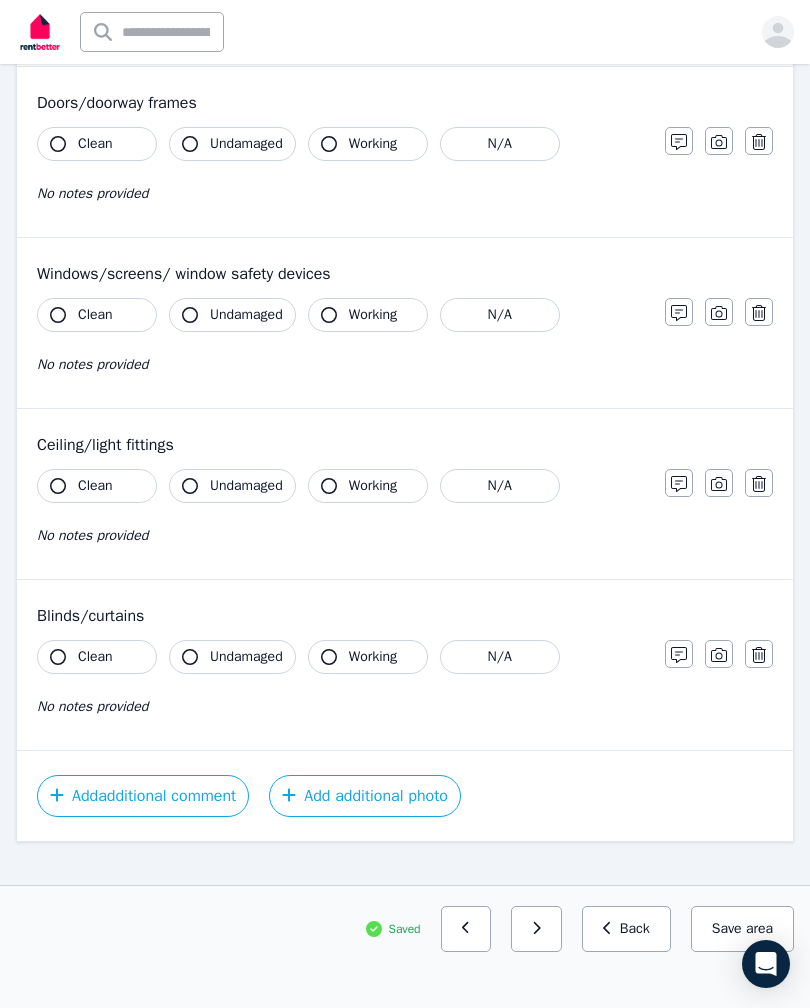 click on "Add additional photo" at bounding box center [365, 796] 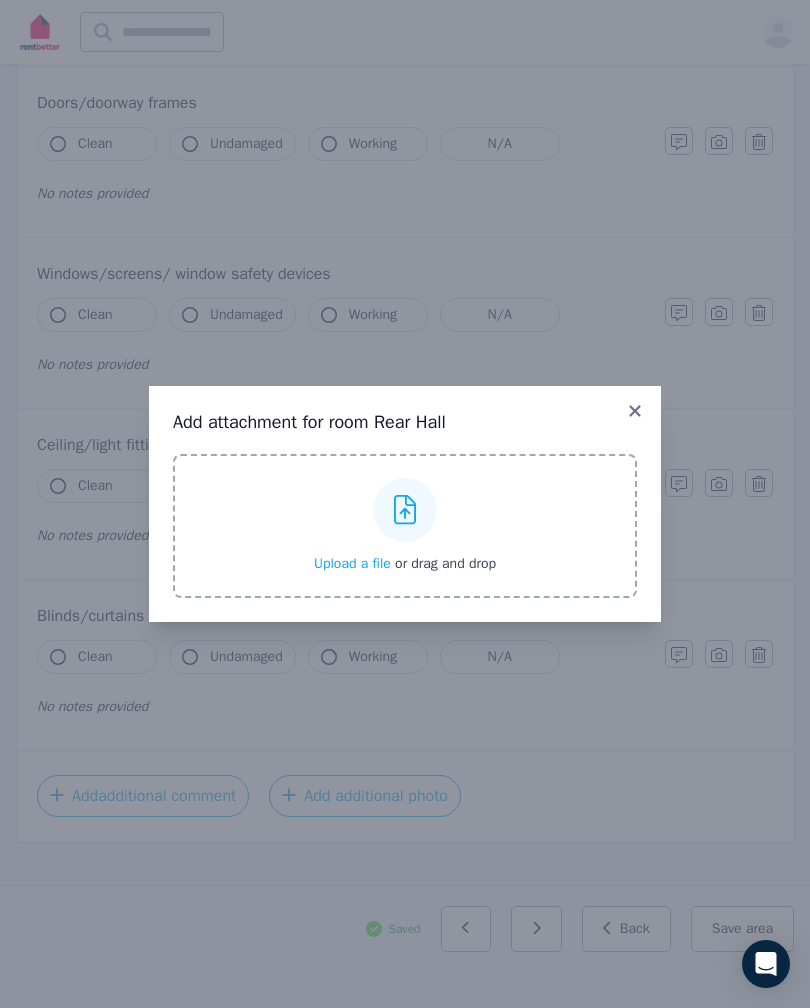 click on "Upload a file" at bounding box center [352, 563] 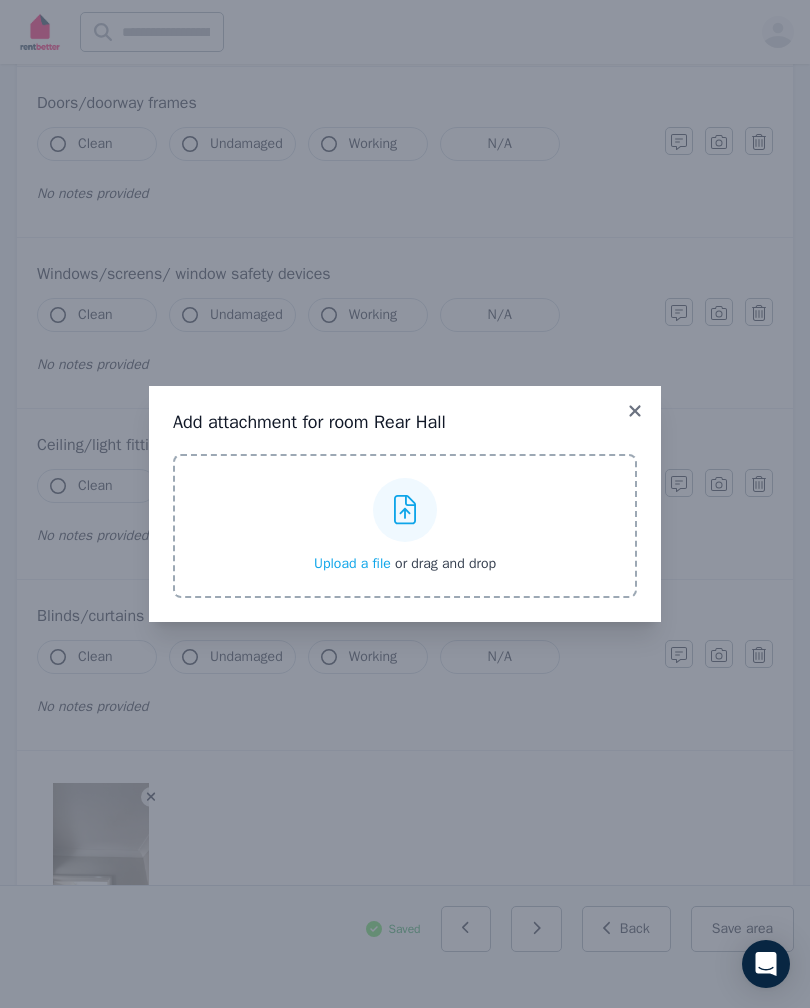 click 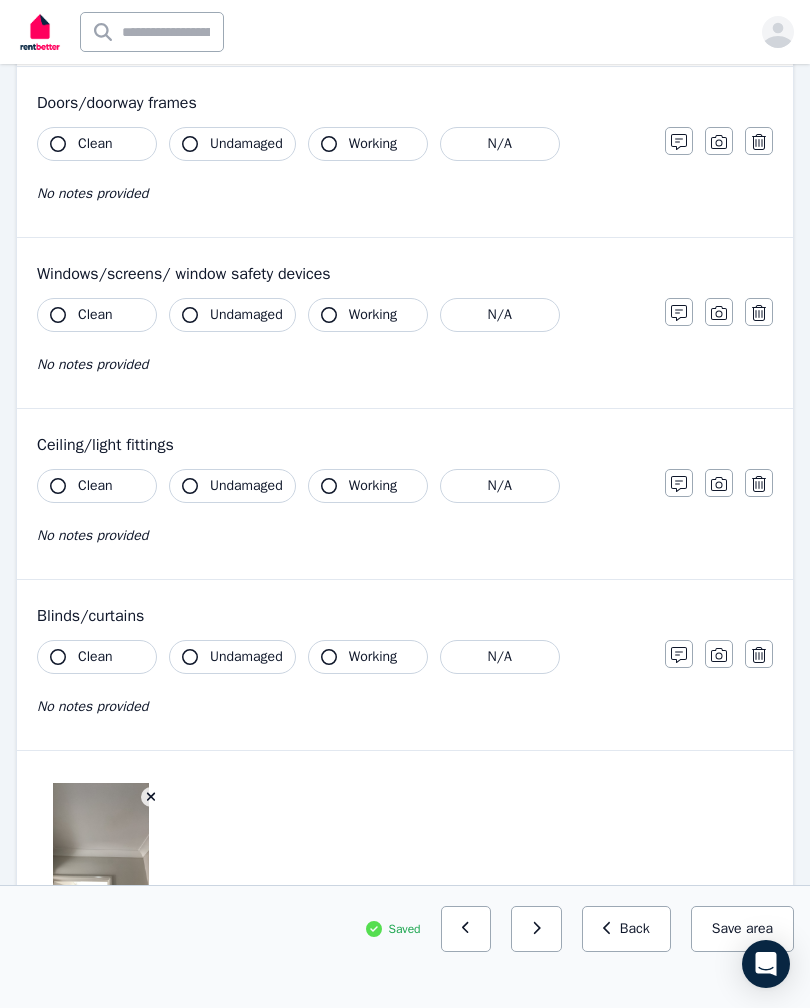 click on "Save   area" at bounding box center [742, 929] 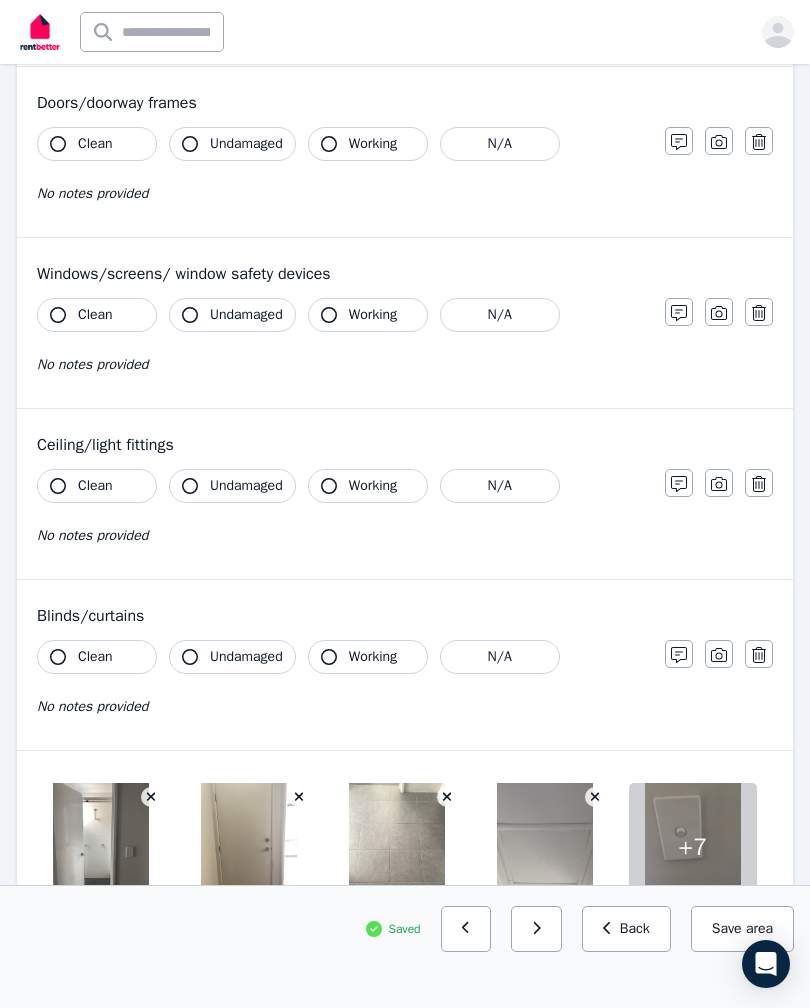 click at bounding box center (536, 929) 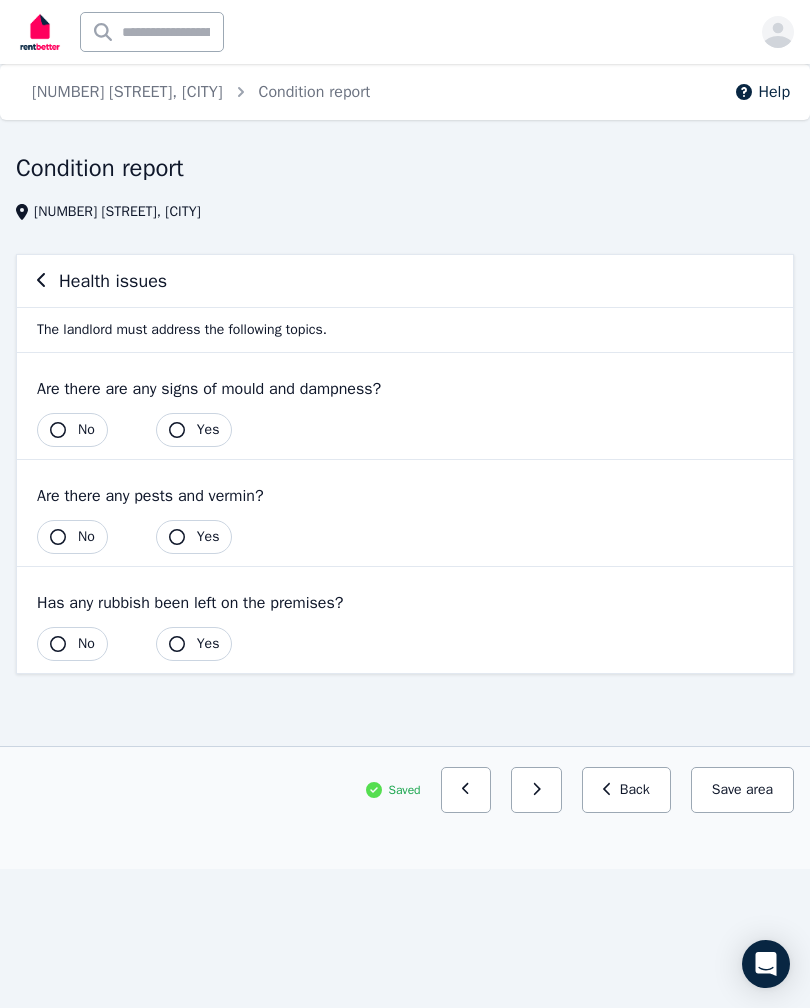 click on "Save   area" at bounding box center [742, 790] 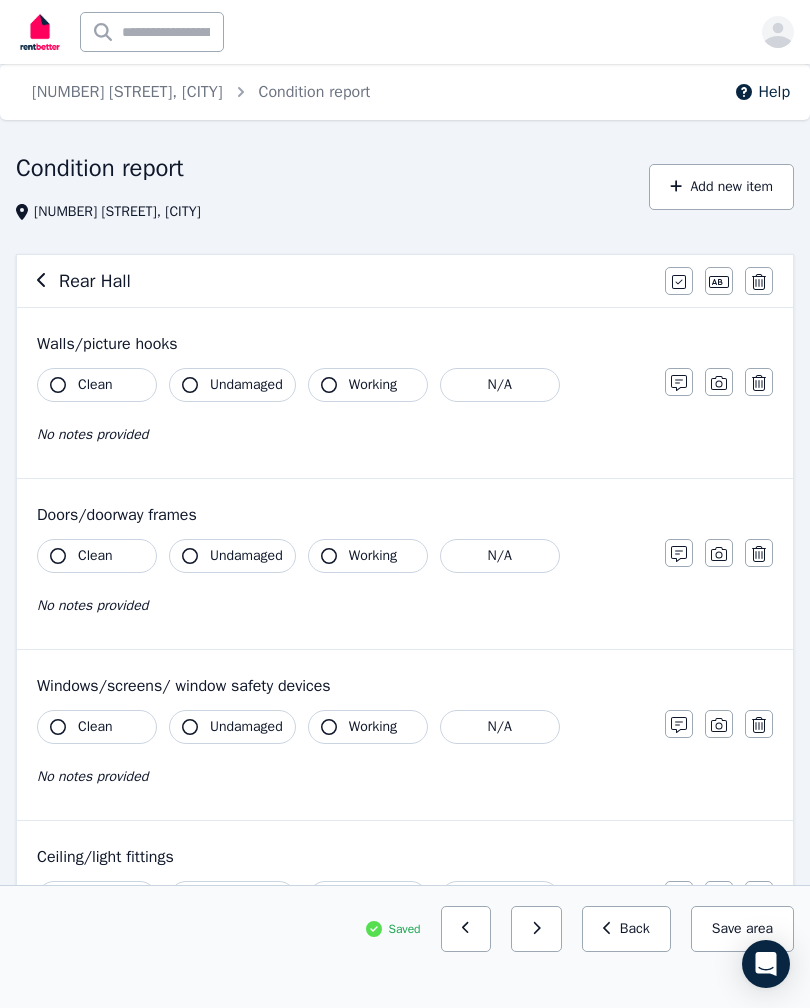 click at bounding box center [466, 929] 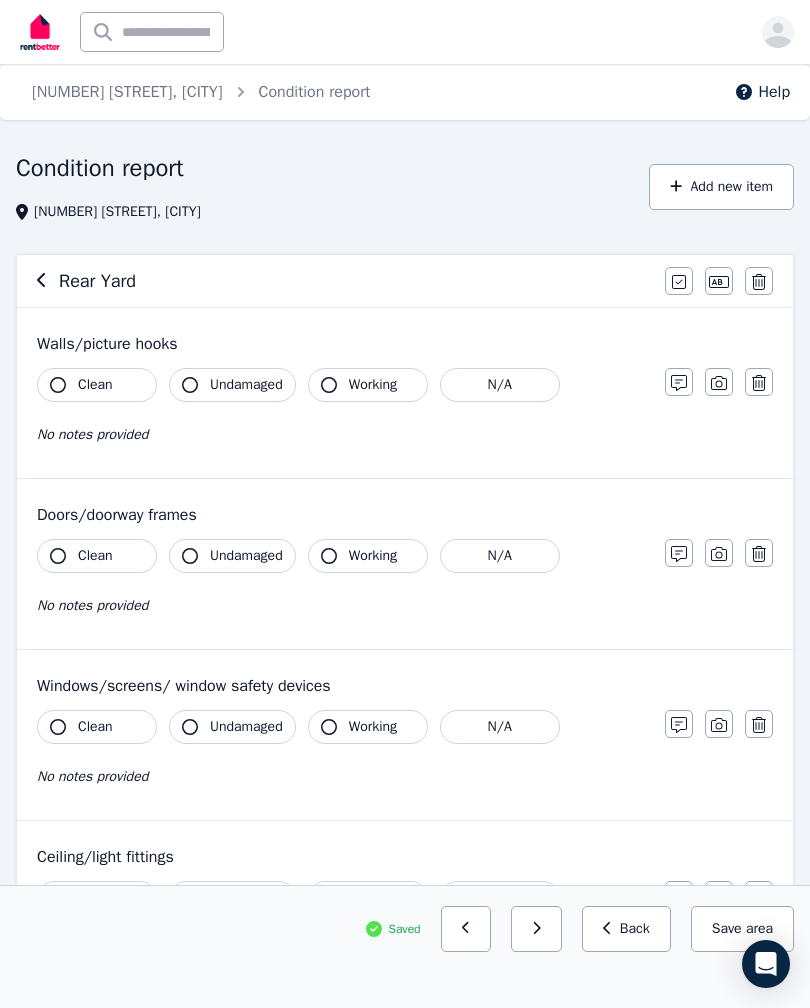 click at bounding box center (466, 929) 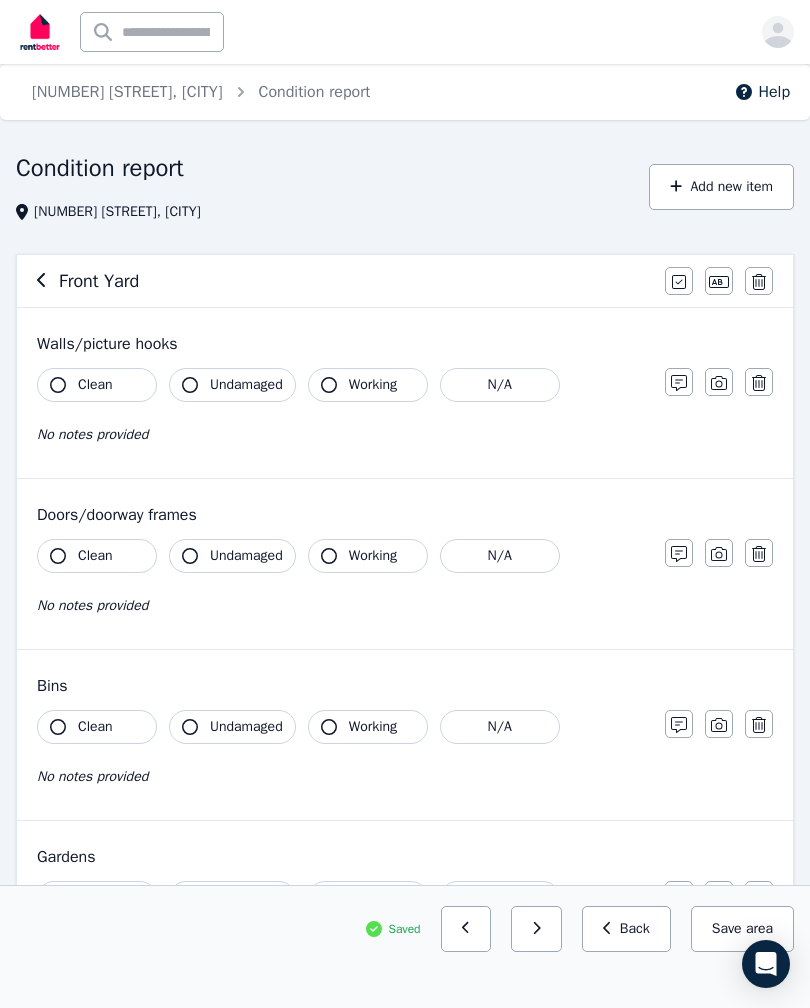 click at bounding box center (466, 929) 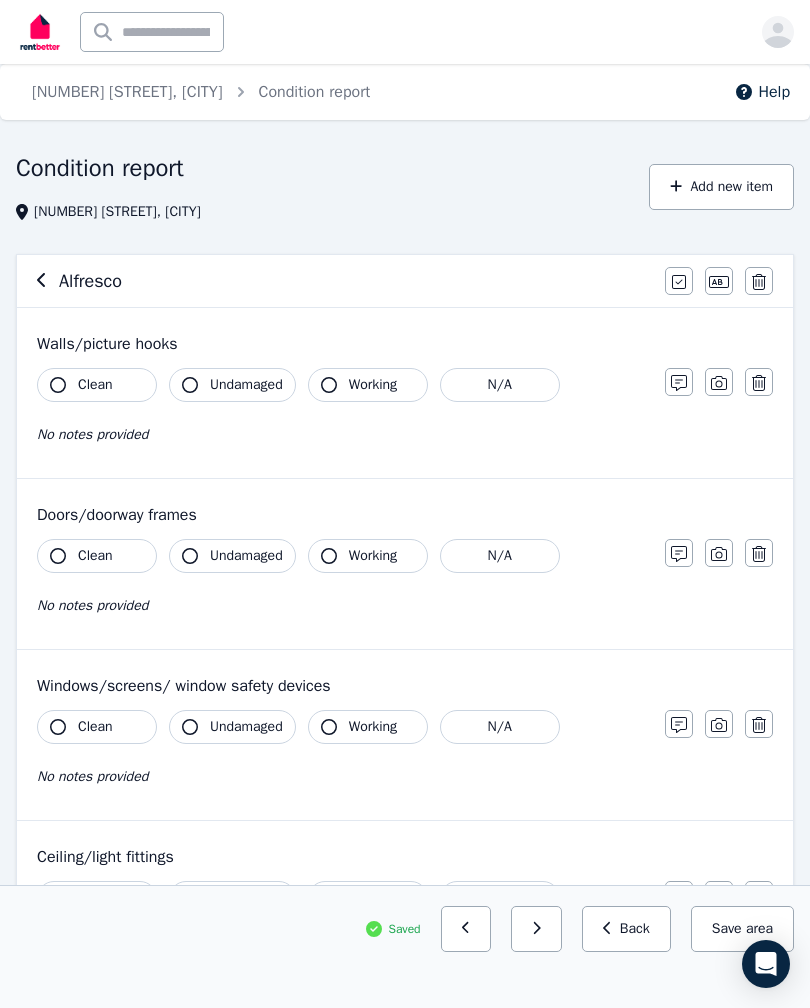 click at bounding box center [466, 929] 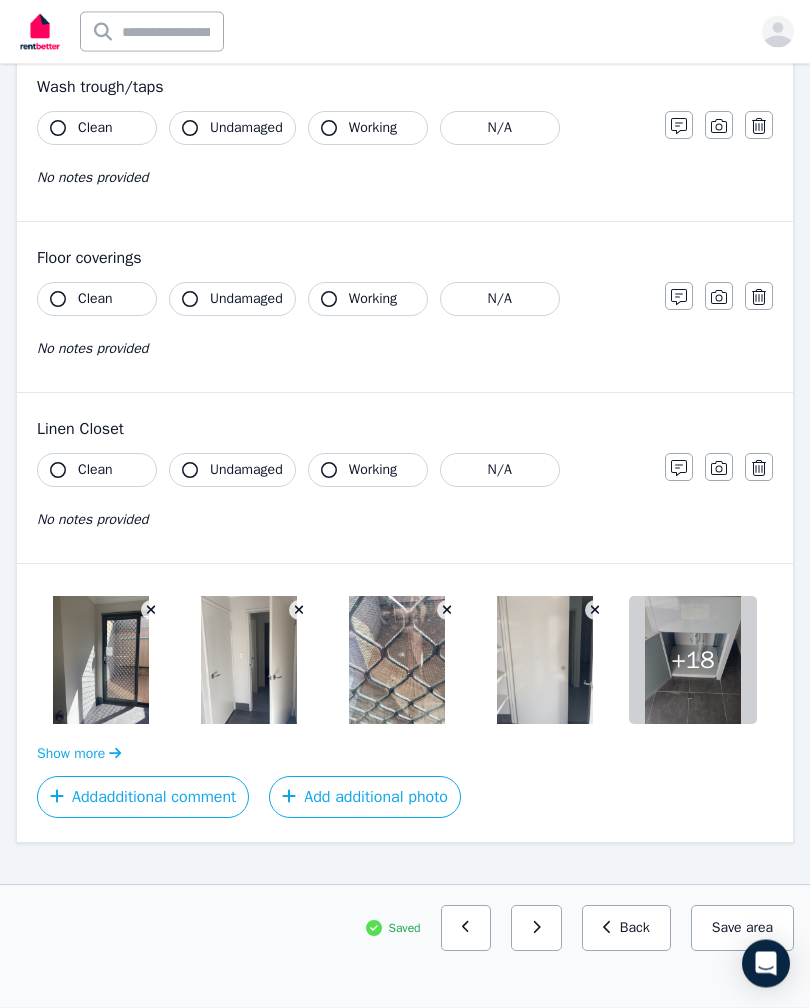 scroll, scrollTop: 1113, scrollLeft: 0, axis: vertical 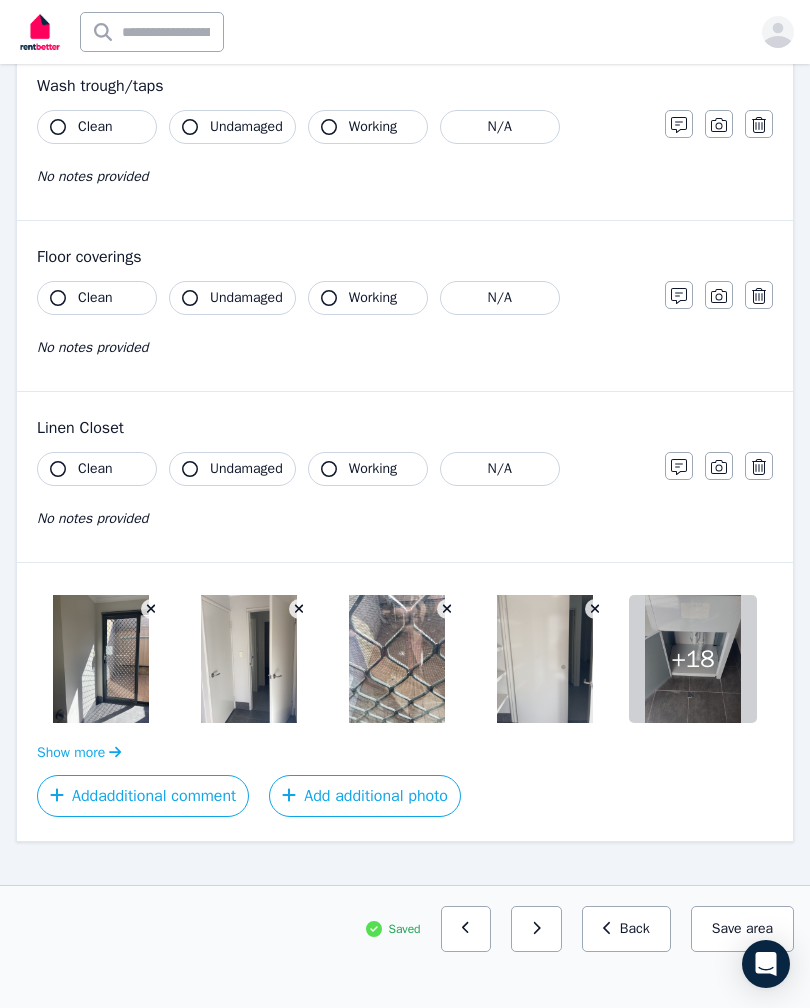 click at bounding box center [466, 929] 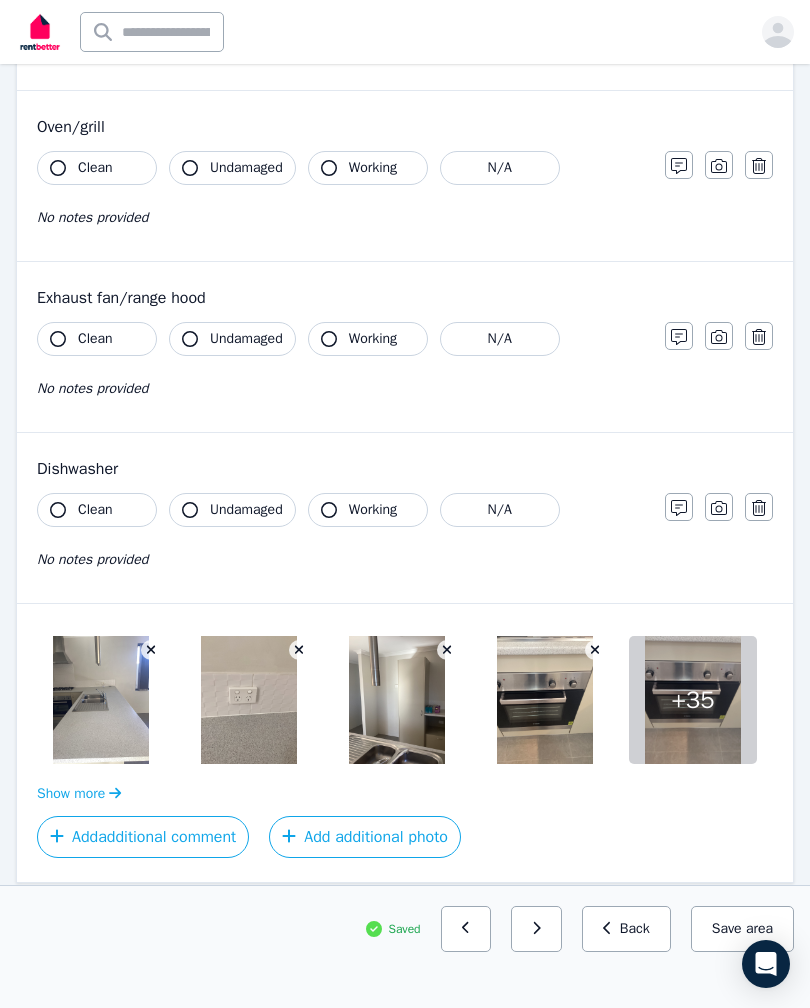scroll, scrollTop: 2310, scrollLeft: 0, axis: vertical 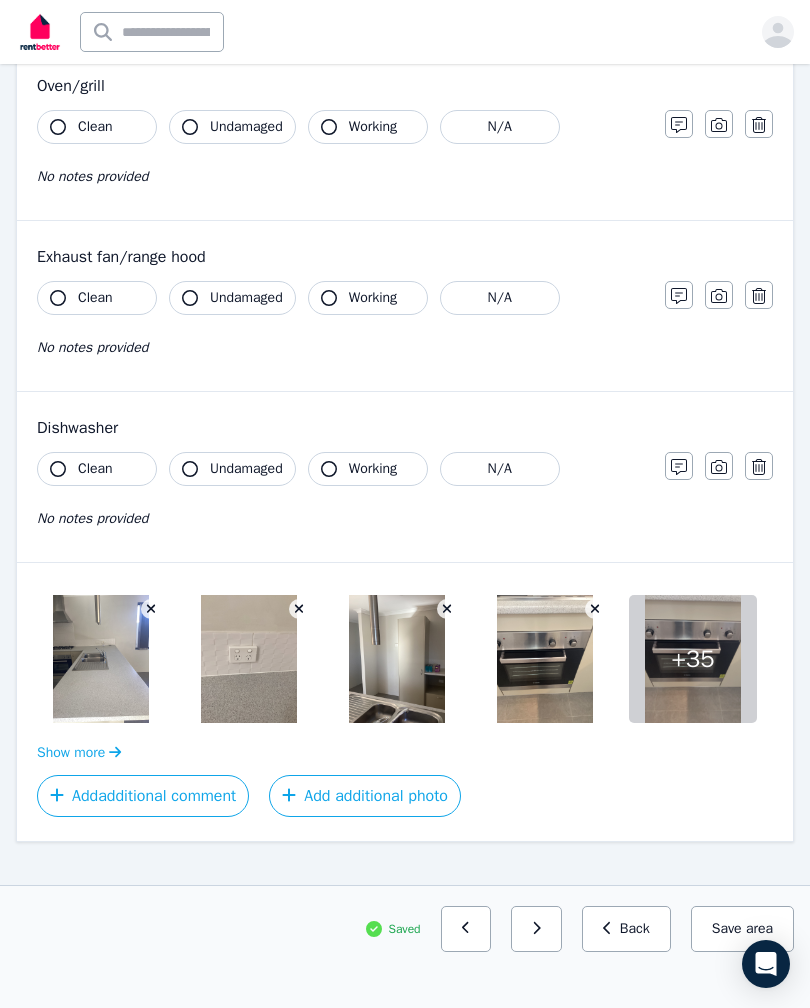 click at bounding box center (466, 929) 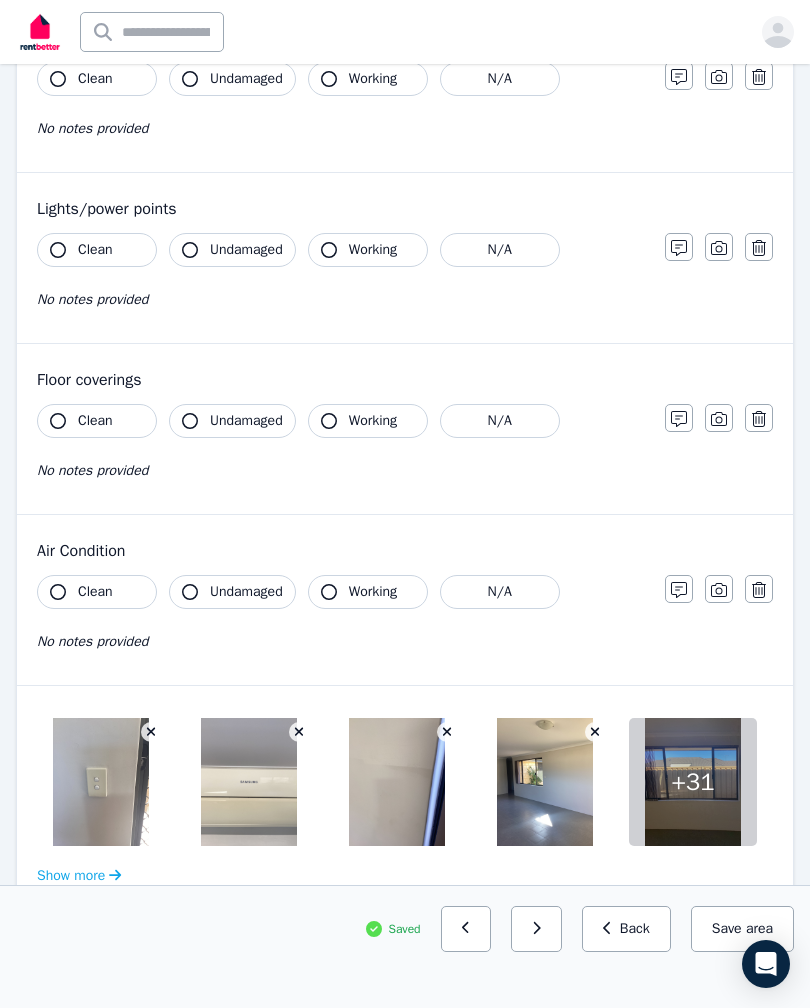 scroll, scrollTop: 1113, scrollLeft: 0, axis: vertical 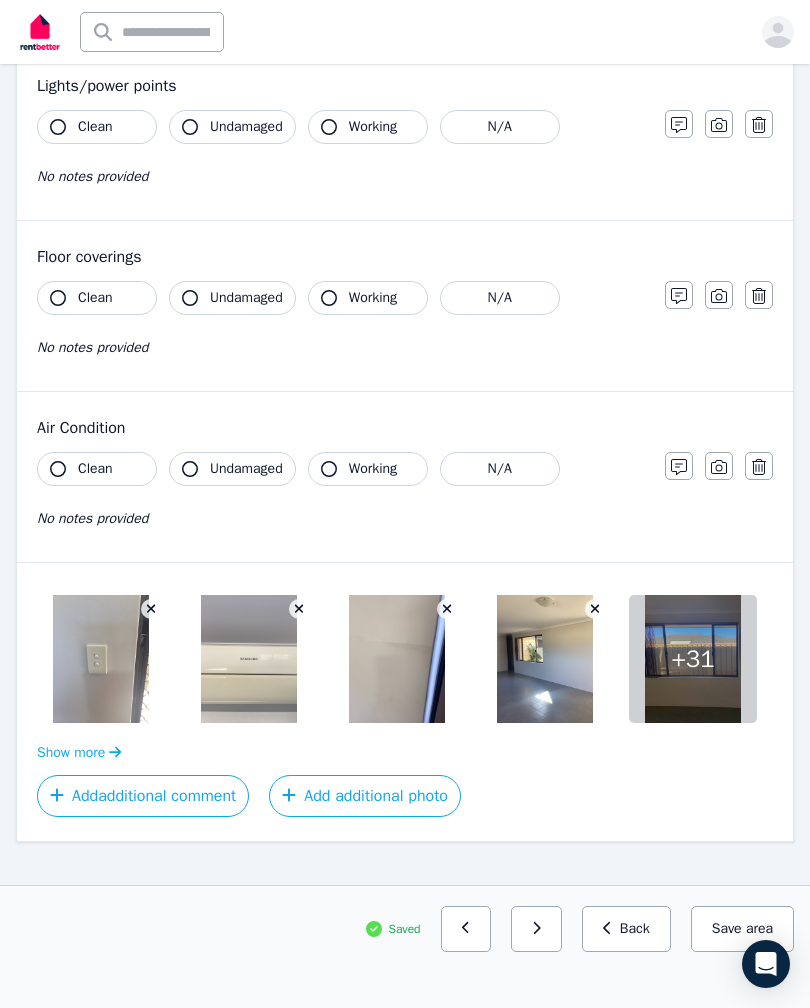 click at bounding box center (466, 929) 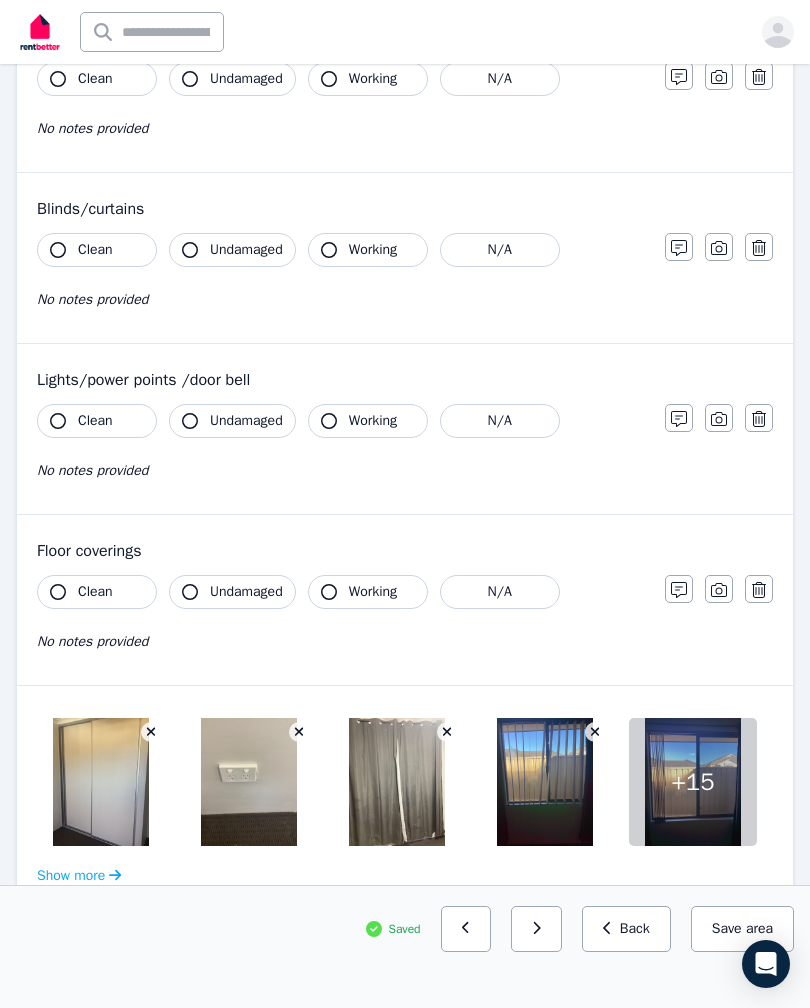 scroll, scrollTop: 1113, scrollLeft: 0, axis: vertical 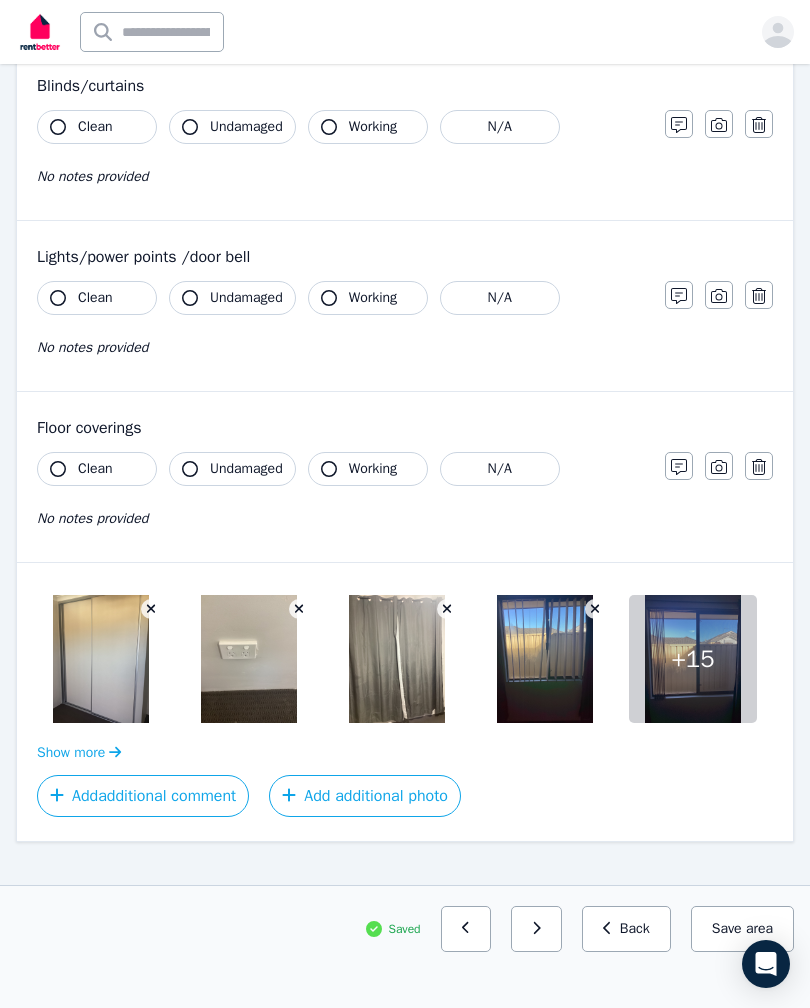 click 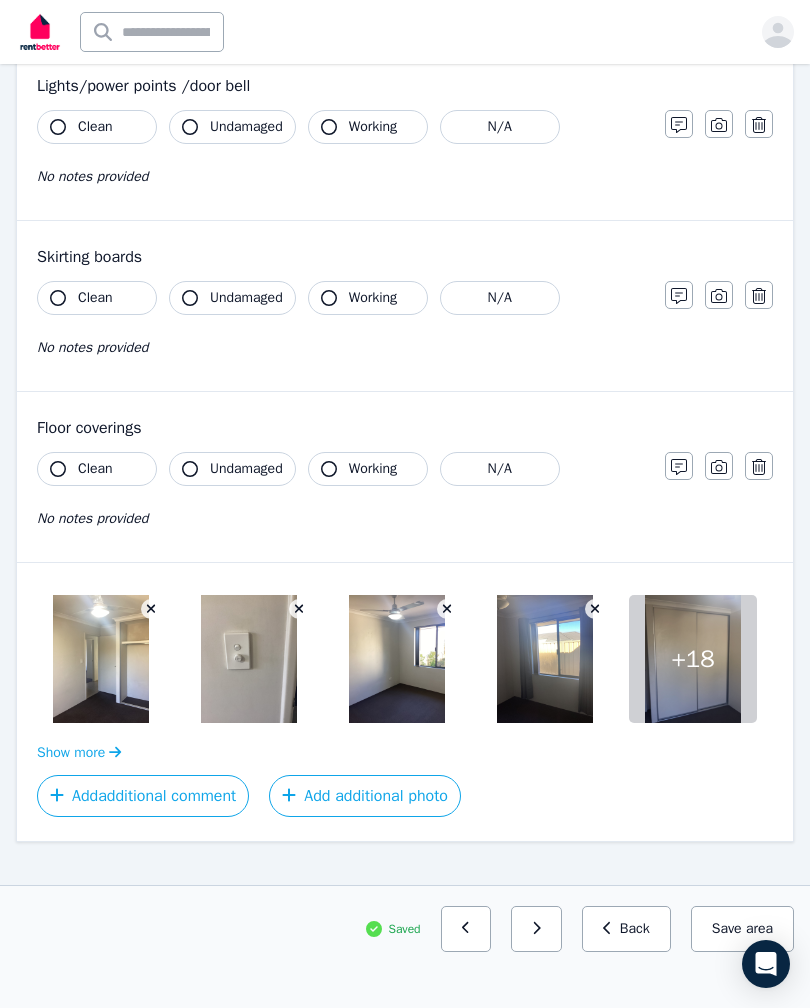 click at bounding box center [466, 929] 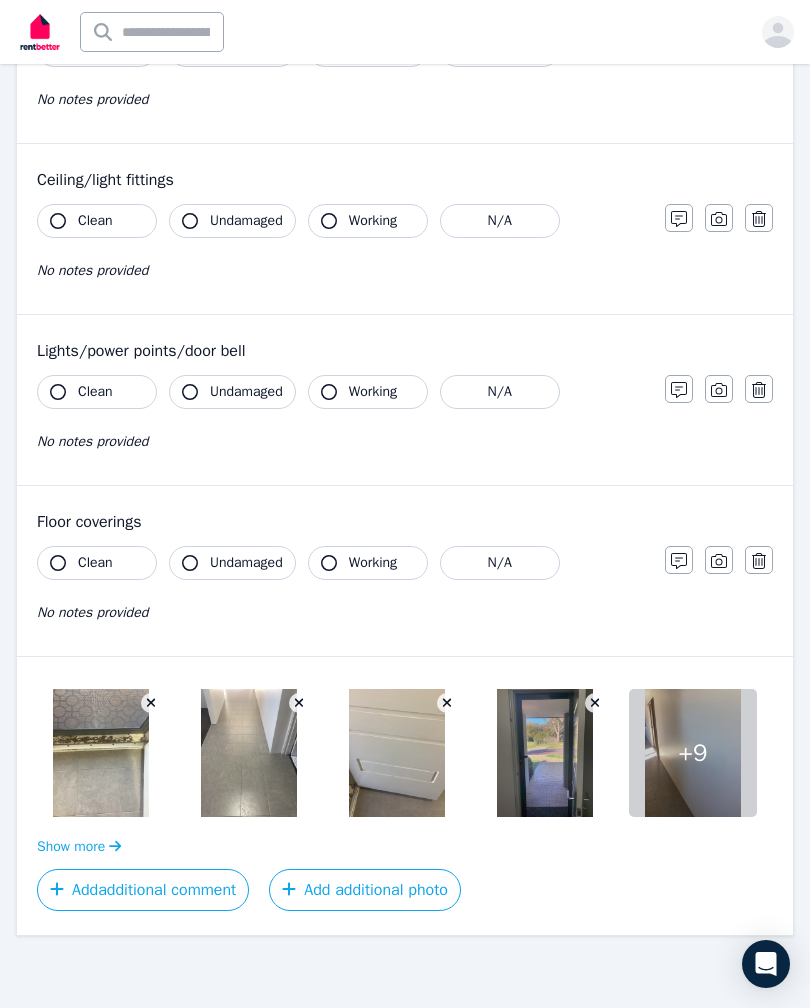 scroll, scrollTop: 477, scrollLeft: 0, axis: vertical 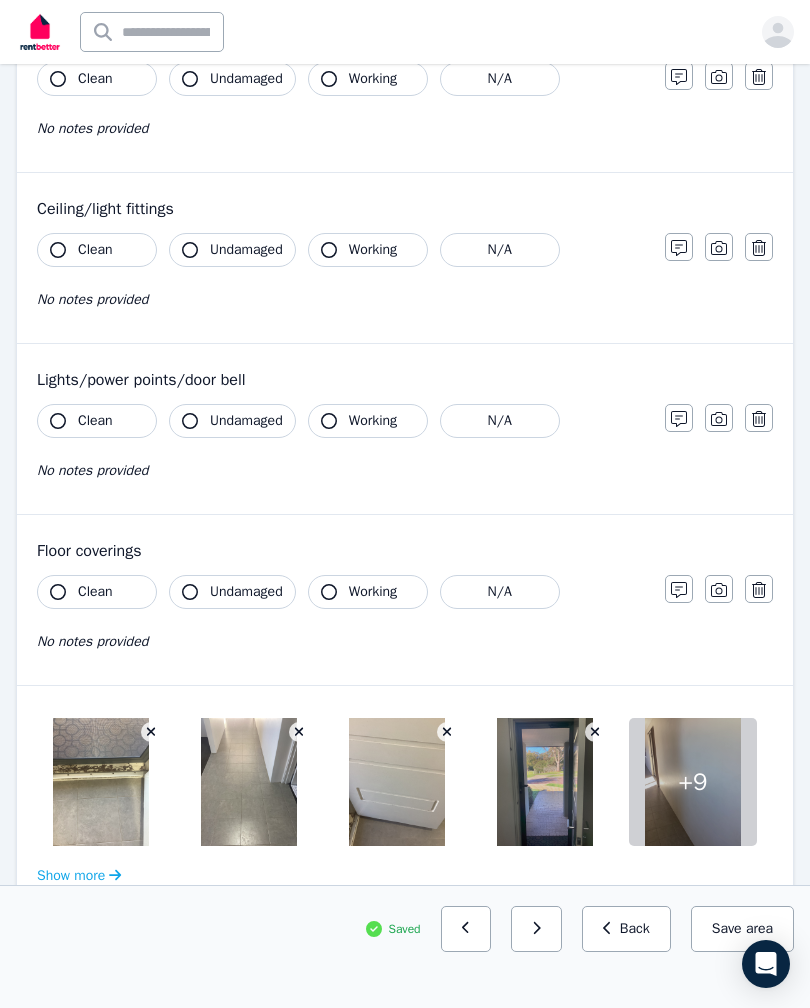 click at bounding box center [466, 929] 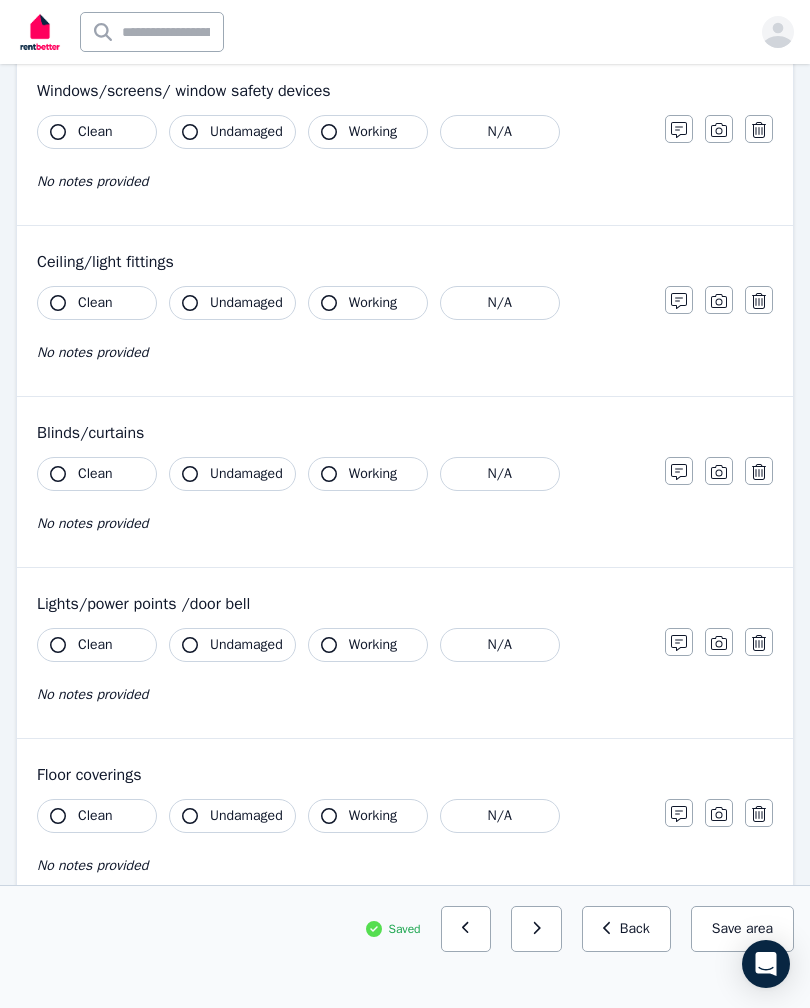 scroll, scrollTop: 1113, scrollLeft: 0, axis: vertical 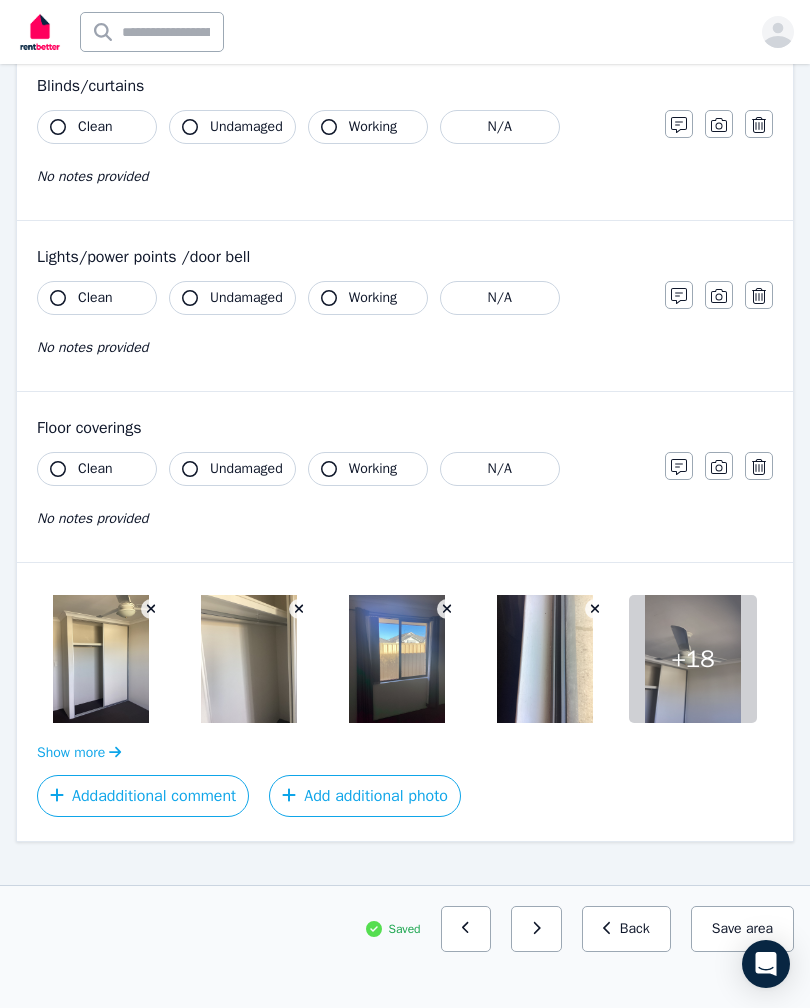 click at bounding box center [466, 929] 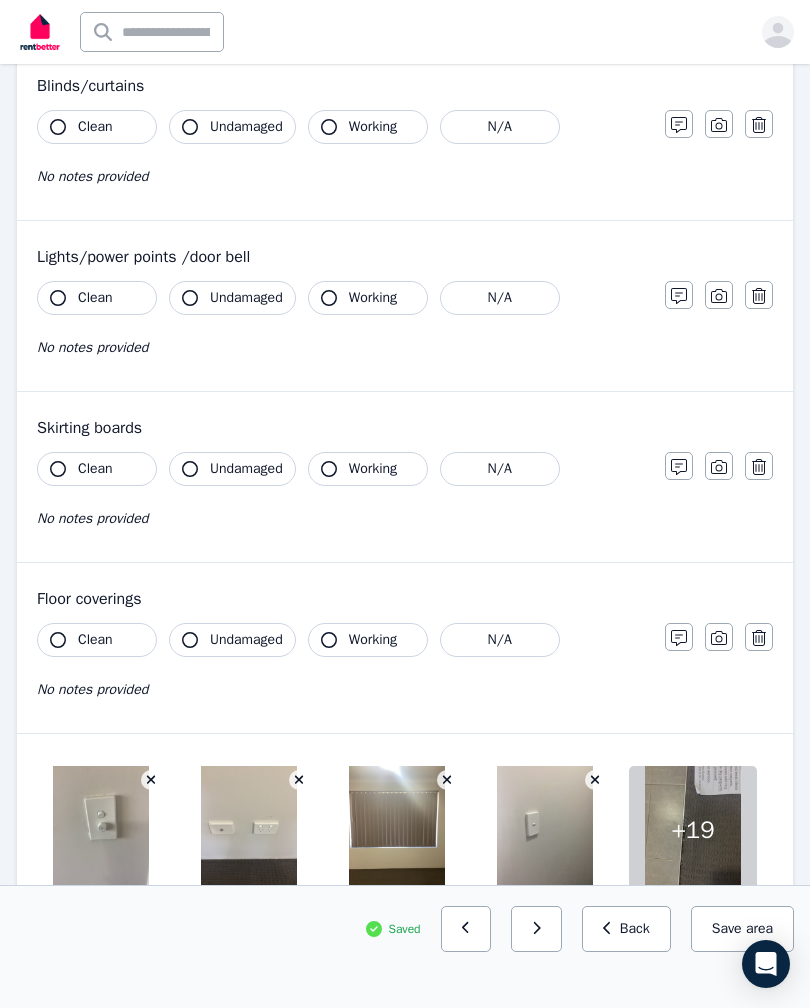 click at bounding box center (466, 929) 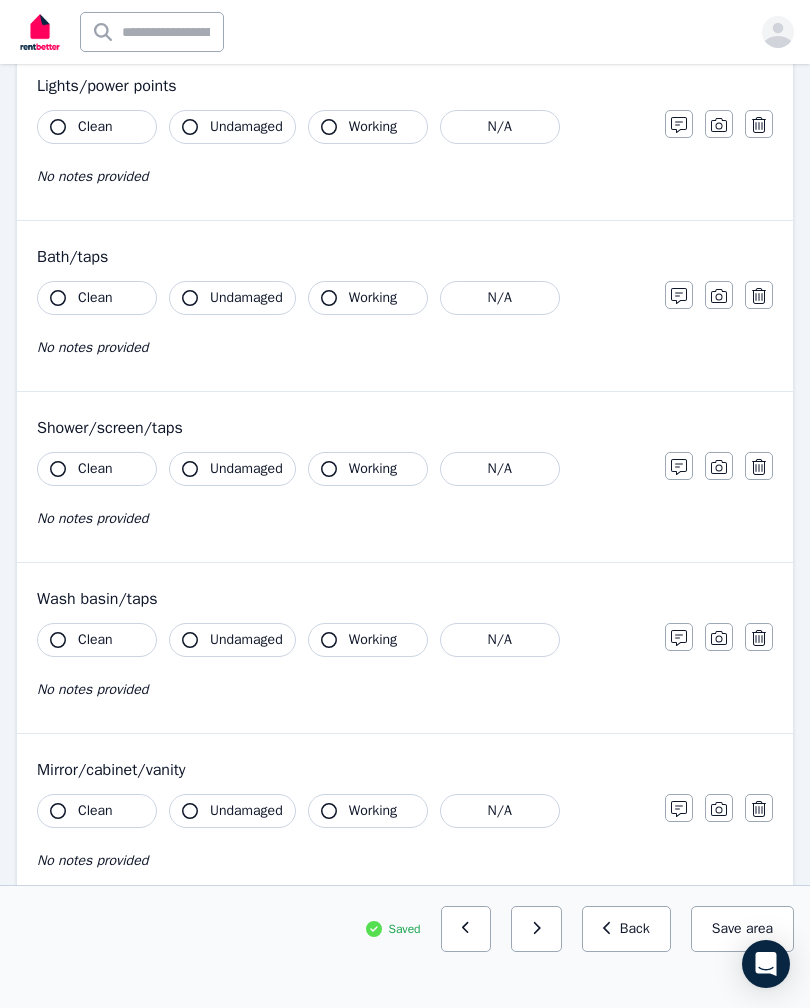 click at bounding box center [466, 929] 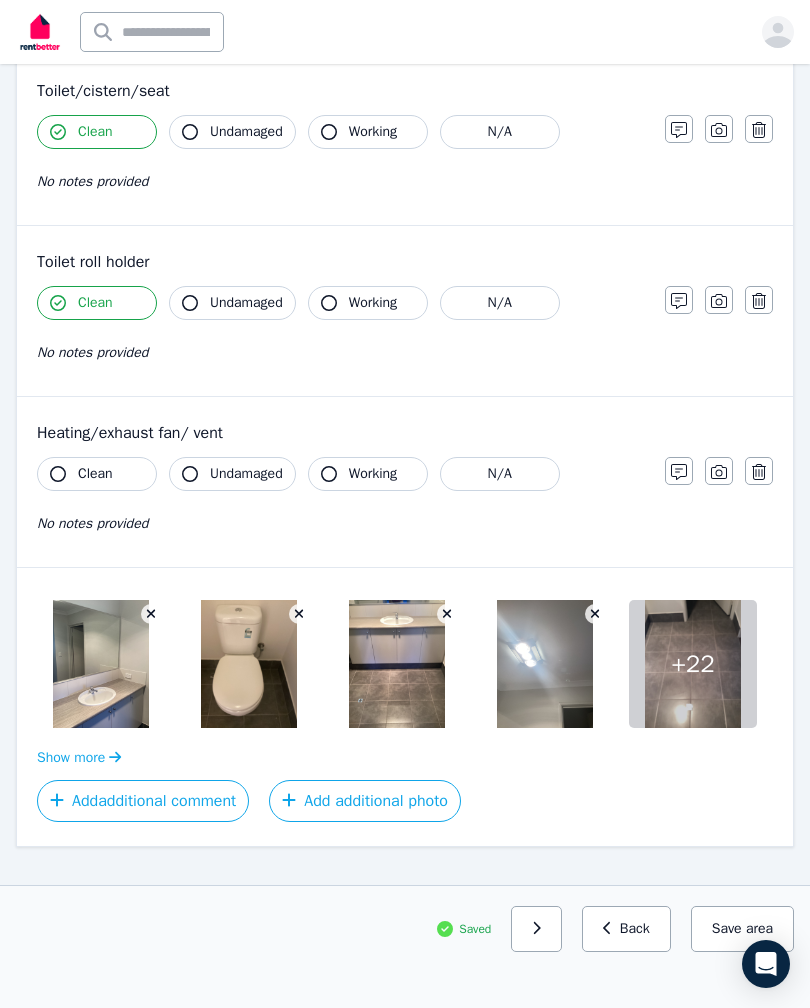 scroll, scrollTop: 1968, scrollLeft: 0, axis: vertical 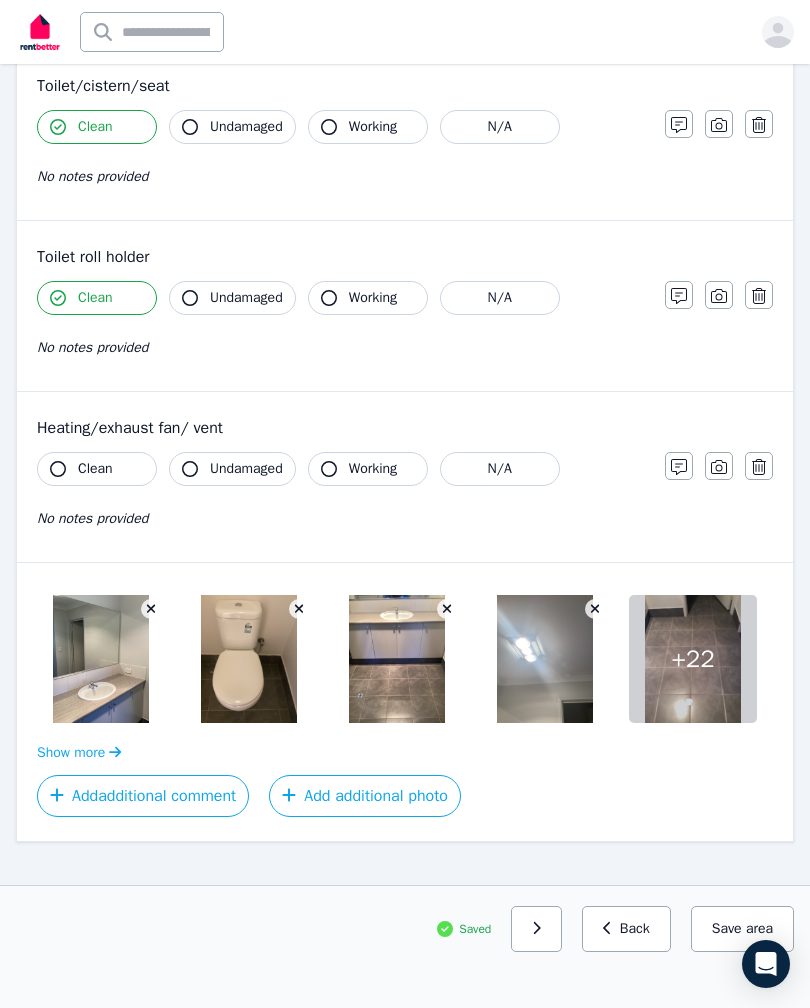 click at bounding box center [536, 929] 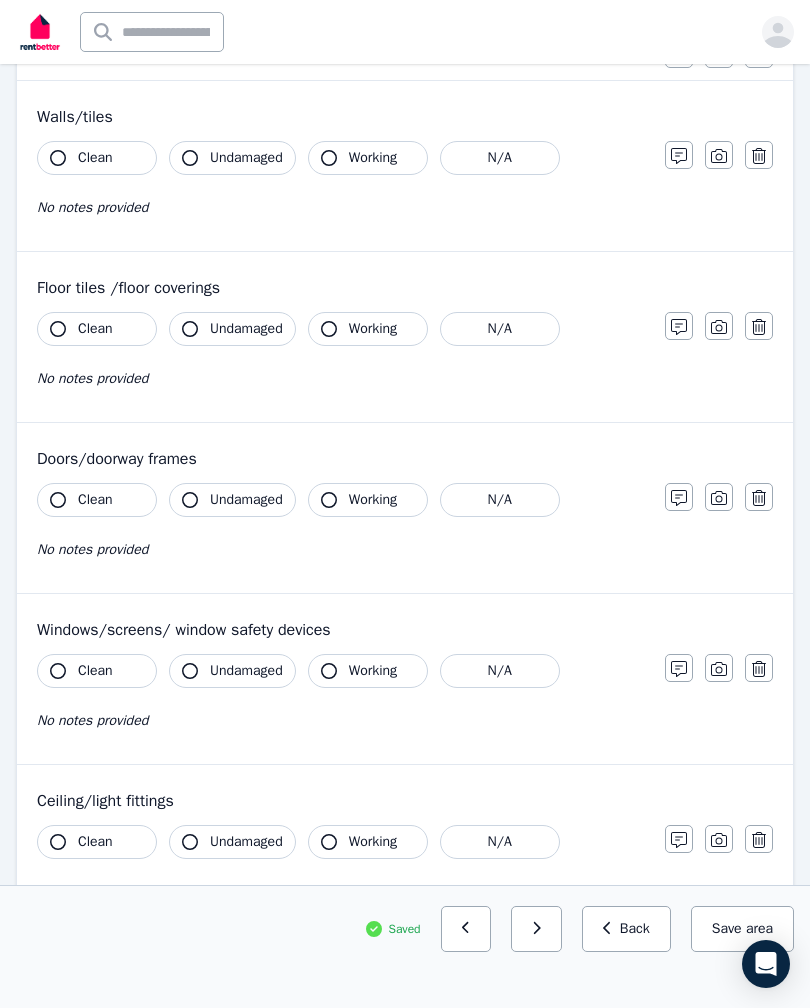 scroll, scrollTop: 225, scrollLeft: 0, axis: vertical 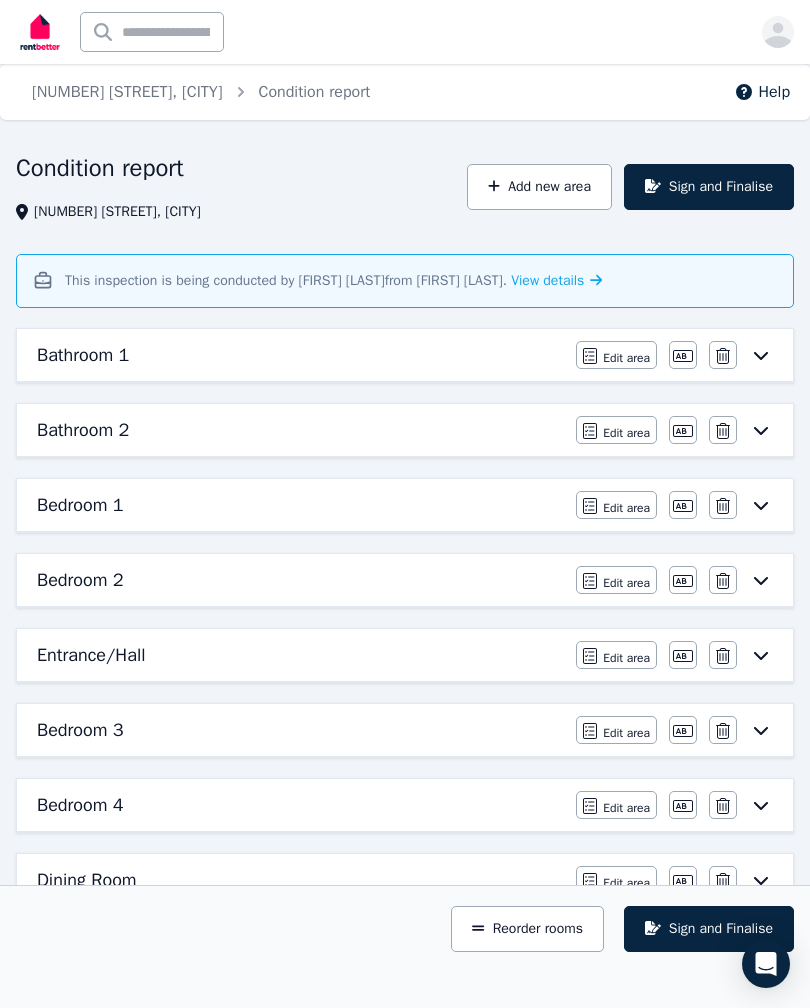 click on "Add new area" at bounding box center (539, 187) 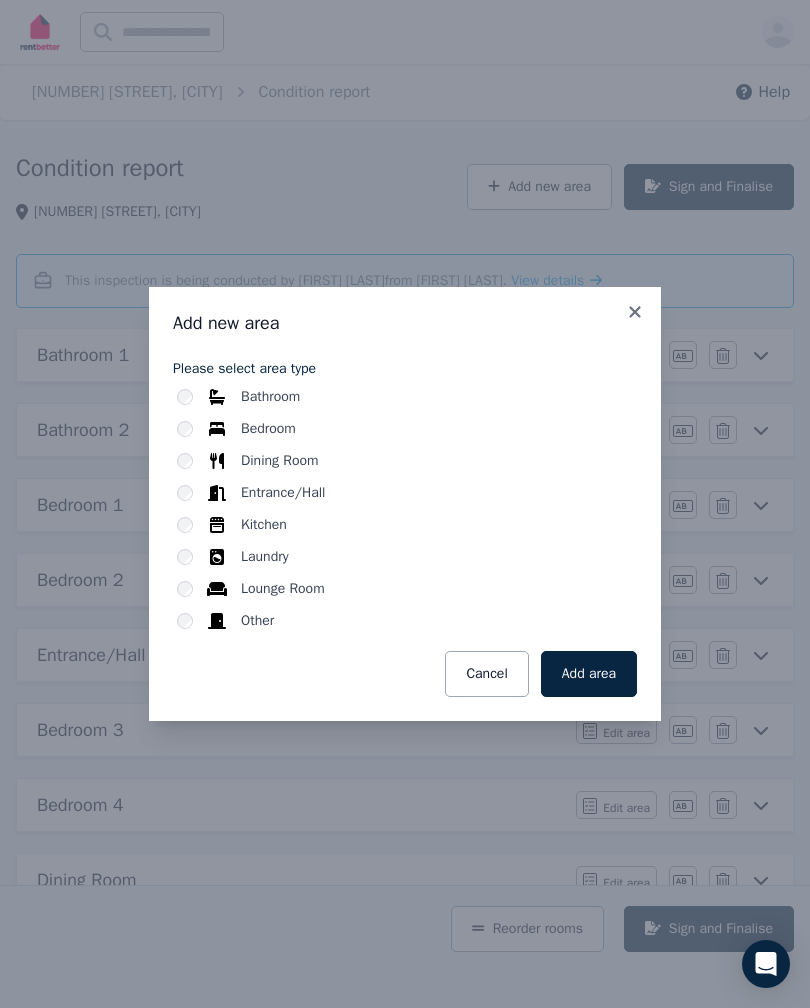 click on "Other" at bounding box center [257, 621] 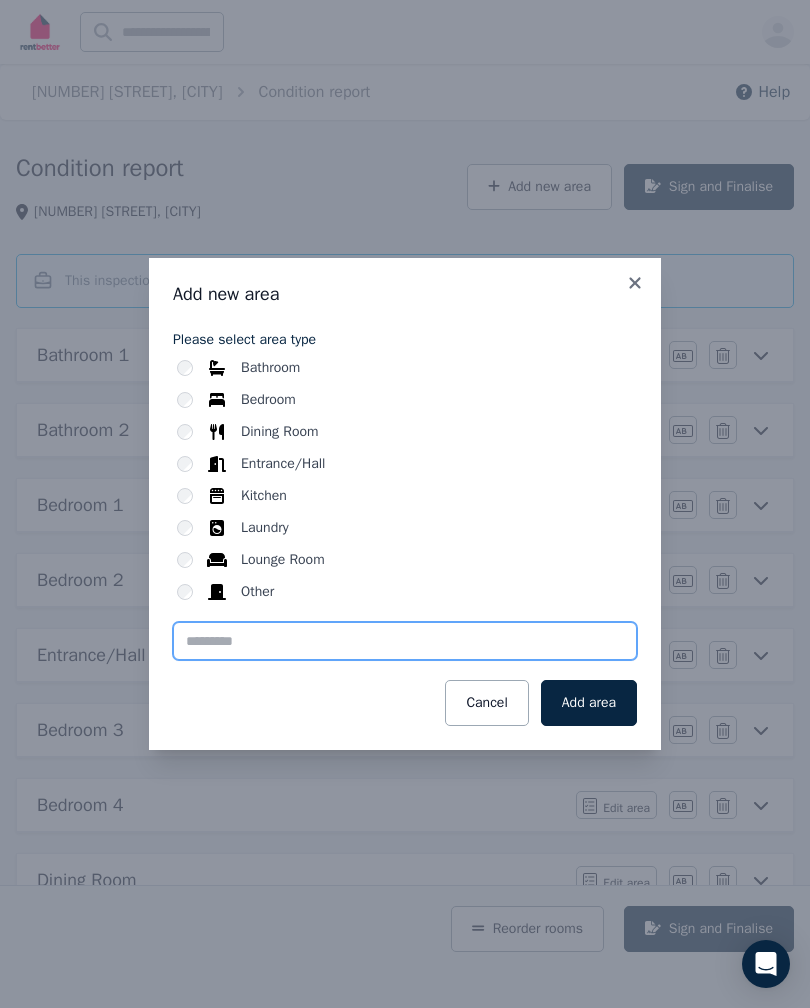 click at bounding box center (405, 641) 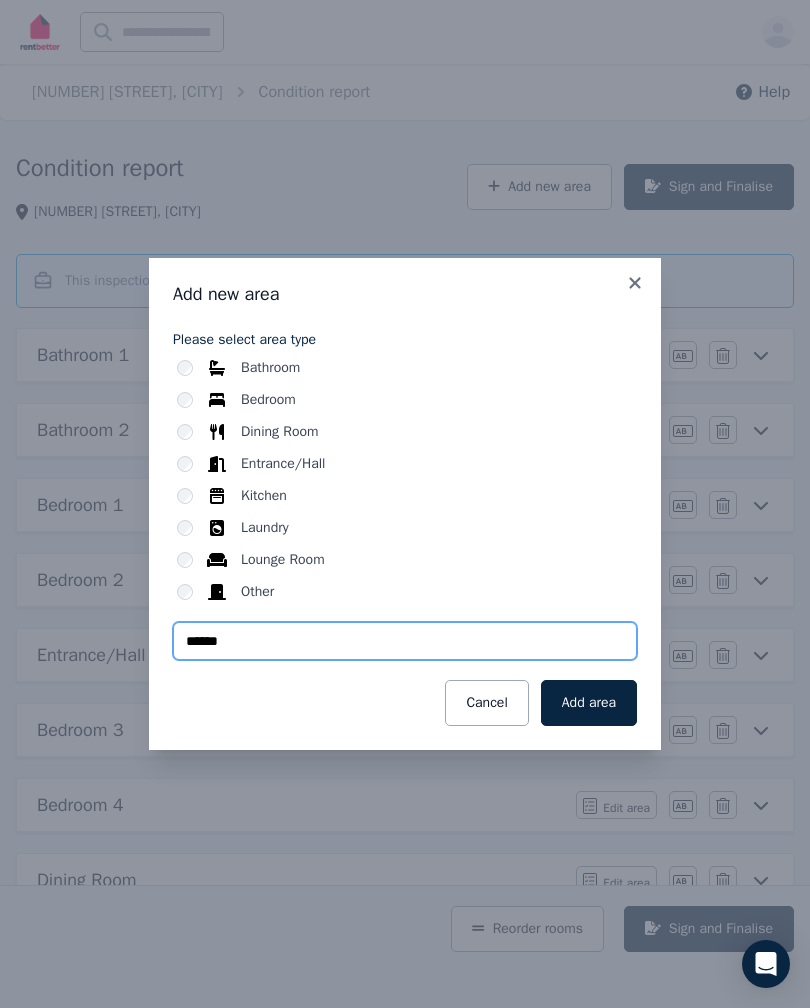 type on "******" 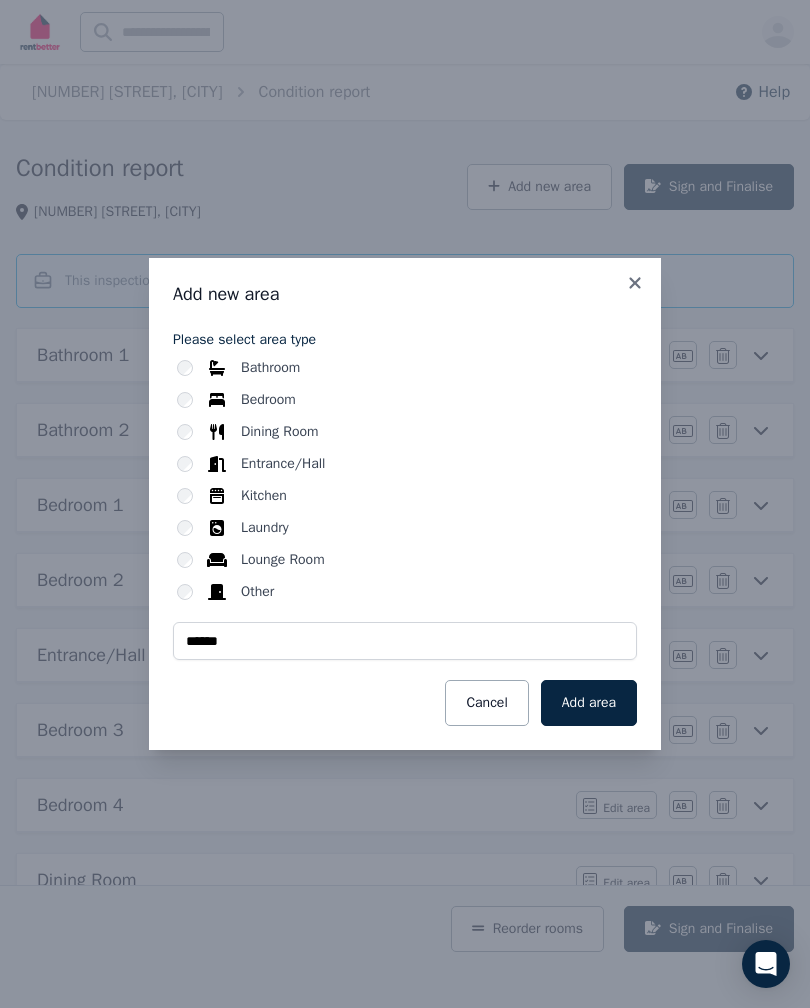 click on "Add area" at bounding box center [589, 703] 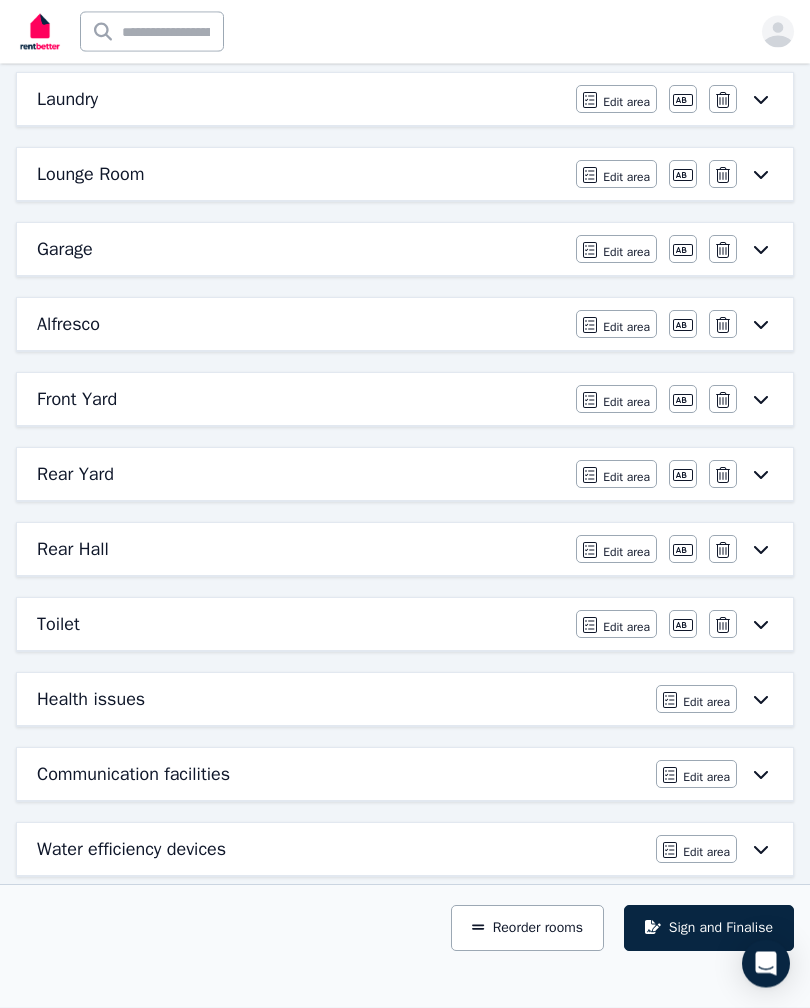 scroll, scrollTop: 931, scrollLeft: 0, axis: vertical 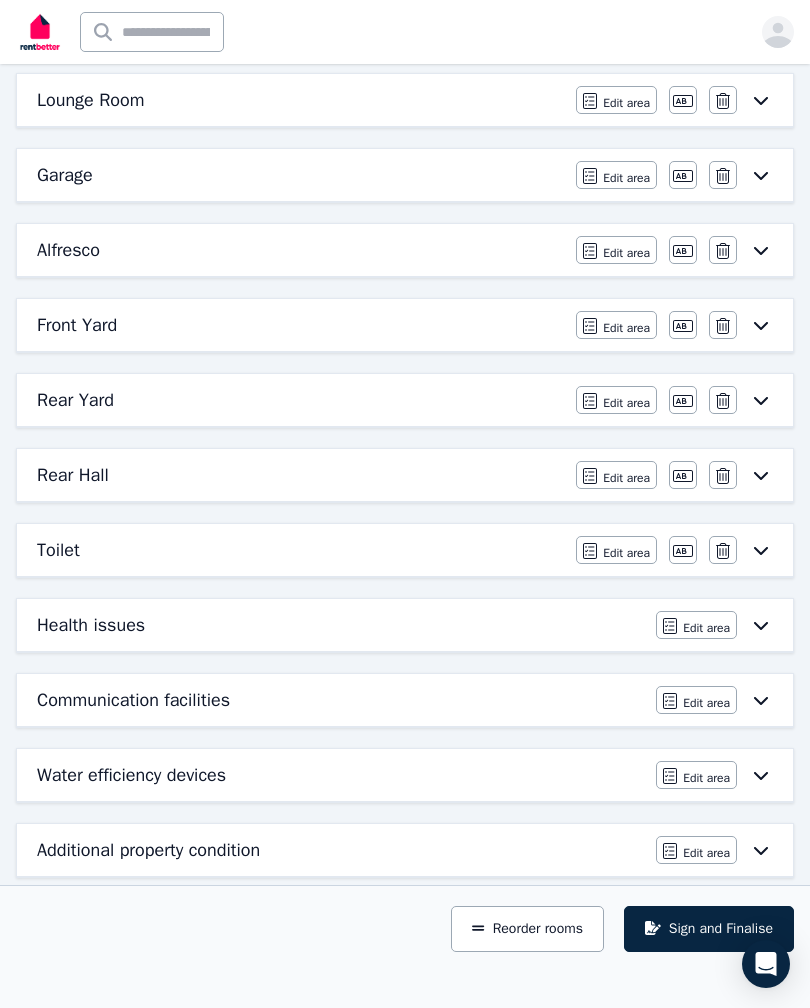 click on "Toilet" at bounding box center (58, 550) 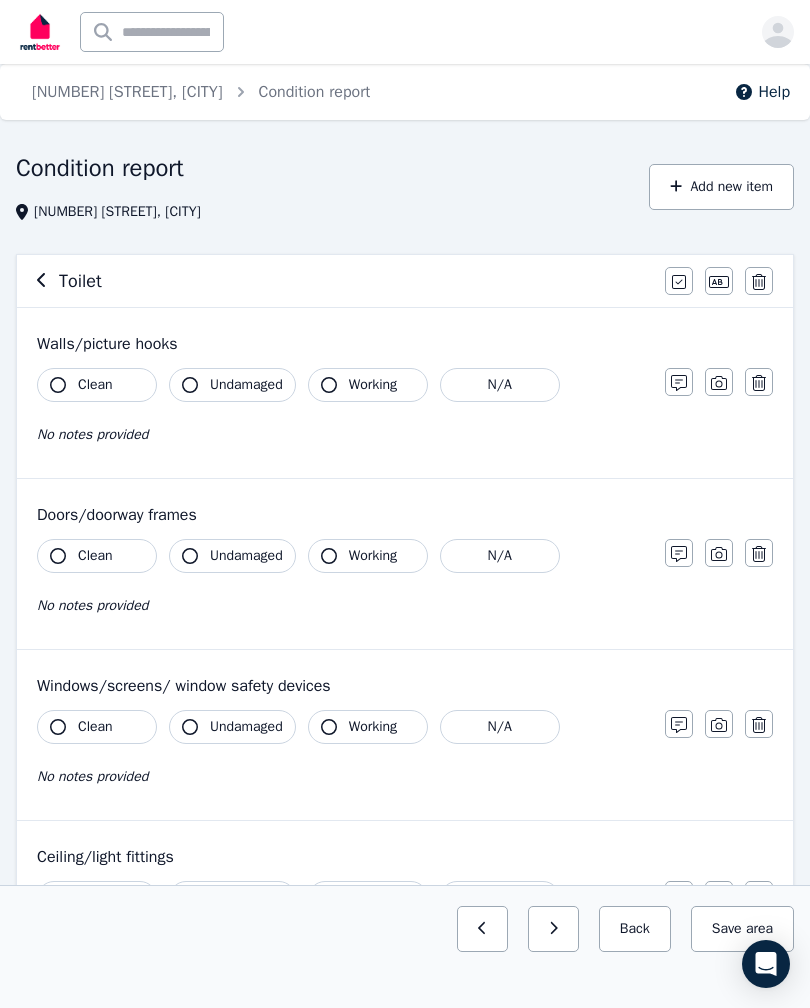 click 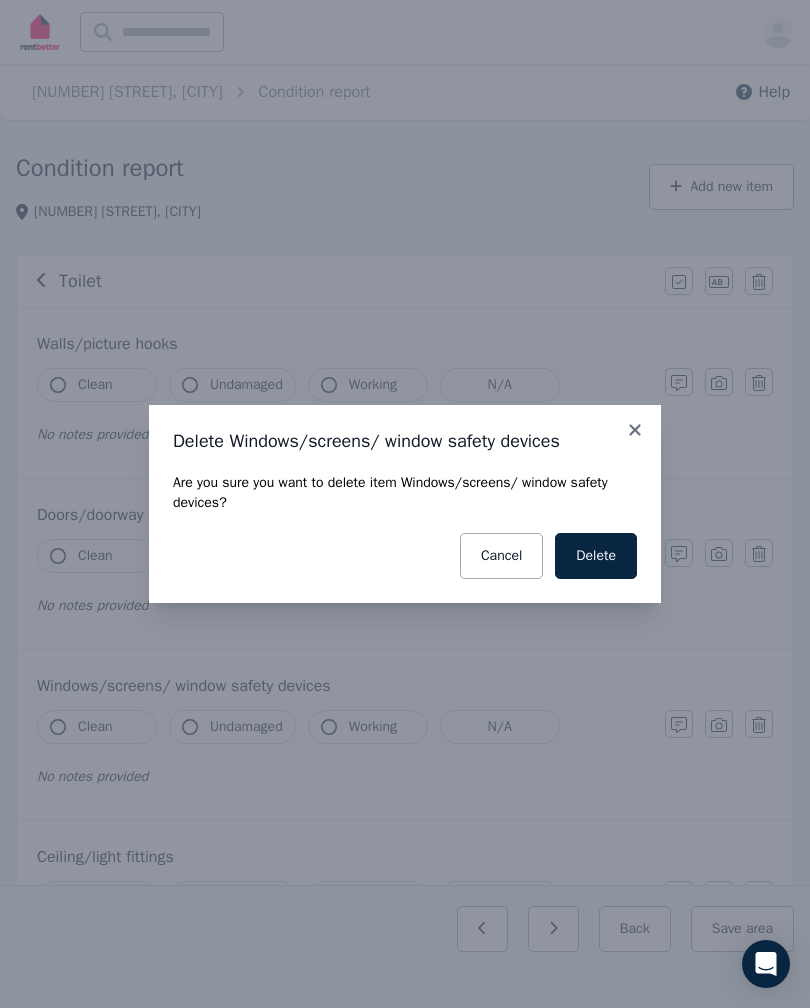 click on "Delete" at bounding box center (596, 556) 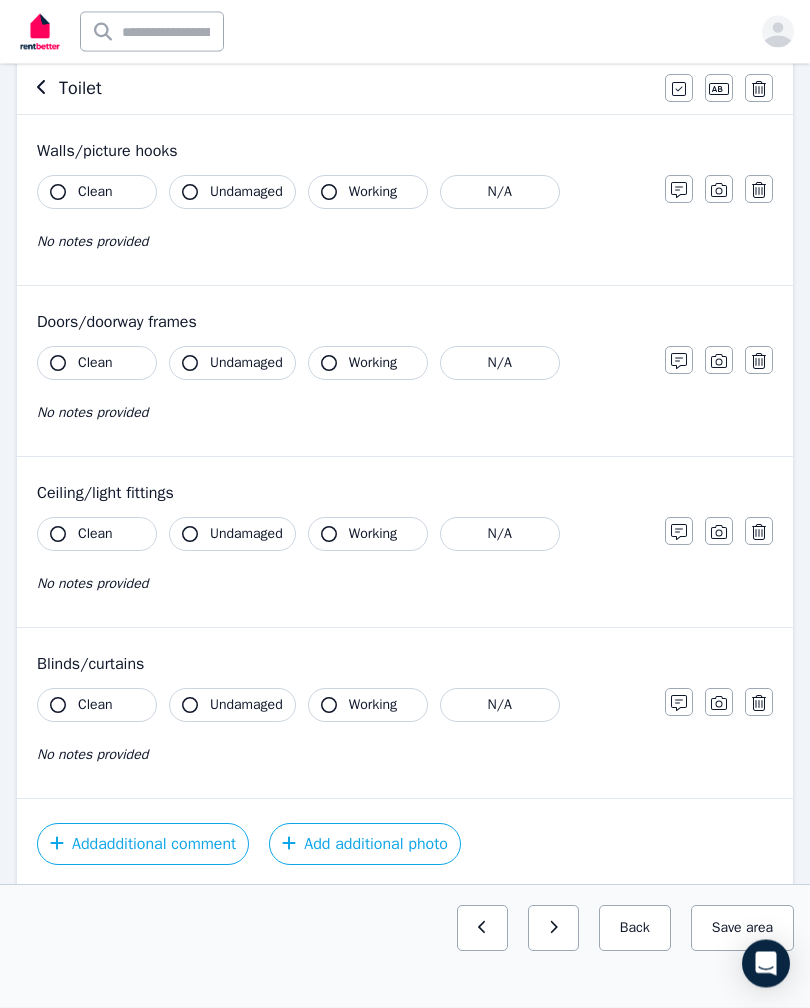 scroll, scrollTop: 241, scrollLeft: 0, axis: vertical 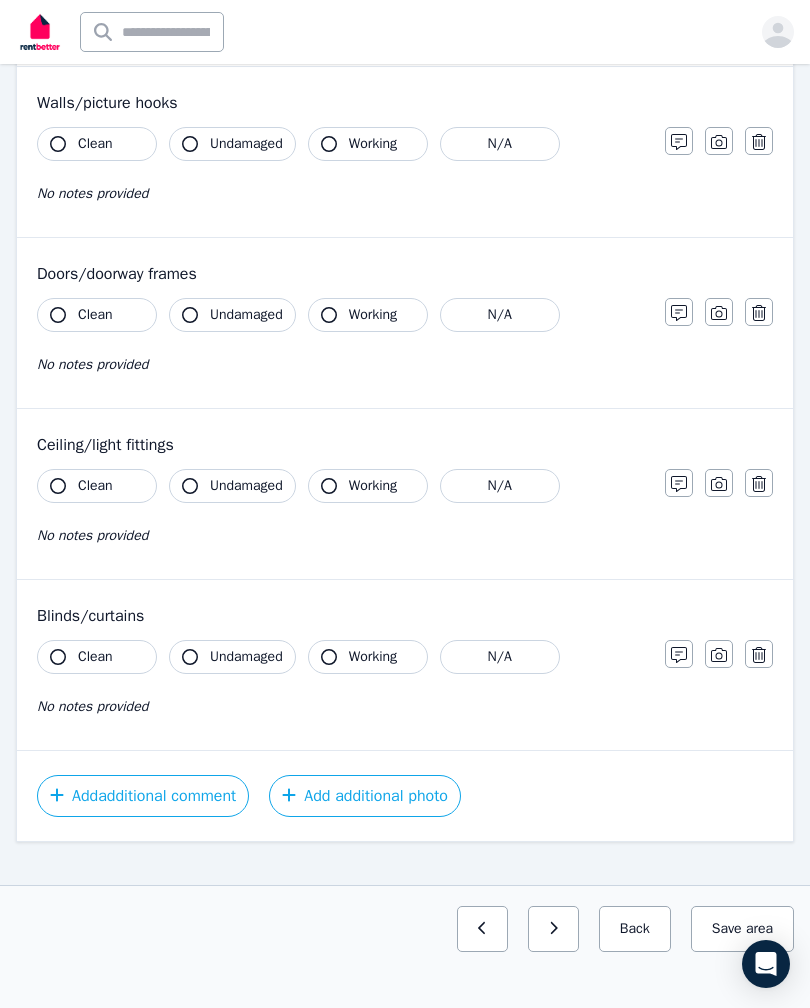 click 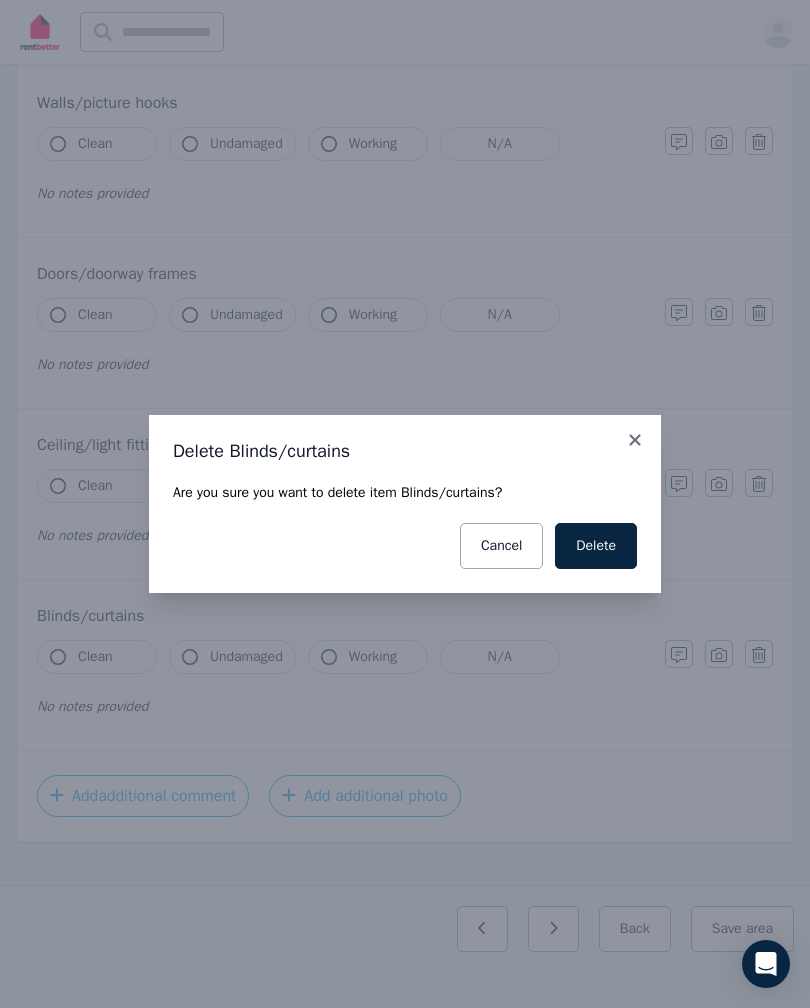 click on "Delete" at bounding box center (596, 546) 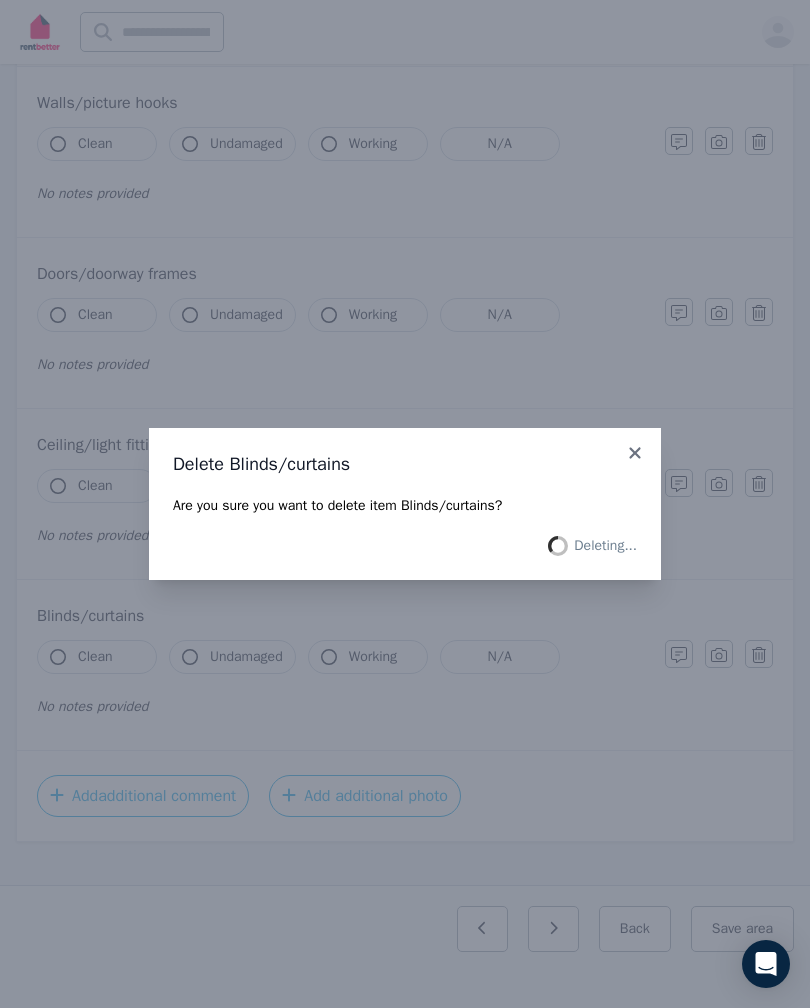 scroll, scrollTop: 70, scrollLeft: 0, axis: vertical 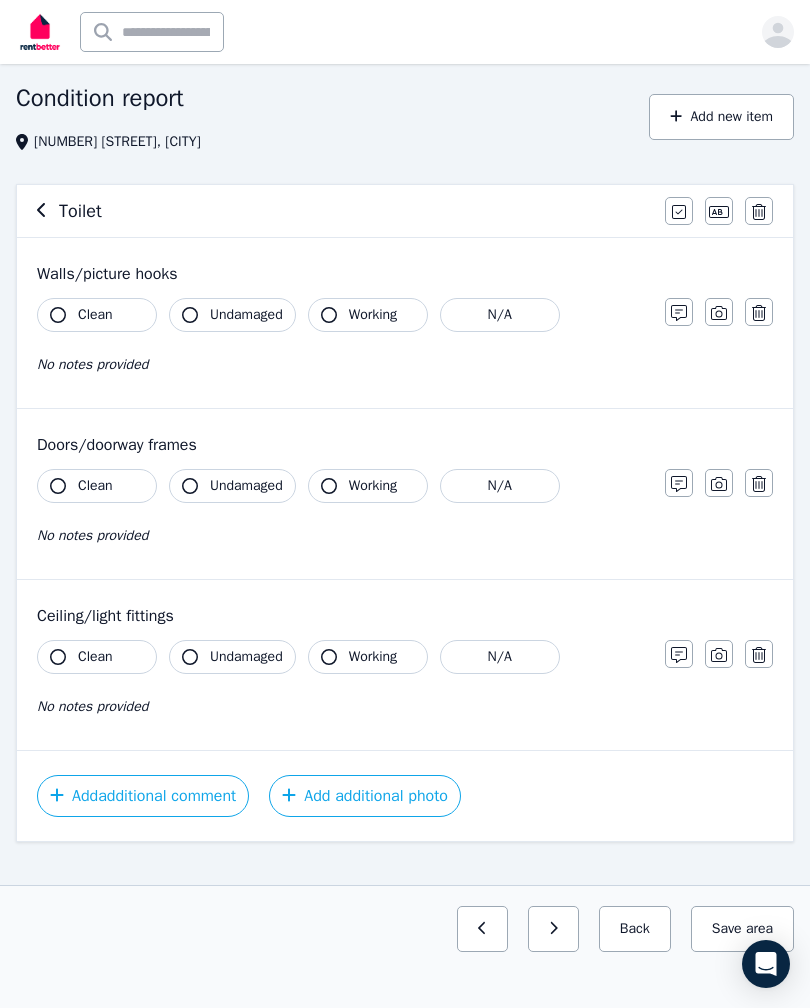 click on "Add new item" at bounding box center [721, 117] 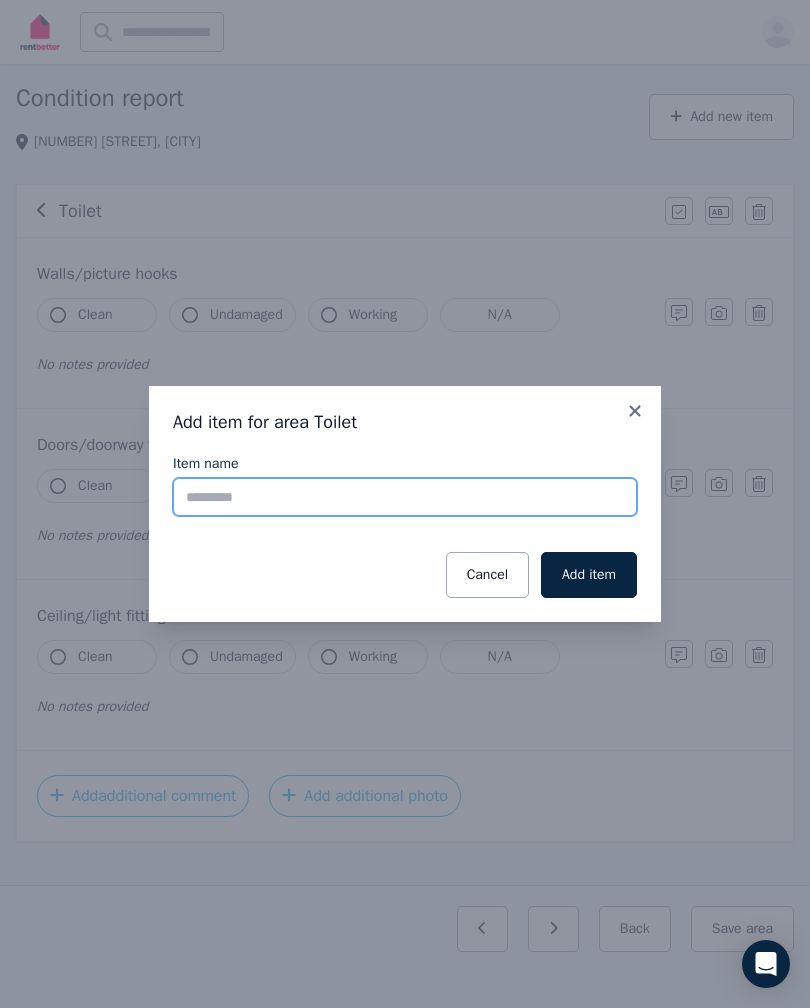 click on "Item name" at bounding box center [405, 497] 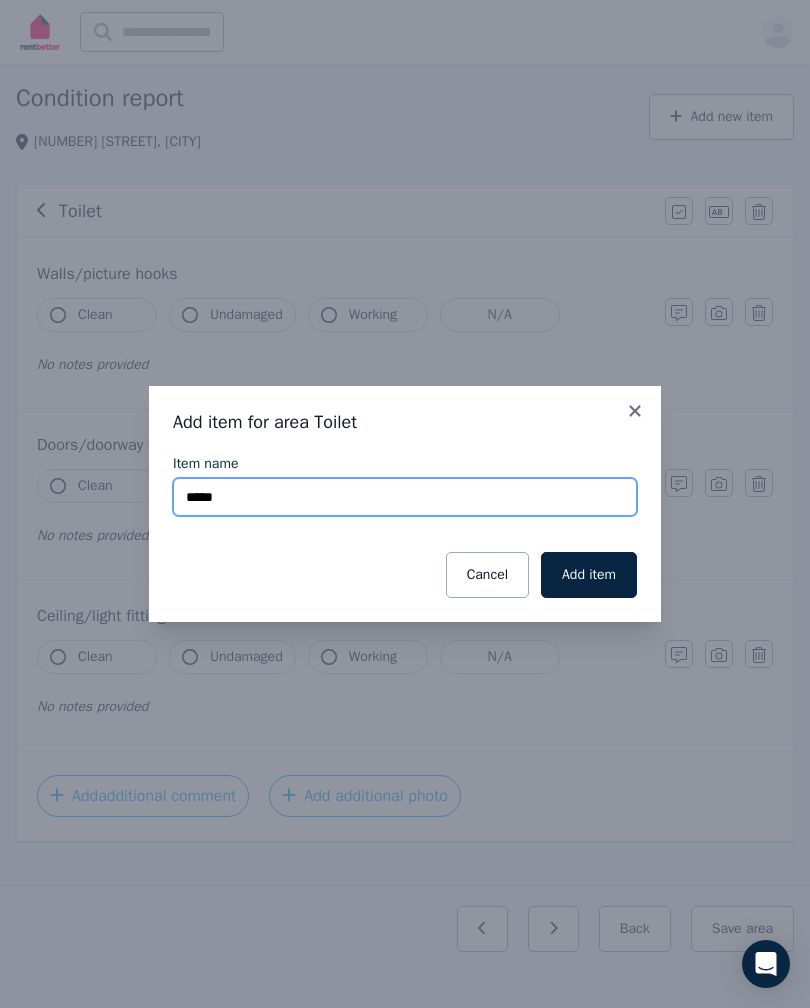 type on "*****" 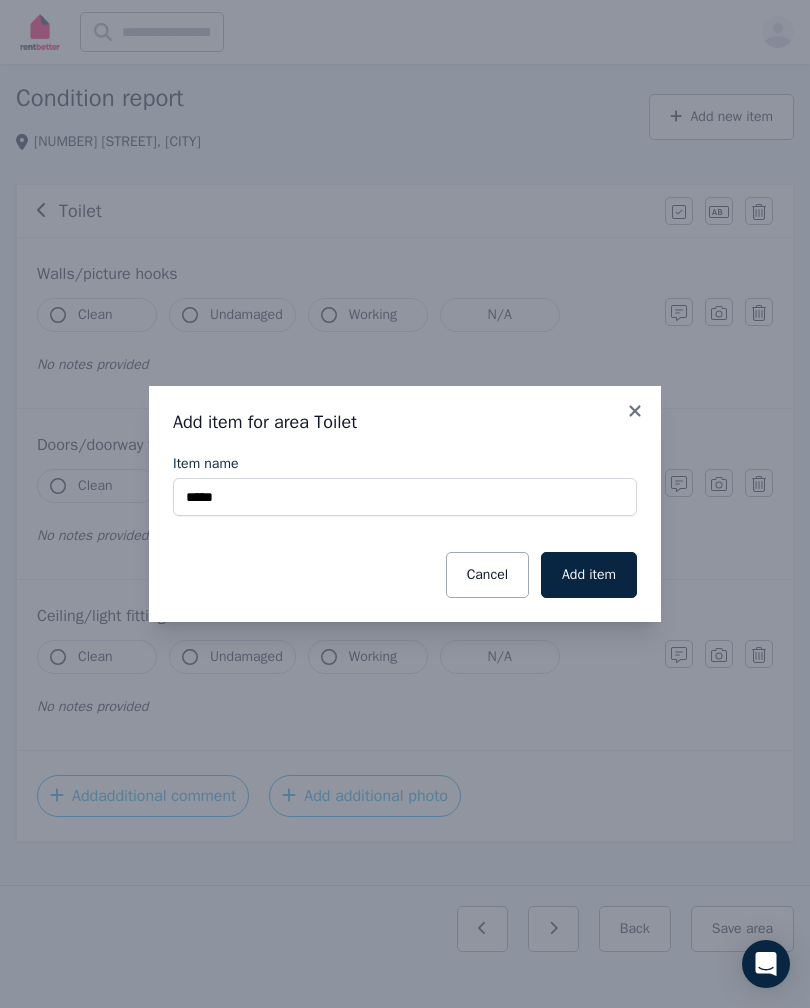 click on "Add item" at bounding box center [589, 575] 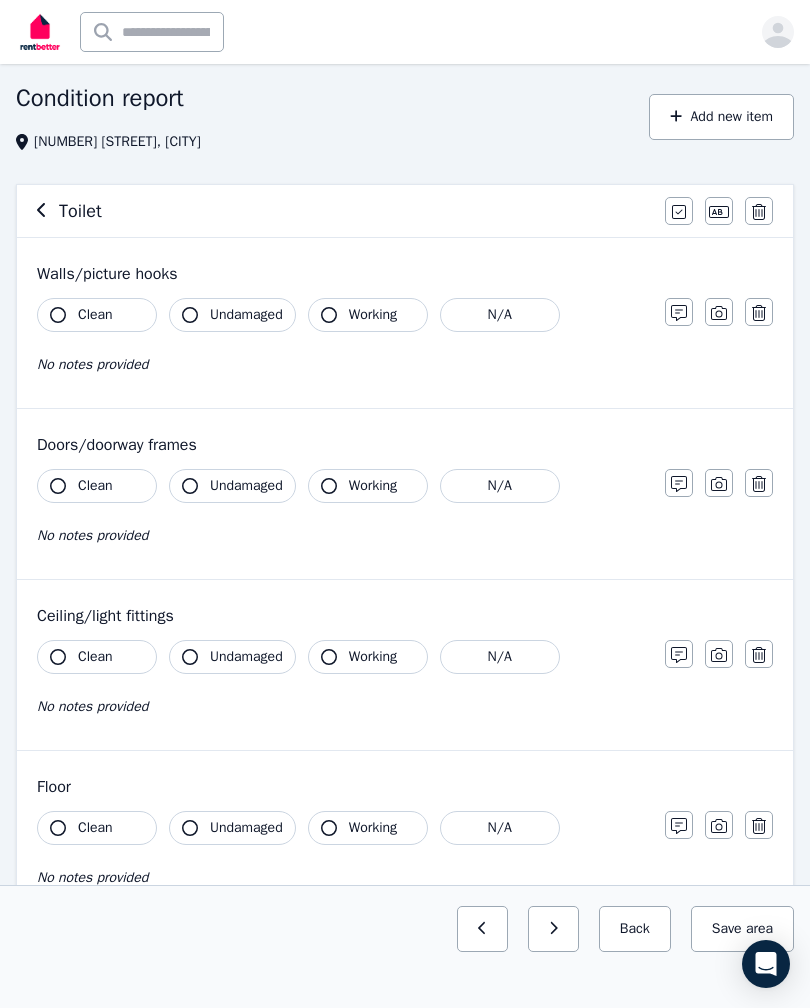 click on "Add new item" at bounding box center (721, 117) 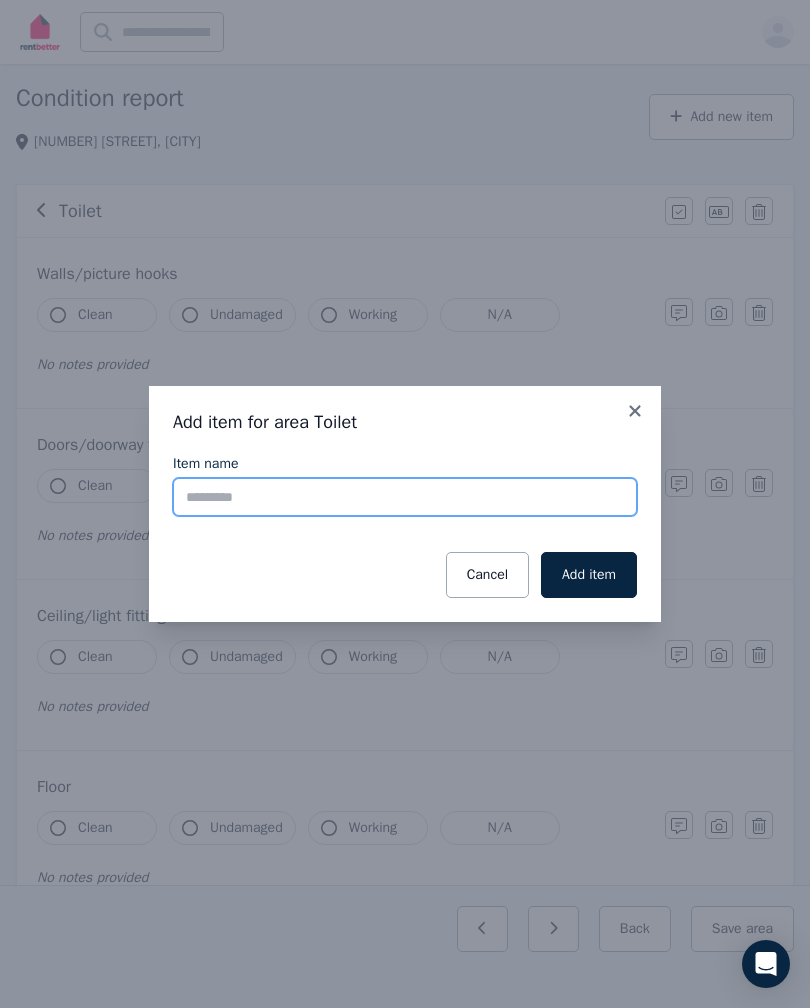 click on "Item name" at bounding box center (405, 497) 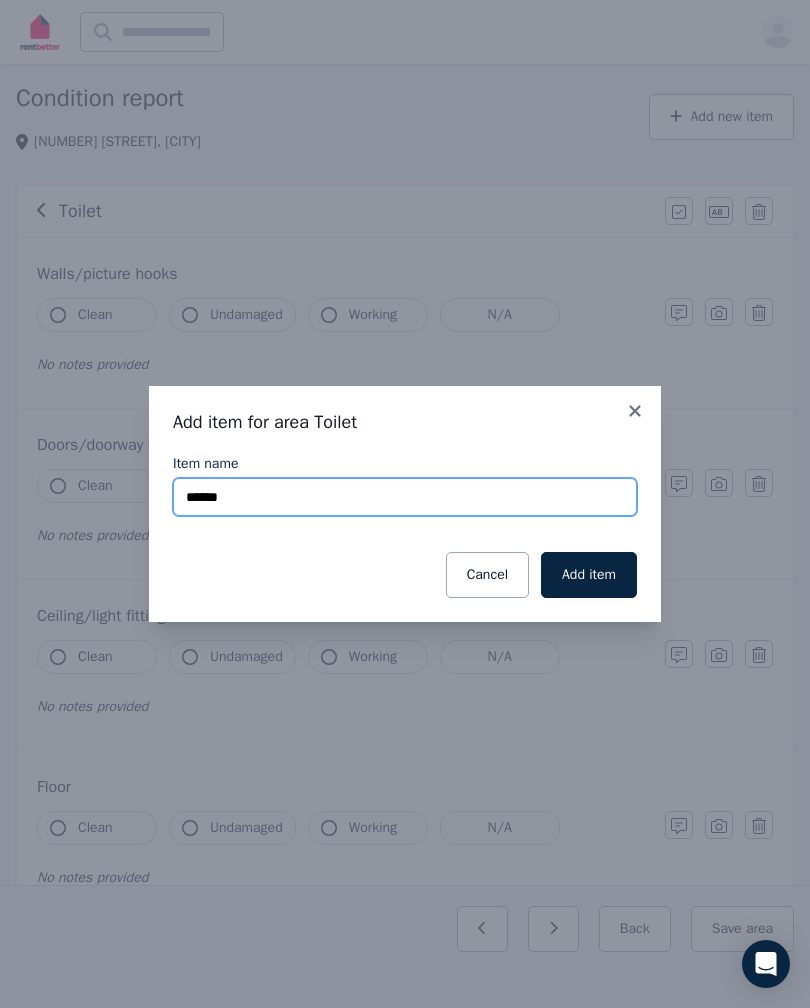 type on "******" 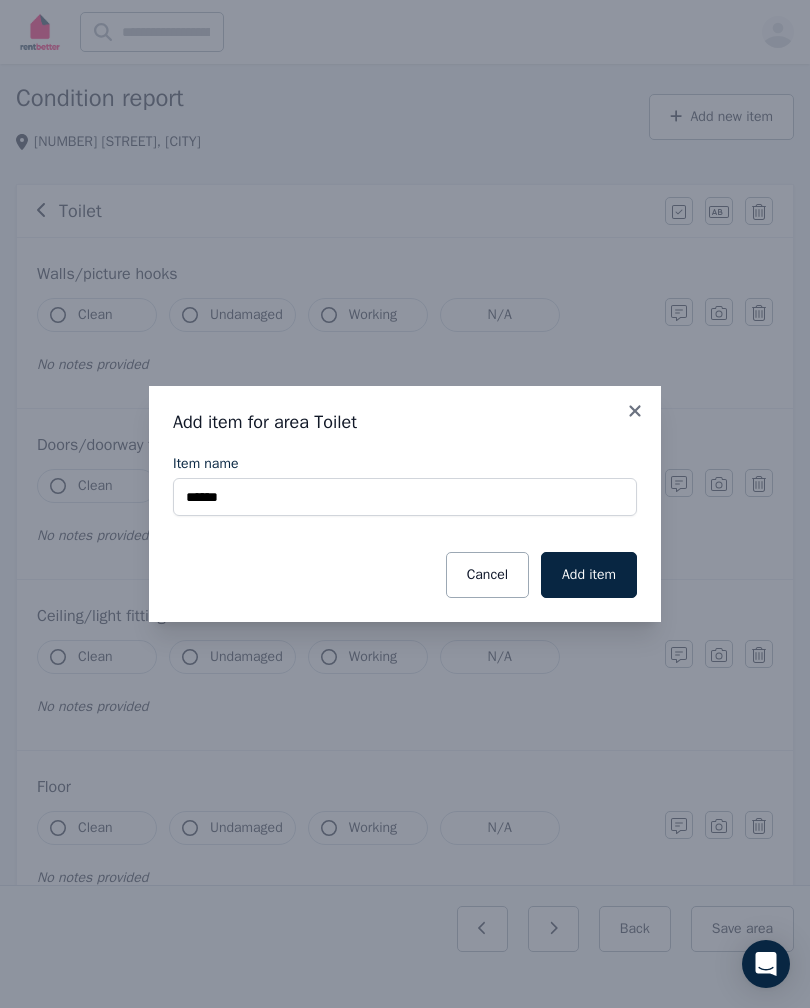 click on "Add item" at bounding box center [589, 575] 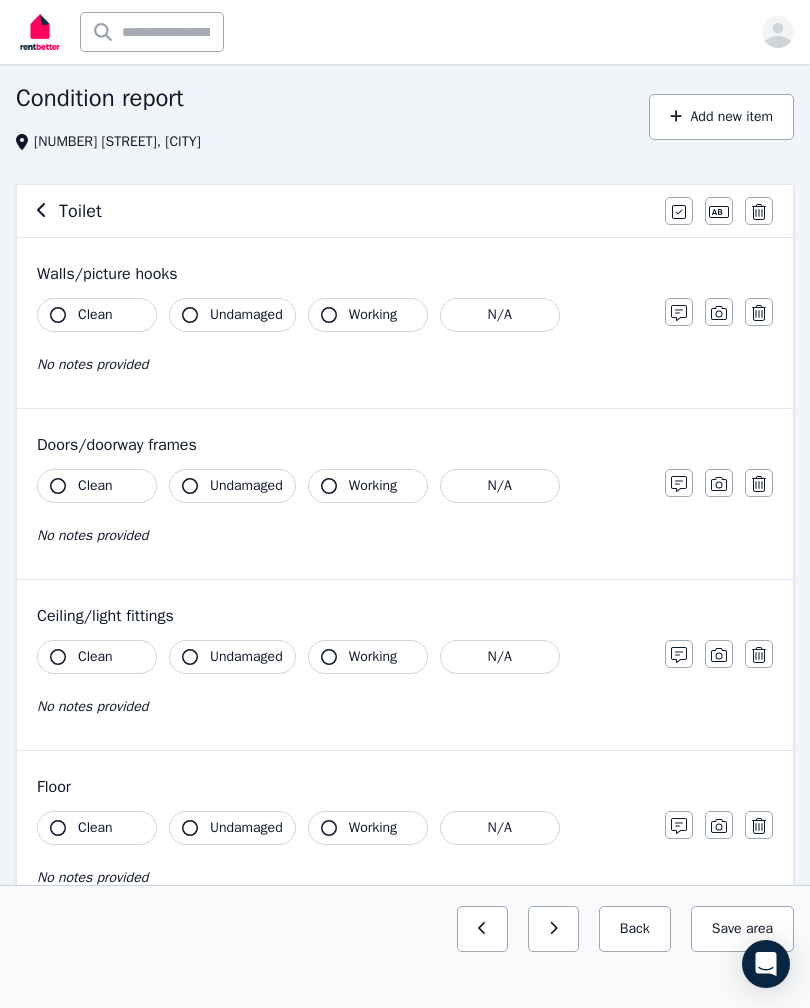 click on "Add new item" at bounding box center (721, 117) 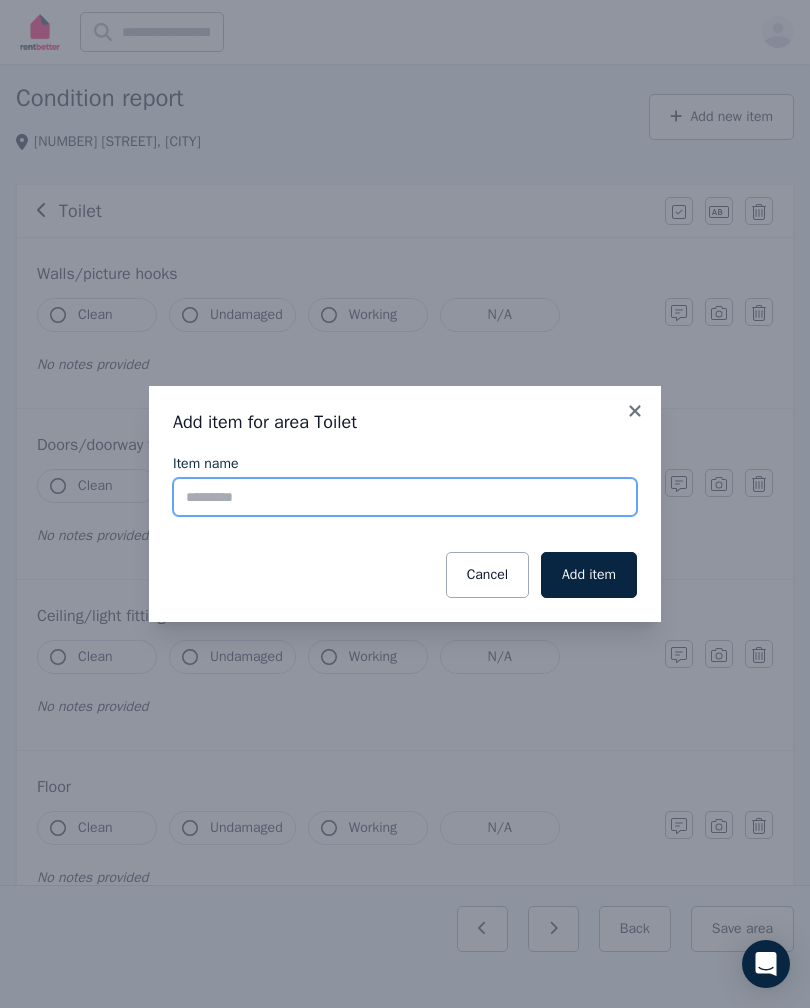 click on "Item name" at bounding box center (405, 497) 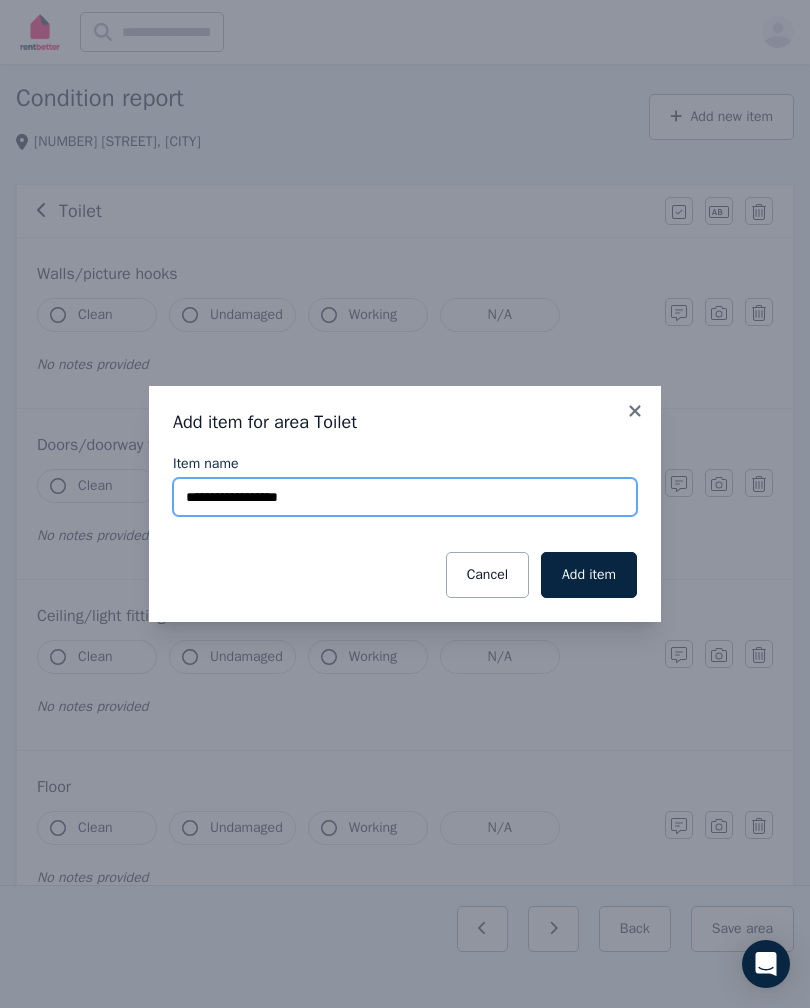 type on "**********" 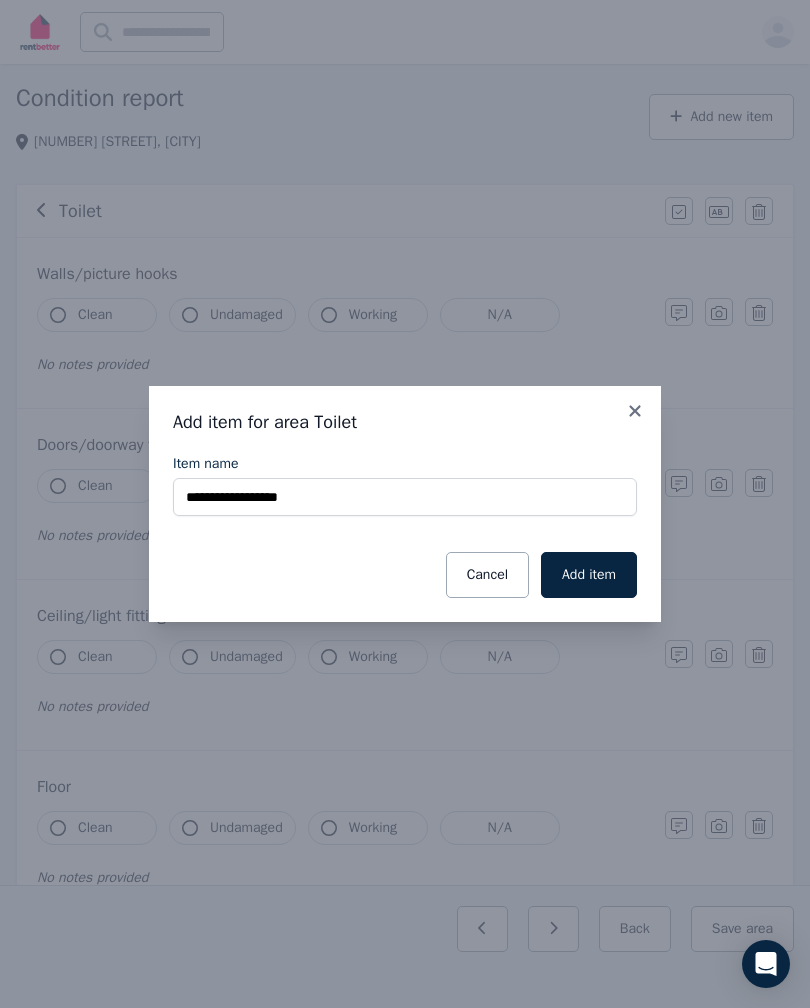 click on "Add item" at bounding box center [589, 575] 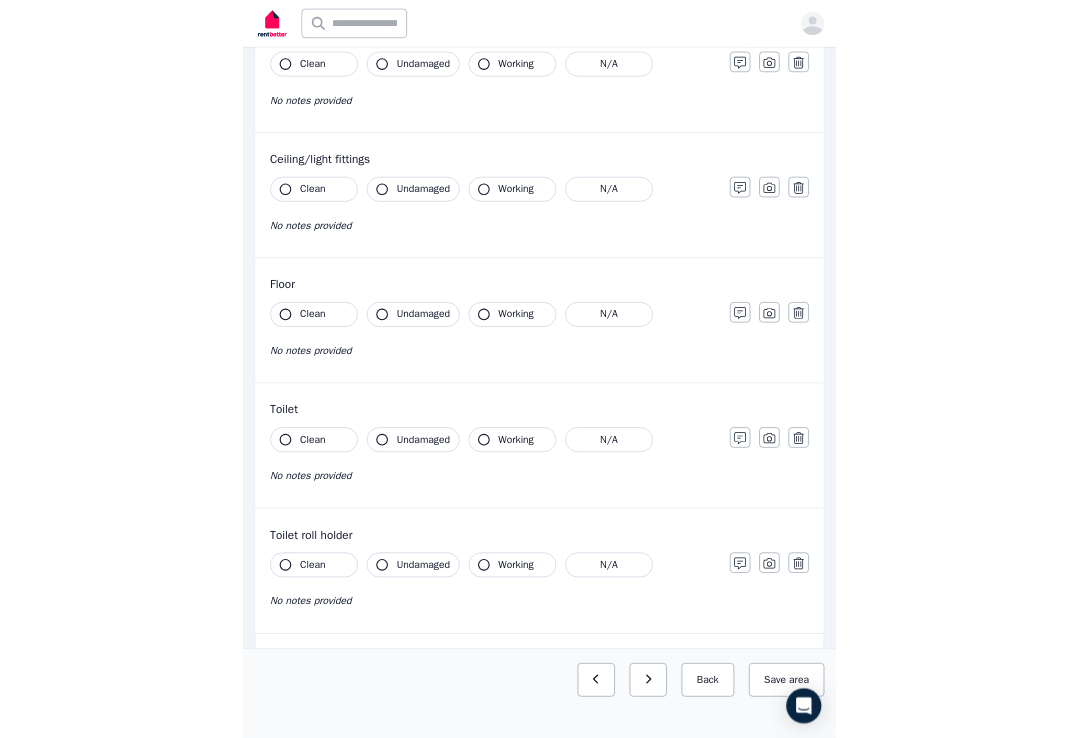 scroll, scrollTop: 498, scrollLeft: 0, axis: vertical 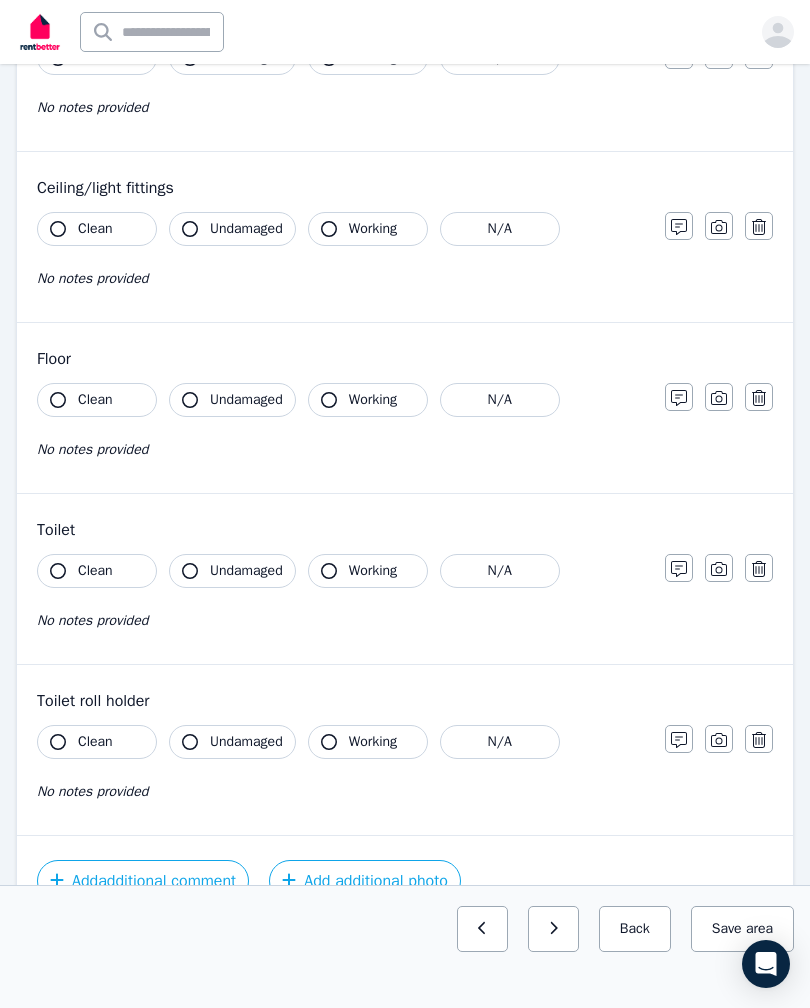 click on "Save   area" at bounding box center [742, 929] 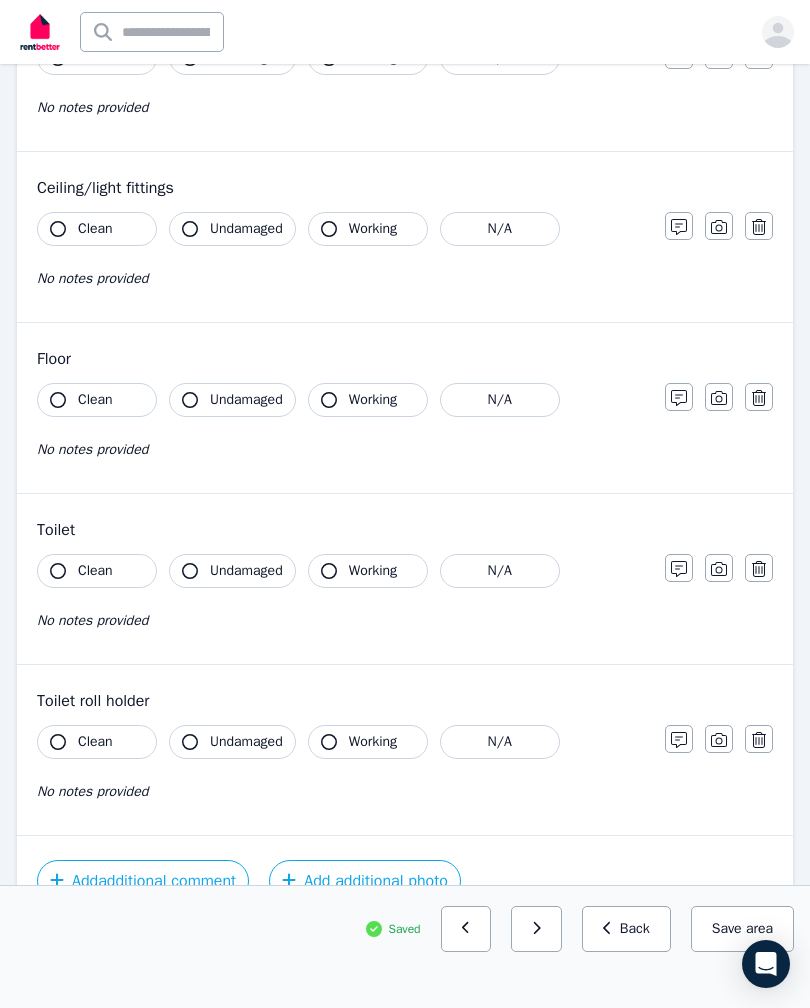 click on "Add additional photo" at bounding box center [365, 881] 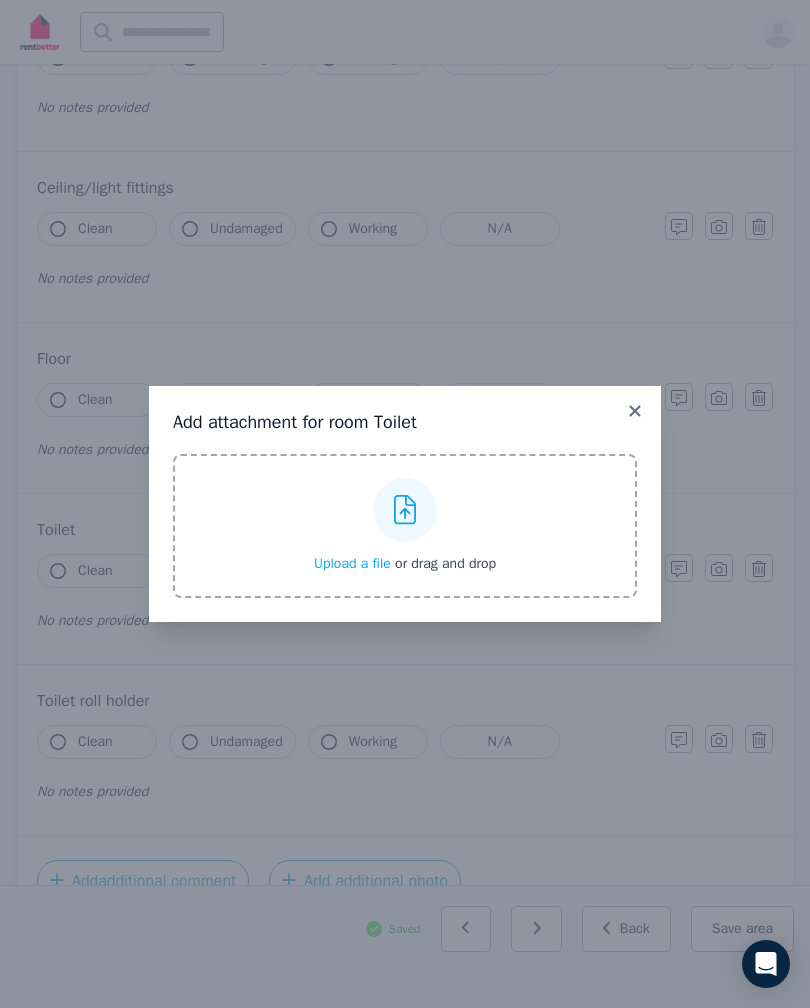 click on "Upload a file" at bounding box center (352, 563) 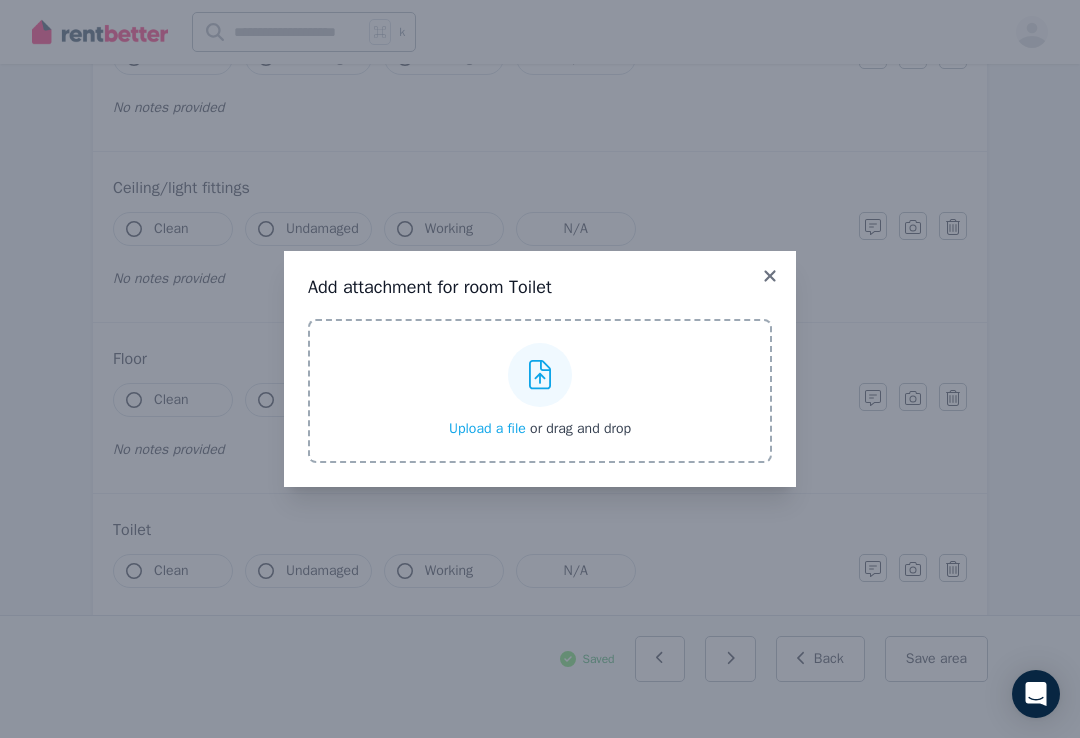 click 